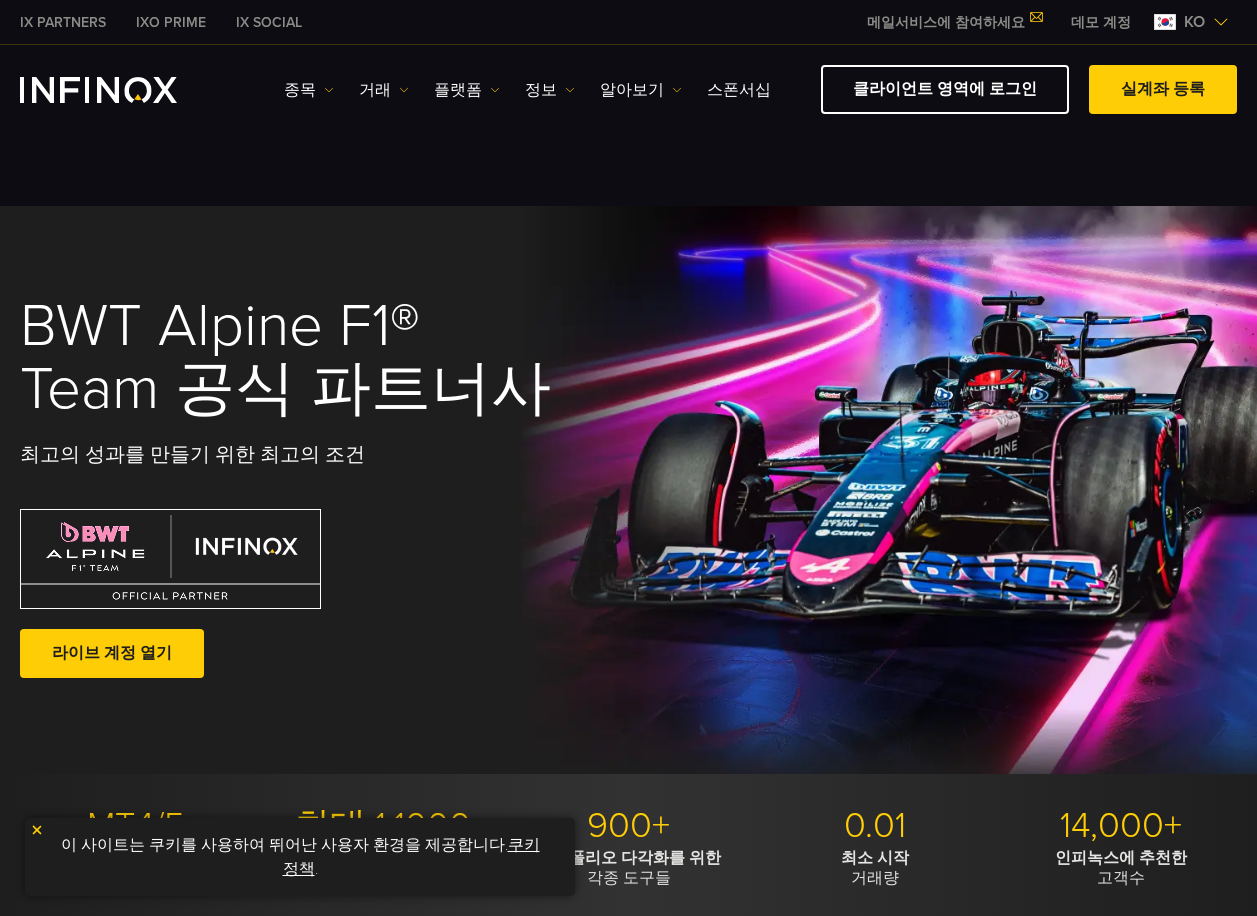 scroll, scrollTop: 233, scrollLeft: 0, axis: vertical 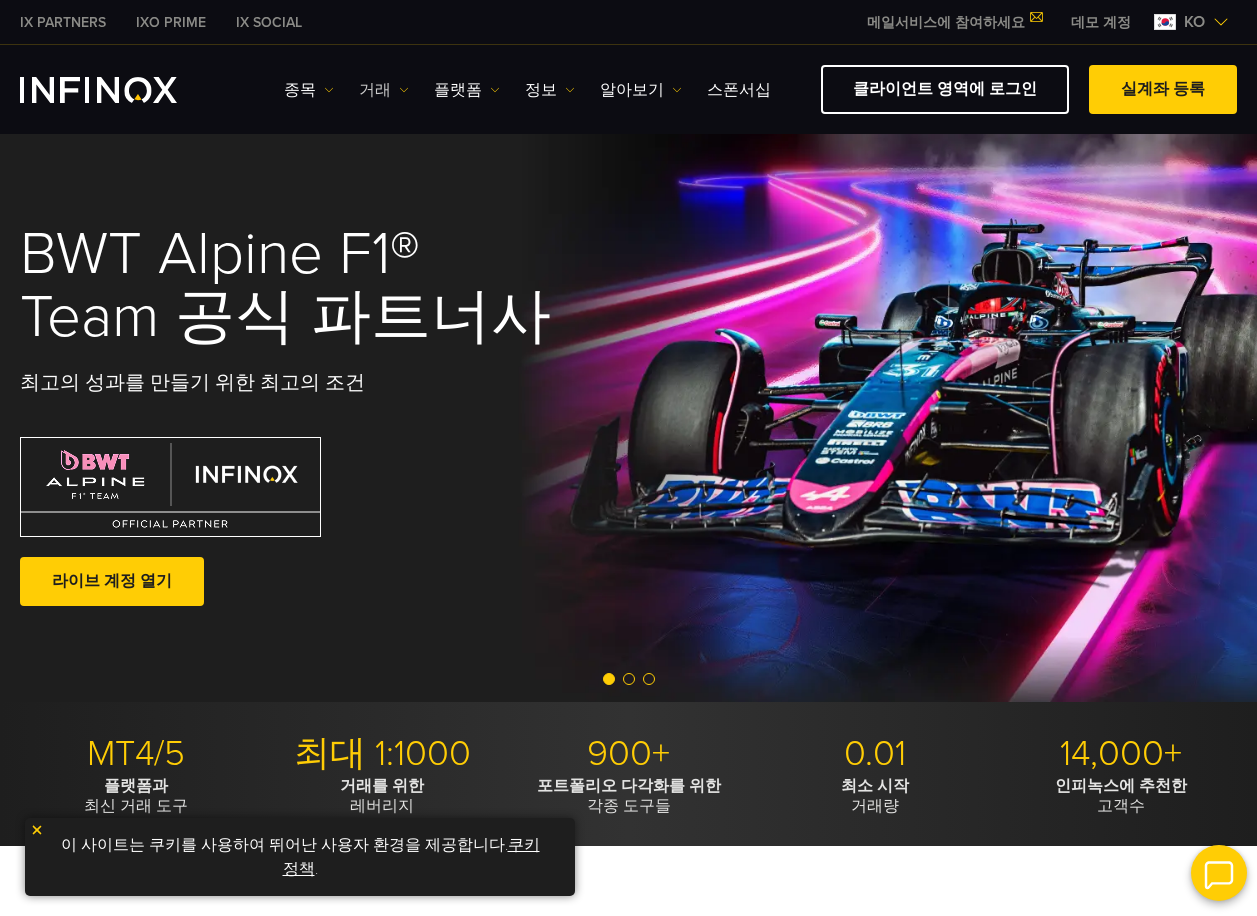 click on "거래" at bounding box center [384, 90] 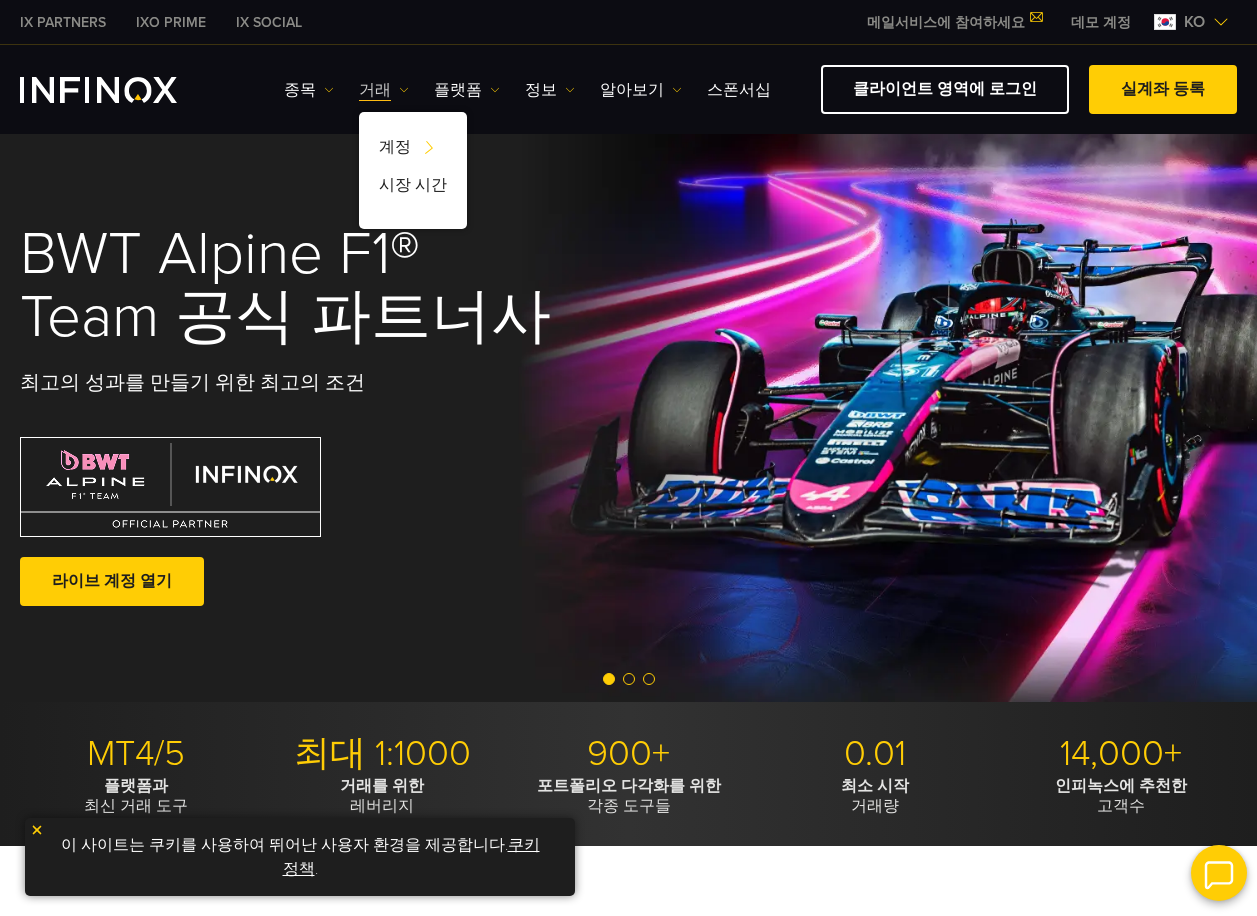 scroll, scrollTop: 0, scrollLeft: 0, axis: both 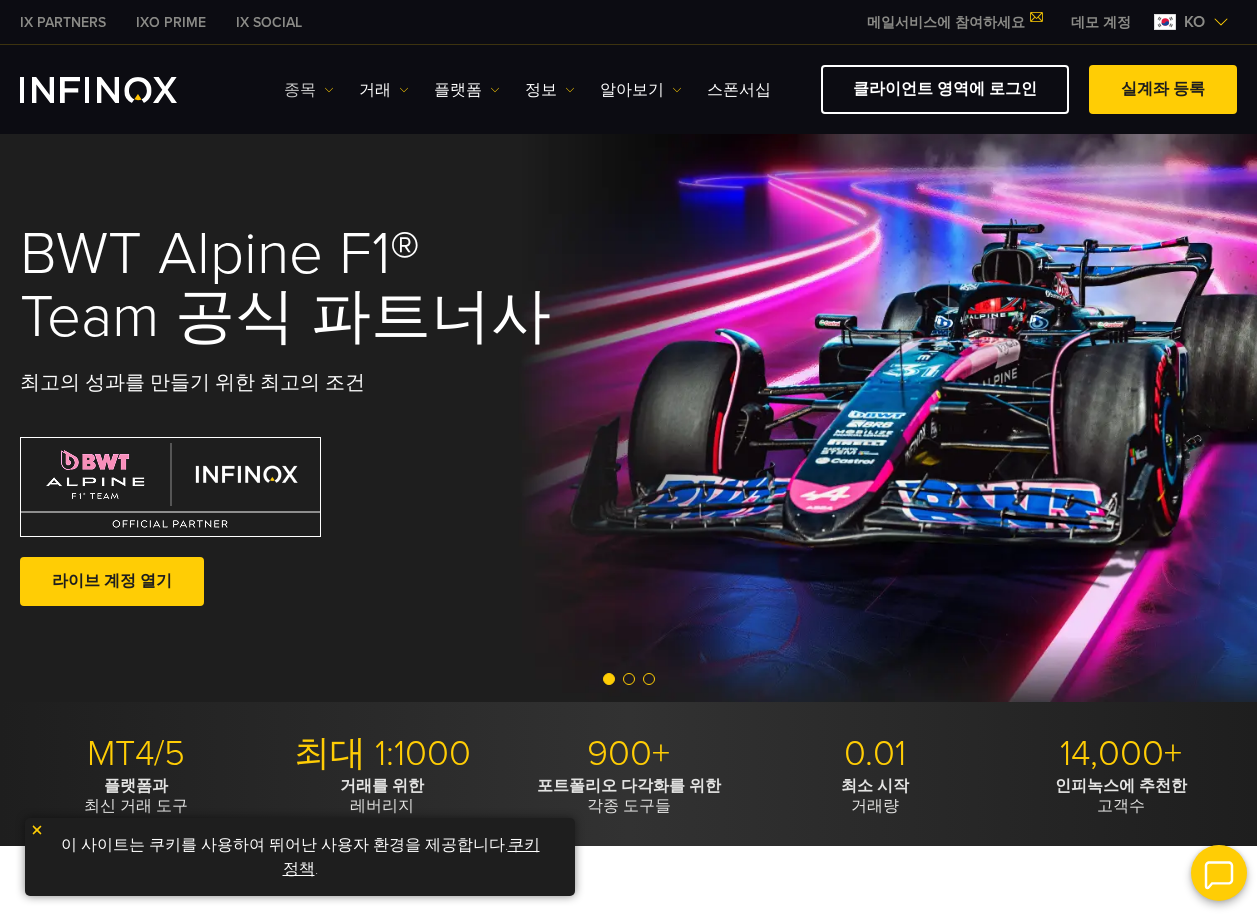 click at bounding box center [329, 90] 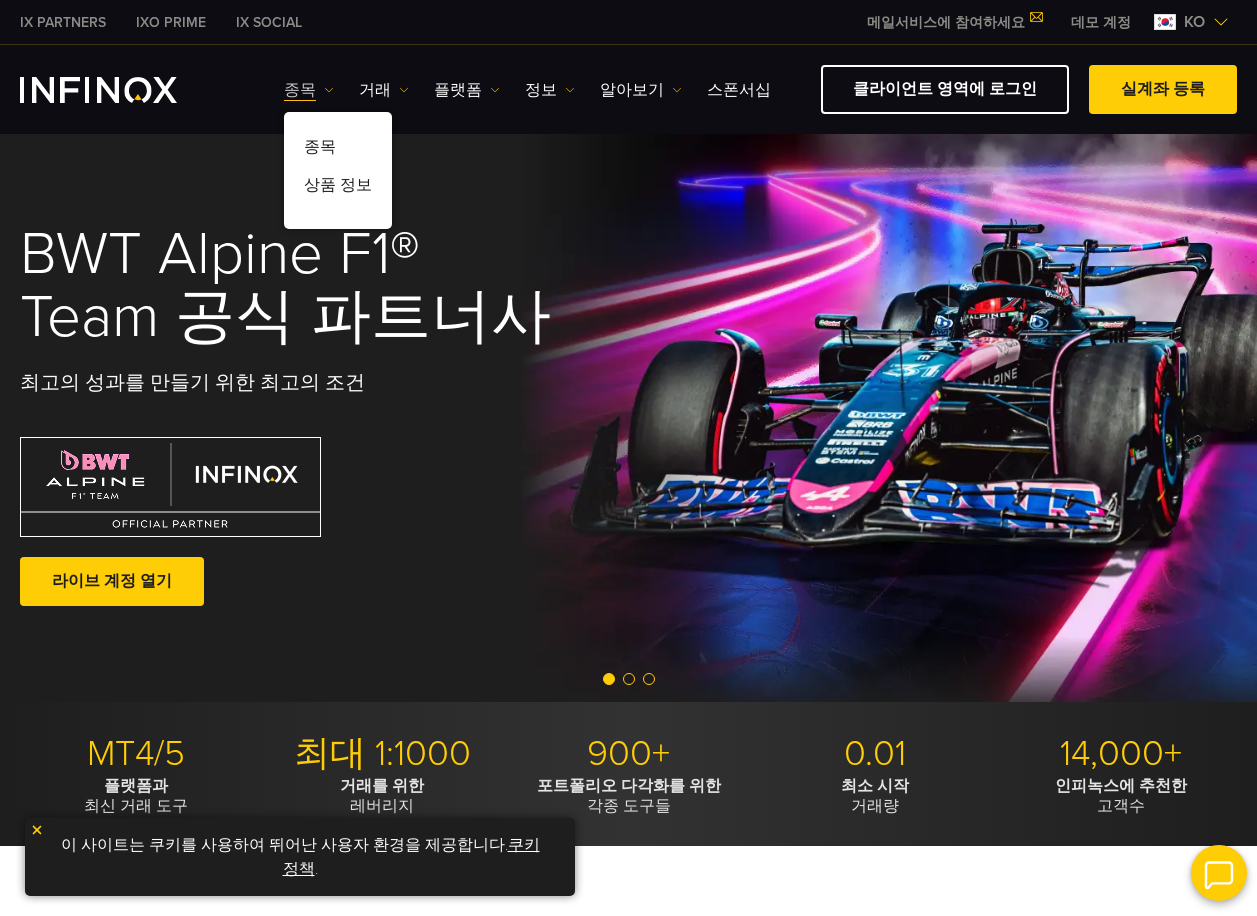 scroll, scrollTop: 0, scrollLeft: 0, axis: both 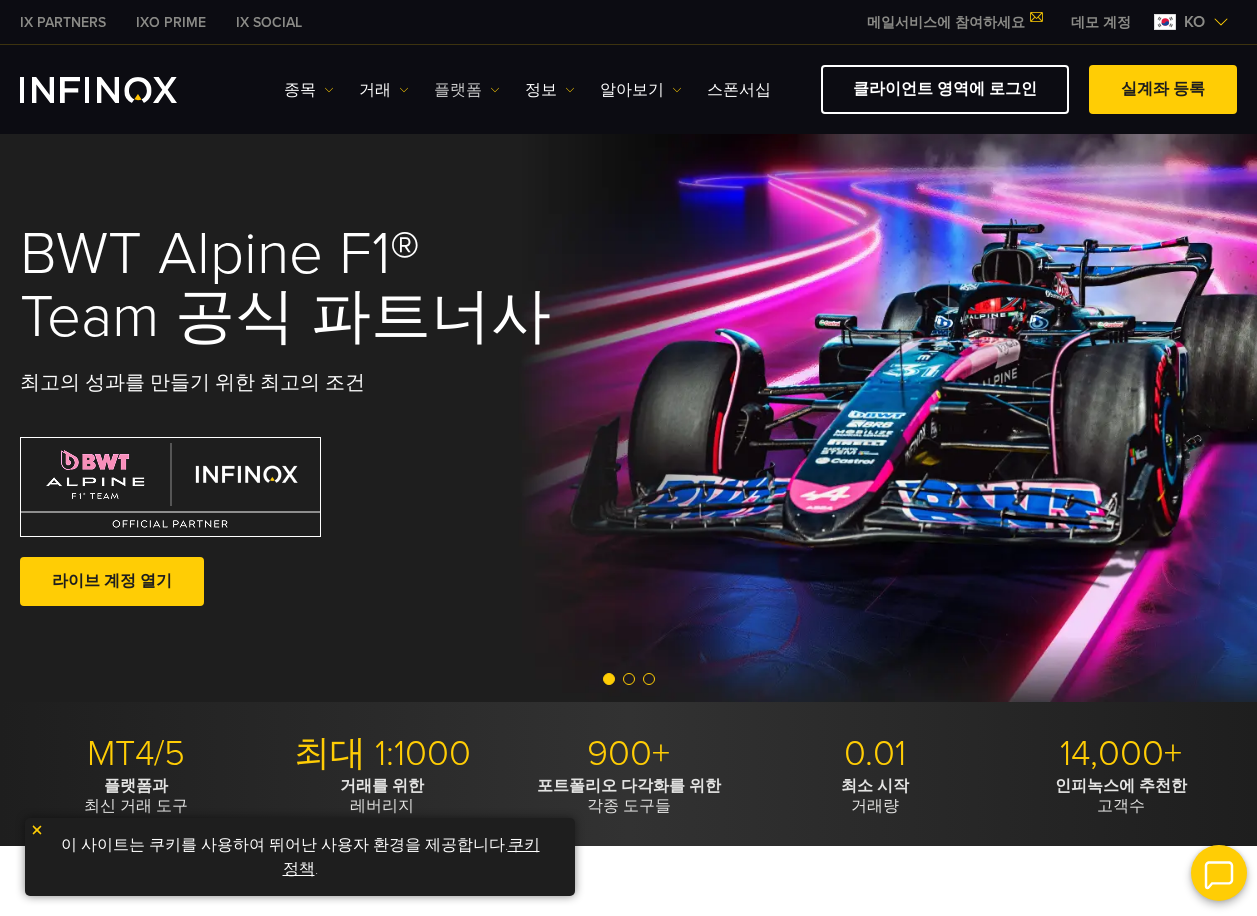 click on "플랫폼" at bounding box center [467, 90] 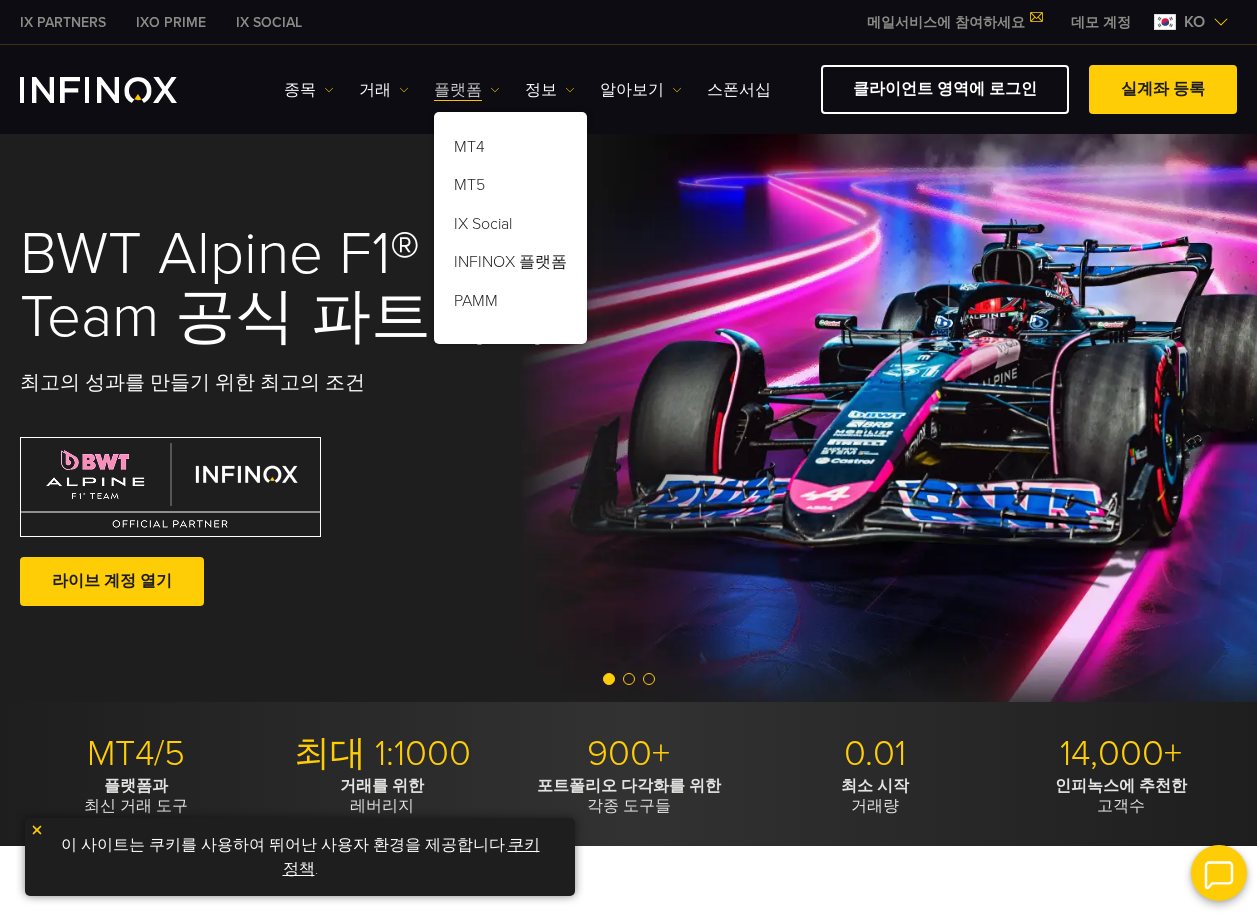 scroll, scrollTop: 0, scrollLeft: 0, axis: both 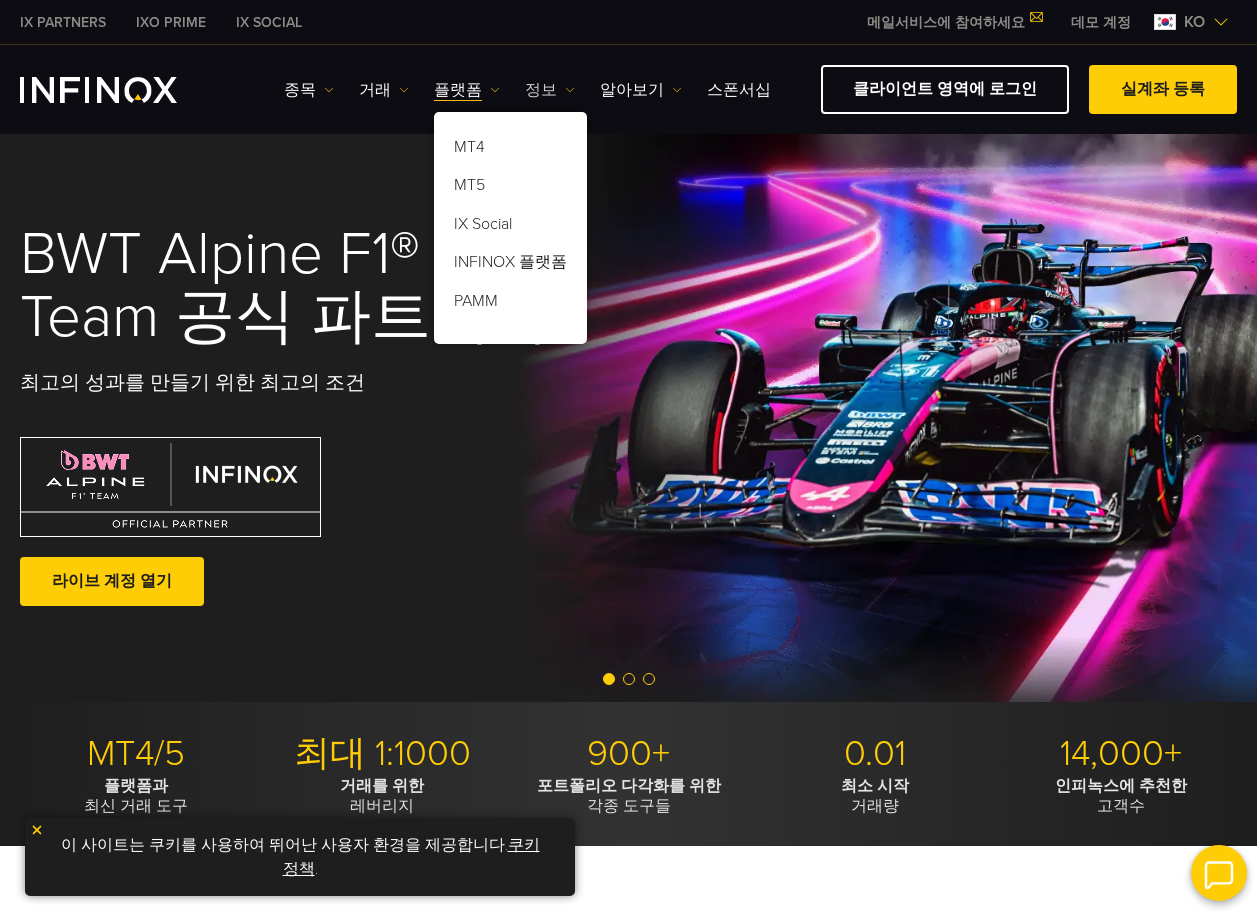 click on "정보" at bounding box center [550, 90] 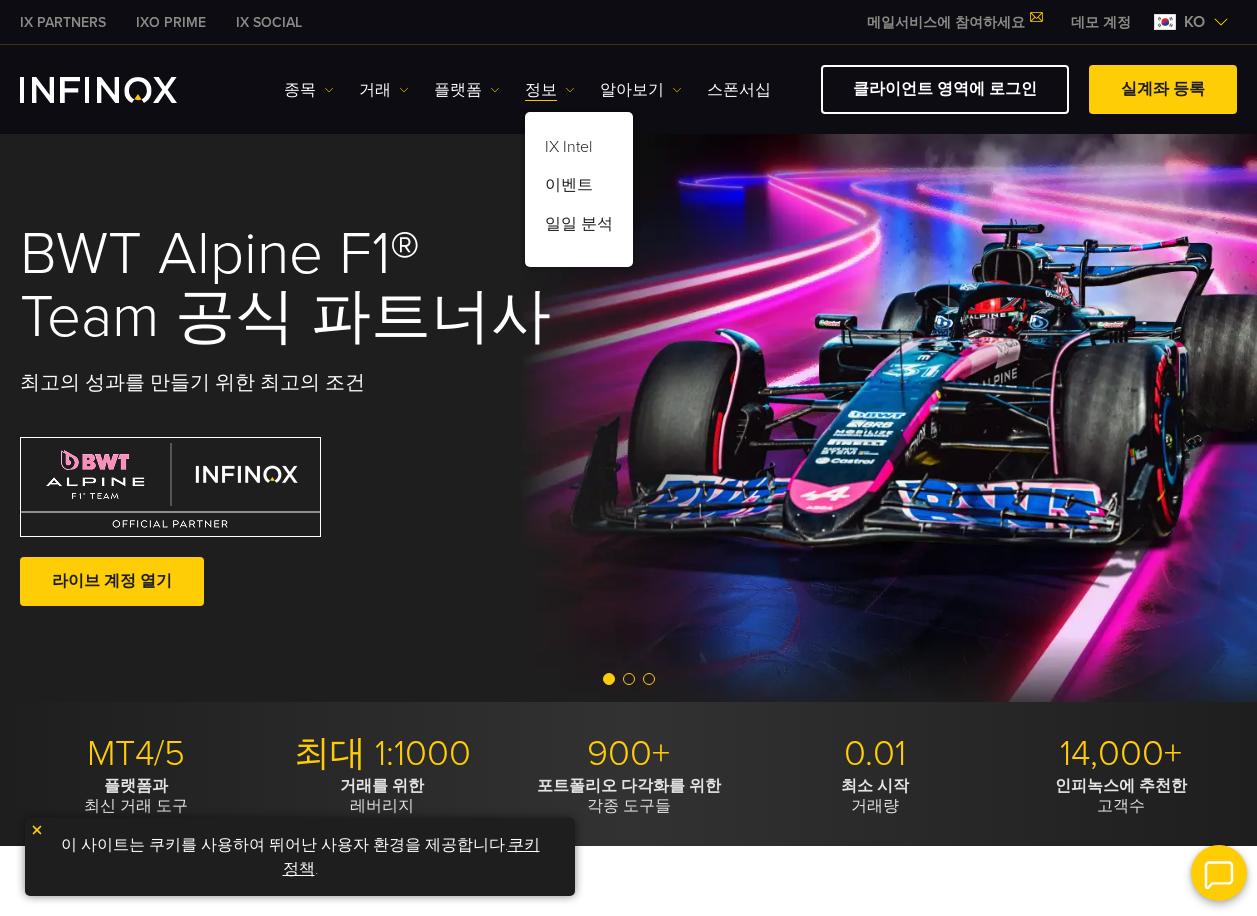 click on "종목
종목
상품 정보
거래
계정
데모" at bounding box center [527, 90] 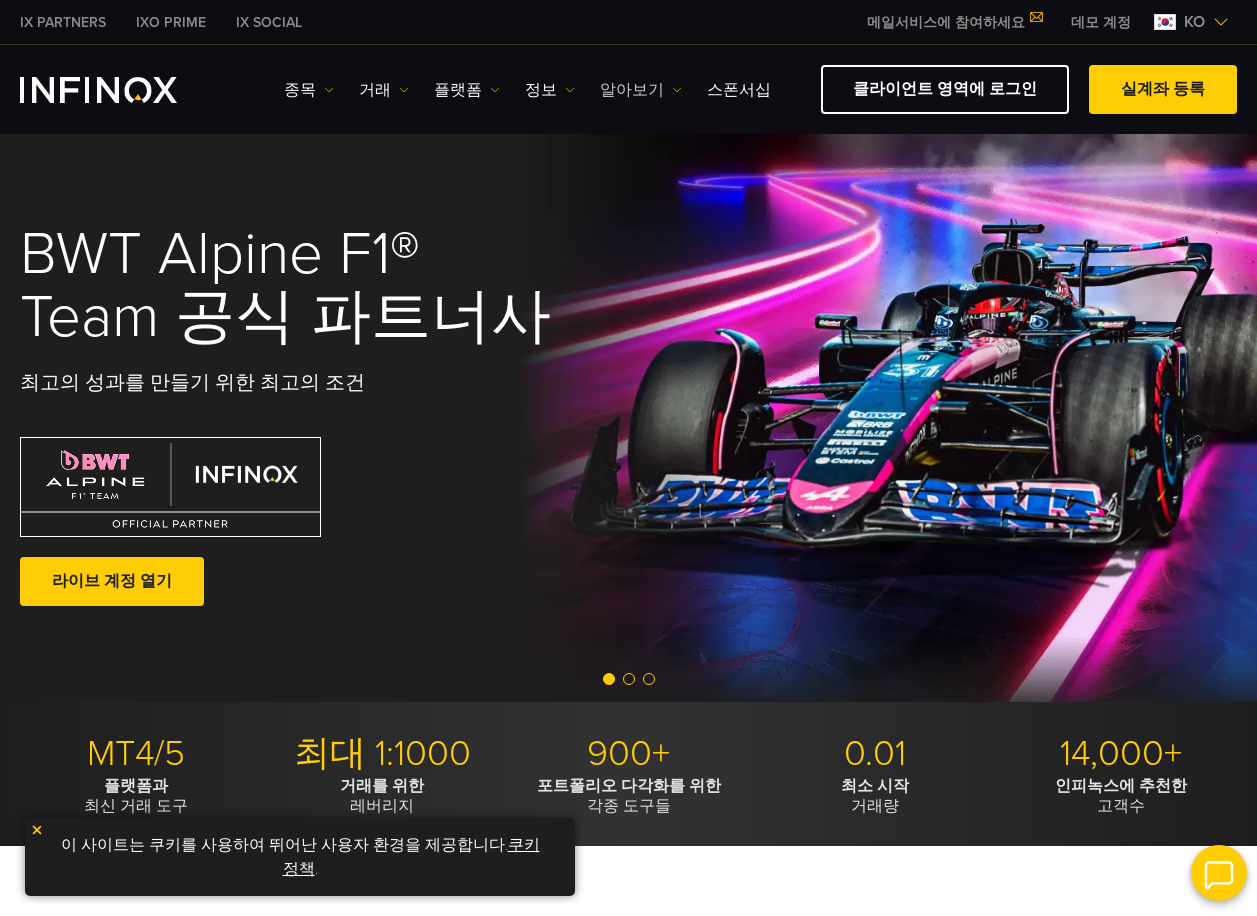 scroll, scrollTop: 0, scrollLeft: 0, axis: both 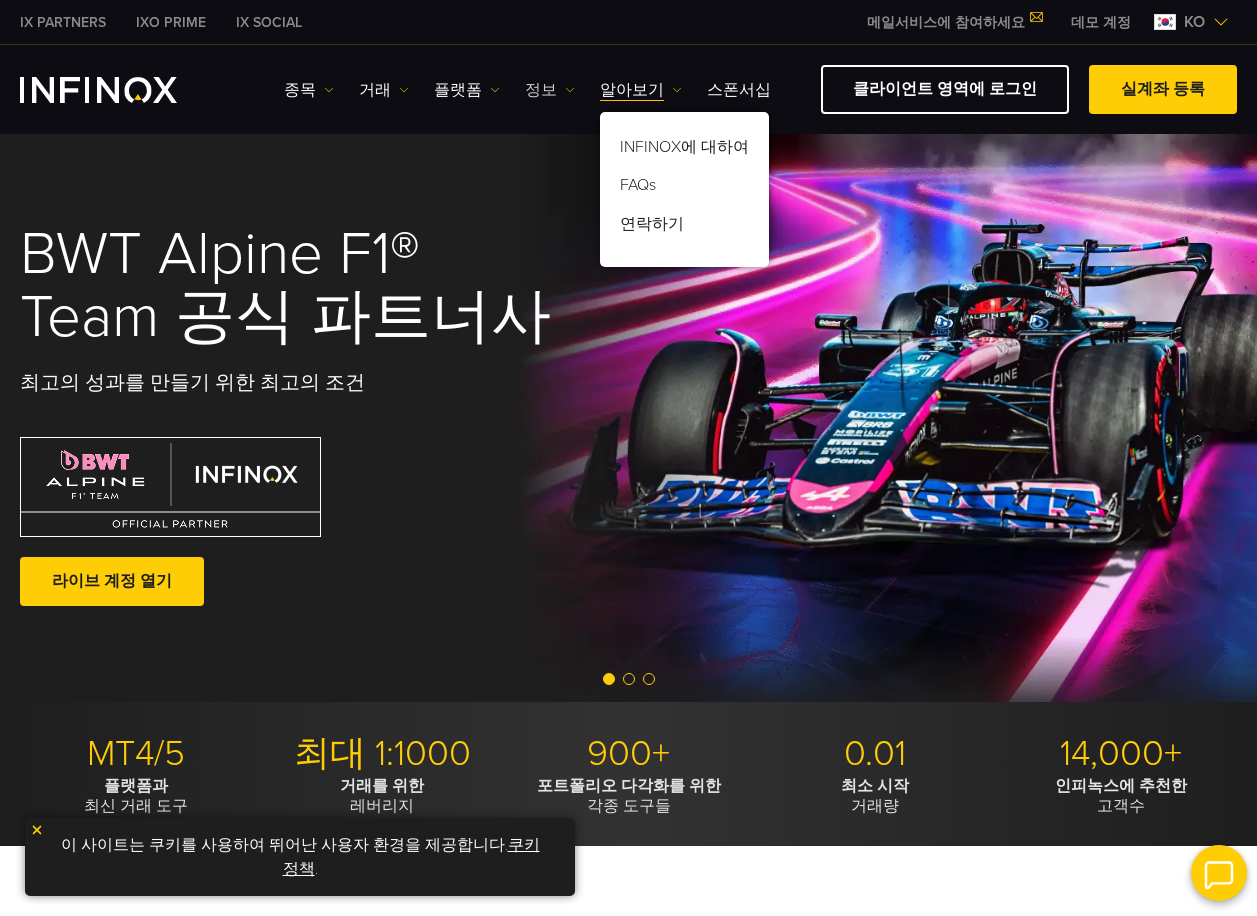 click on "정보" at bounding box center (550, 90) 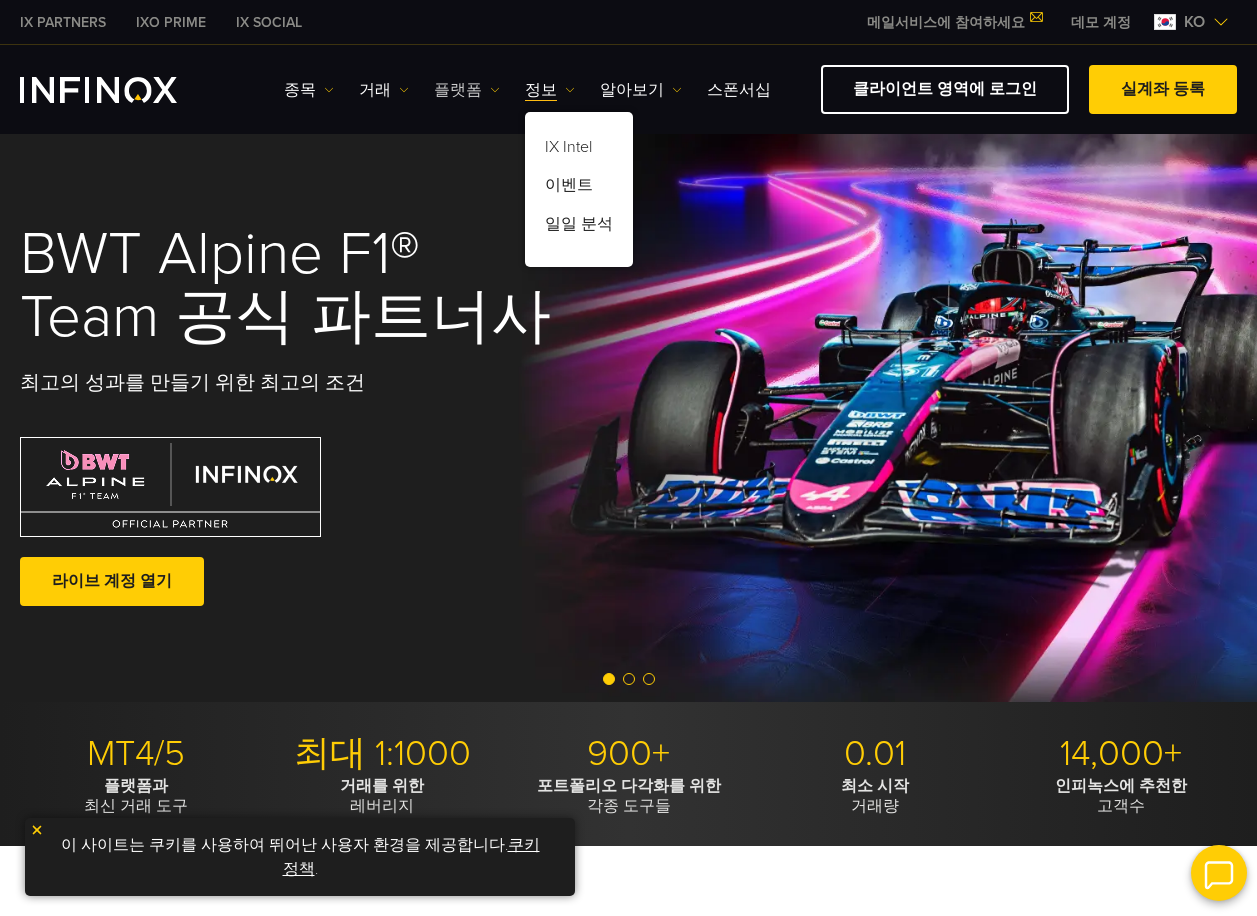 click on "플랫폼" at bounding box center (467, 90) 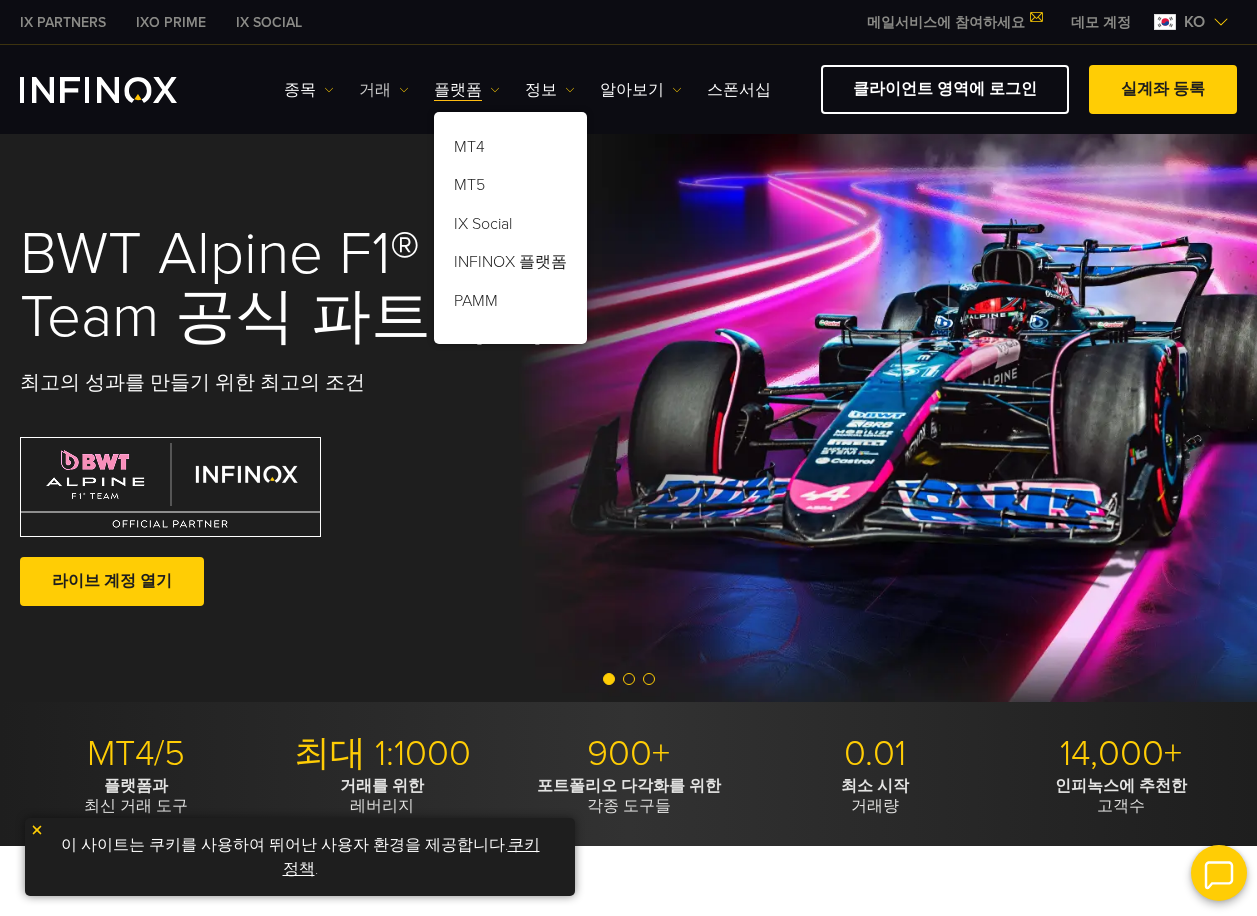 click on "거래" at bounding box center [384, 90] 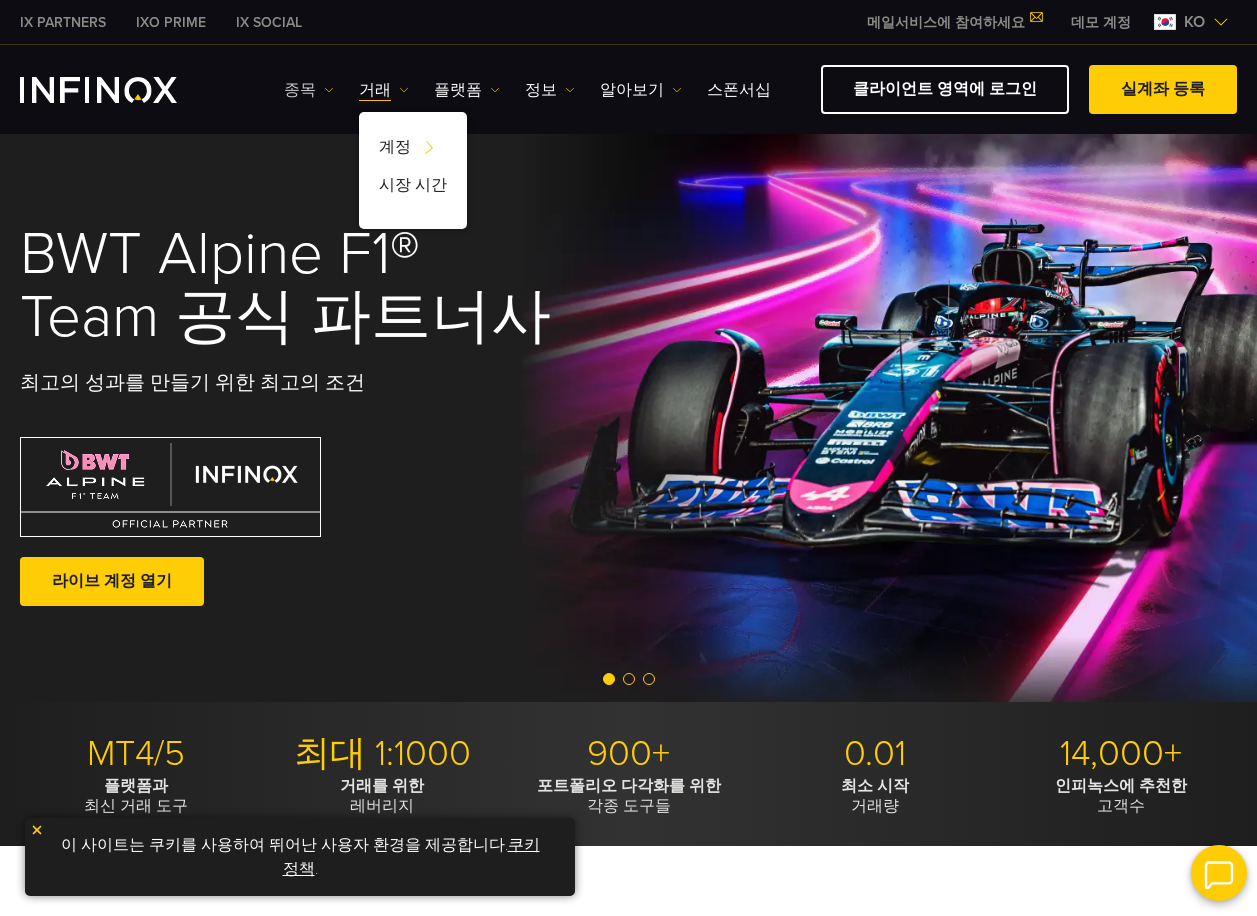 click on "종목" at bounding box center [309, 90] 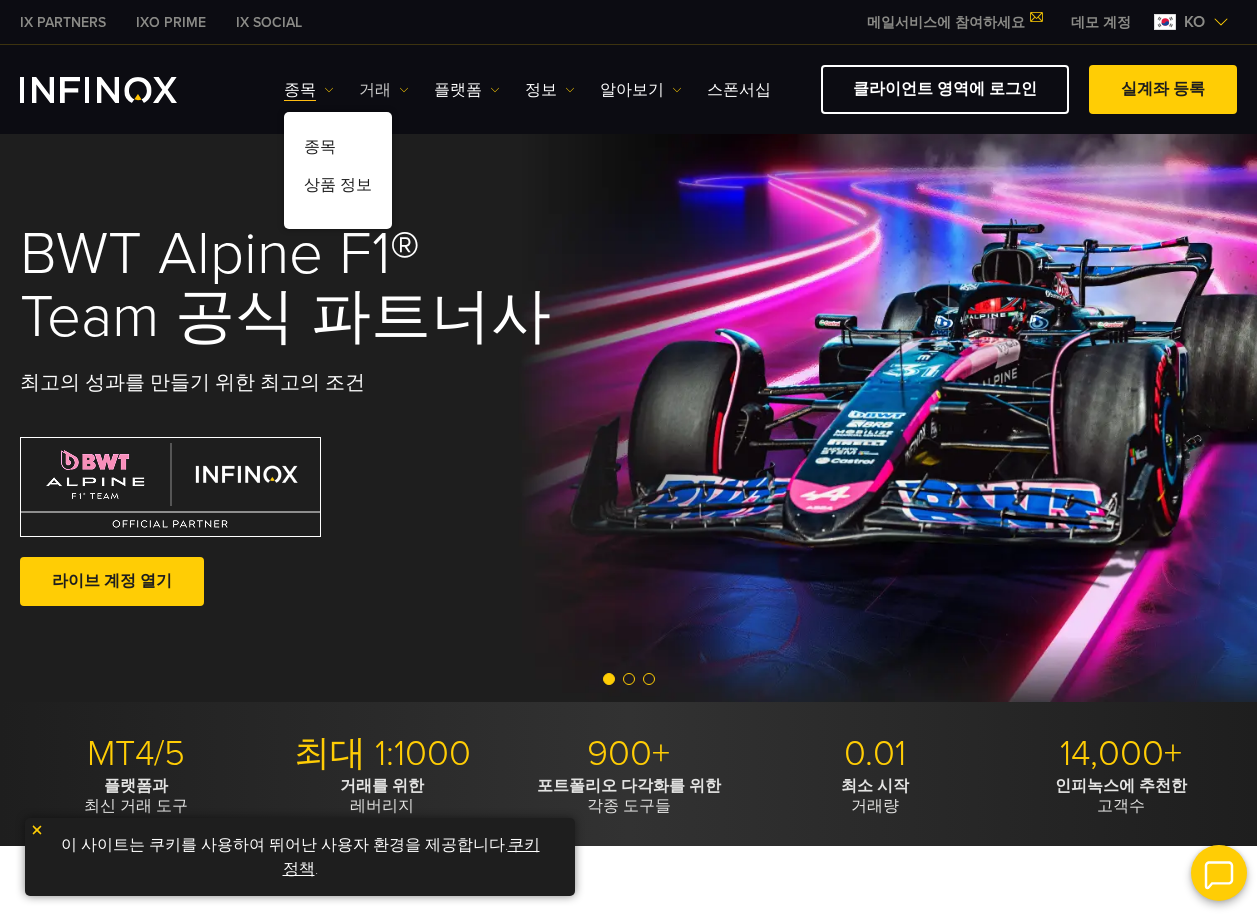 click on "거래" at bounding box center (384, 90) 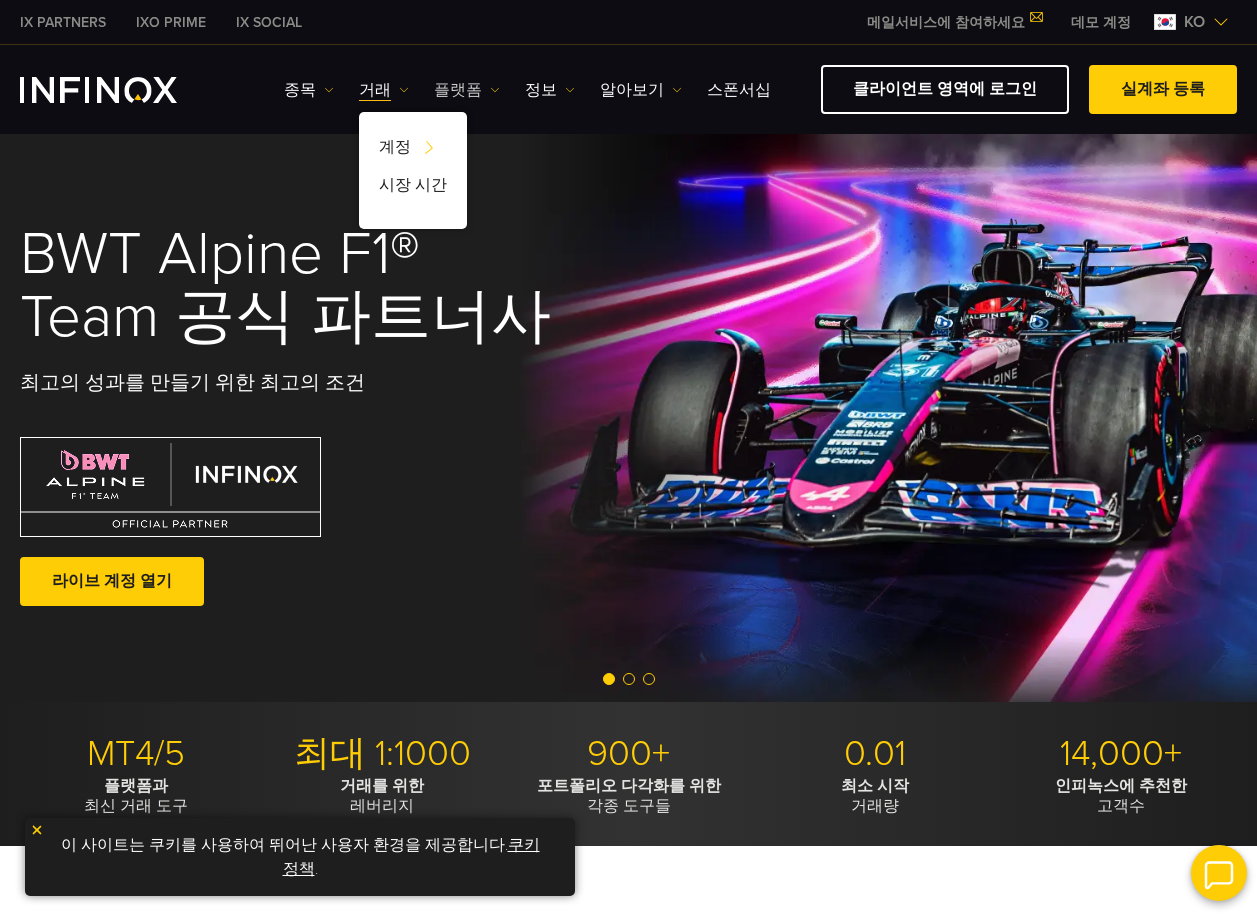 click on "플랫폼" at bounding box center (467, 90) 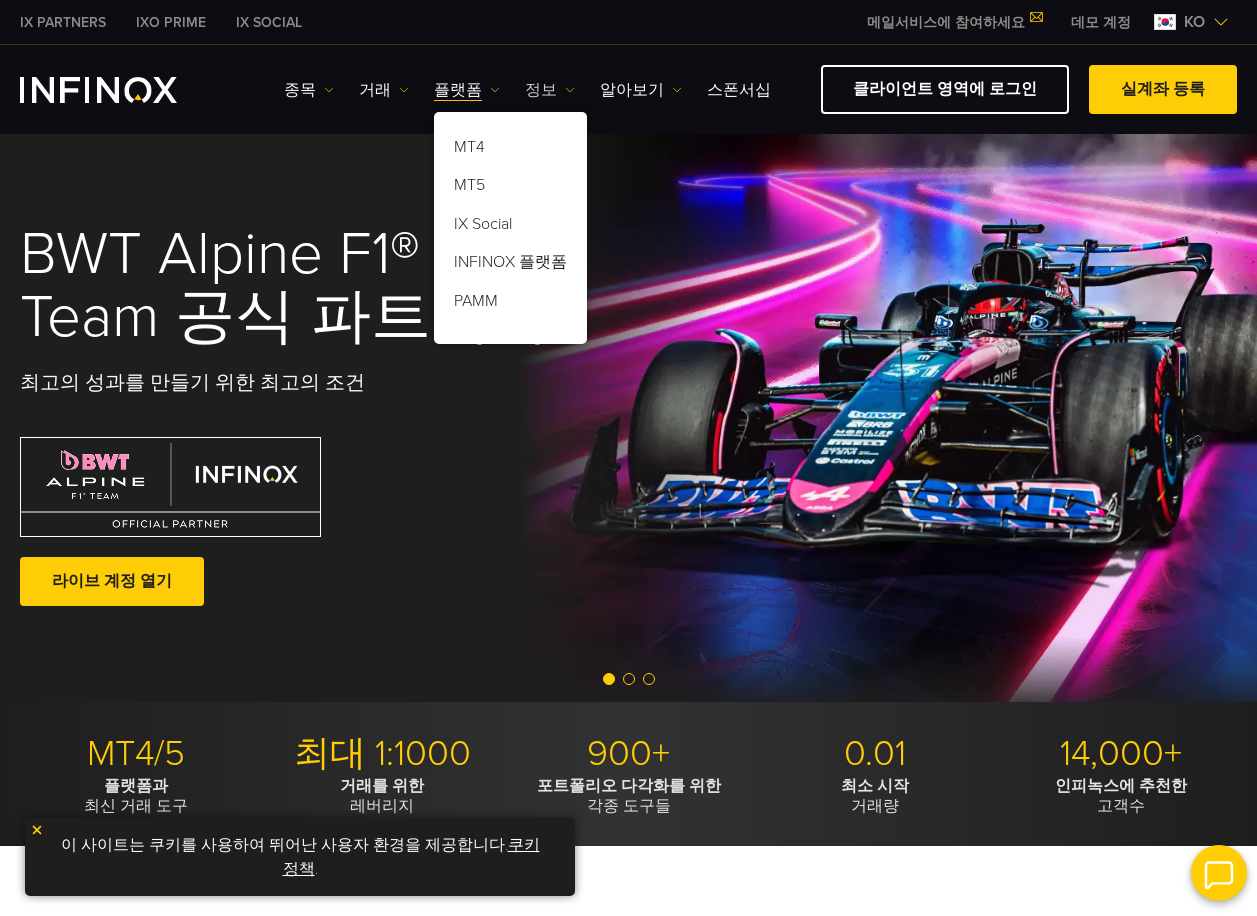 click on "정보" at bounding box center (550, 90) 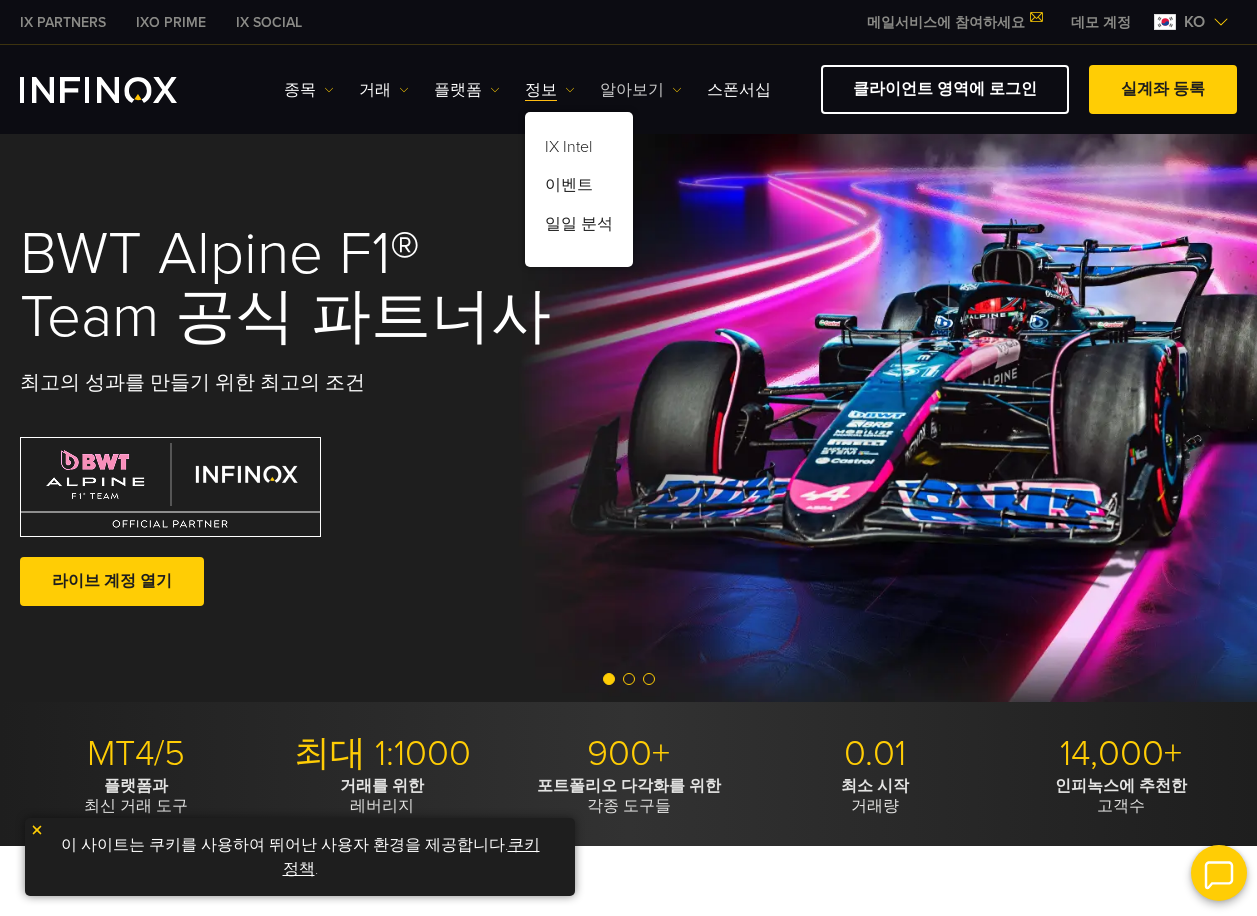click on "알아보기" at bounding box center [641, 90] 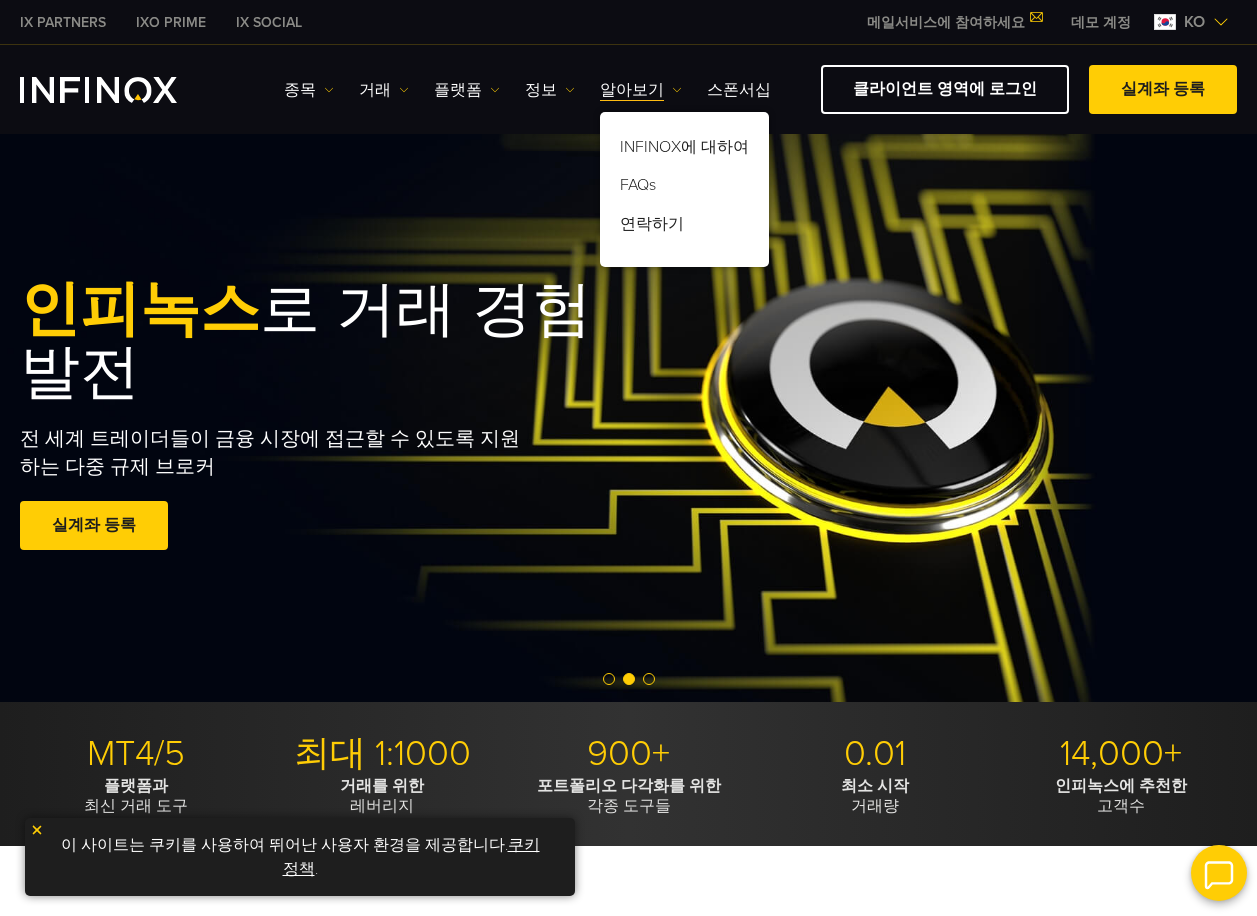 click on "종목
종목
상품 정보
거래
계정
데모" at bounding box center (527, 90) 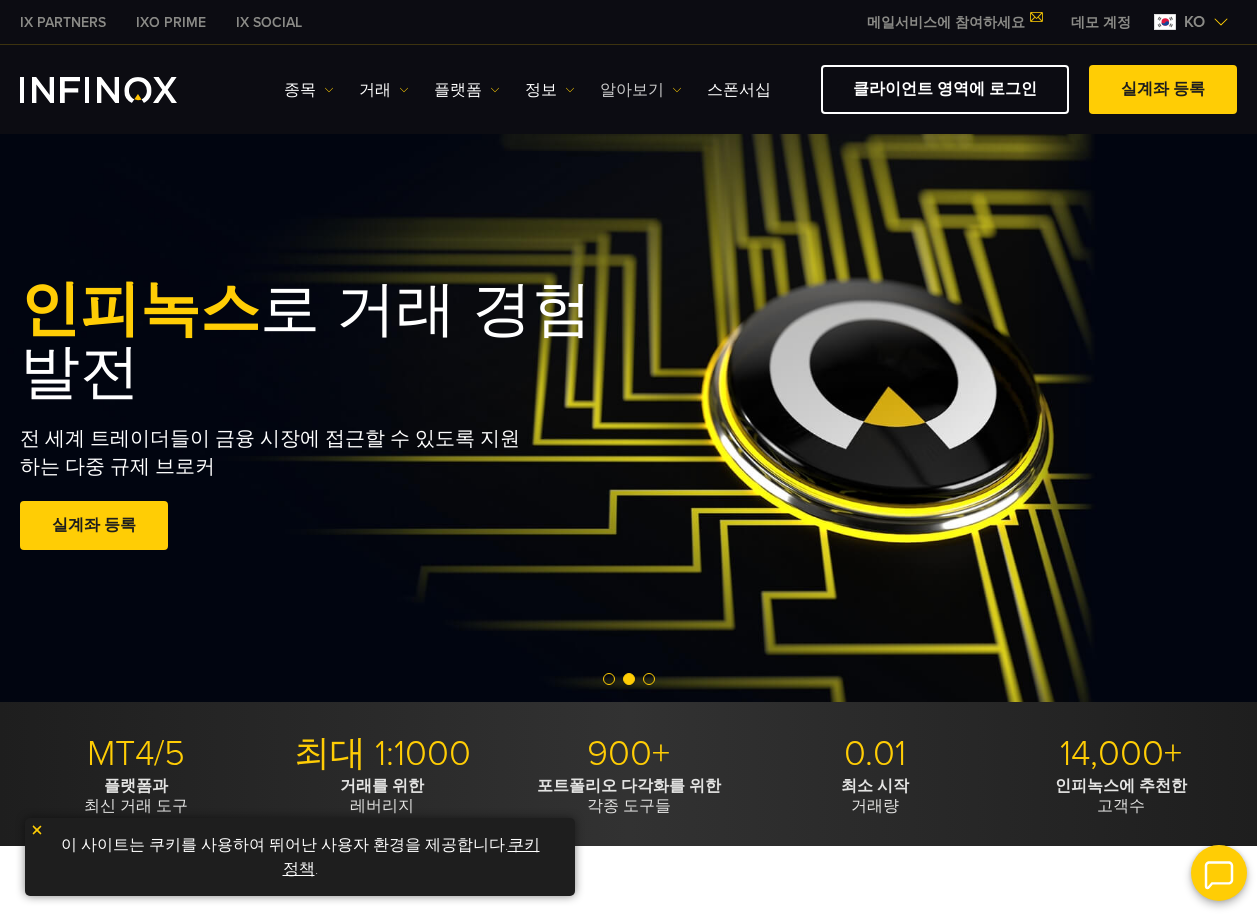 click on "알아보기" at bounding box center (641, 90) 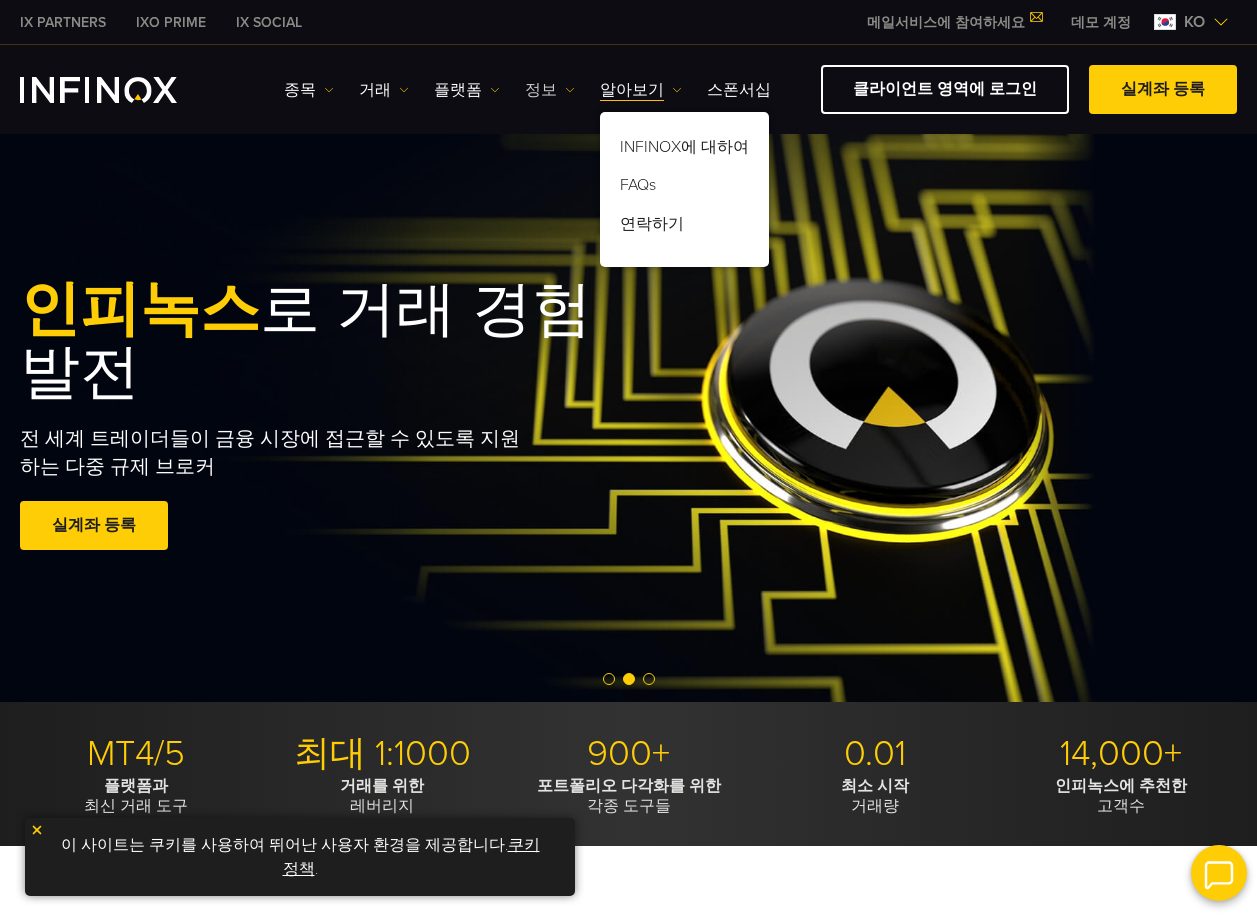 click on "정보" at bounding box center (550, 90) 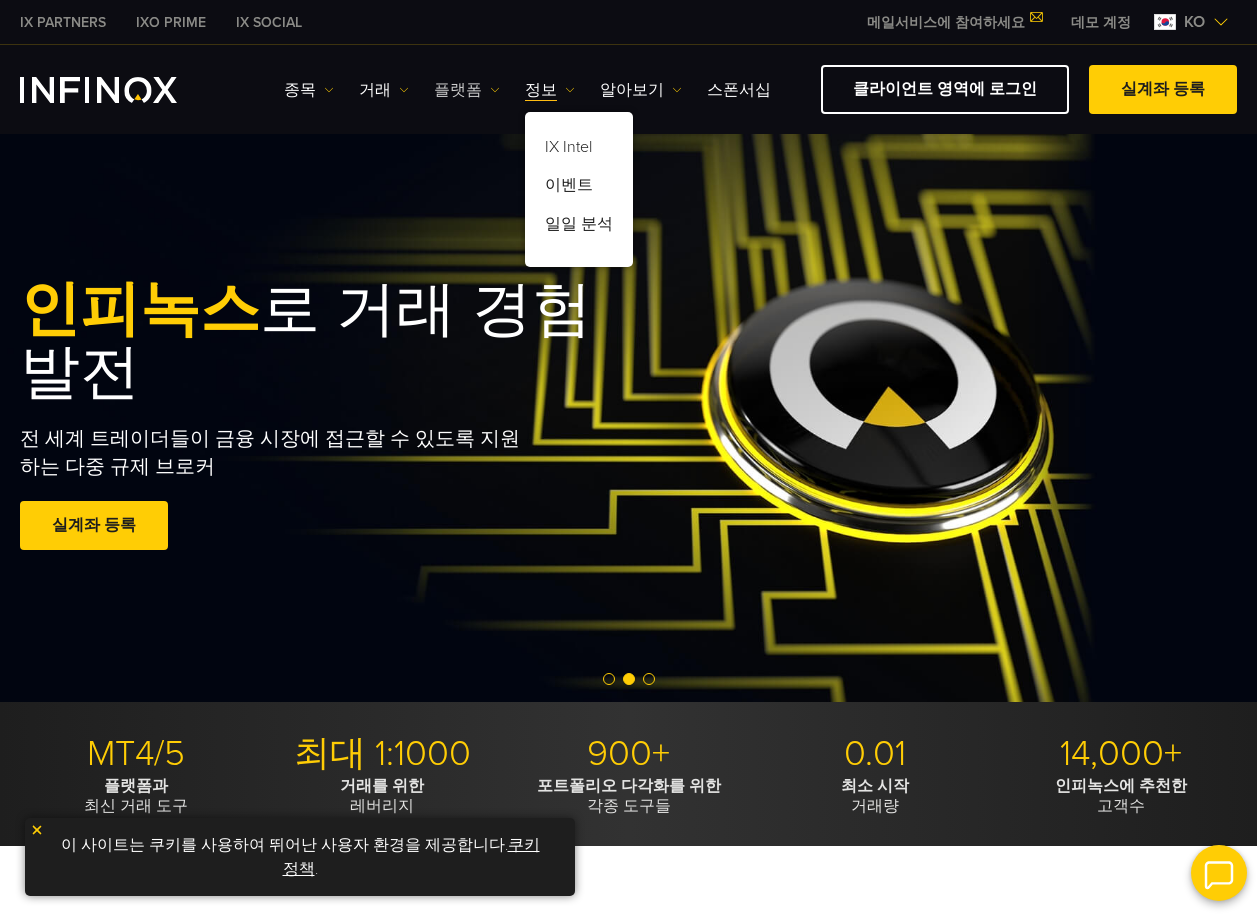 click at bounding box center (495, 90) 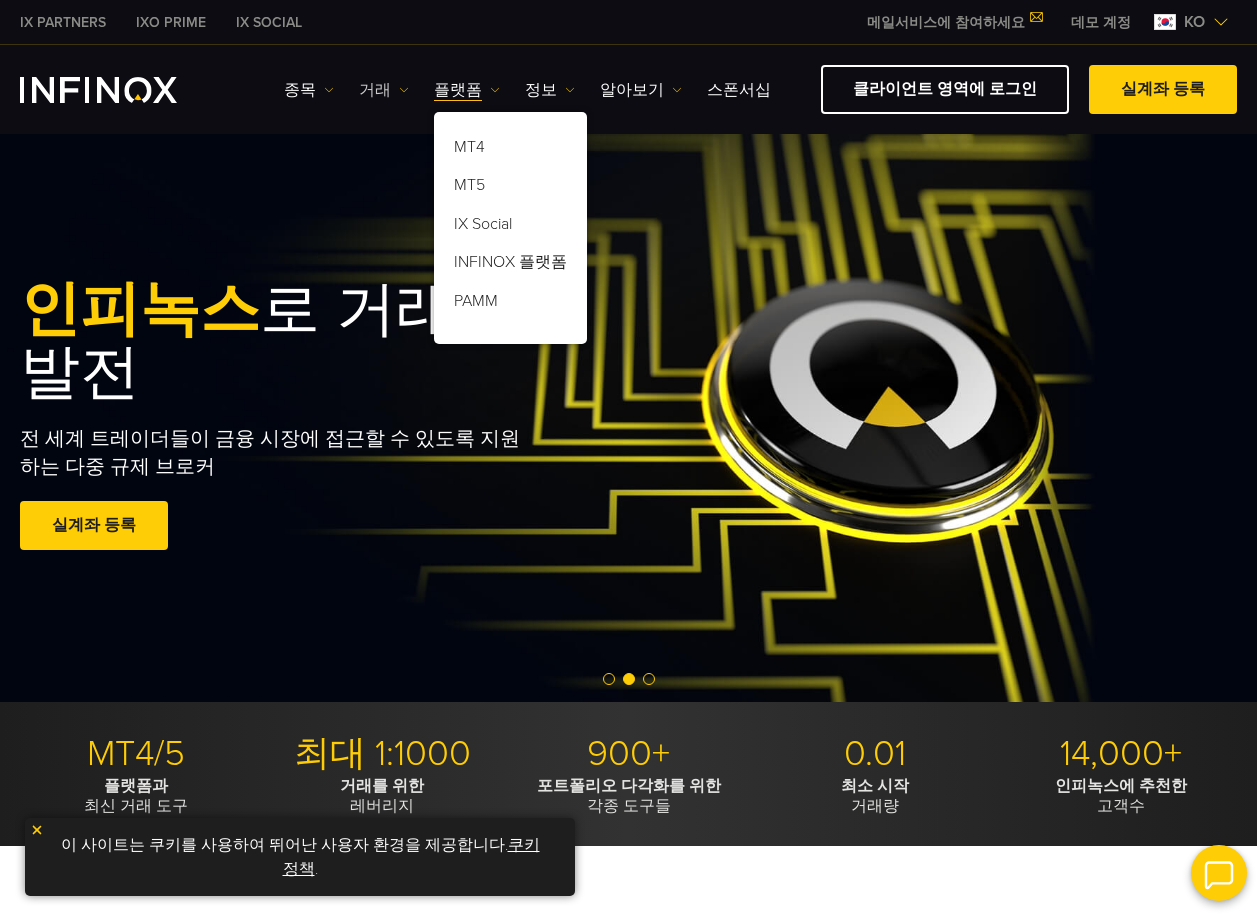 click on "거래" at bounding box center [384, 90] 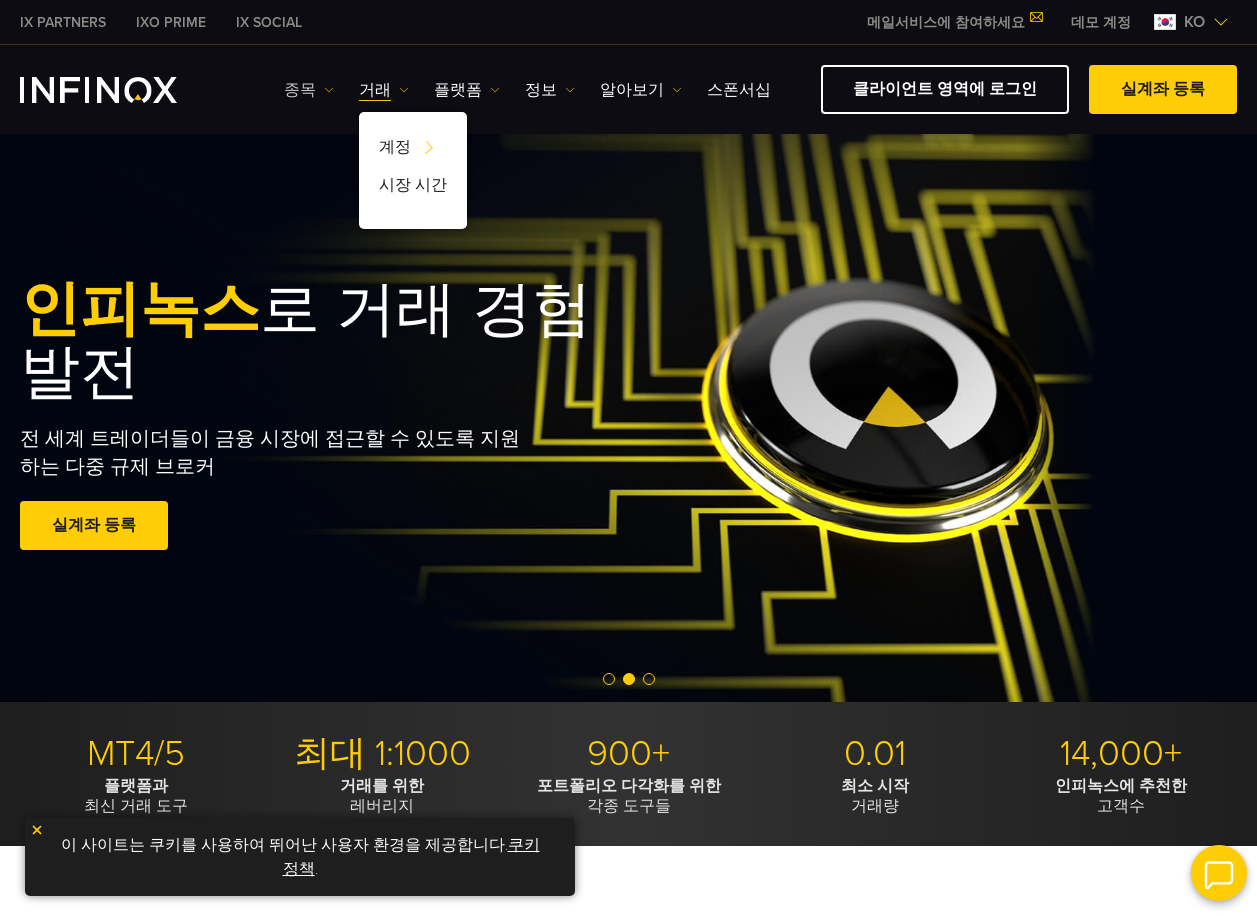 click on "종목" at bounding box center [309, 90] 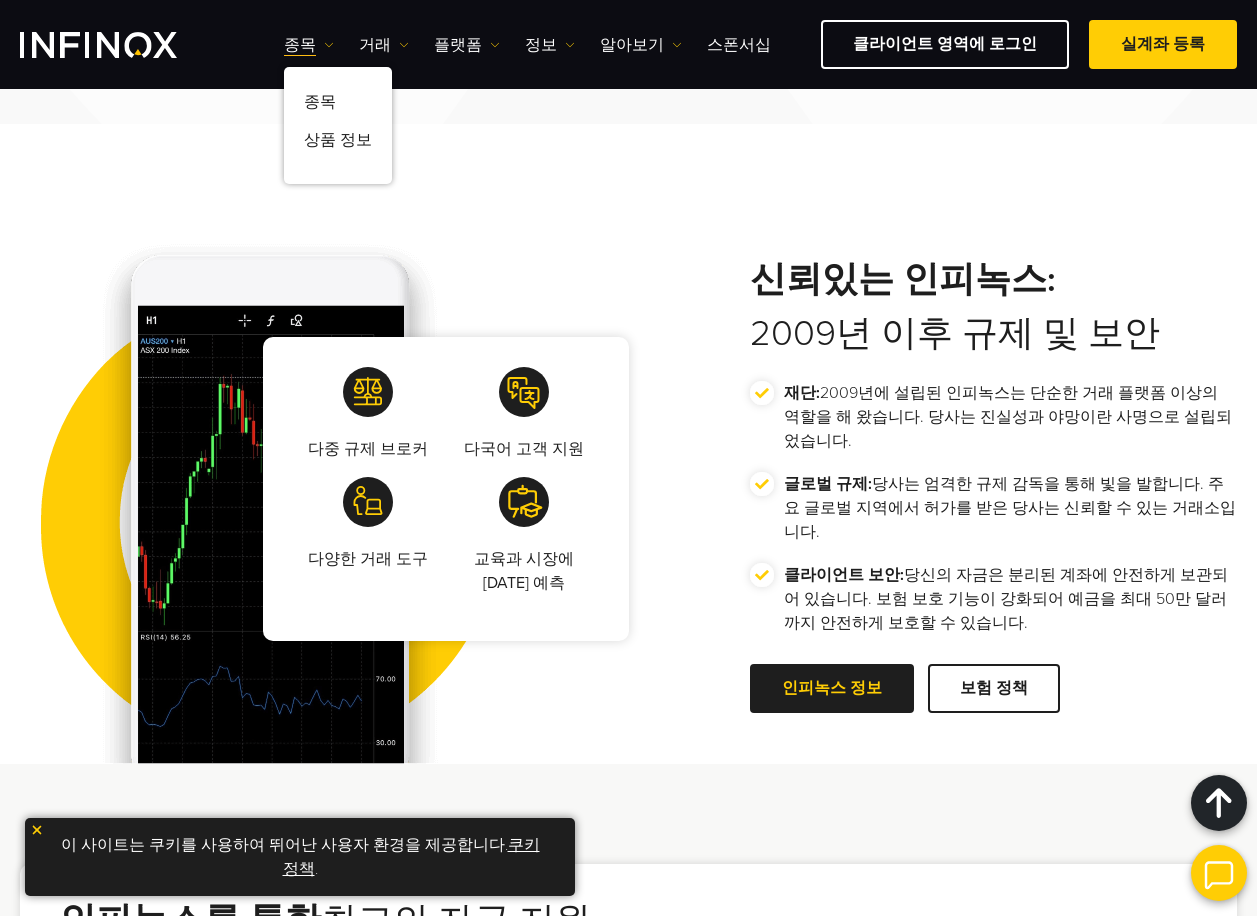 click on "다중 규제 브로커
다국어 고객 지원
다양한 거래 도구
교육과 시장에 대한 예측
재단:" at bounding box center (628, 489) 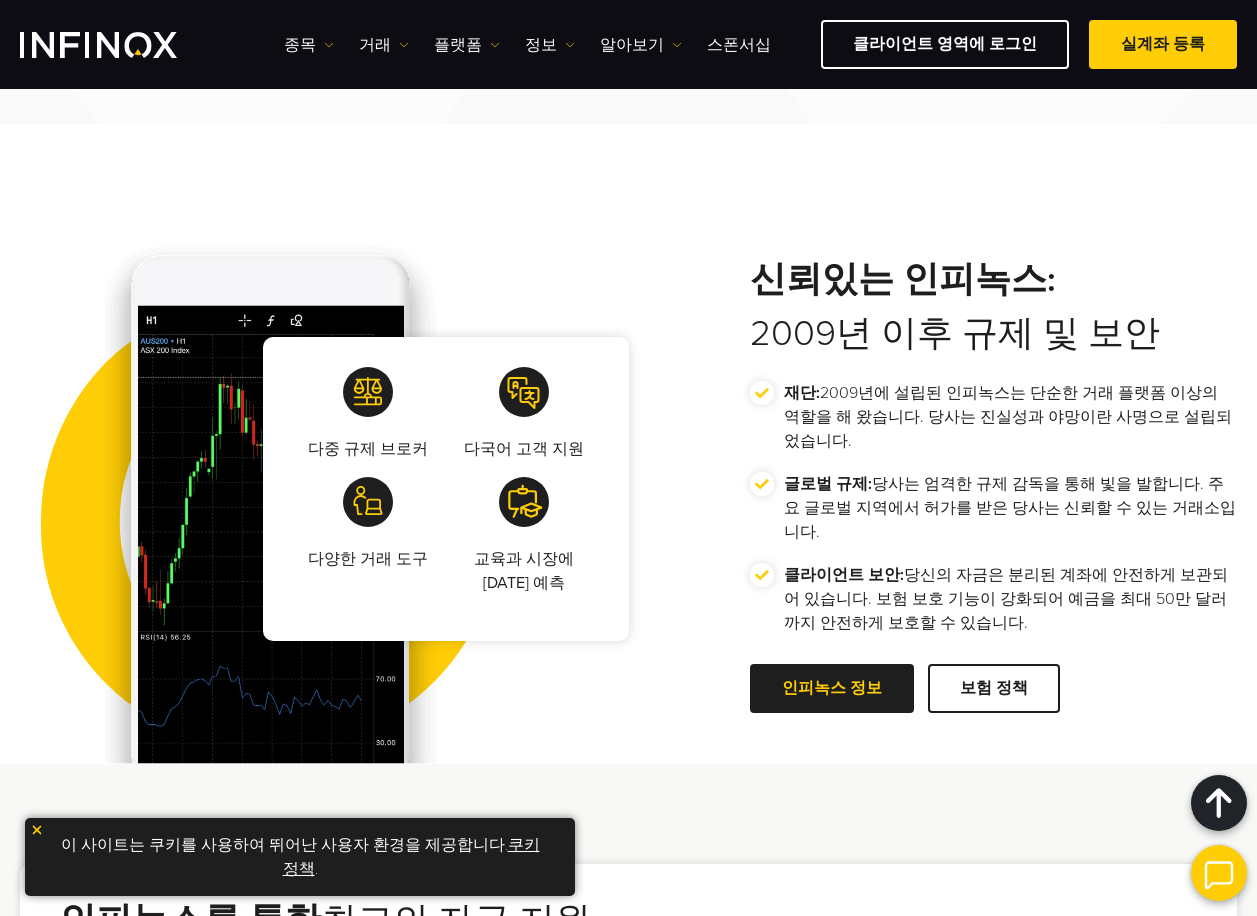 click on "다중 규제 브로커
다국어 고객 지원
다양한 거래 도구
교육과 시장에 대한 예측
재단:" at bounding box center [628, 489] 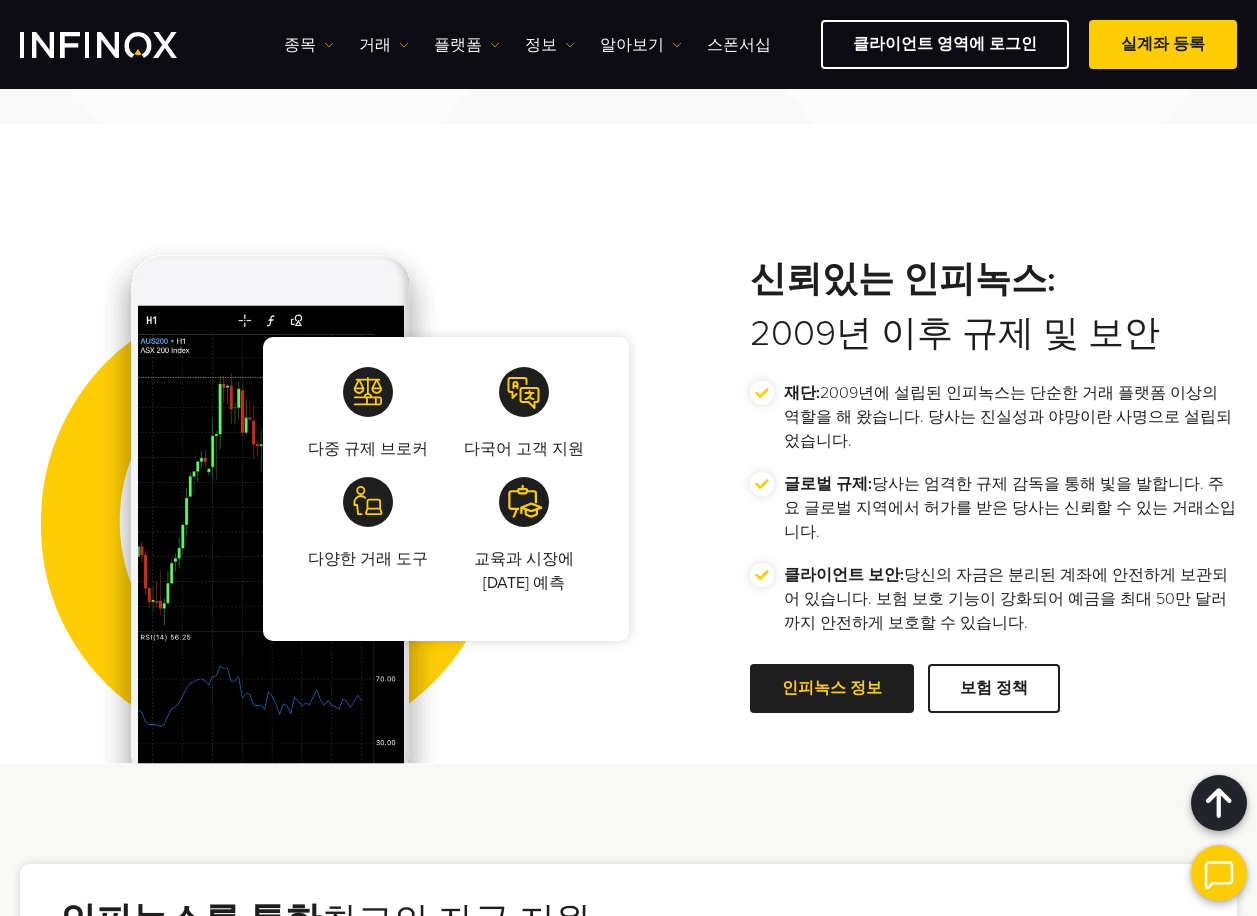 scroll, scrollTop: 0, scrollLeft: 0, axis: both 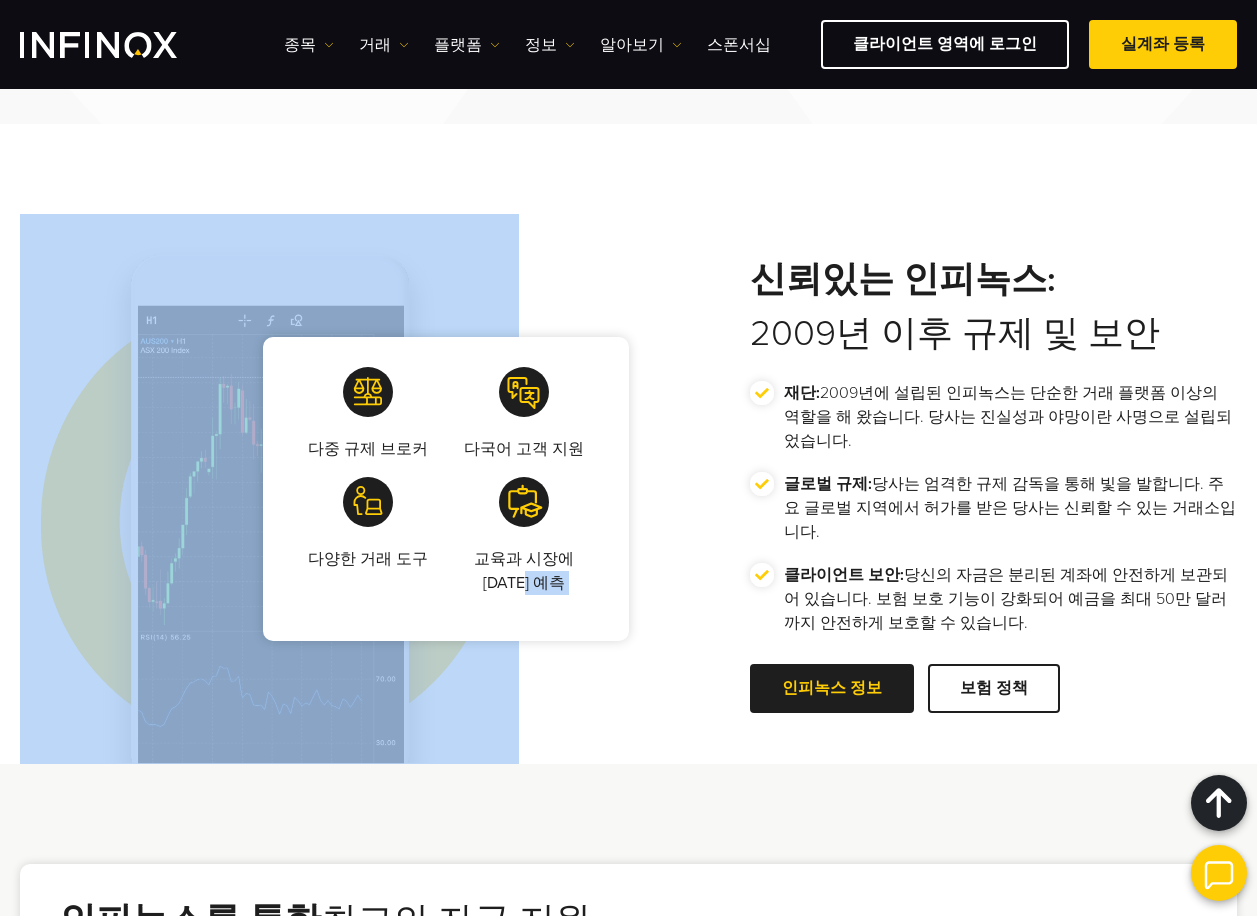 click on "다중 규제 브로커
다국어 고객 지원
다양한 거래 도구
교육과 시장에 대한 예측
재단:" at bounding box center (628, 489) 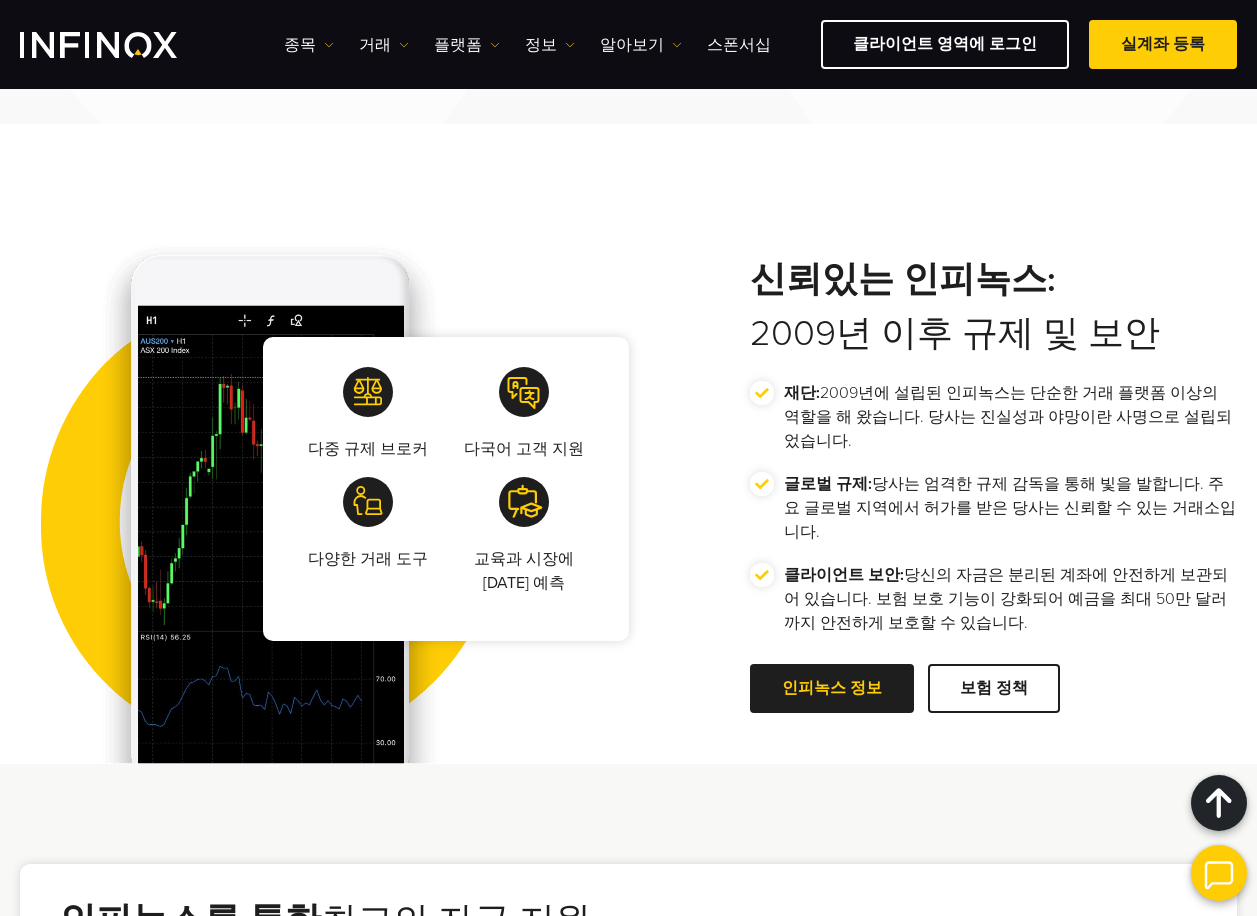 click on "다중 규제 브로커
다국어 고객 지원
다양한 거래 도구
교육과 시장에 대한 예측
재단:" at bounding box center [628, 489] 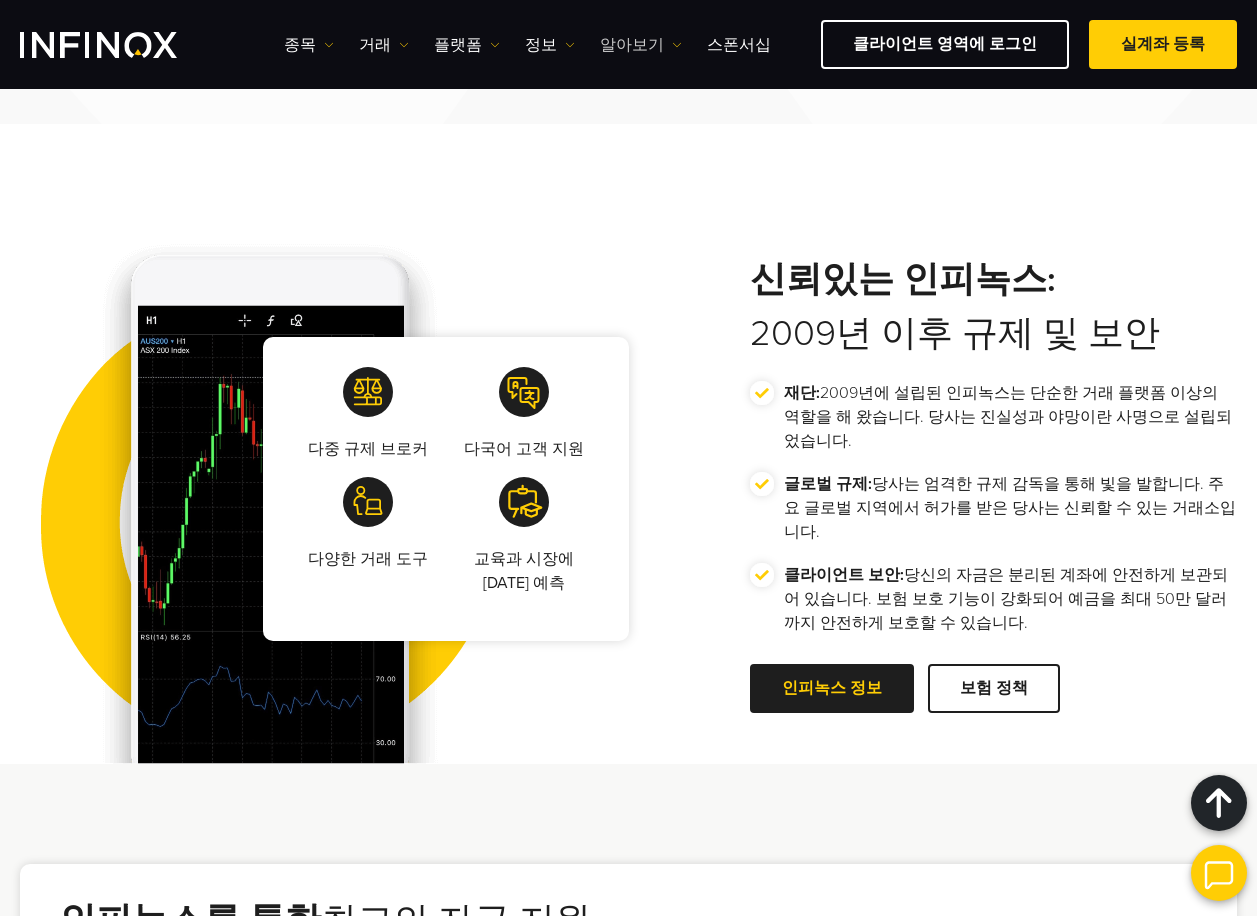 click on "알아보기" at bounding box center [641, 45] 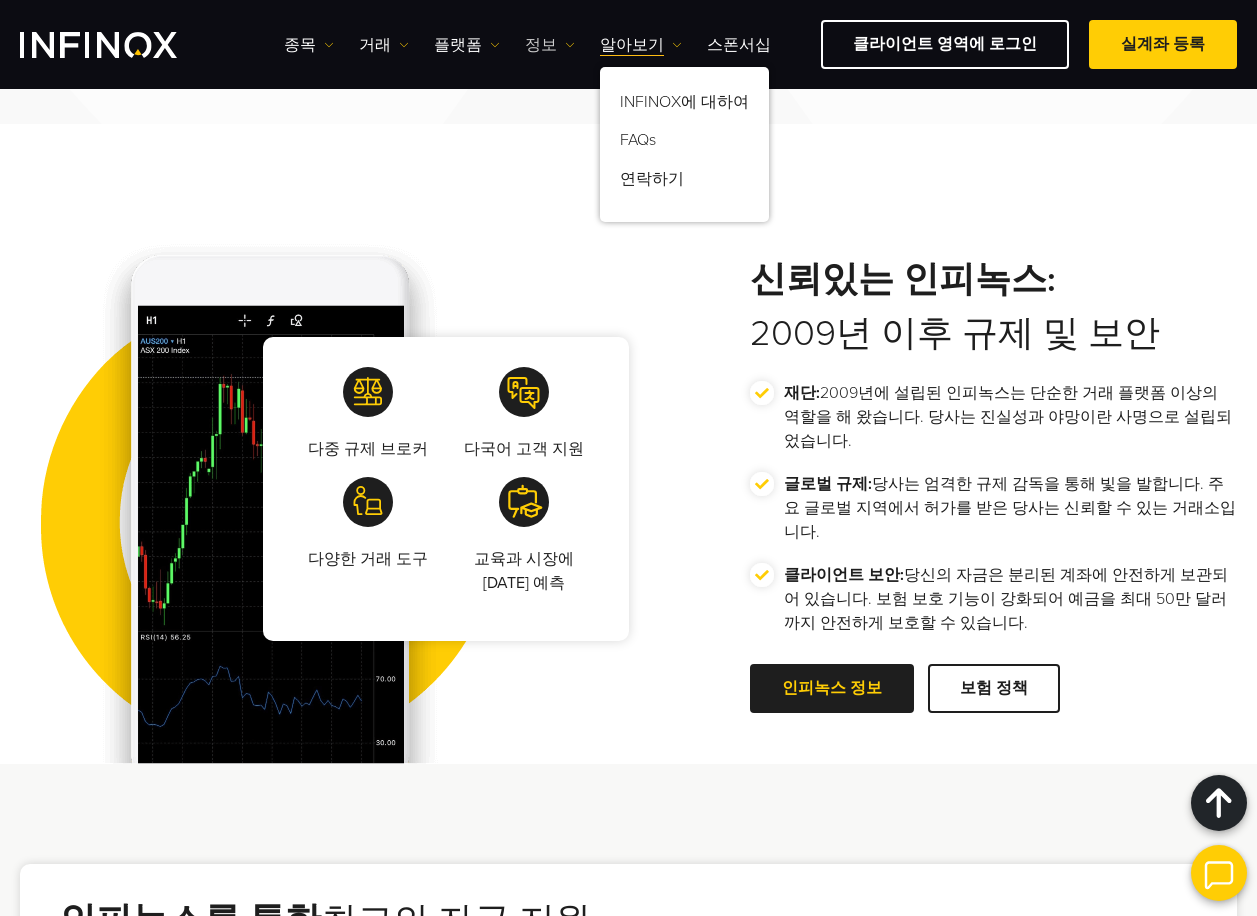 click on "정보" at bounding box center (550, 45) 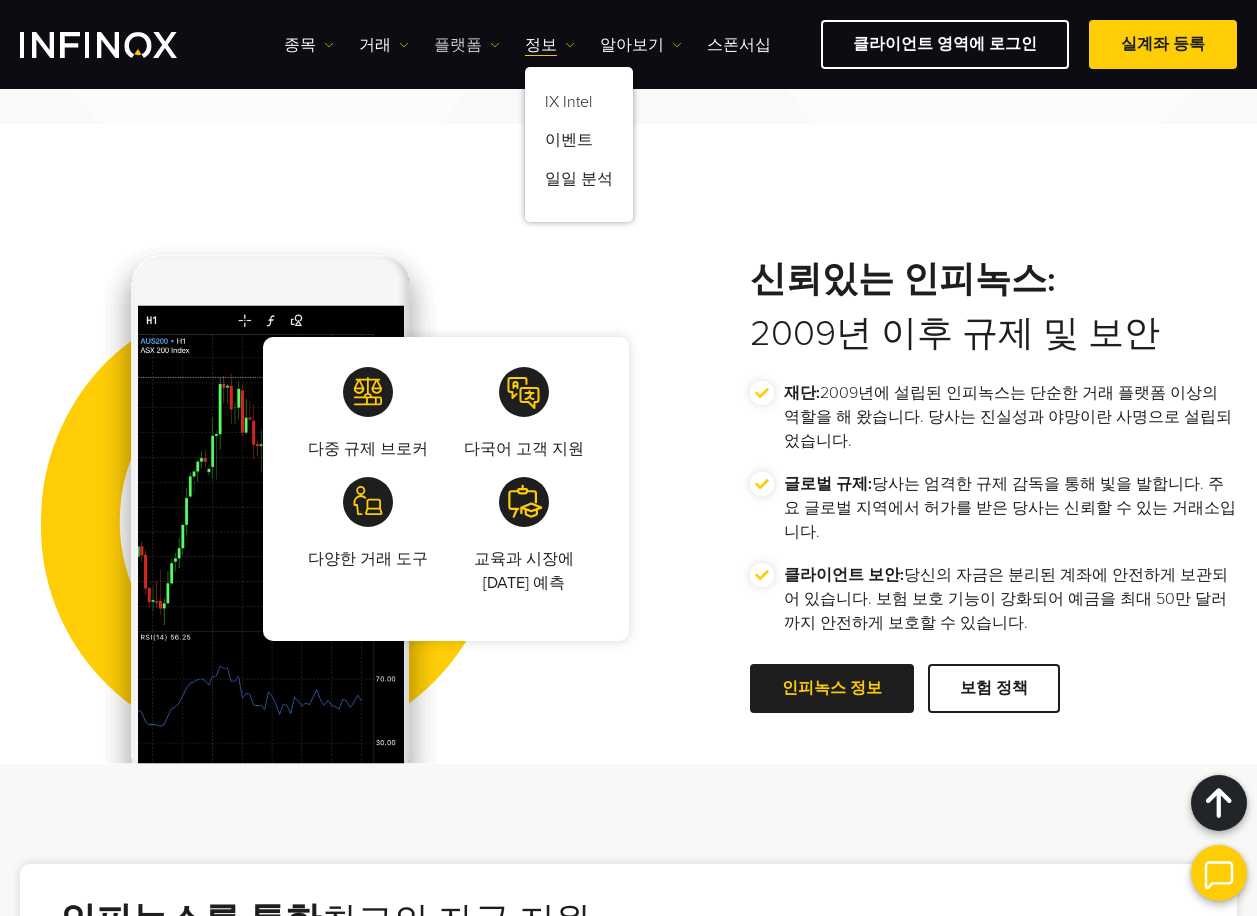 click on "플랫폼" at bounding box center (467, 45) 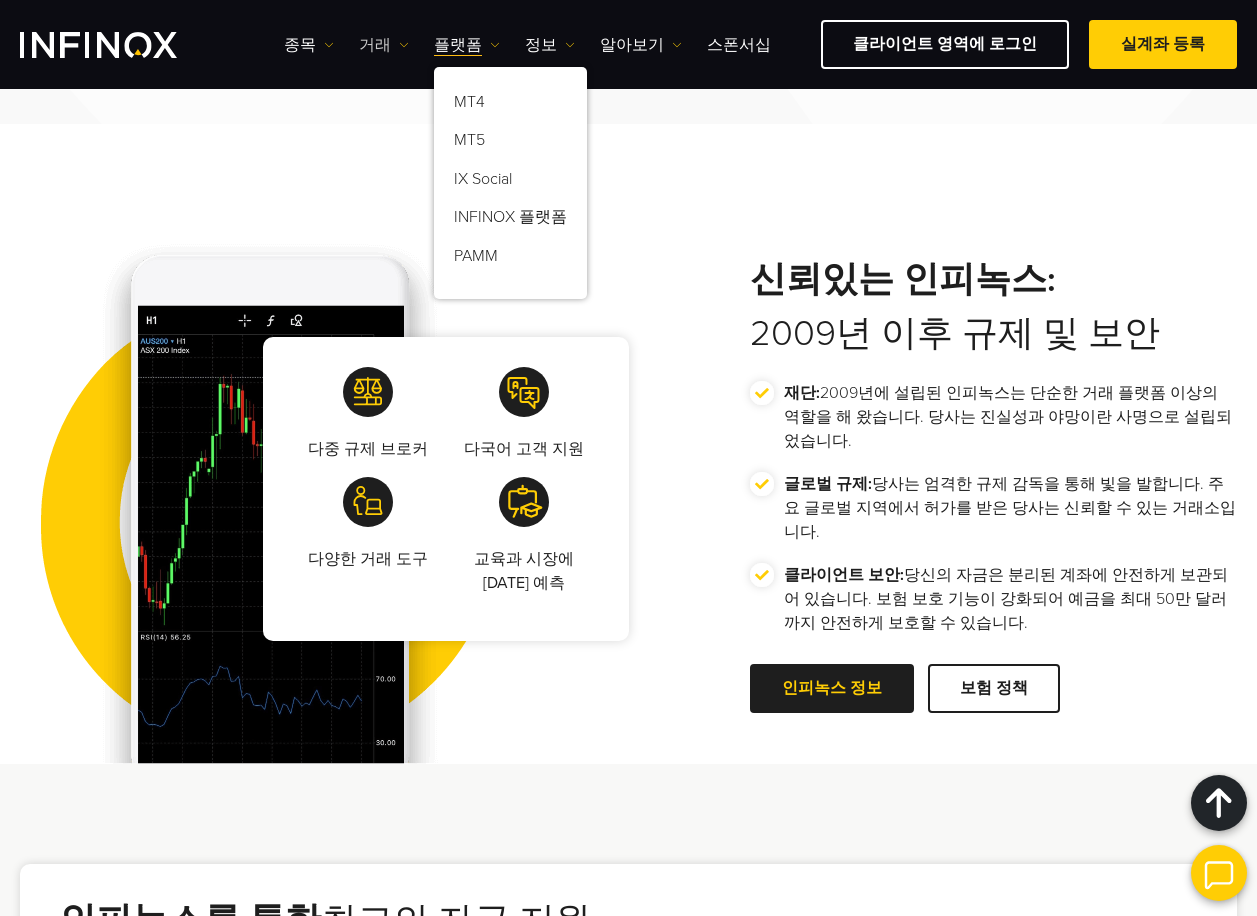 click at bounding box center [404, 45] 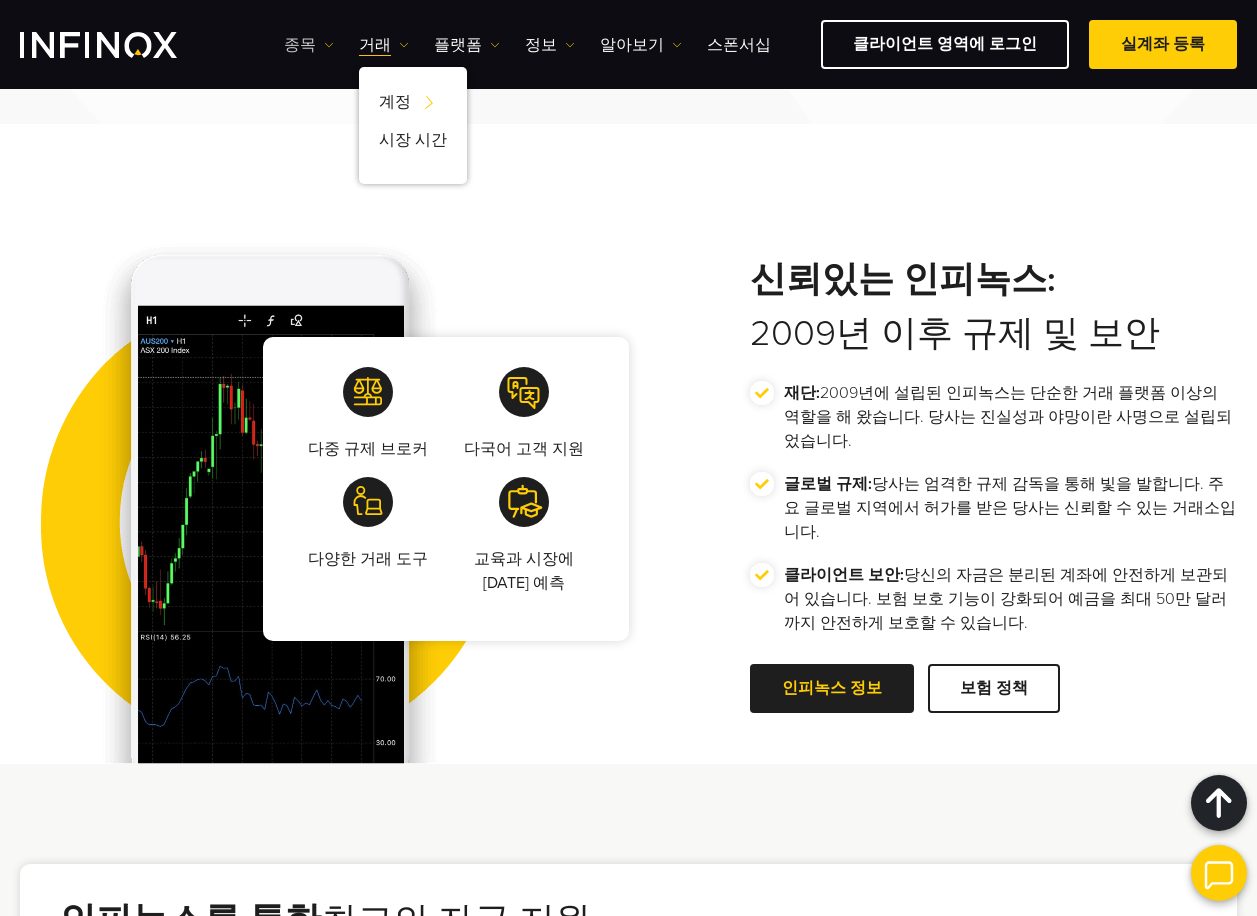 click on "종목" at bounding box center [309, 45] 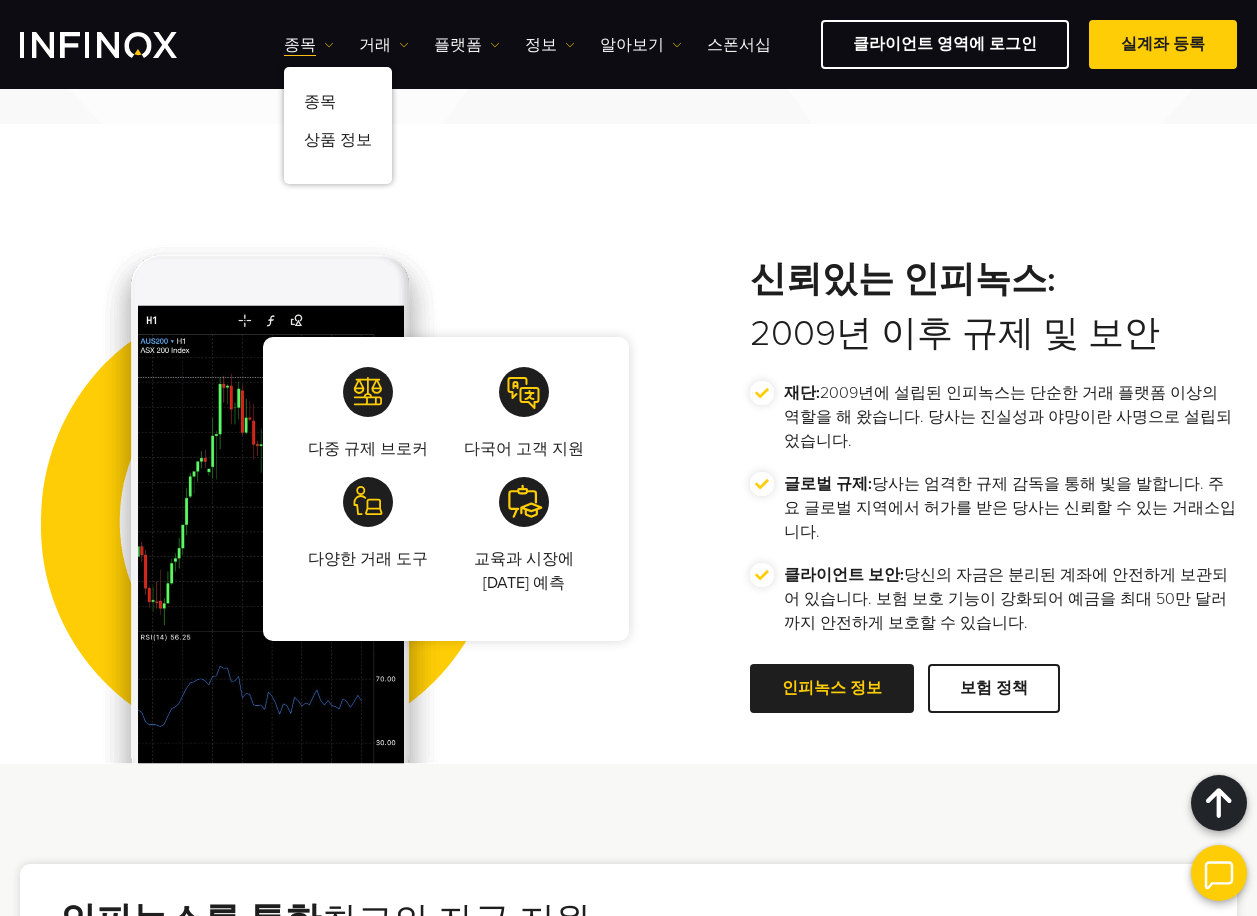 click on "종목
종목
상품 정보
거래
계정
데모" at bounding box center [527, 45] 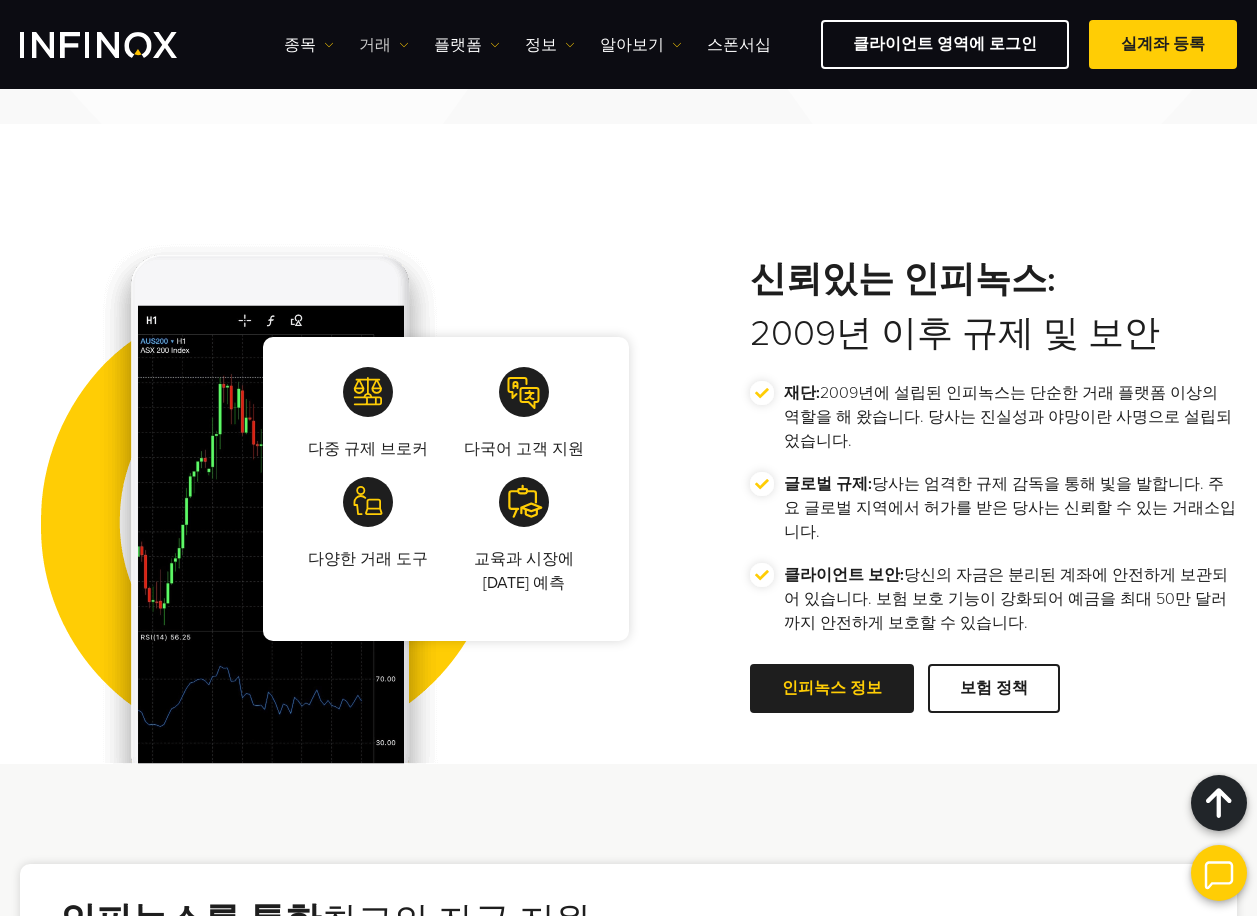 click on "거래" at bounding box center (384, 45) 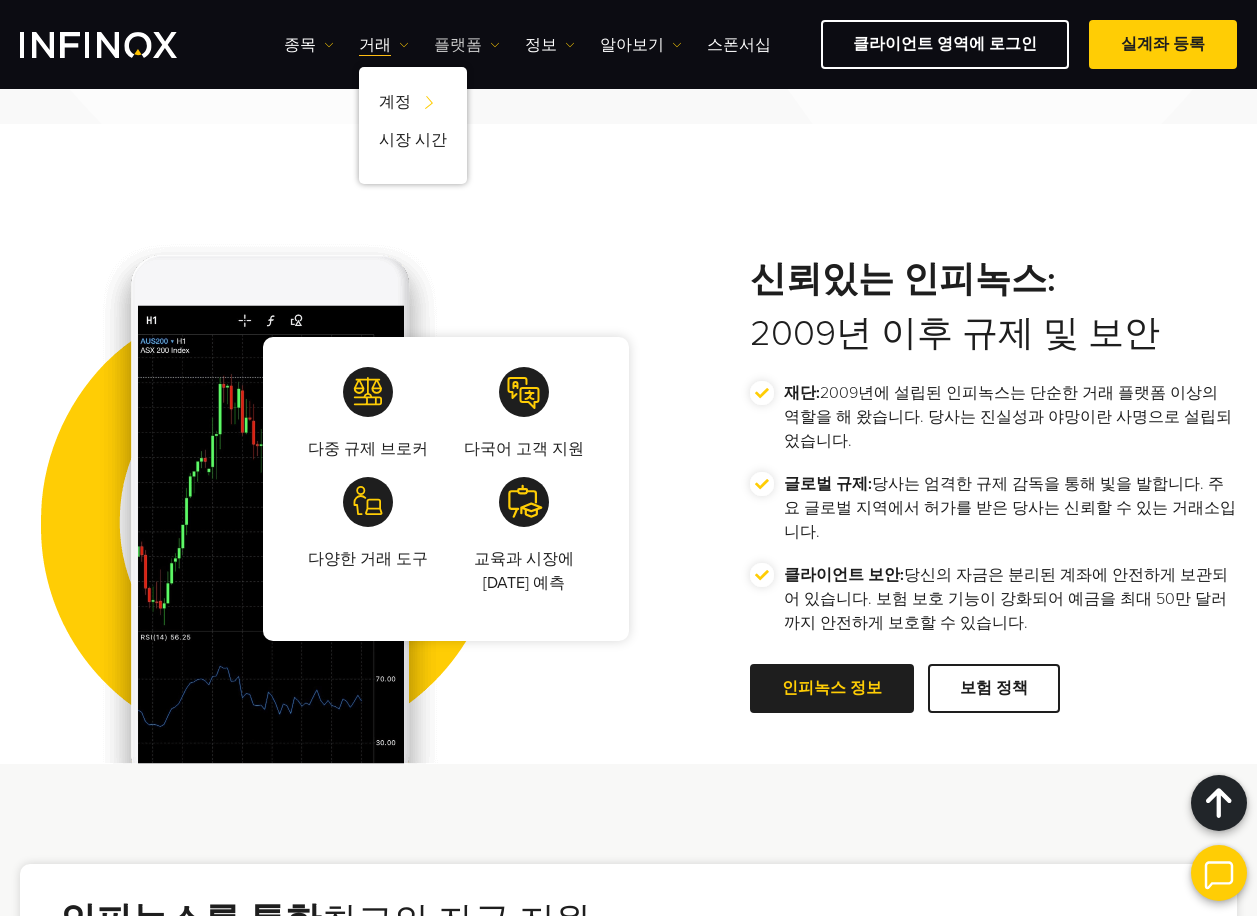 click on "플랫폼" at bounding box center [467, 45] 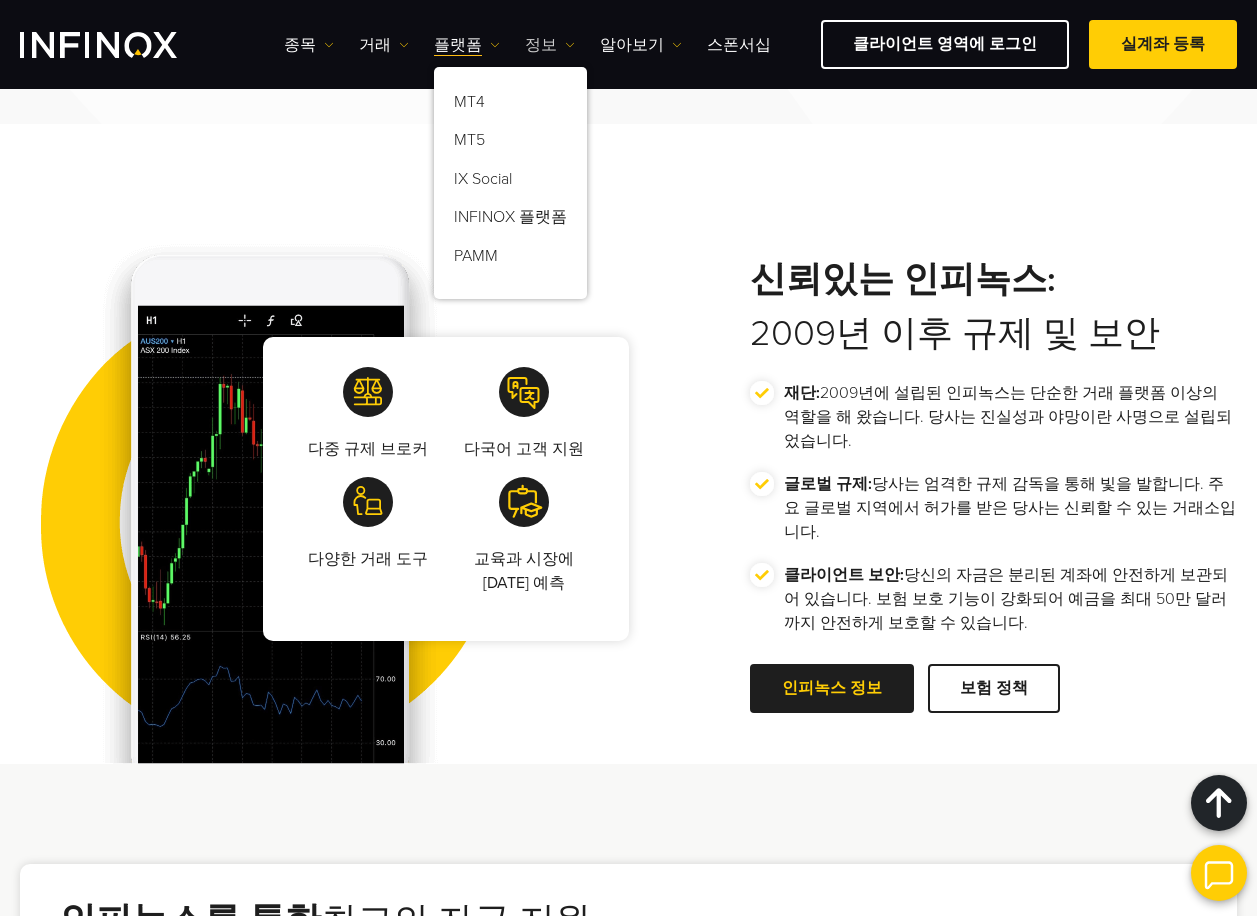 click on "정보" at bounding box center (550, 45) 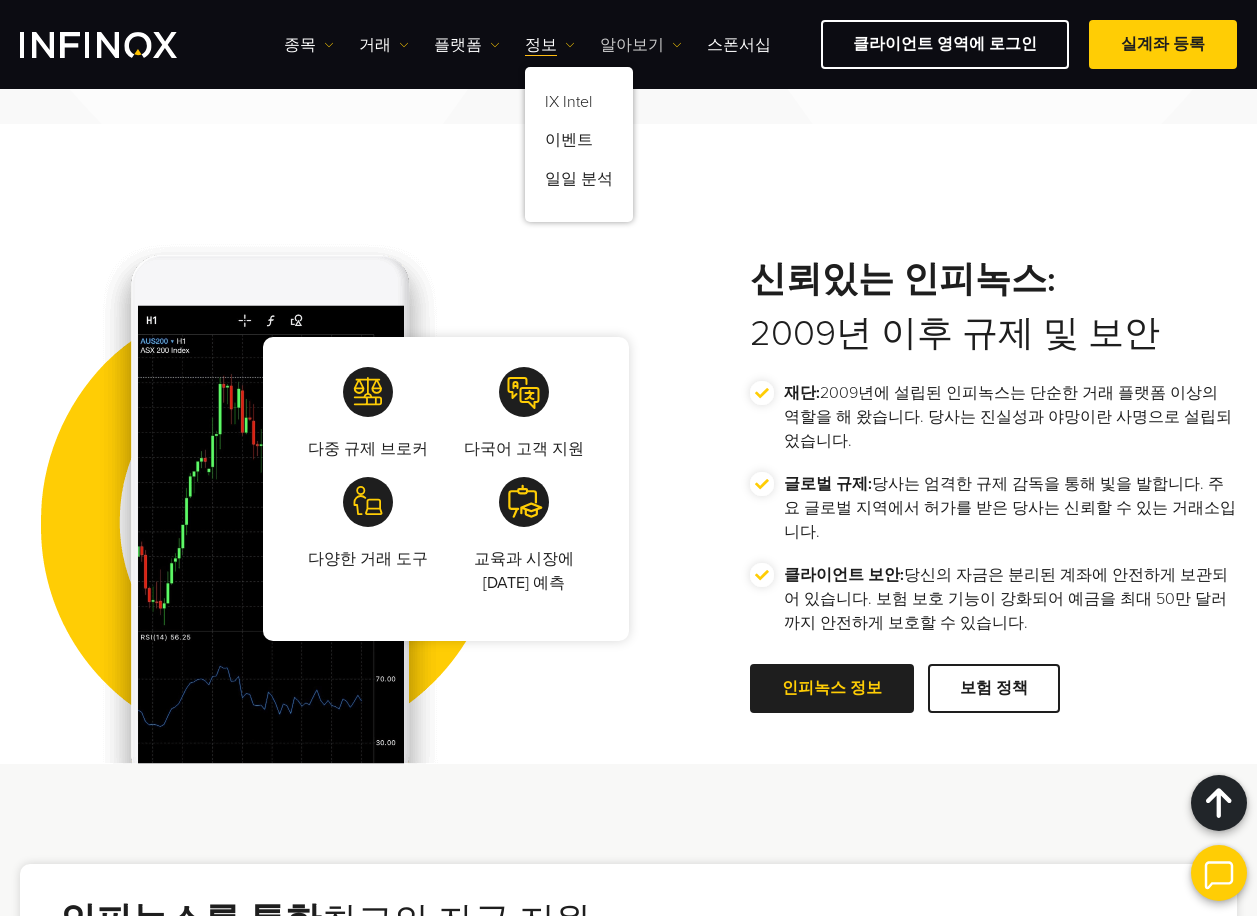 click on "알아보기" at bounding box center (641, 45) 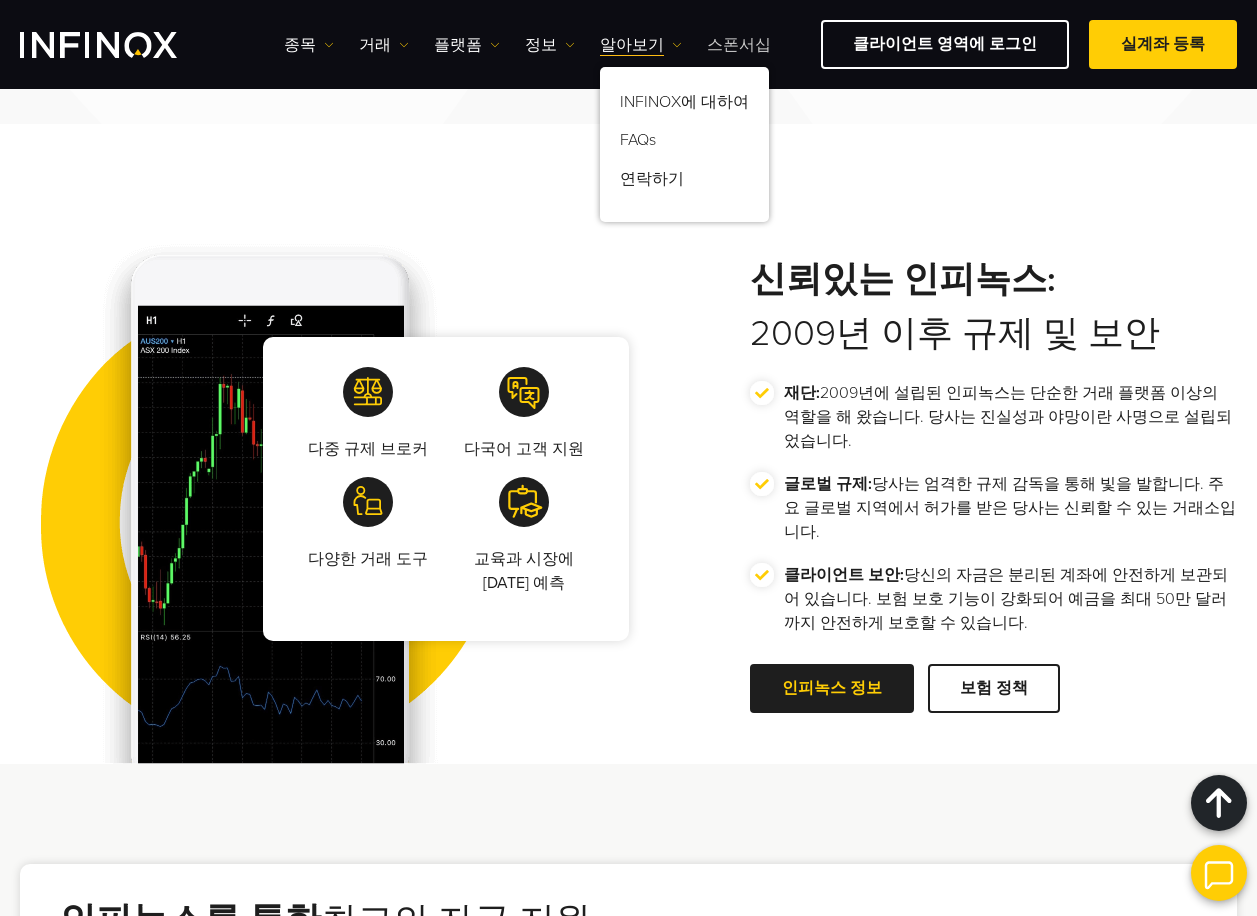 click on "스폰서십" at bounding box center [739, 45] 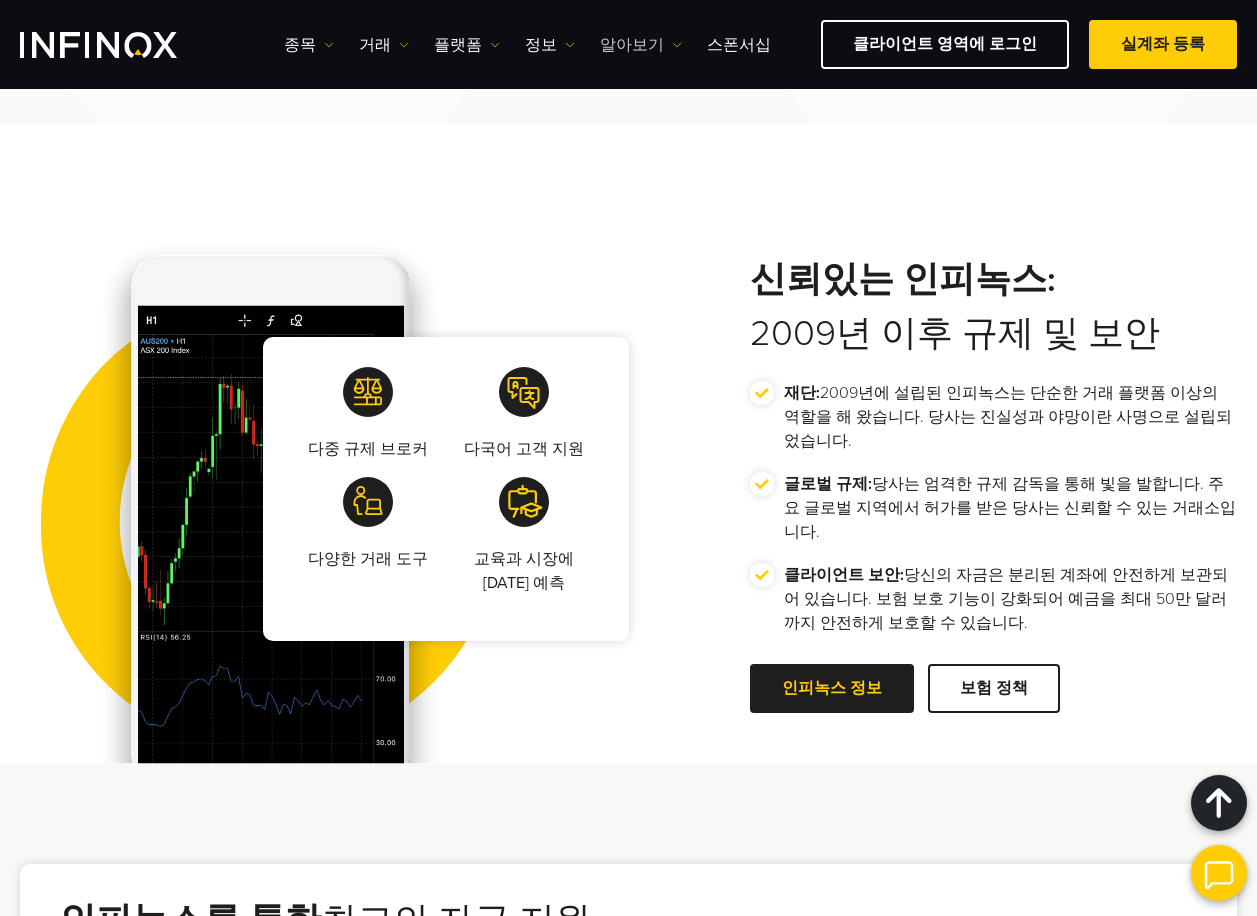 click on "알아보기" at bounding box center [641, 45] 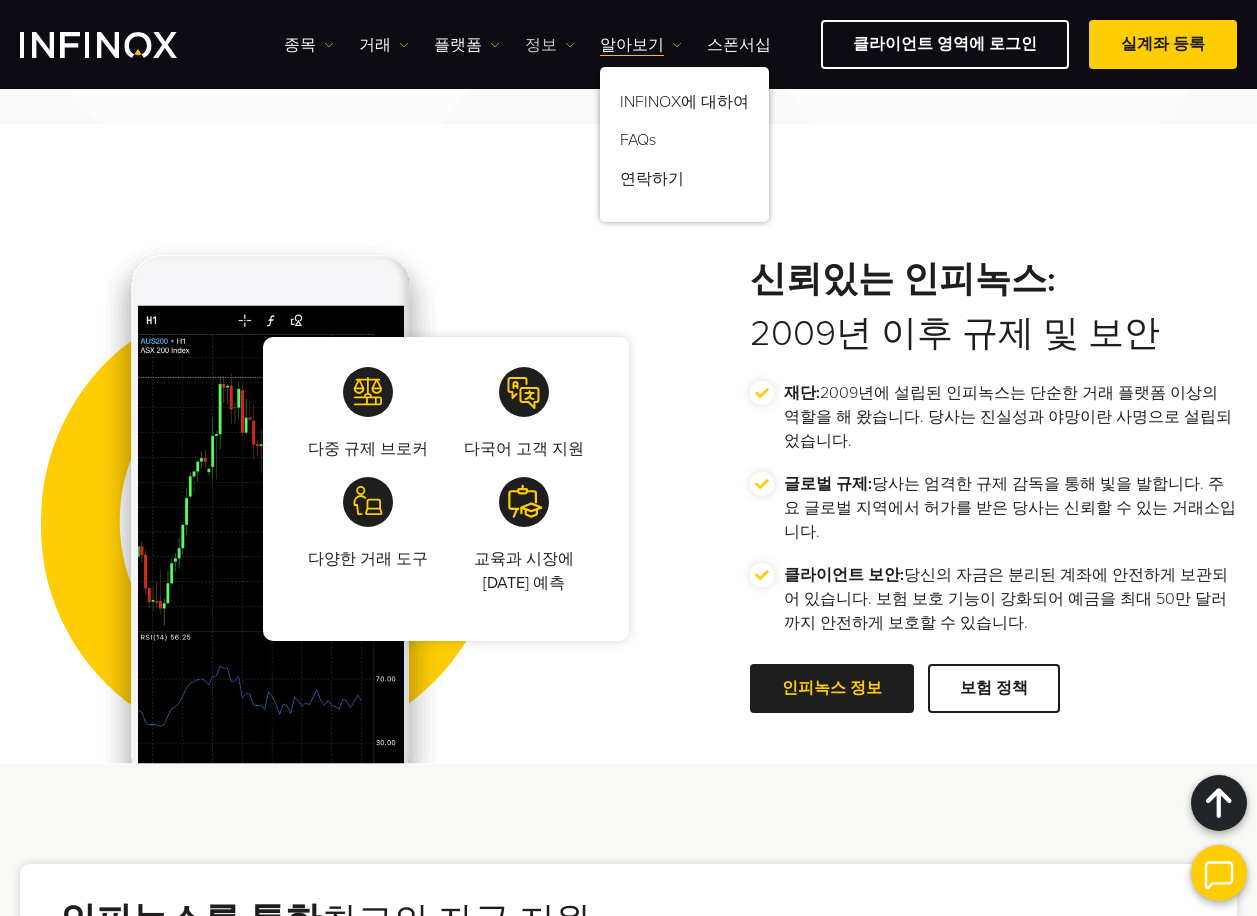 click on "정보" at bounding box center (550, 45) 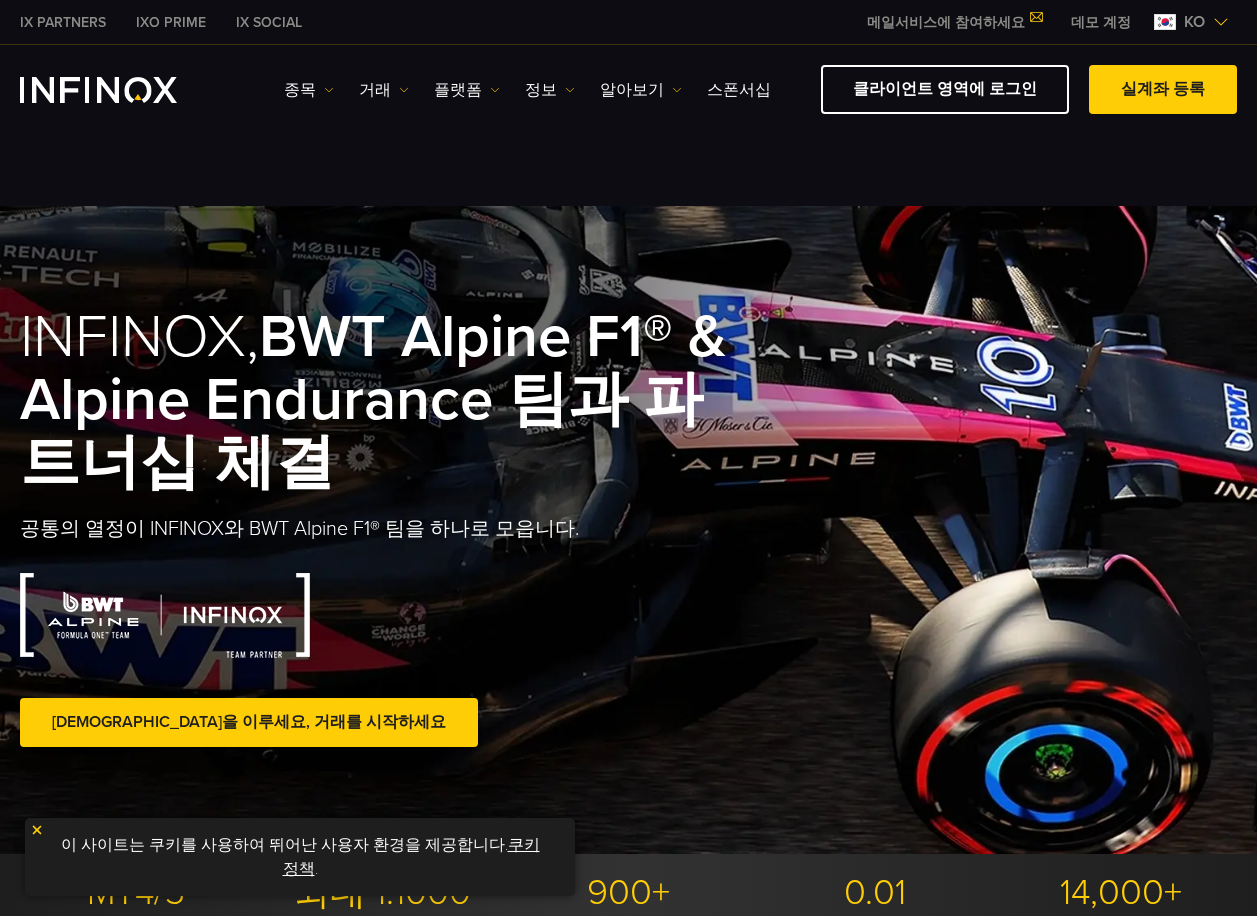 scroll, scrollTop: 0, scrollLeft: 0, axis: both 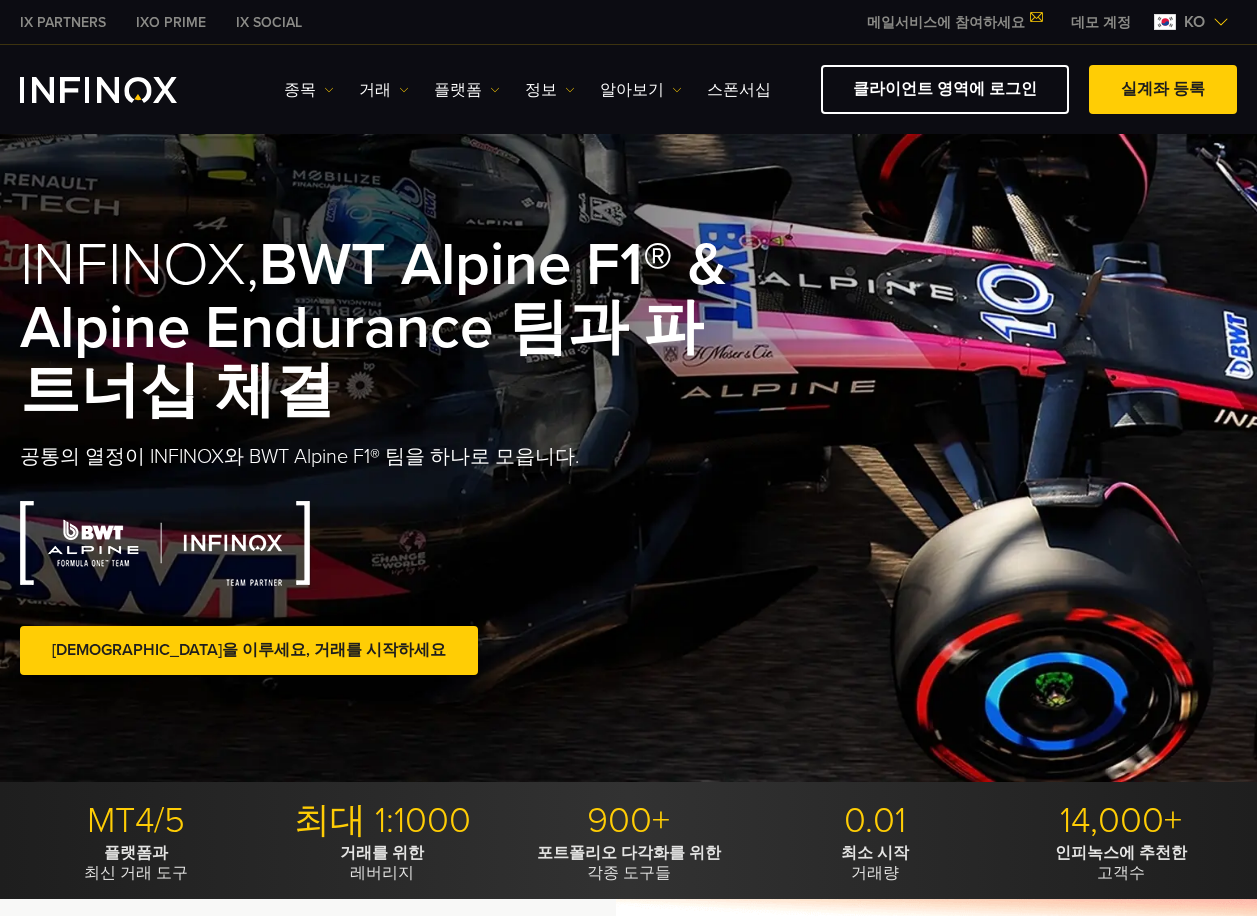 click on "종목" at bounding box center [309, 90] 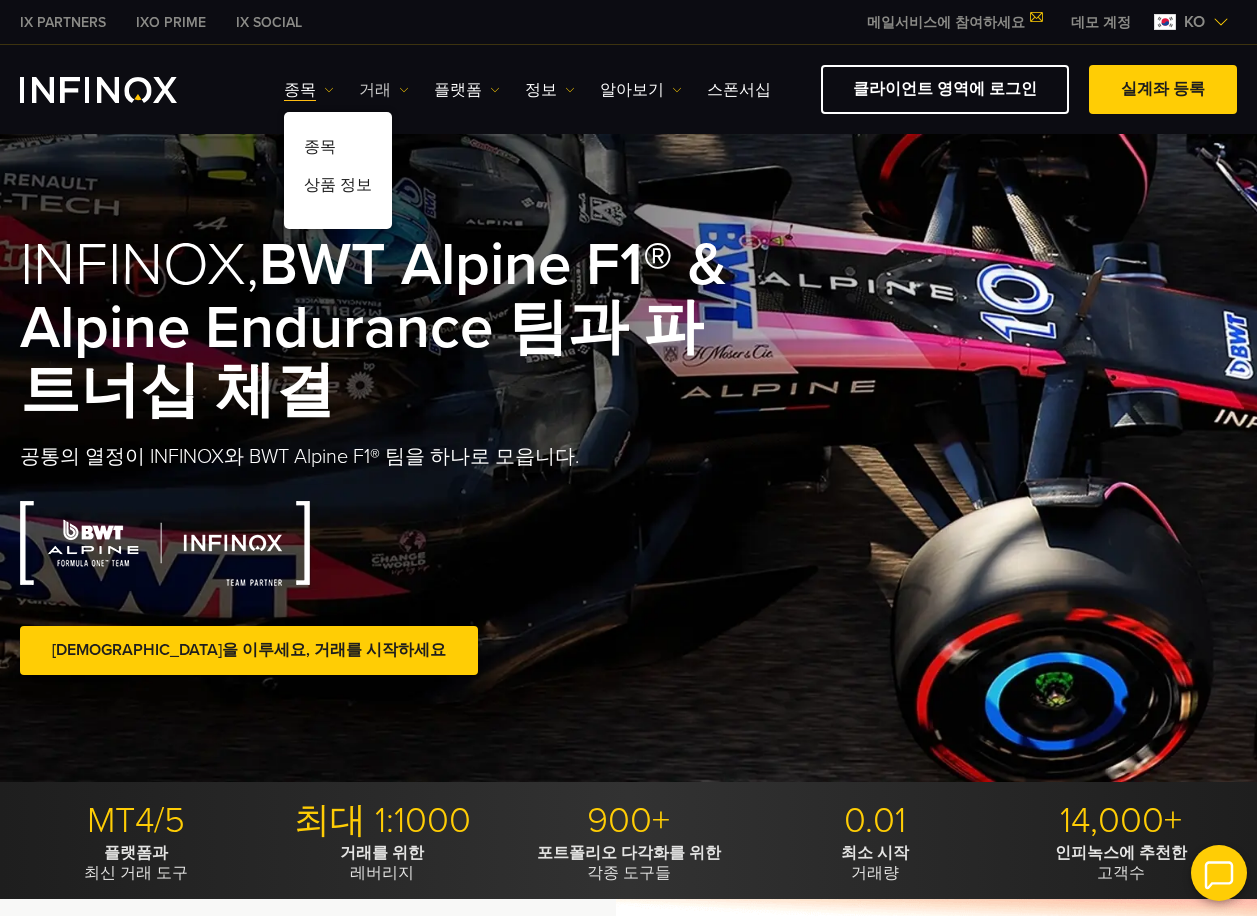scroll, scrollTop: 0, scrollLeft: 0, axis: both 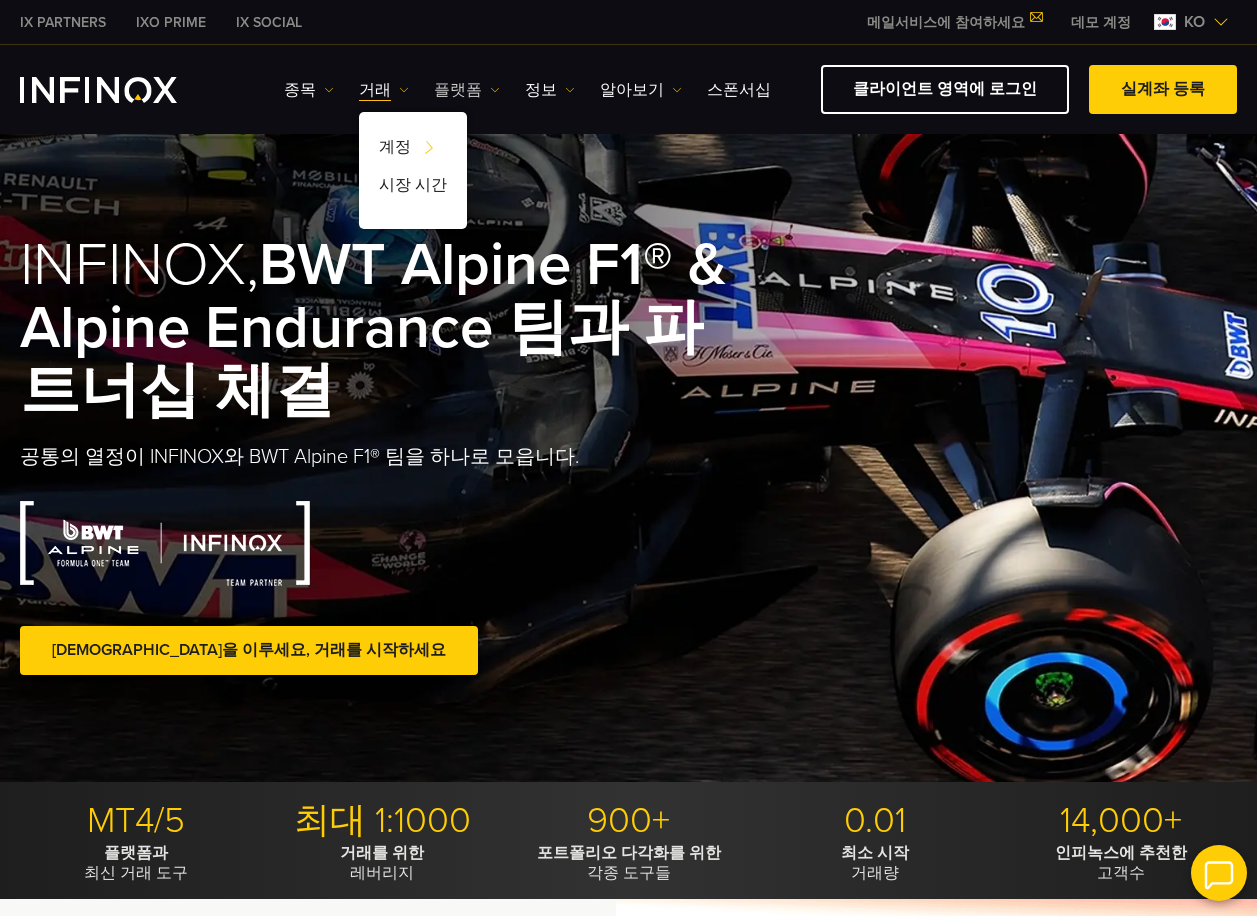 click on "플랫폼" at bounding box center [467, 90] 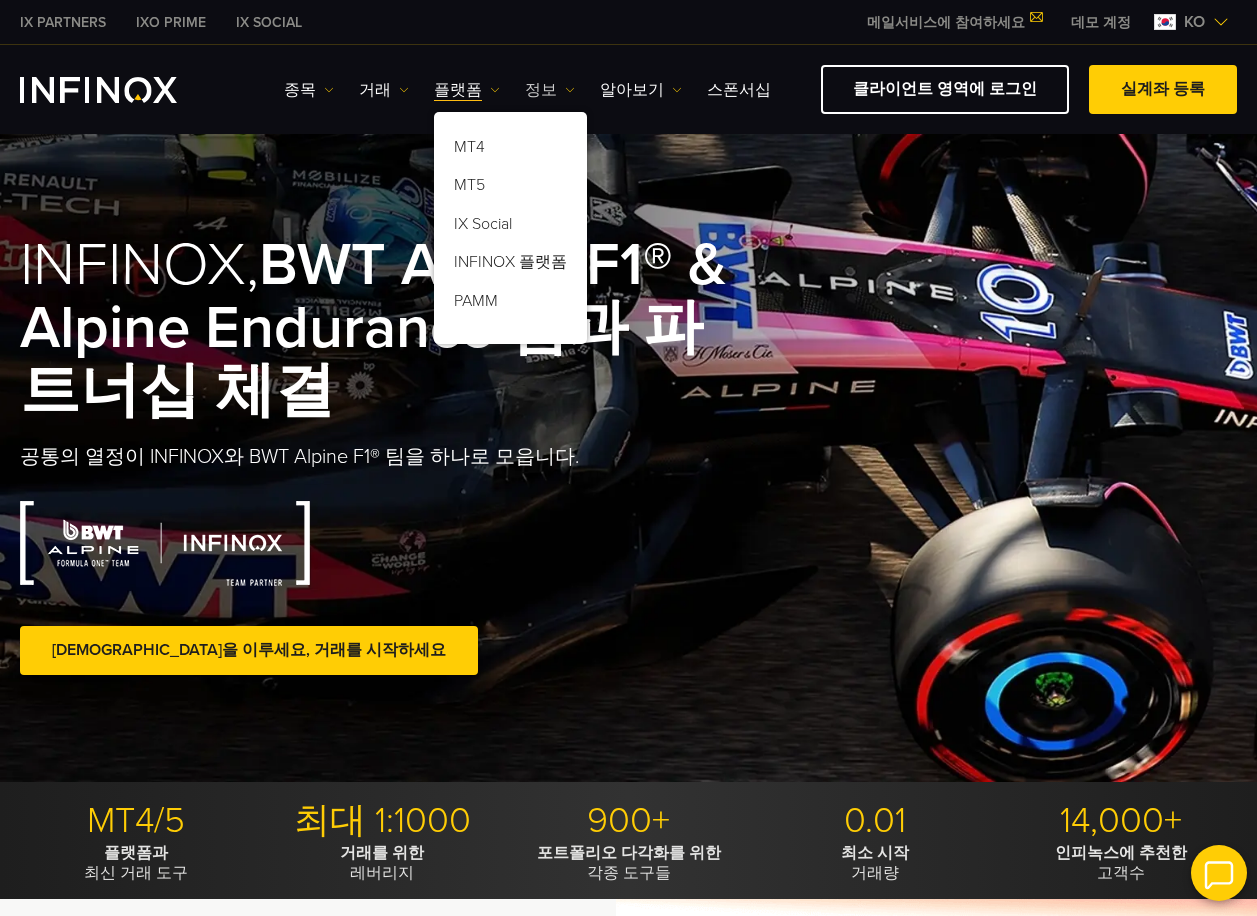 click on "정보" at bounding box center [550, 90] 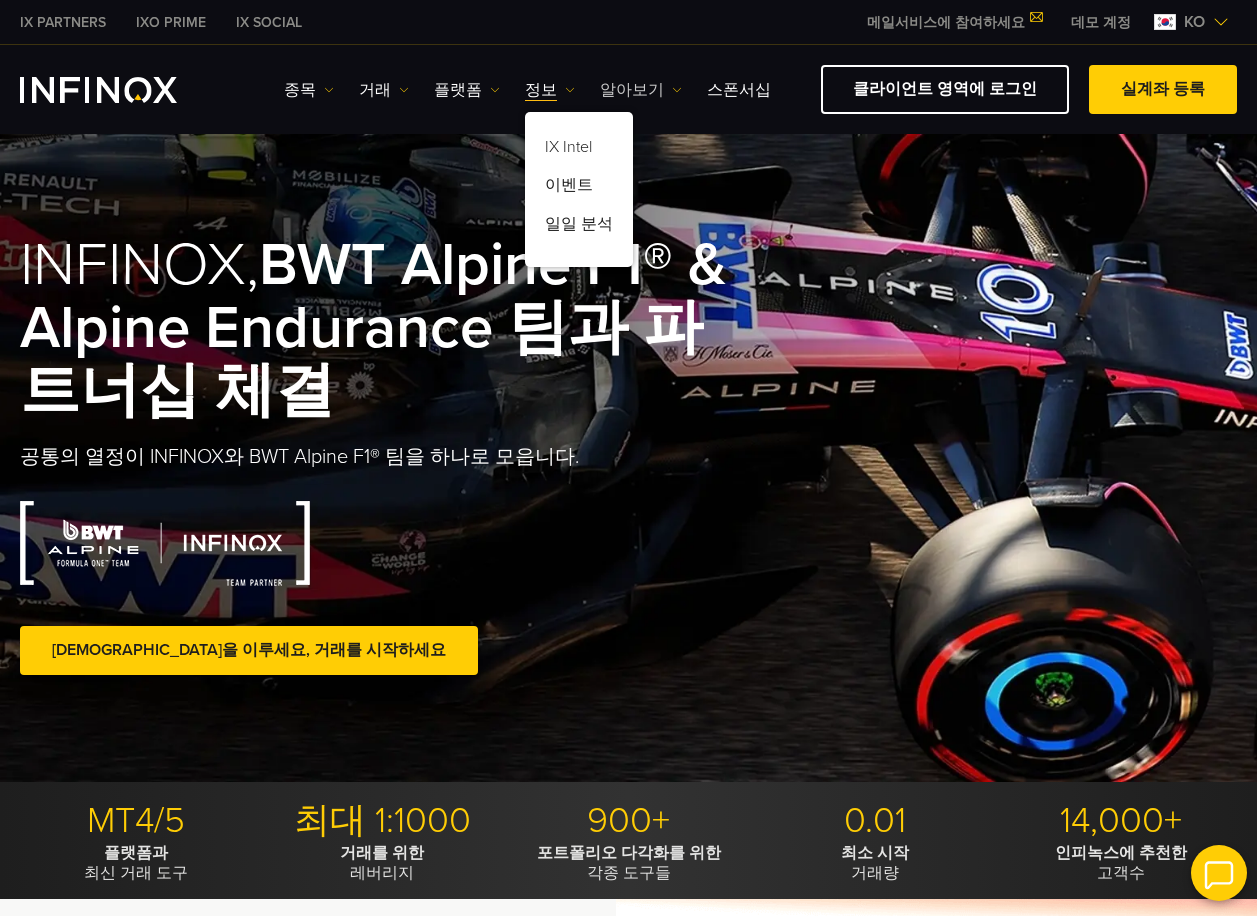 click on "알아보기" at bounding box center (641, 90) 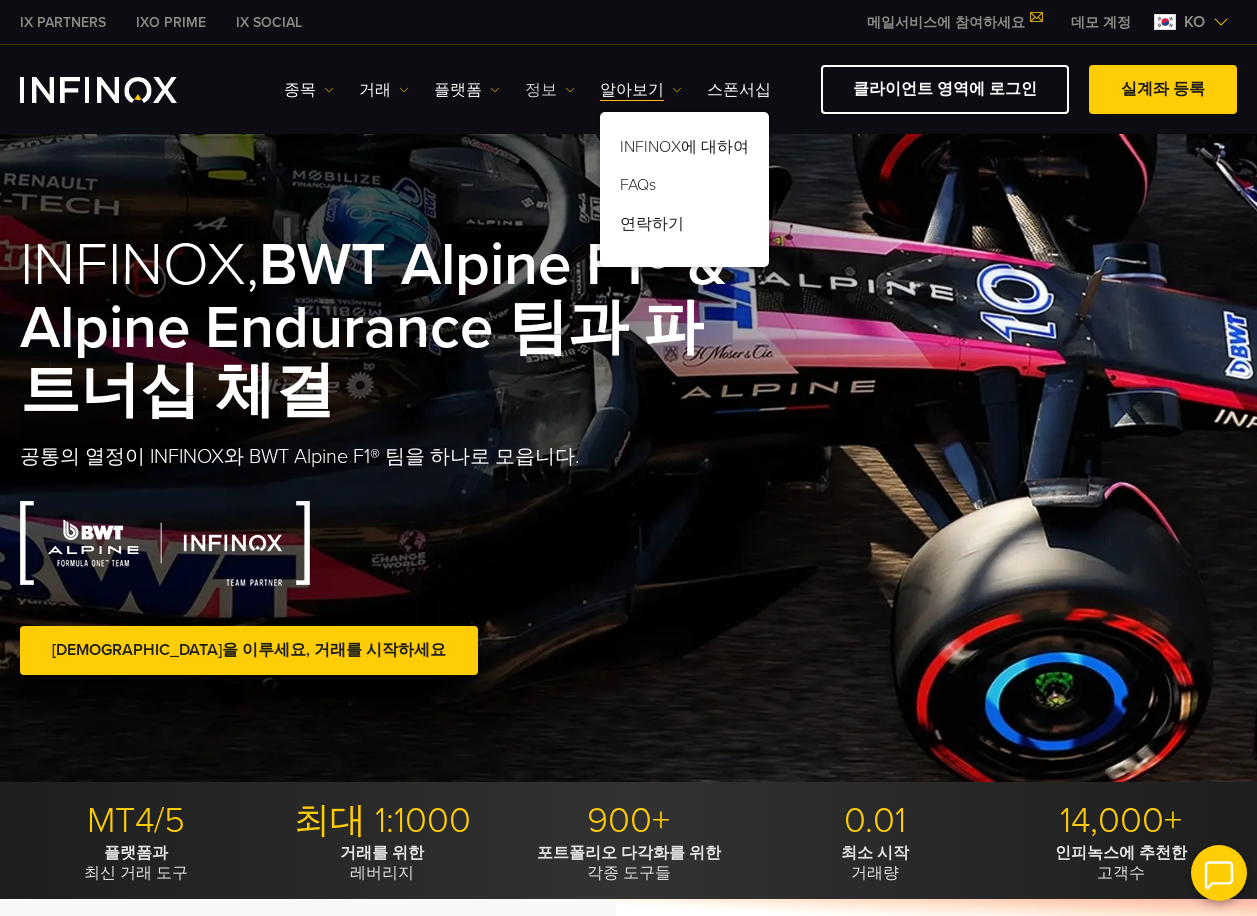 click on "정보" at bounding box center (550, 90) 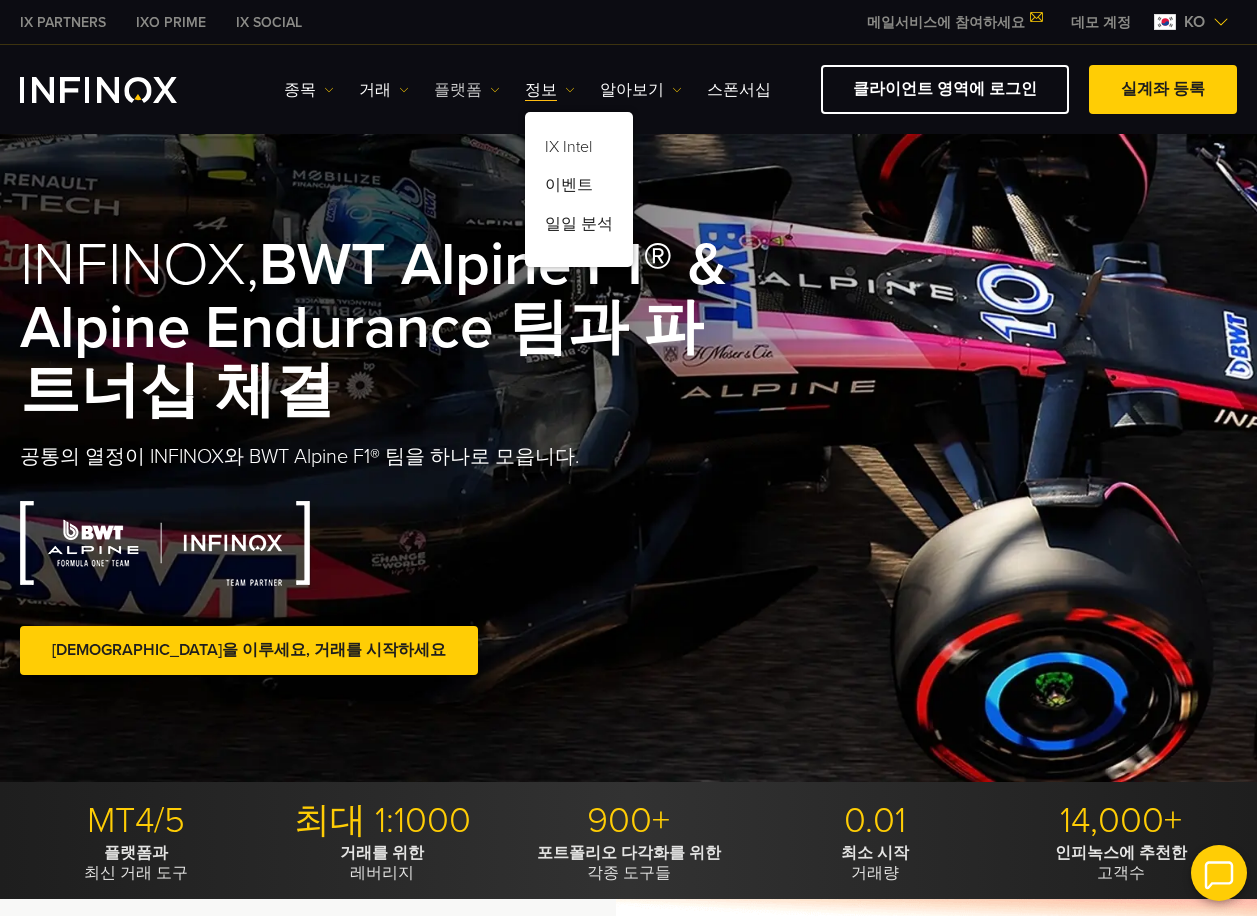 click on "플랫폼" at bounding box center (467, 90) 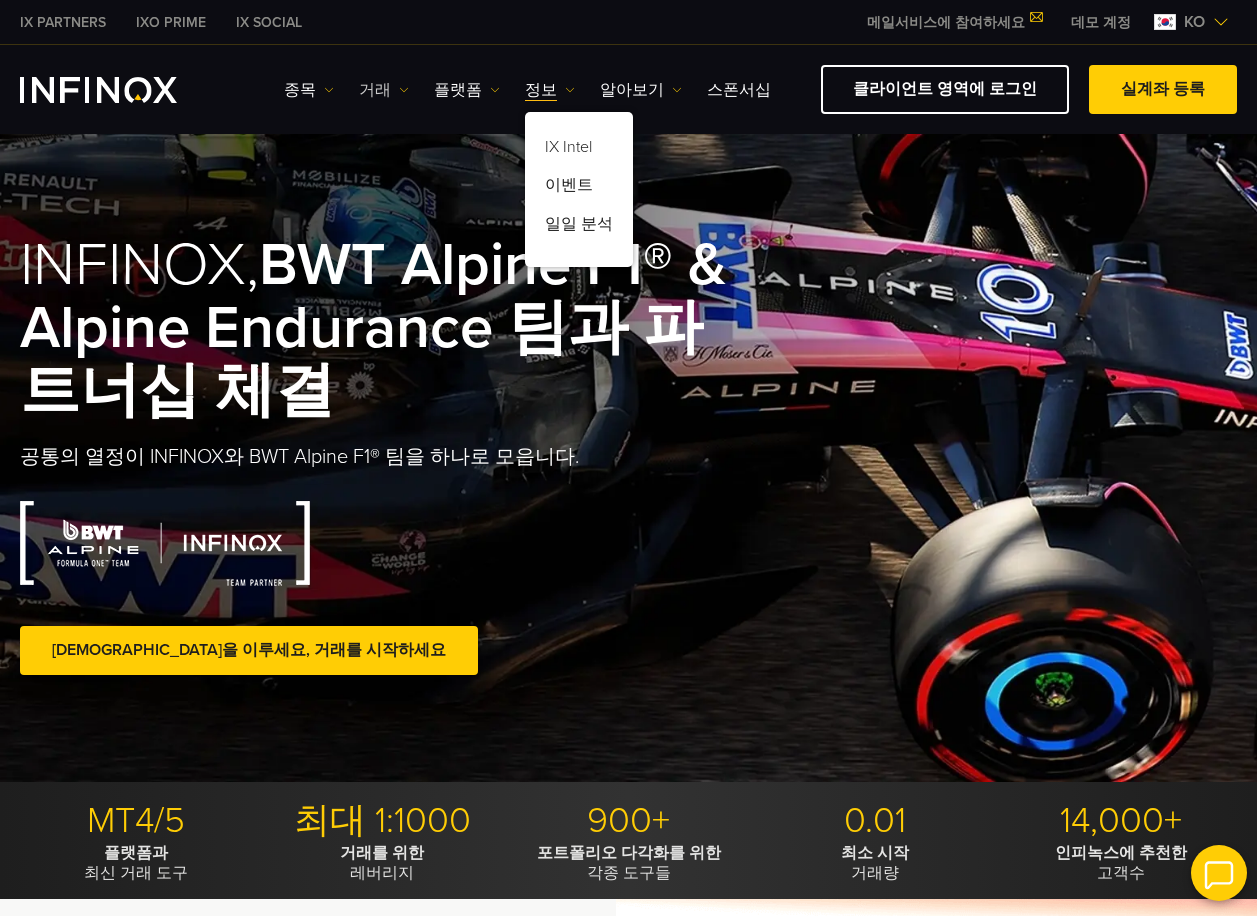 scroll, scrollTop: 0, scrollLeft: 0, axis: both 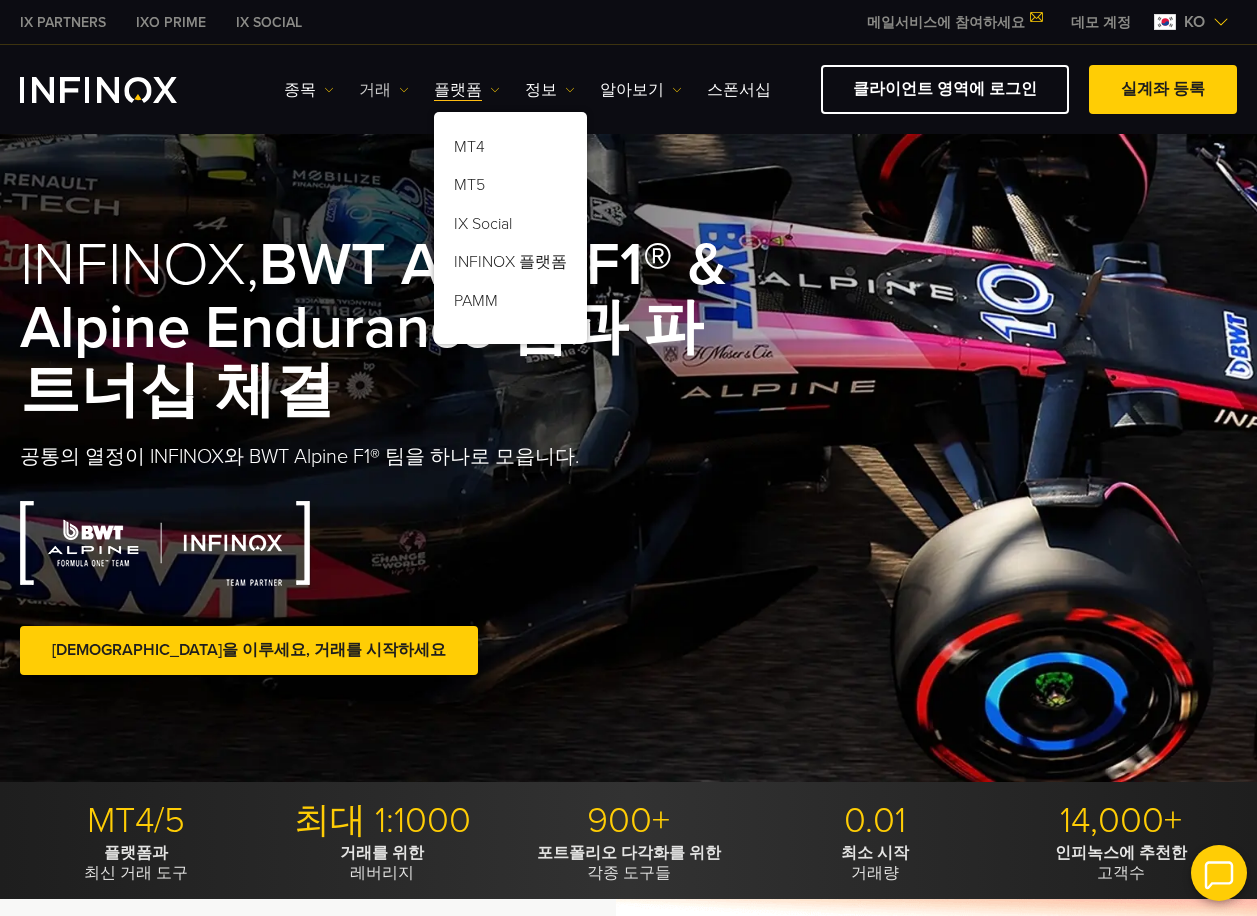click on "거래" at bounding box center (384, 90) 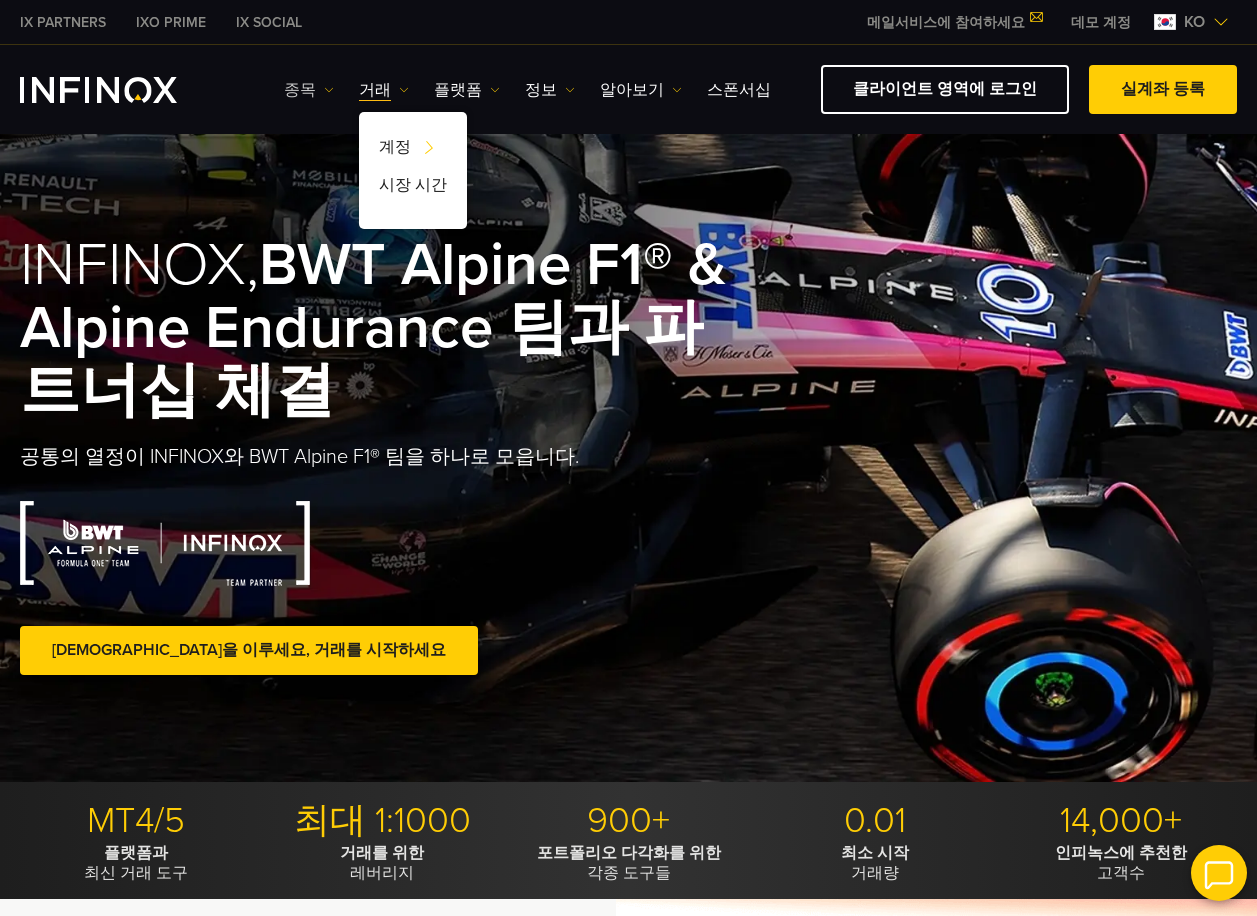 scroll, scrollTop: 0, scrollLeft: 0, axis: both 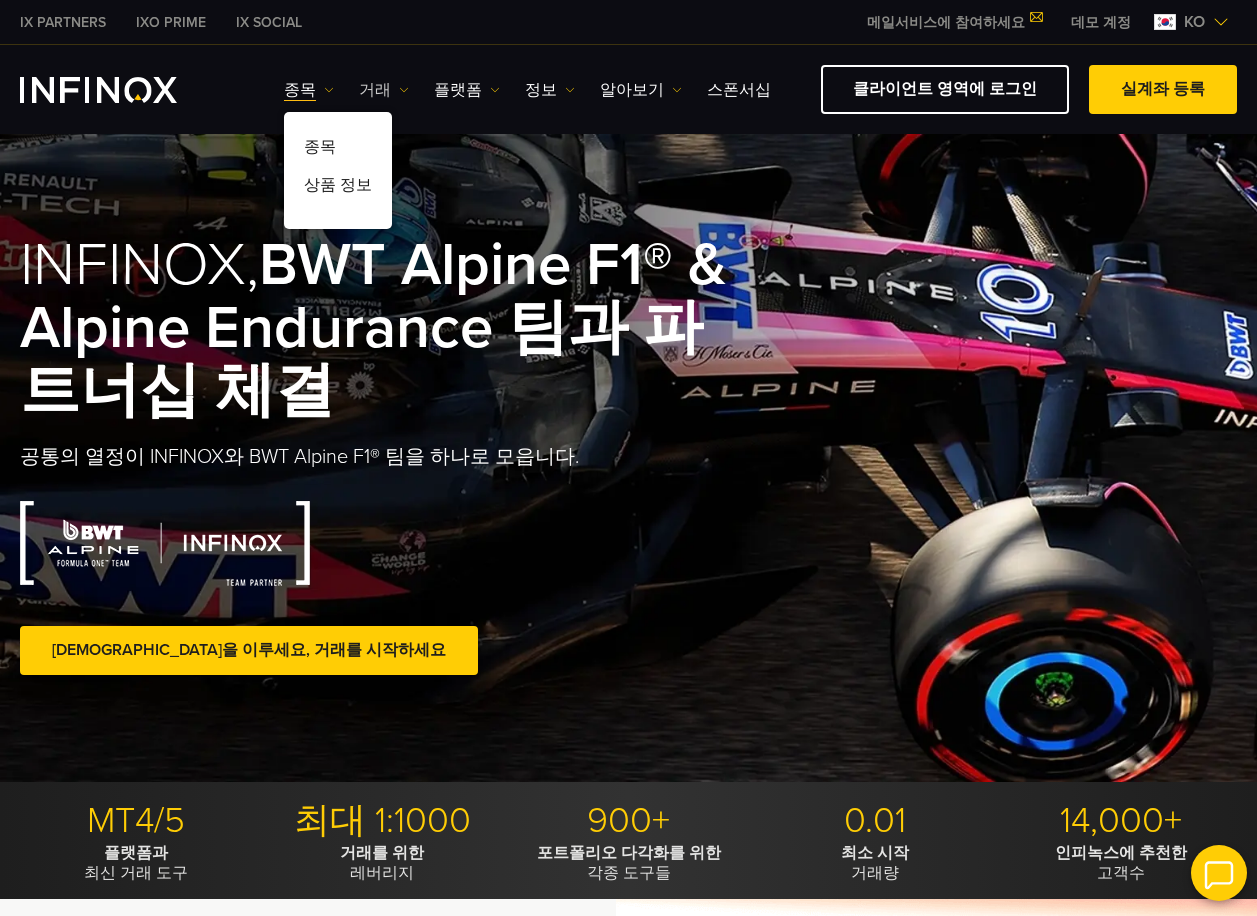 click on "거래" at bounding box center (384, 90) 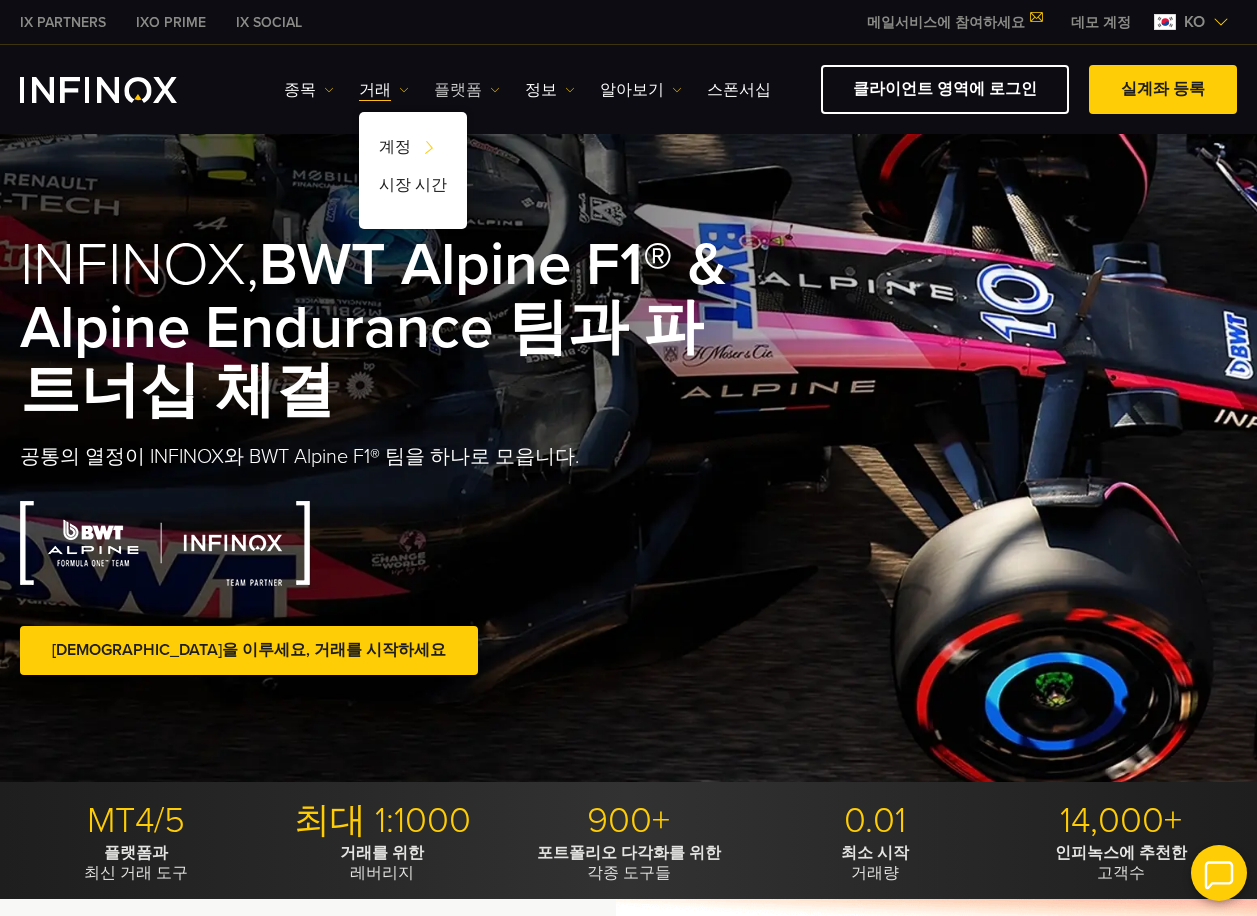 click on "플랫폼" at bounding box center (467, 90) 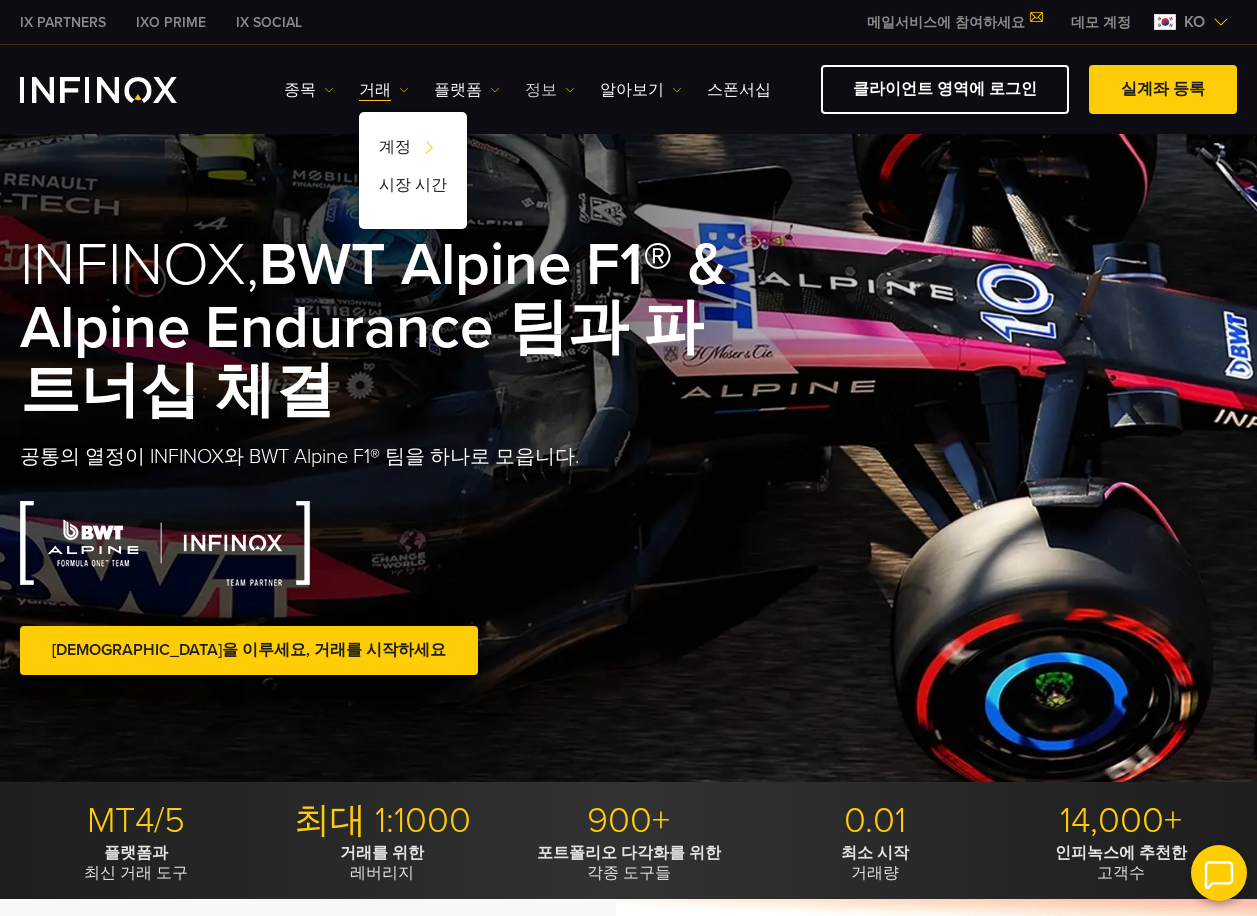 scroll, scrollTop: 0, scrollLeft: 0, axis: both 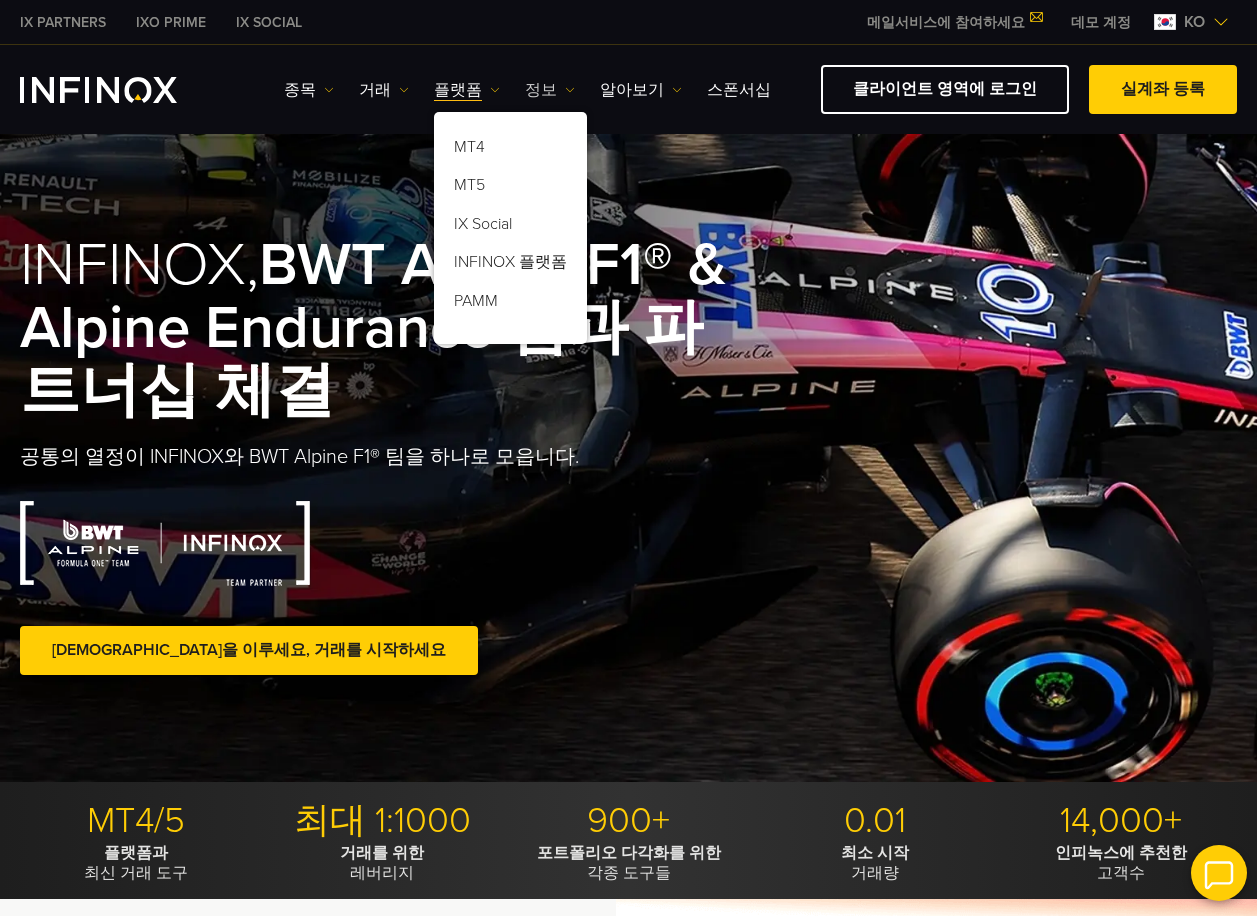 click at bounding box center (570, 90) 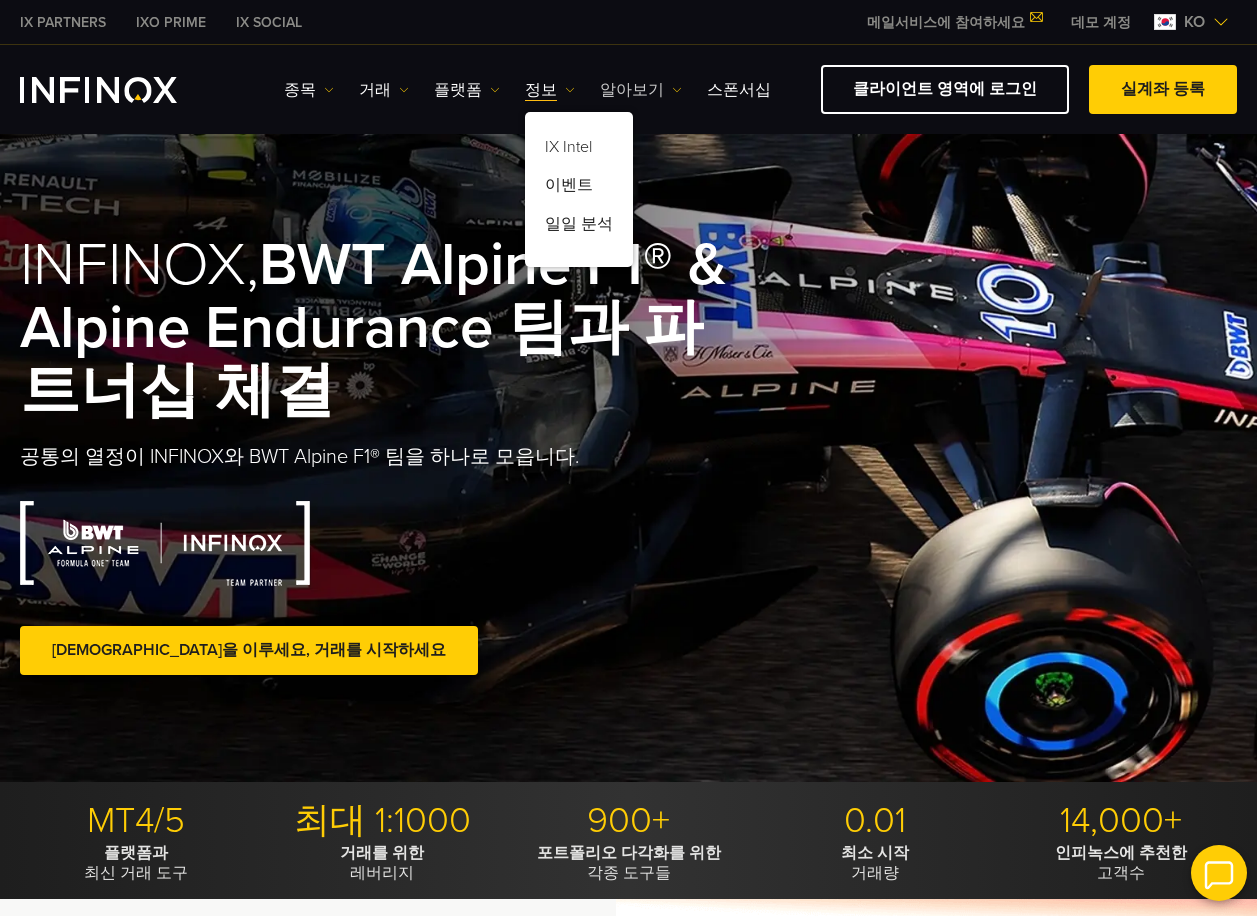 click on "알아보기" at bounding box center [641, 90] 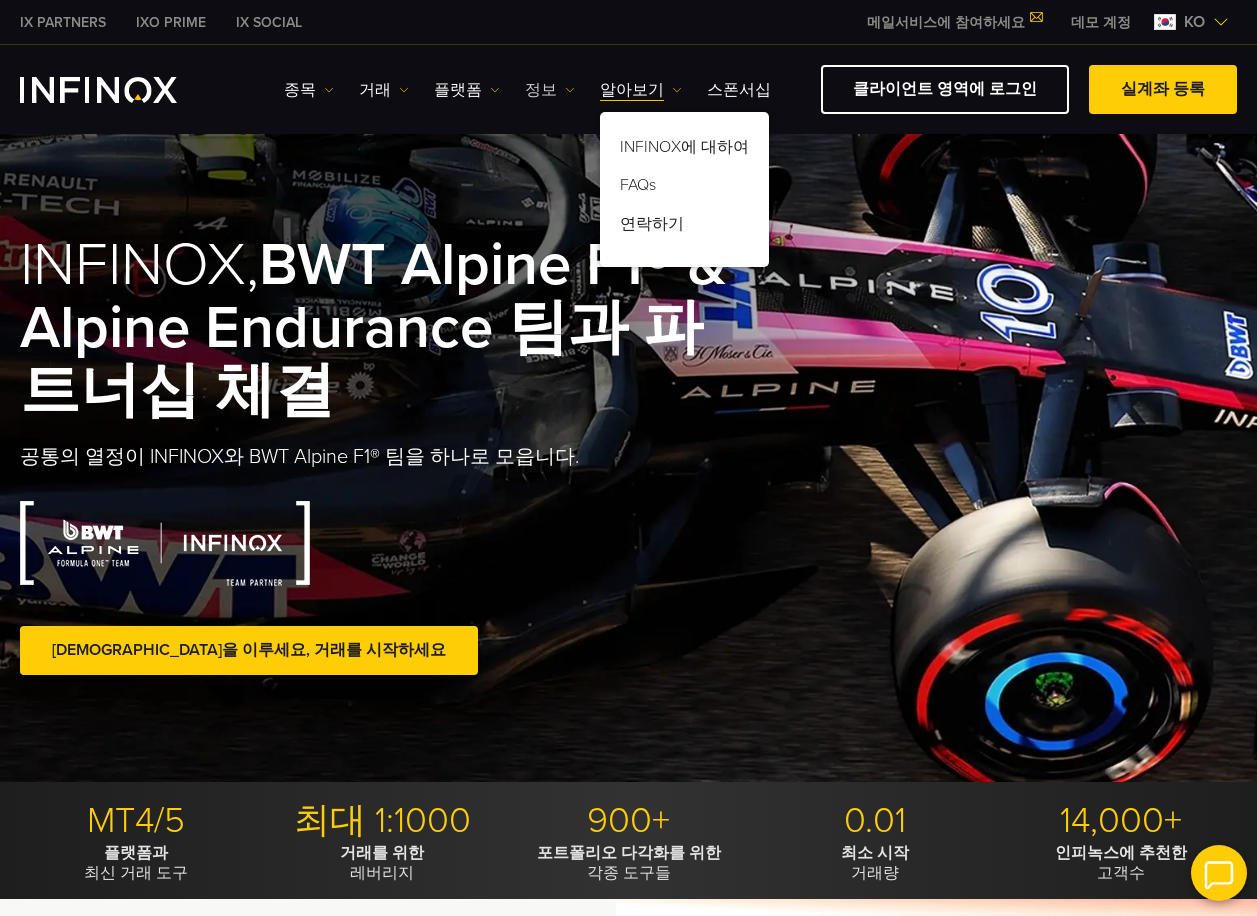 click at bounding box center [570, 90] 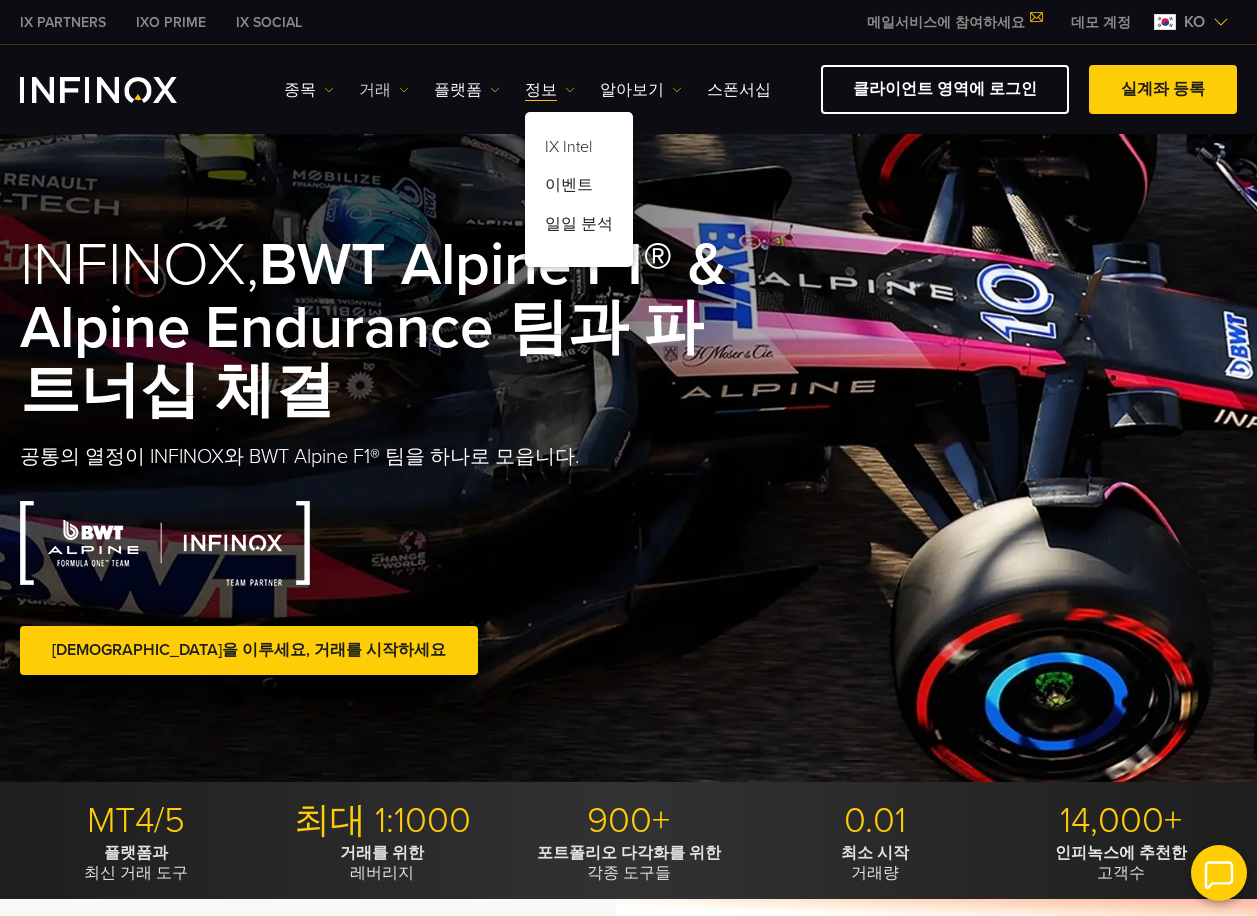 click on "거래" at bounding box center [384, 90] 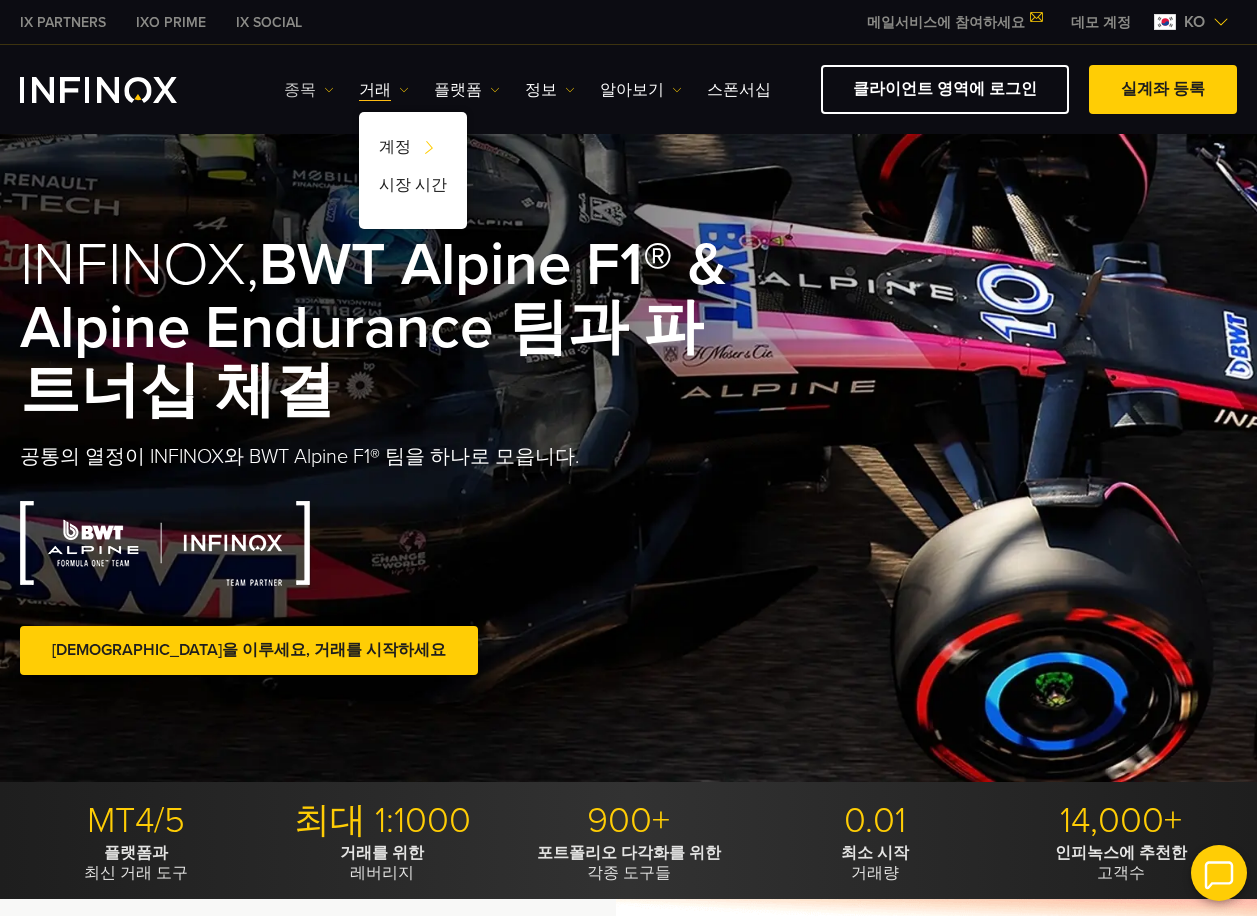click on "종목" at bounding box center [309, 90] 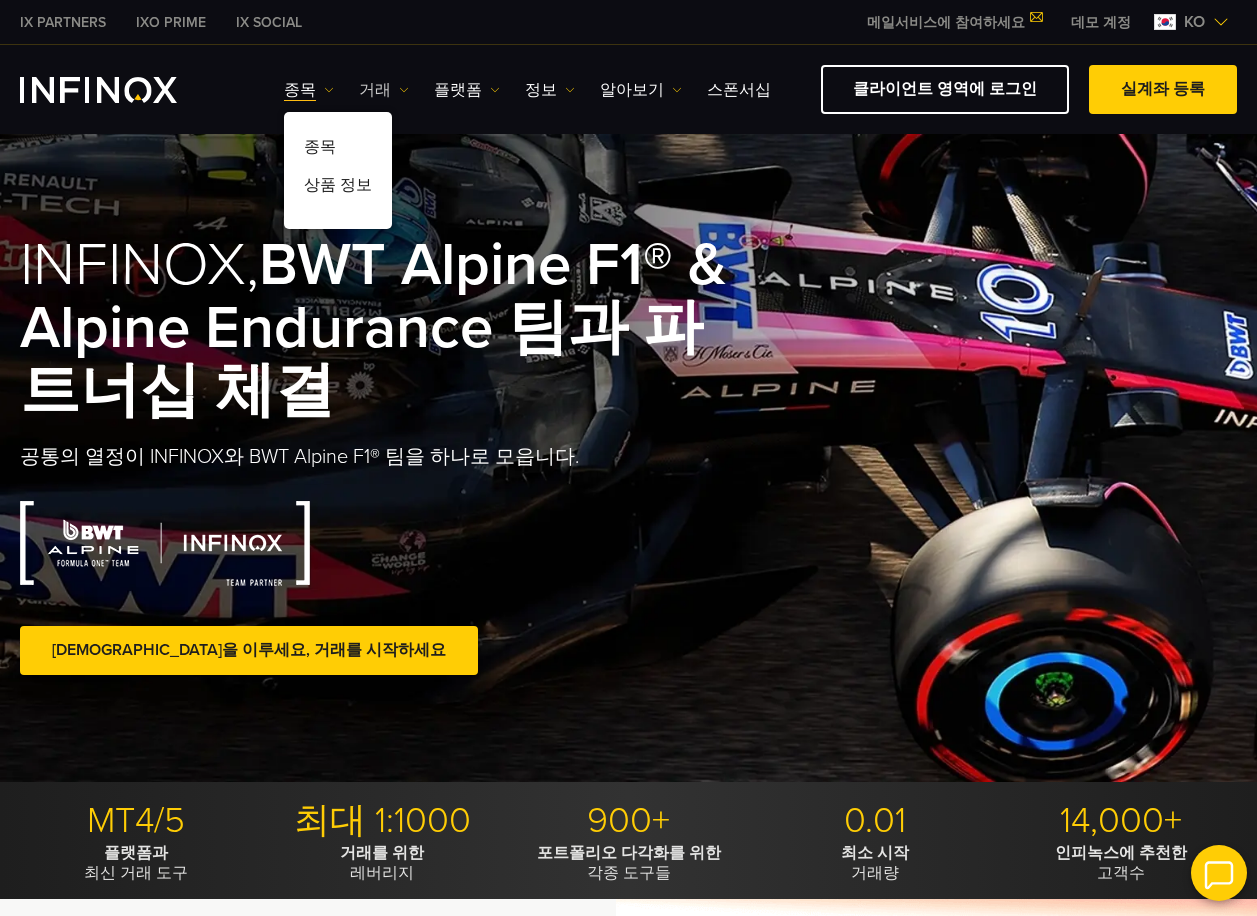 click on "거래" at bounding box center [384, 90] 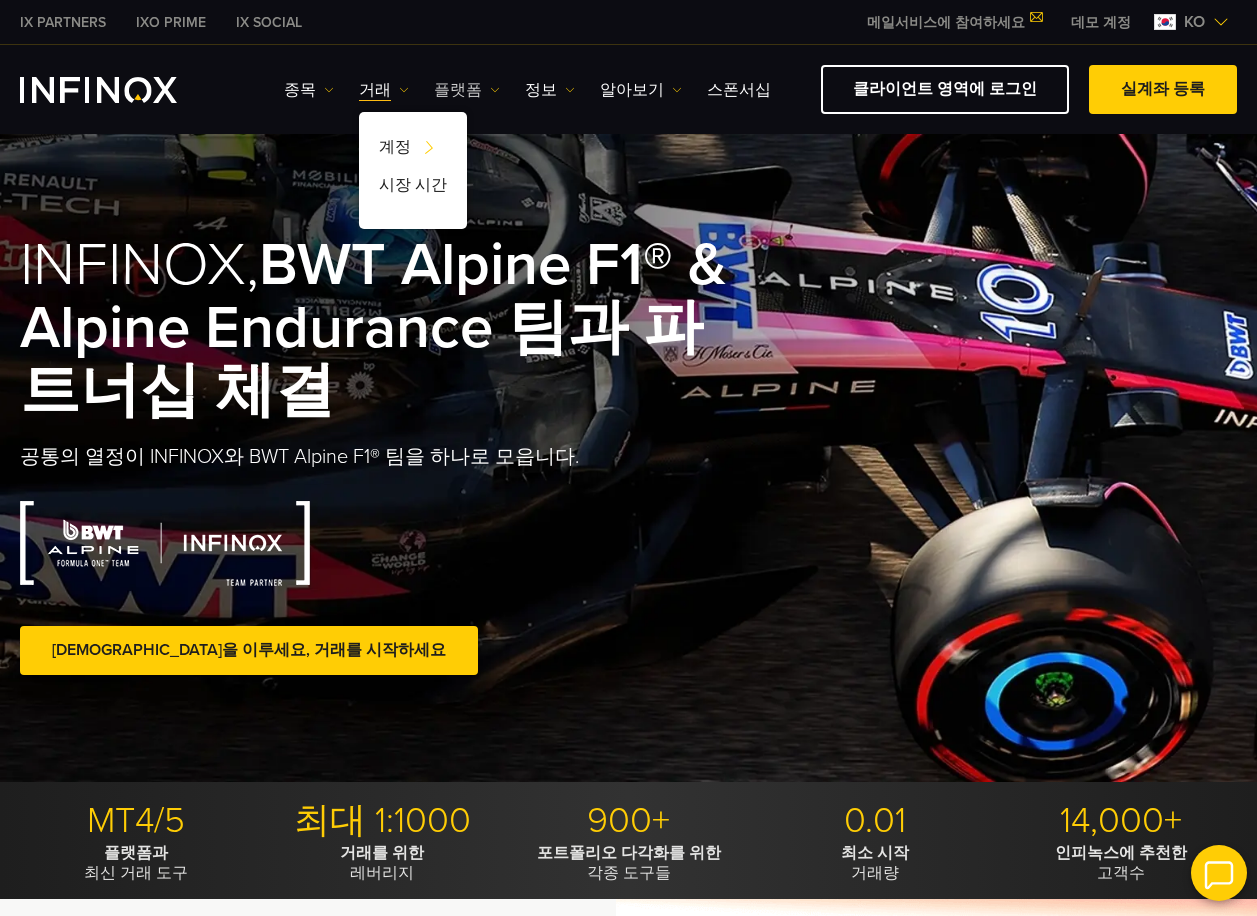 click on "플랫폼" at bounding box center [467, 90] 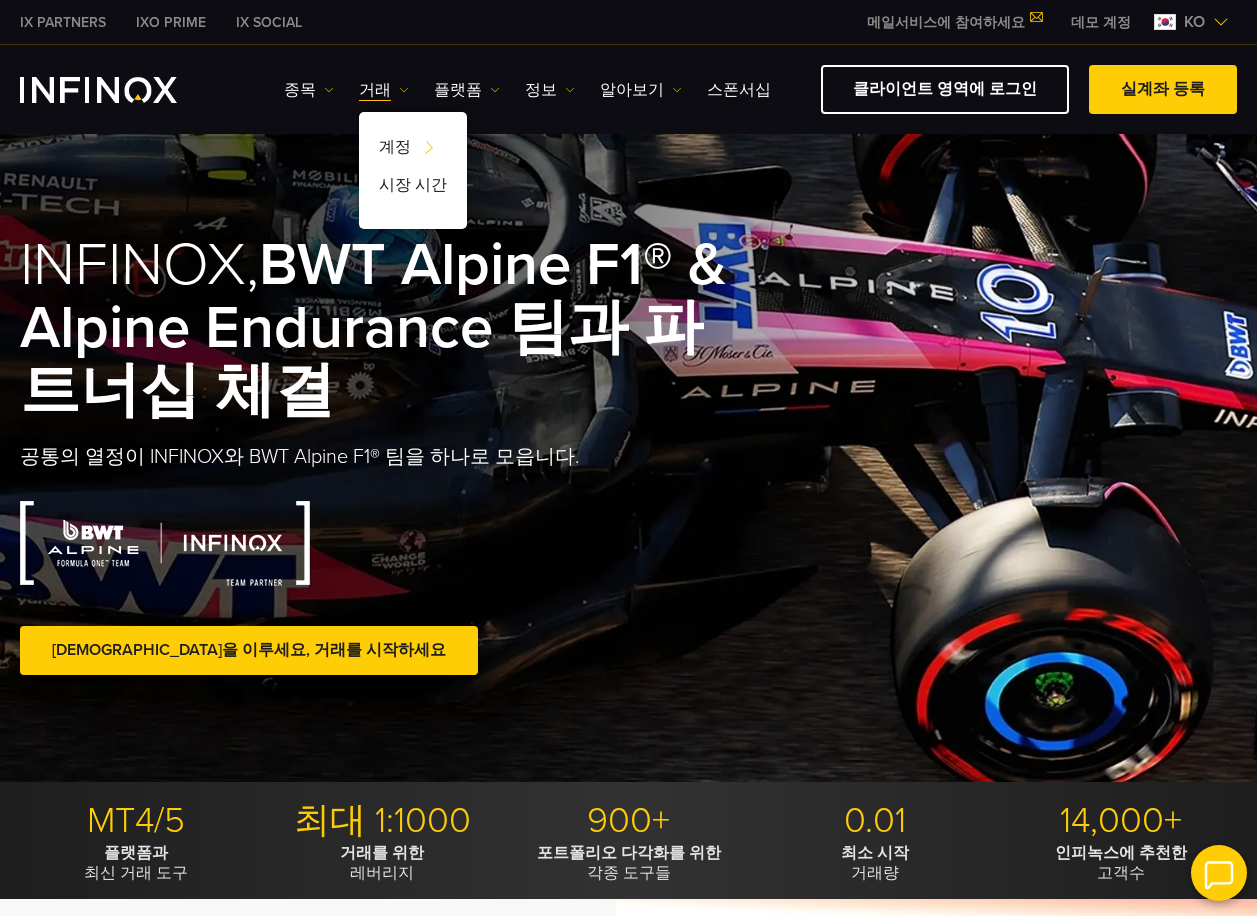 scroll, scrollTop: 0, scrollLeft: 0, axis: both 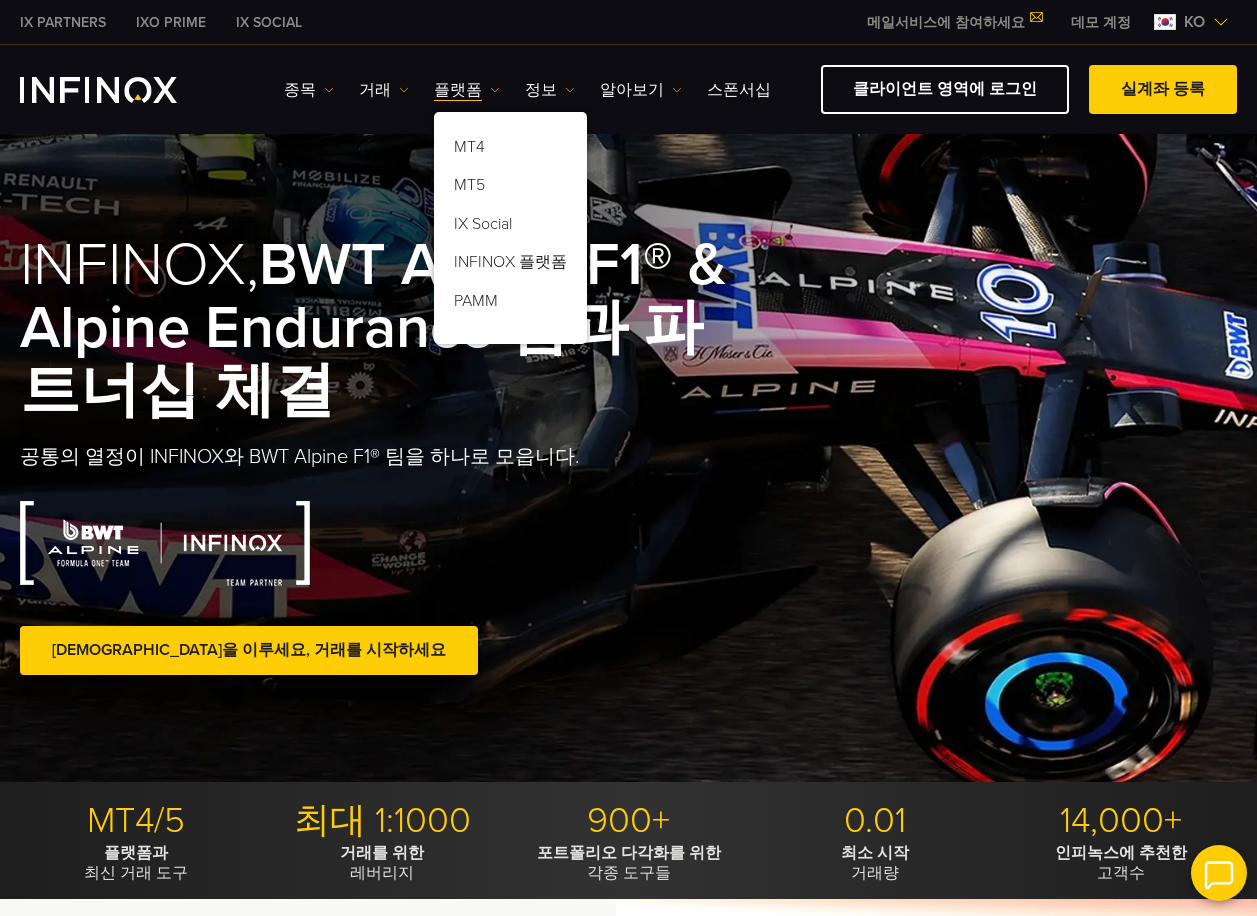 click on "종목
종목
상품 정보
거래
계정
데모" at bounding box center (527, 90) 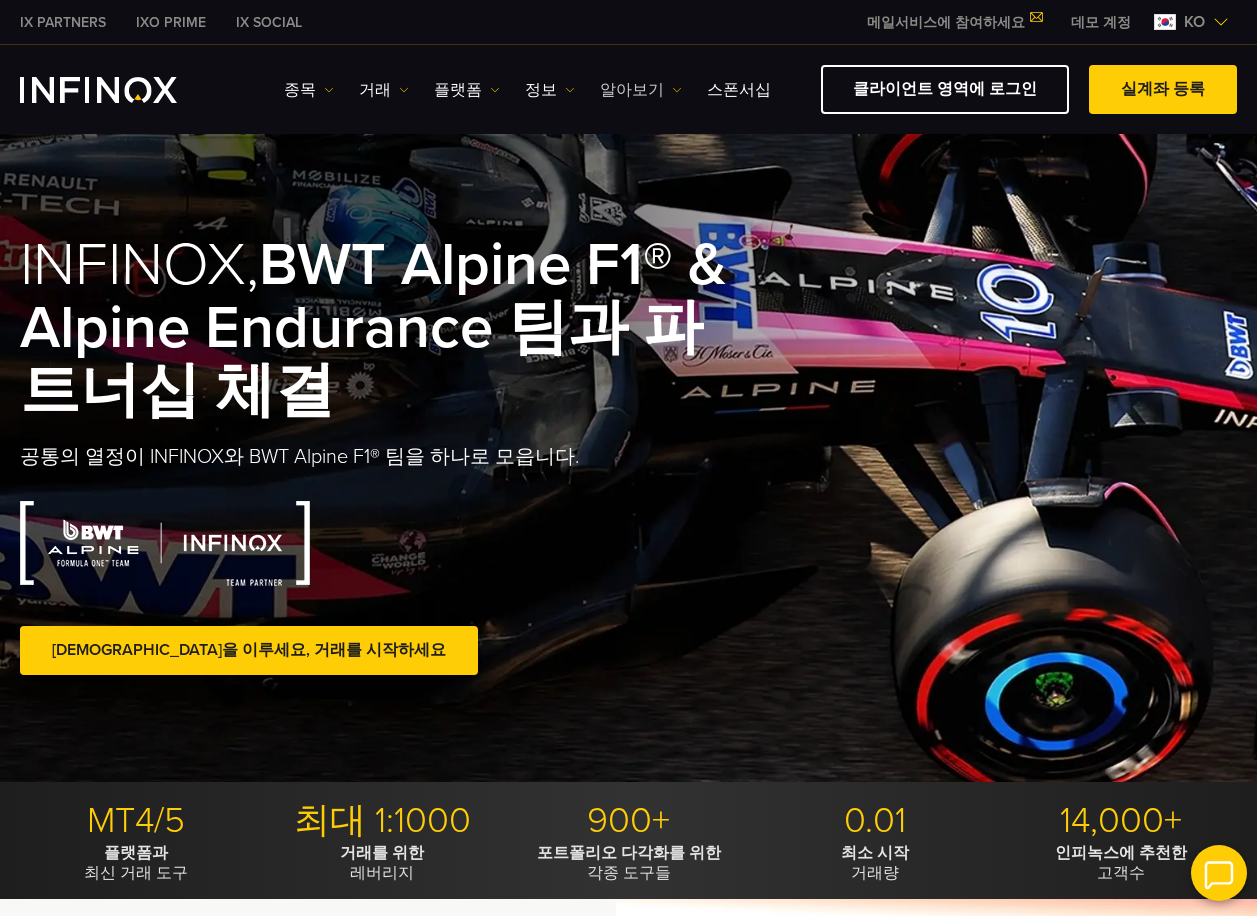 click on "알아보기" at bounding box center (641, 90) 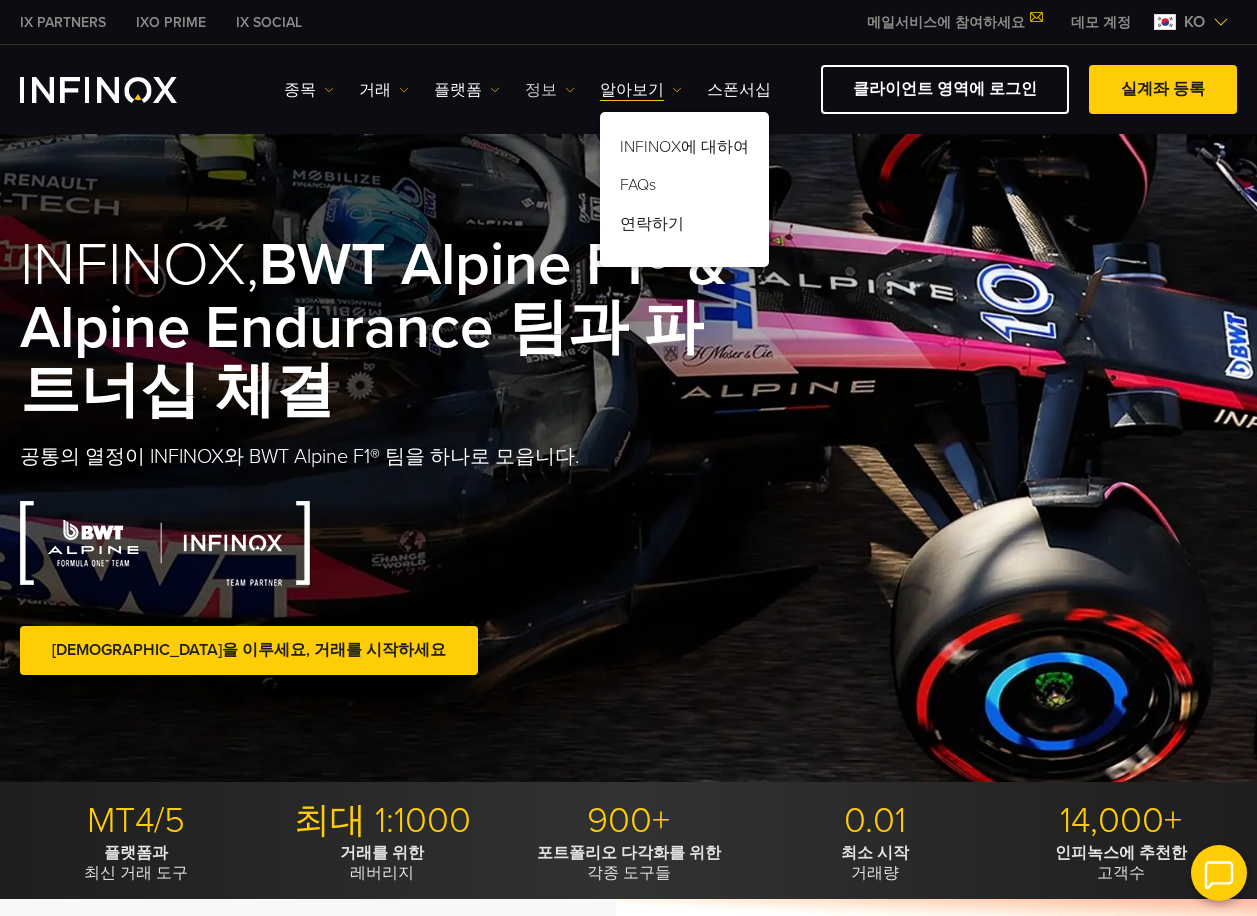 scroll, scrollTop: 0, scrollLeft: 0, axis: both 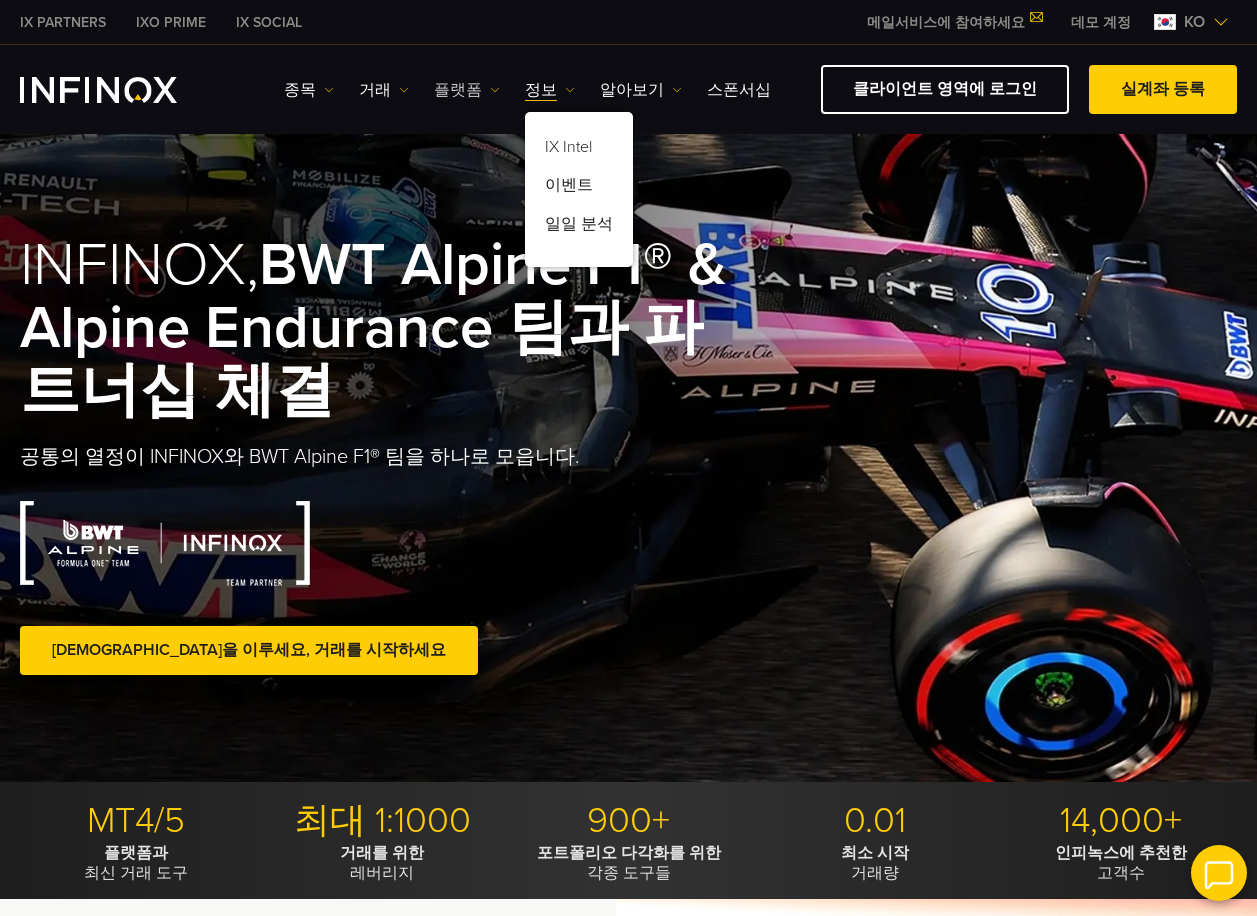 click at bounding box center (495, 90) 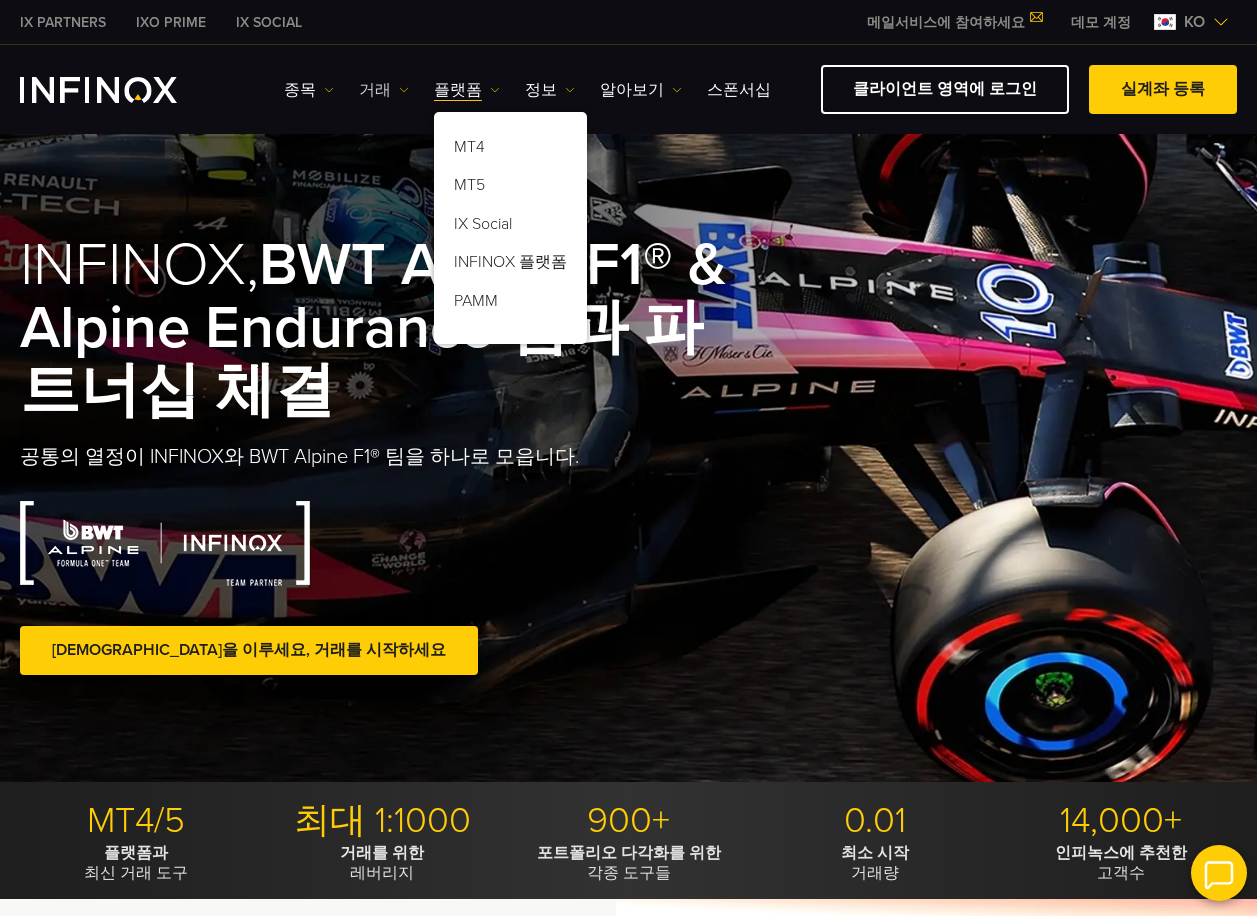 scroll, scrollTop: 0, scrollLeft: 0, axis: both 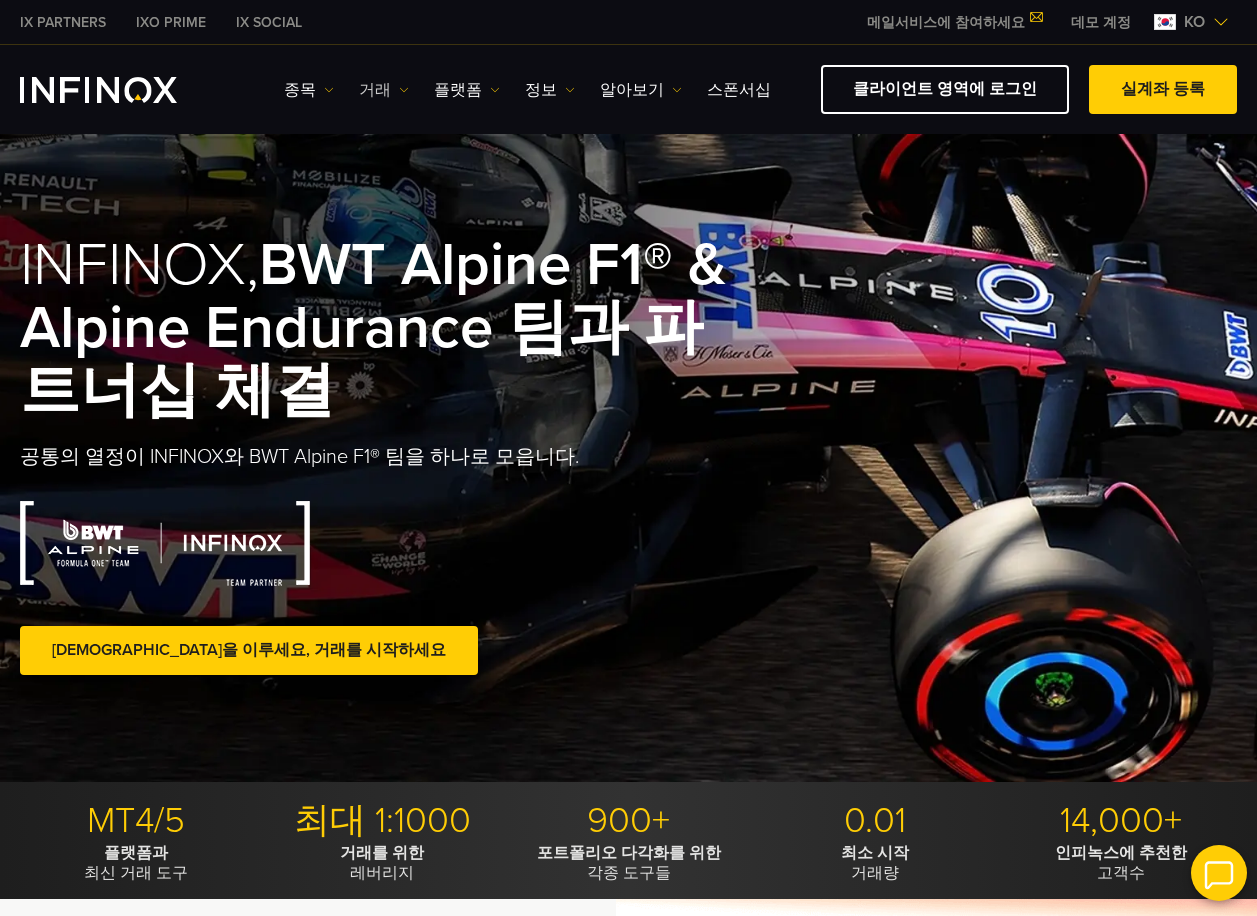 drag, startPoint x: 400, startPoint y: 90, endPoint x: 359, endPoint y: 89, distance: 41.01219 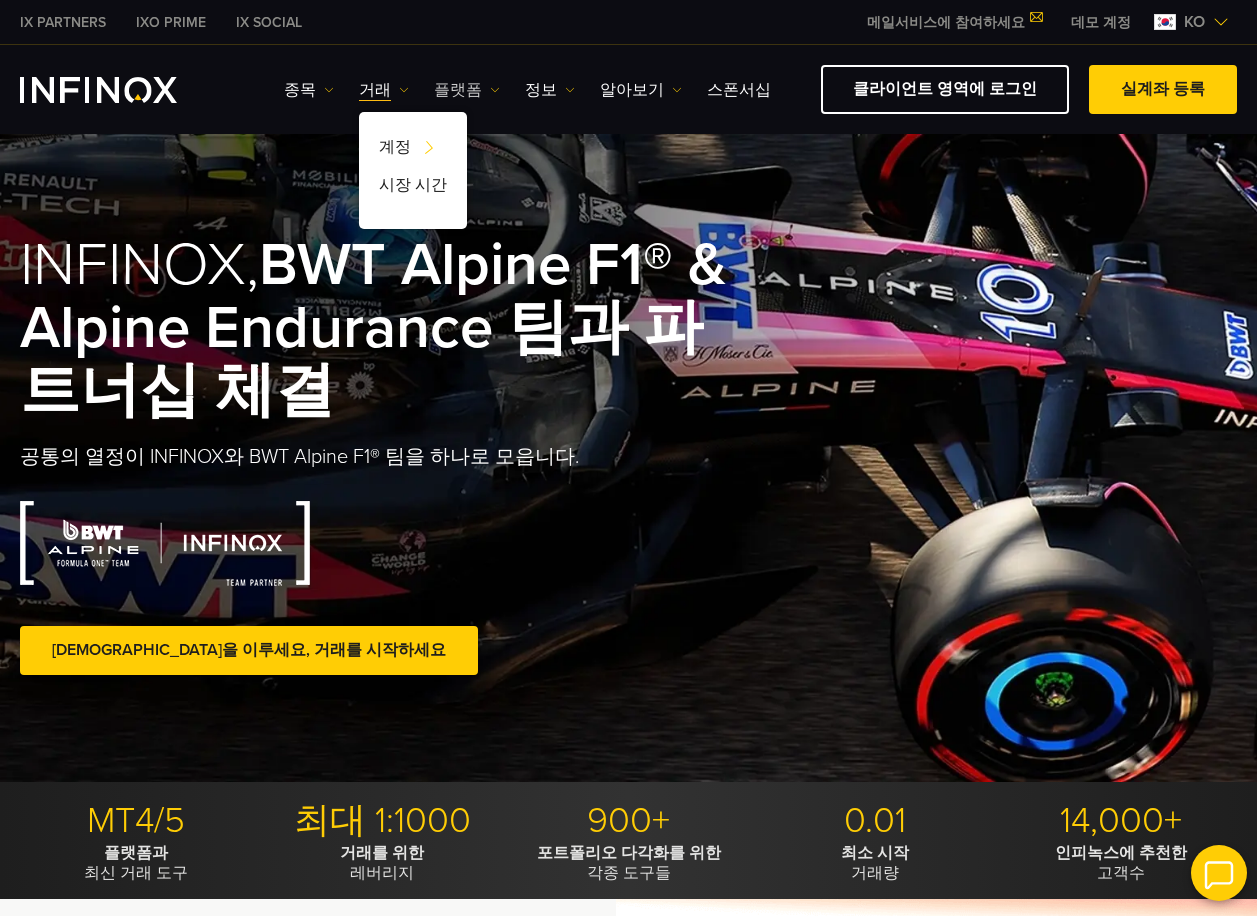 scroll, scrollTop: 0, scrollLeft: 0, axis: both 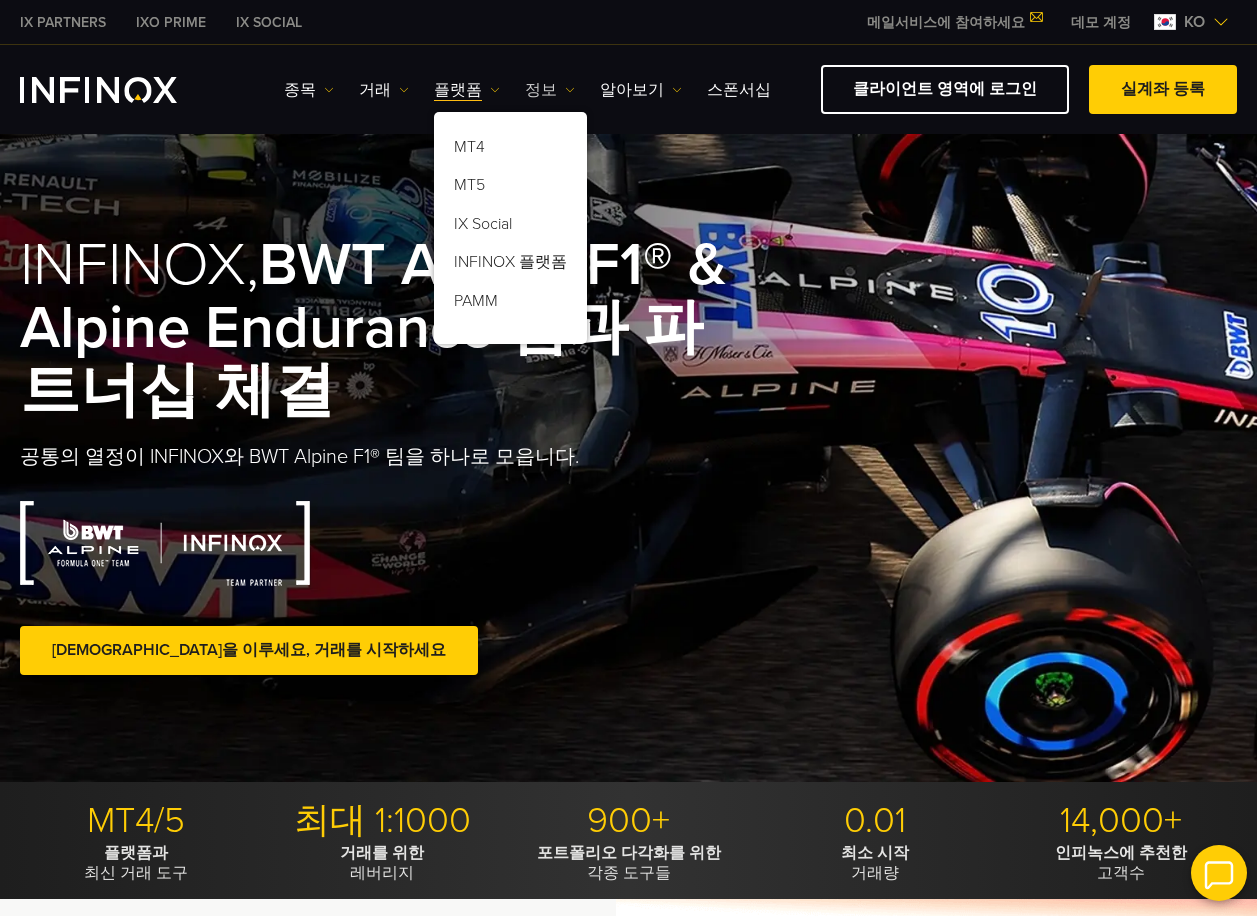 drag, startPoint x: 533, startPoint y: 87, endPoint x: 612, endPoint y: 88, distance: 79.00633 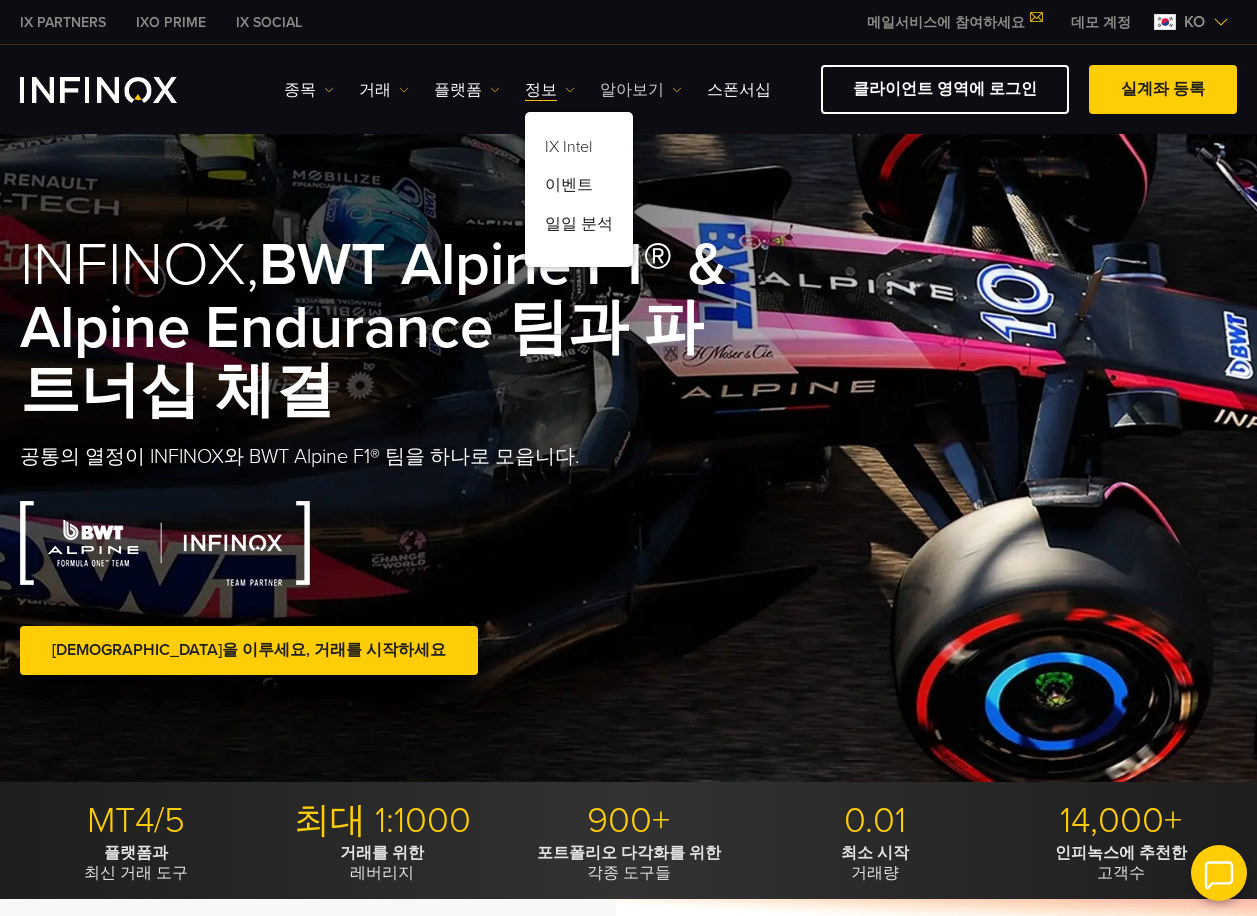 click on "알아보기" at bounding box center [641, 90] 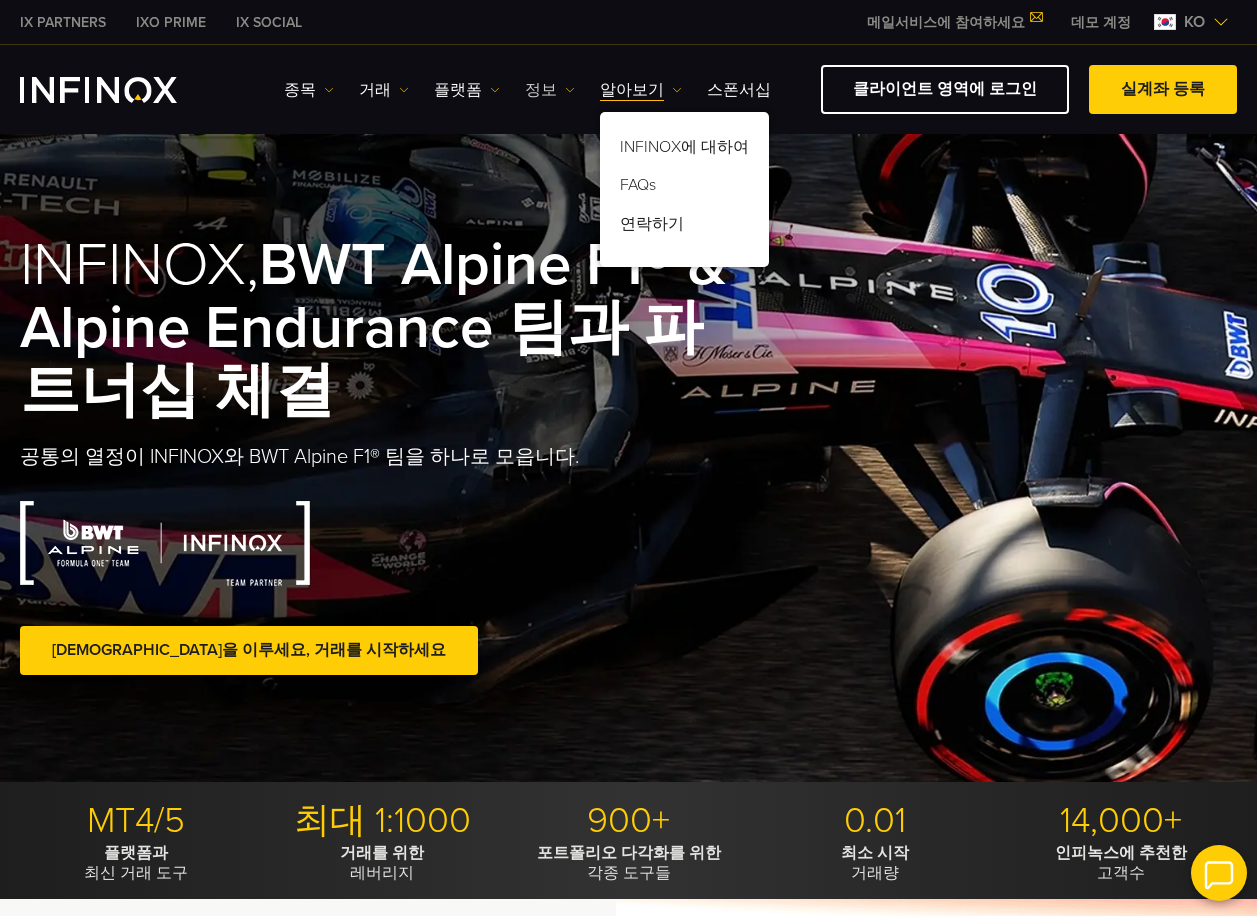 click on "정보" at bounding box center [550, 90] 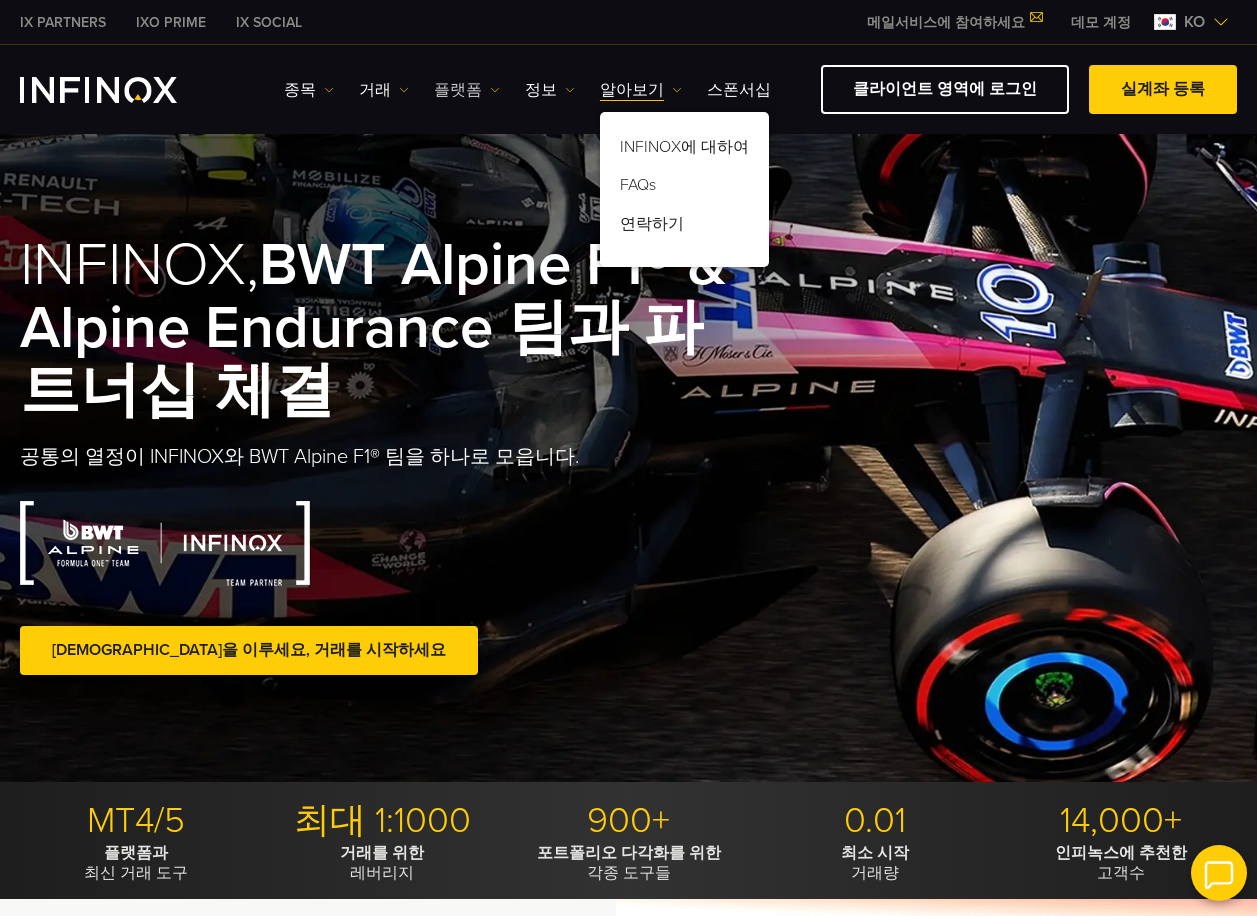 scroll, scrollTop: 0, scrollLeft: 0, axis: both 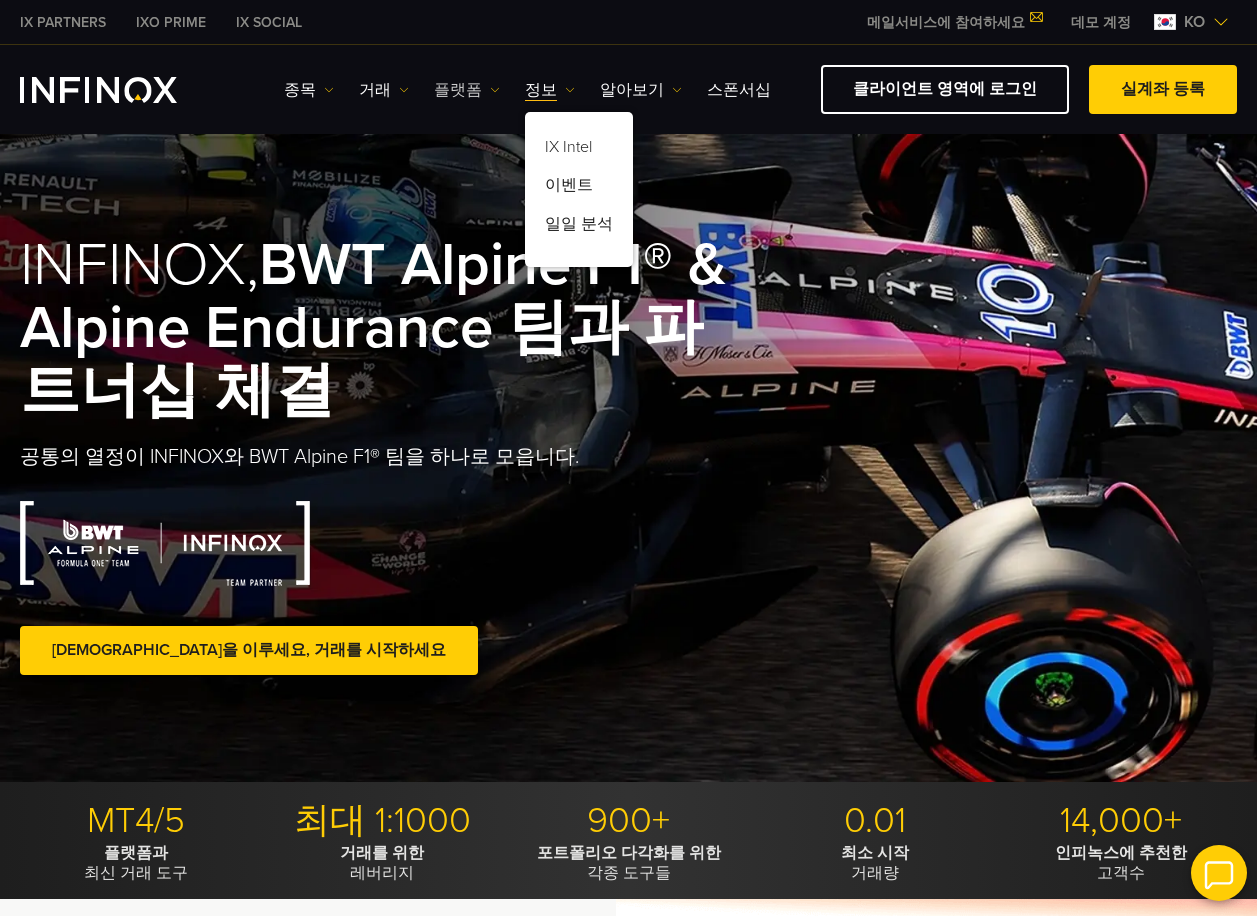 click on "플랫폼" at bounding box center (467, 90) 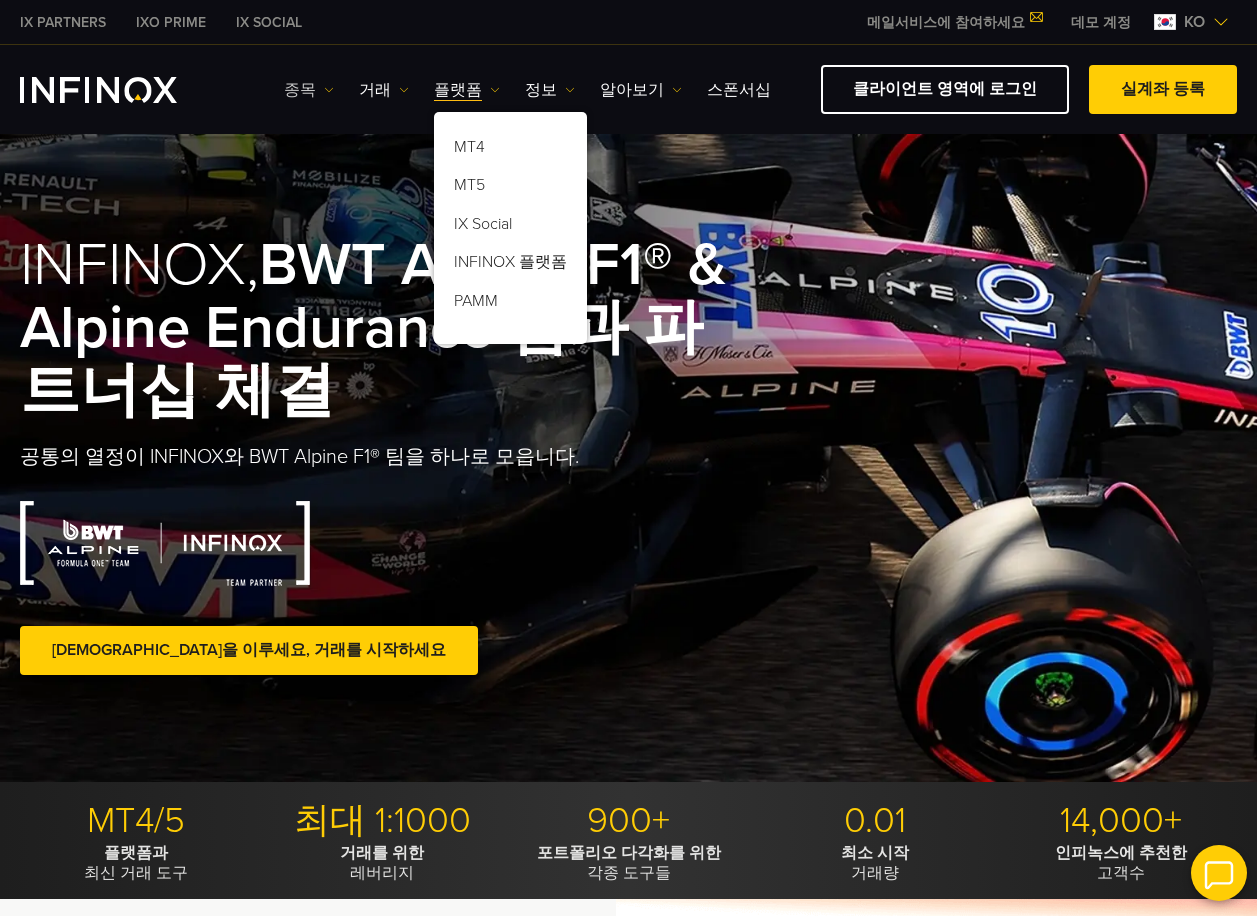 click at bounding box center (329, 90) 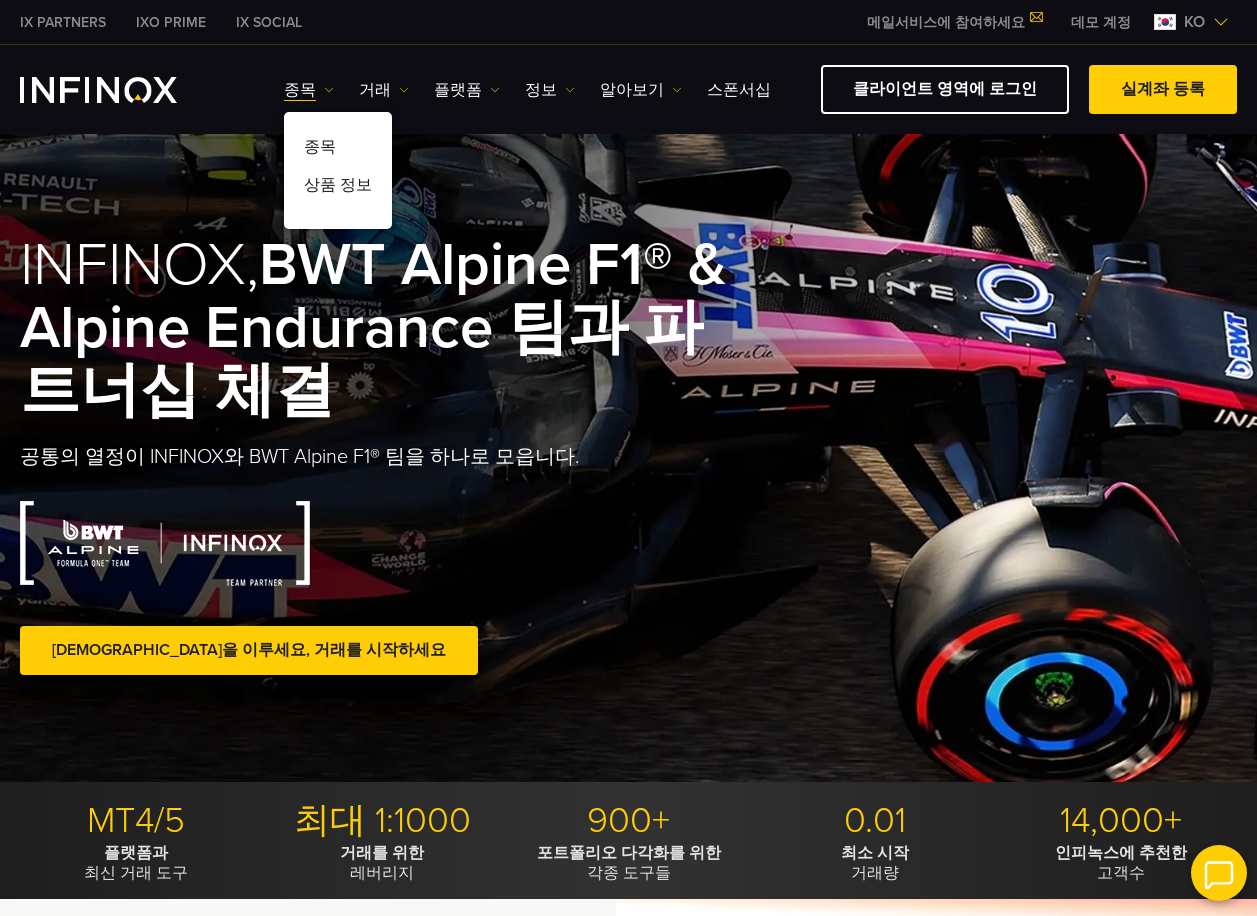 click on "종목
종목
상품 정보
거래
계정
데모" at bounding box center [527, 90] 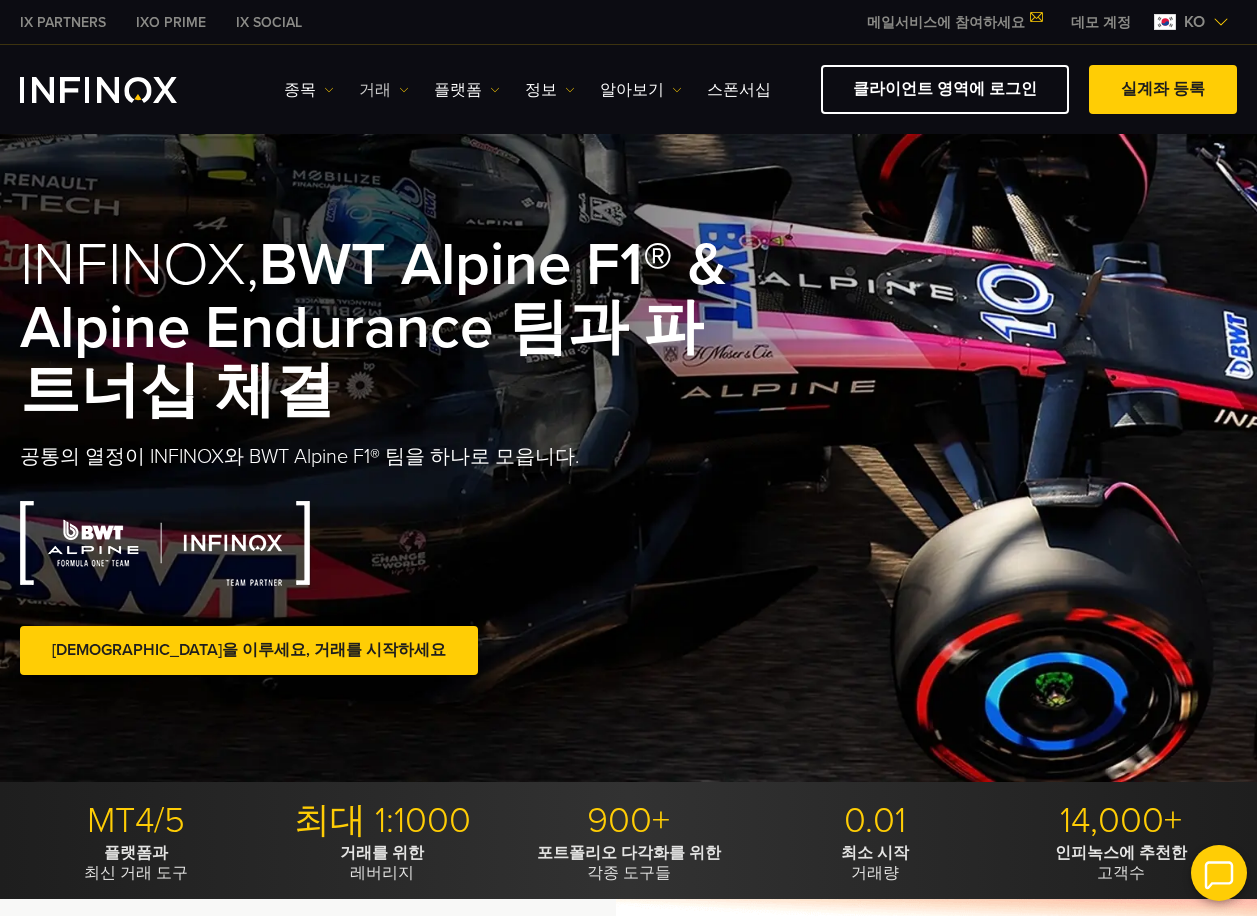 click on "거래" at bounding box center (384, 90) 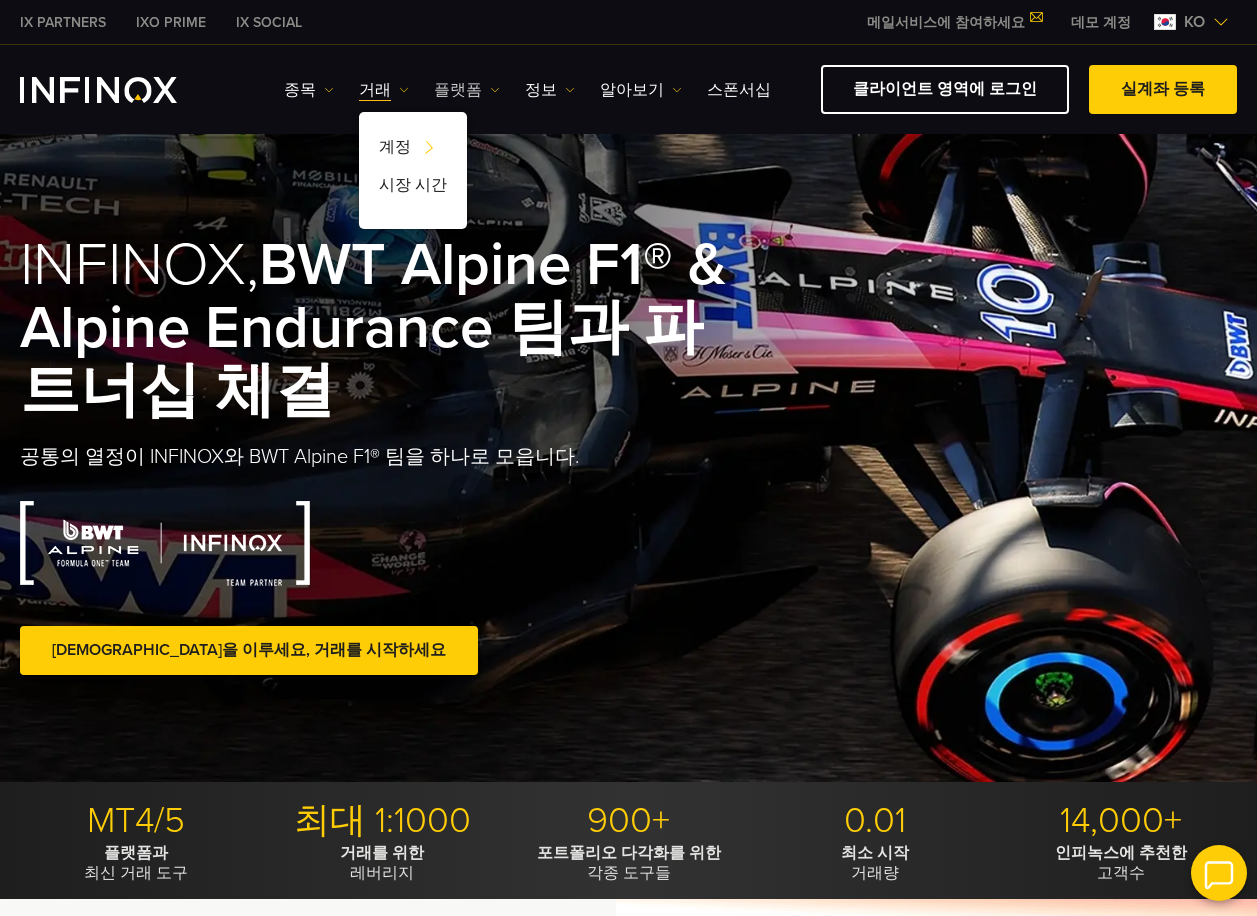 drag, startPoint x: 461, startPoint y: 87, endPoint x: 498, endPoint y: 85, distance: 37.054016 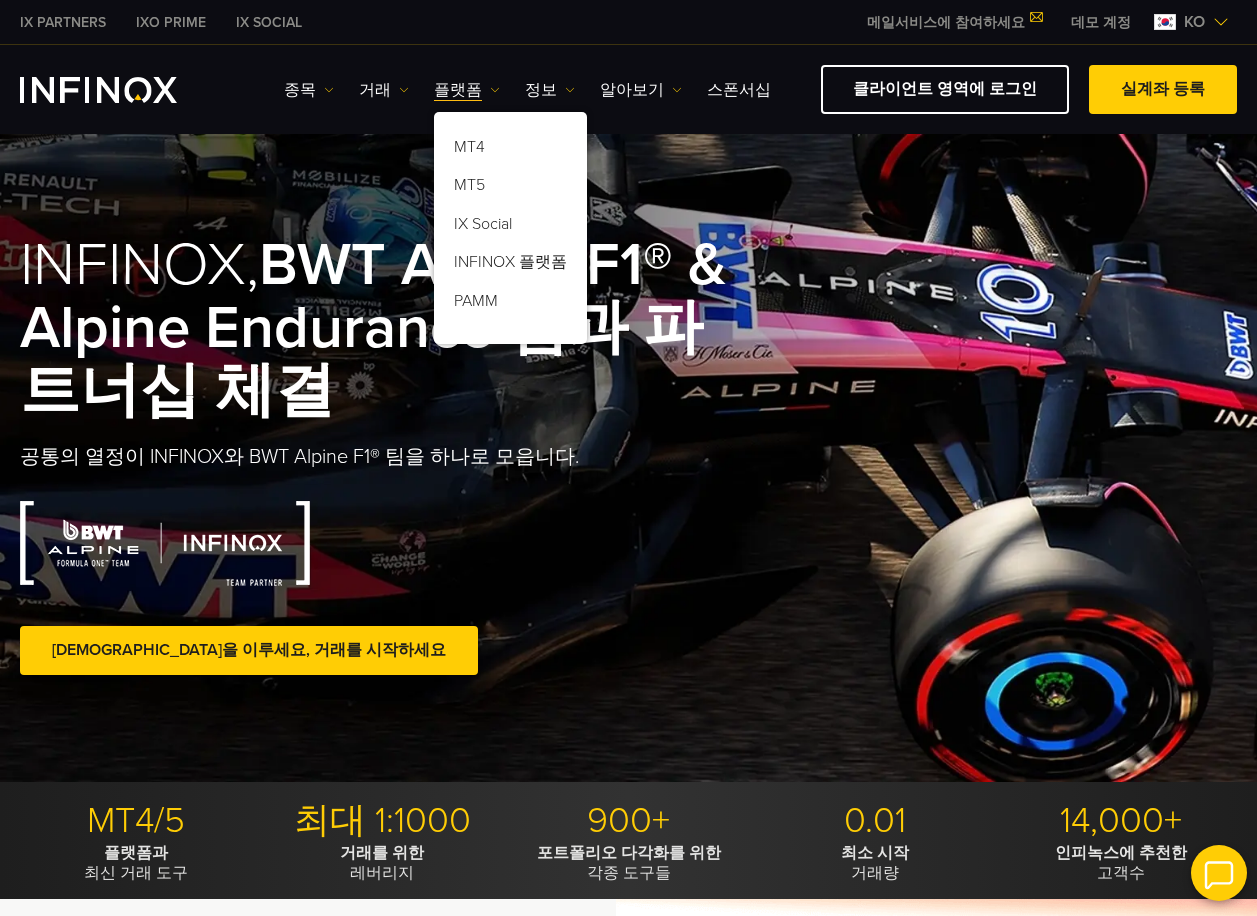 drag, startPoint x: 503, startPoint y: 85, endPoint x: 556, endPoint y: 85, distance: 53 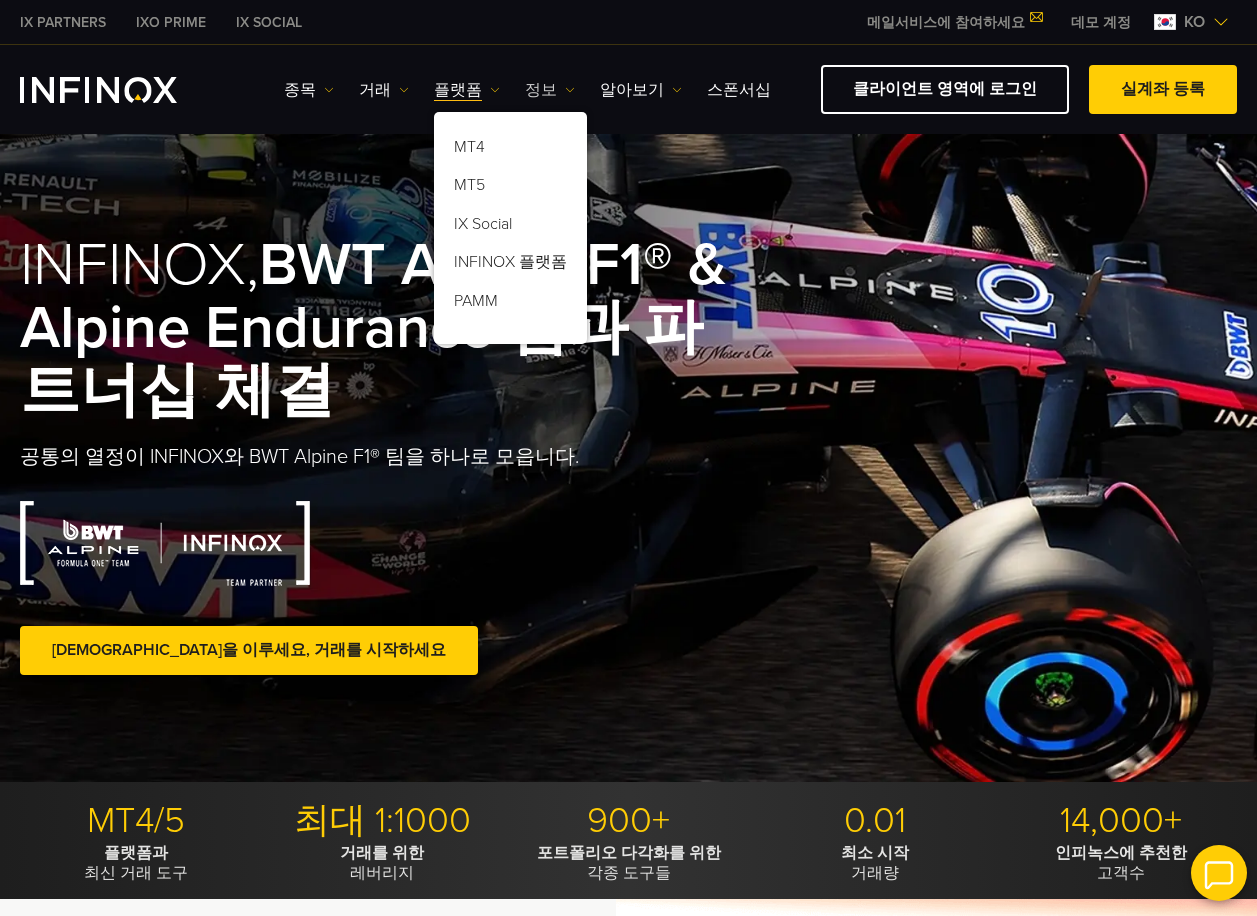 click on "종목
종목
상품 정보
거래
계정
데모" at bounding box center (527, 90) 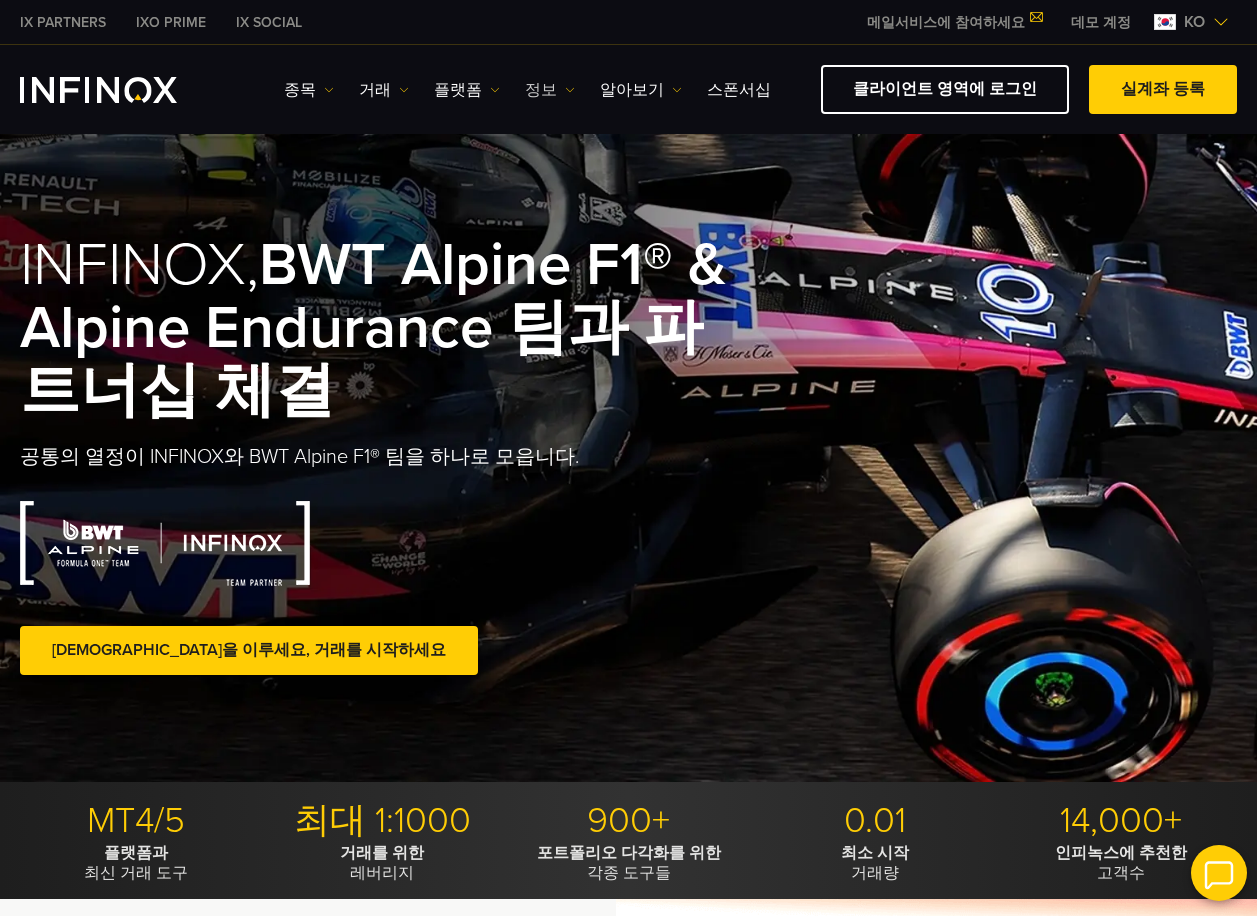 click on "정보" at bounding box center [550, 90] 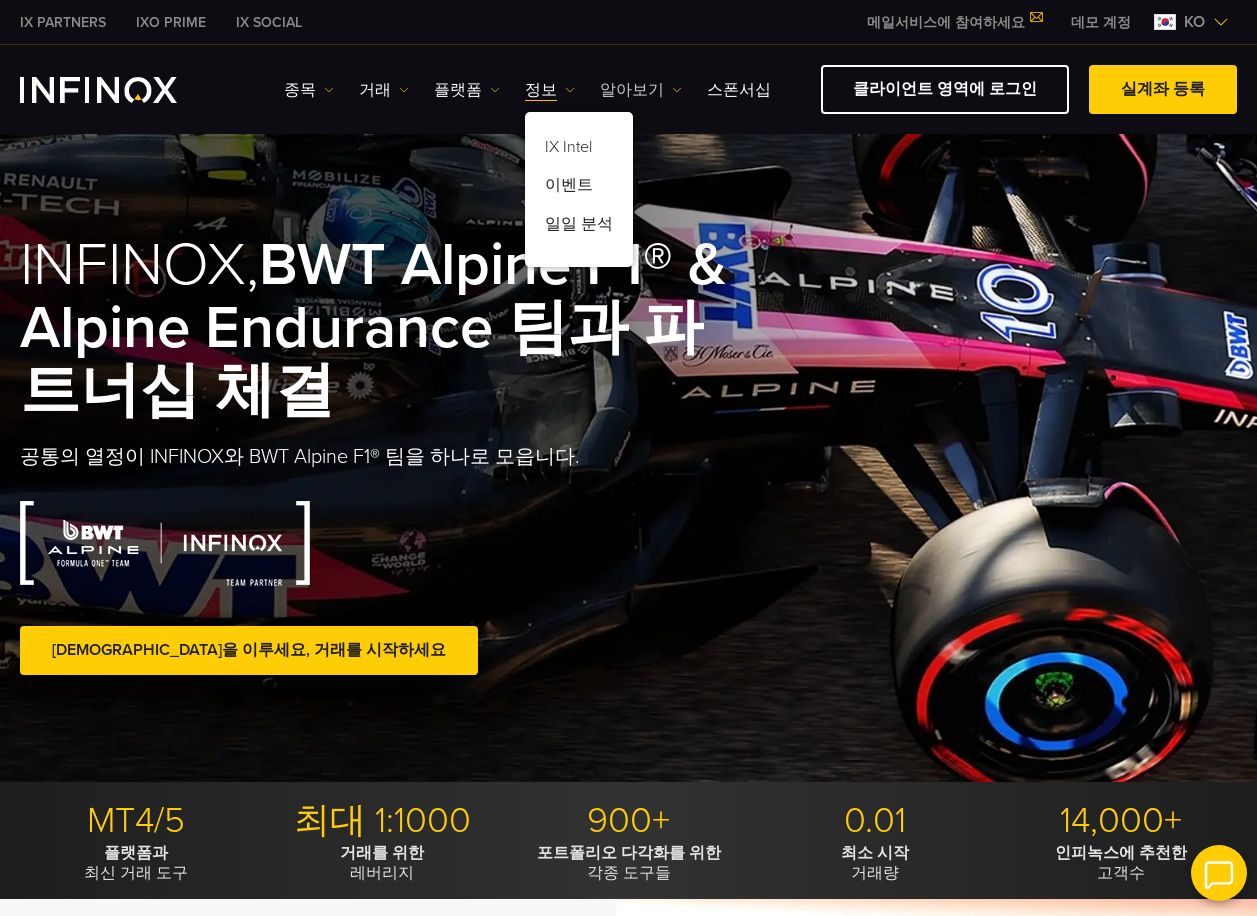 click on "알아보기" at bounding box center [641, 90] 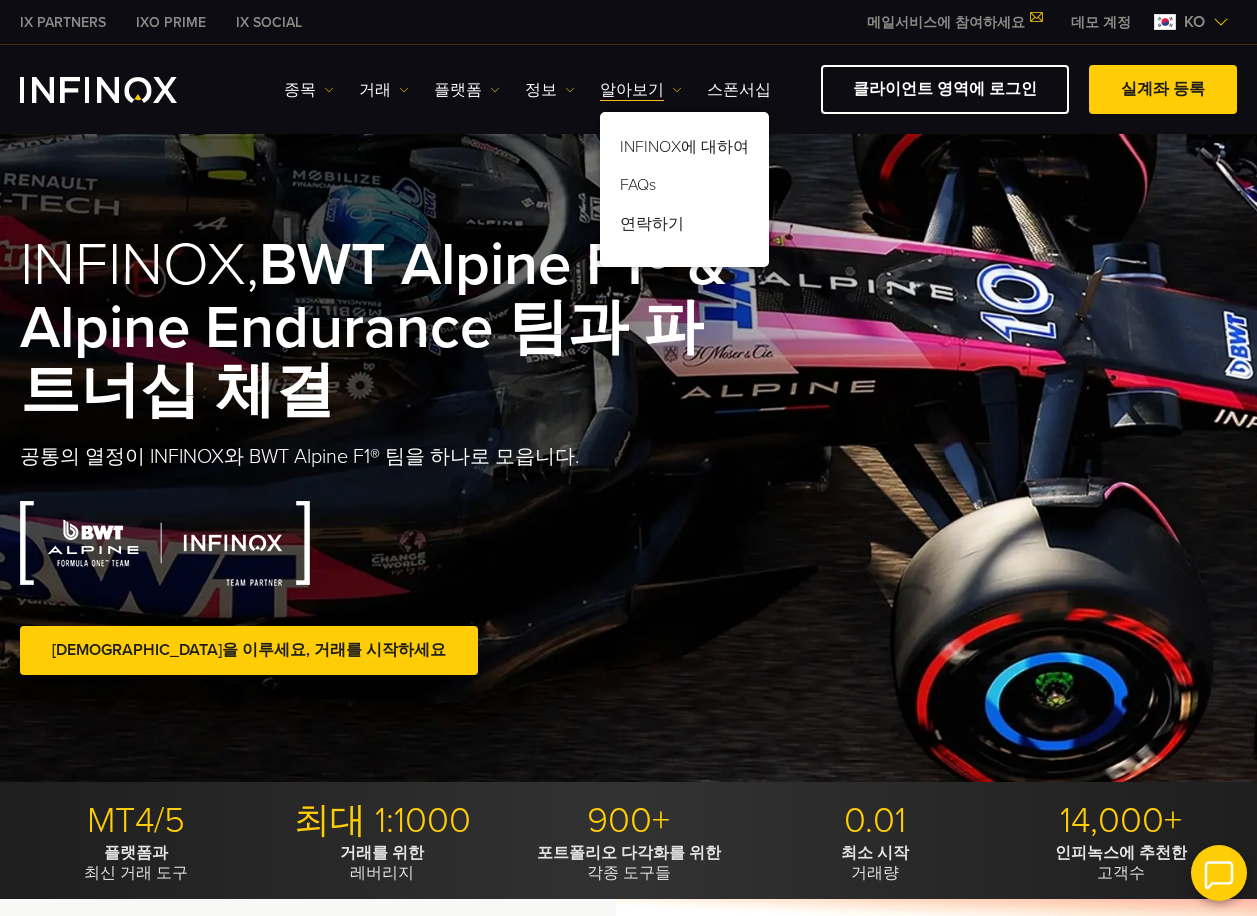 scroll, scrollTop: 0, scrollLeft: 0, axis: both 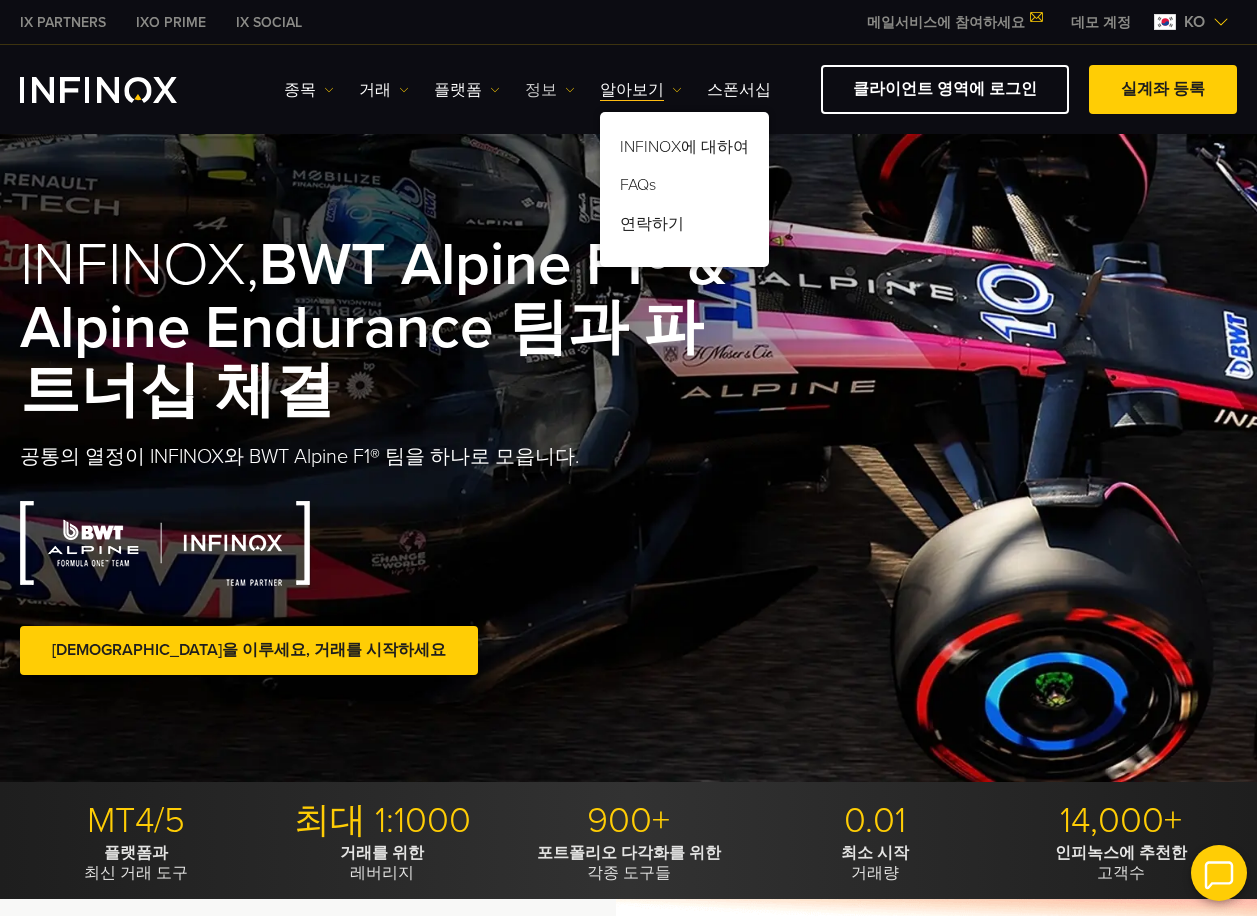 click on "정보" at bounding box center [550, 90] 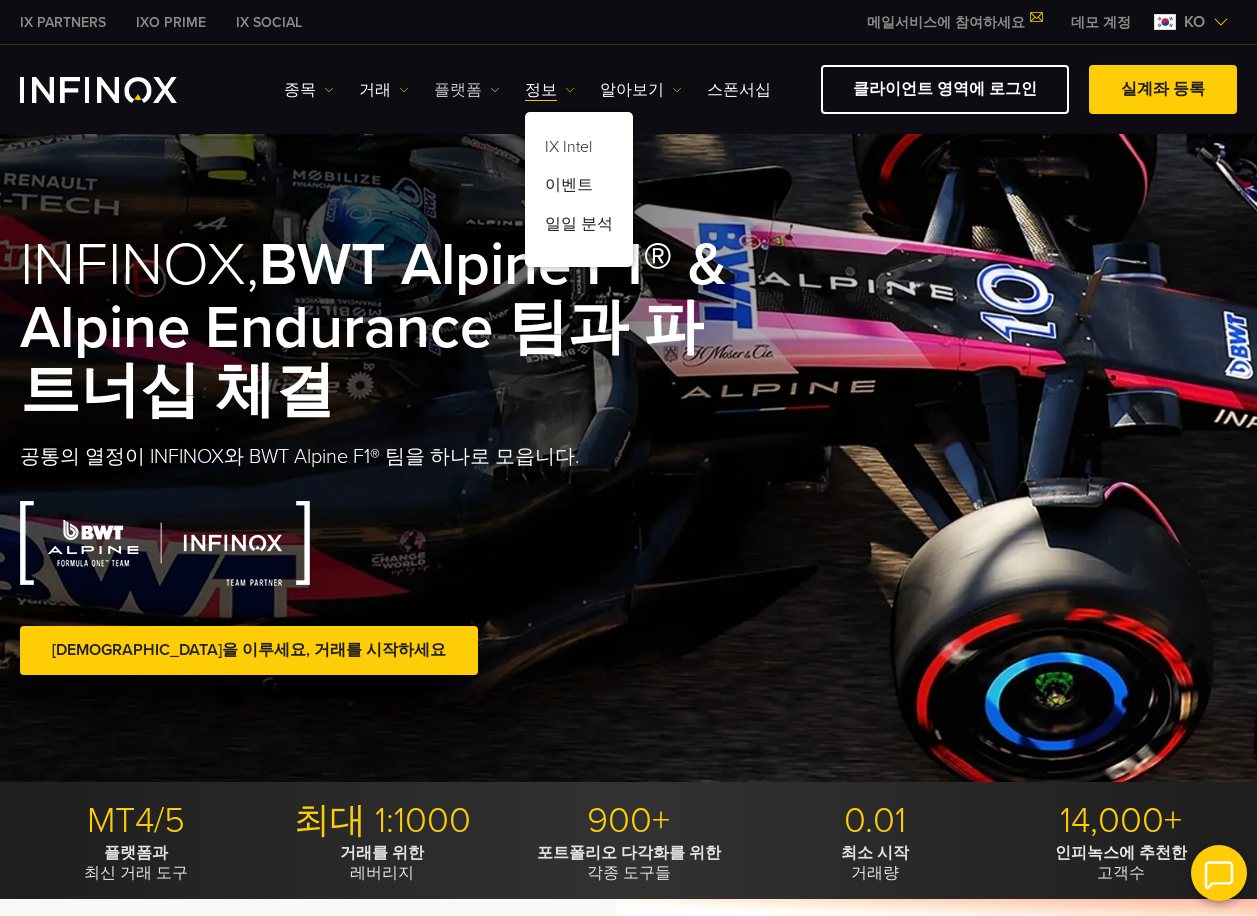 click on "플랫폼" at bounding box center (467, 90) 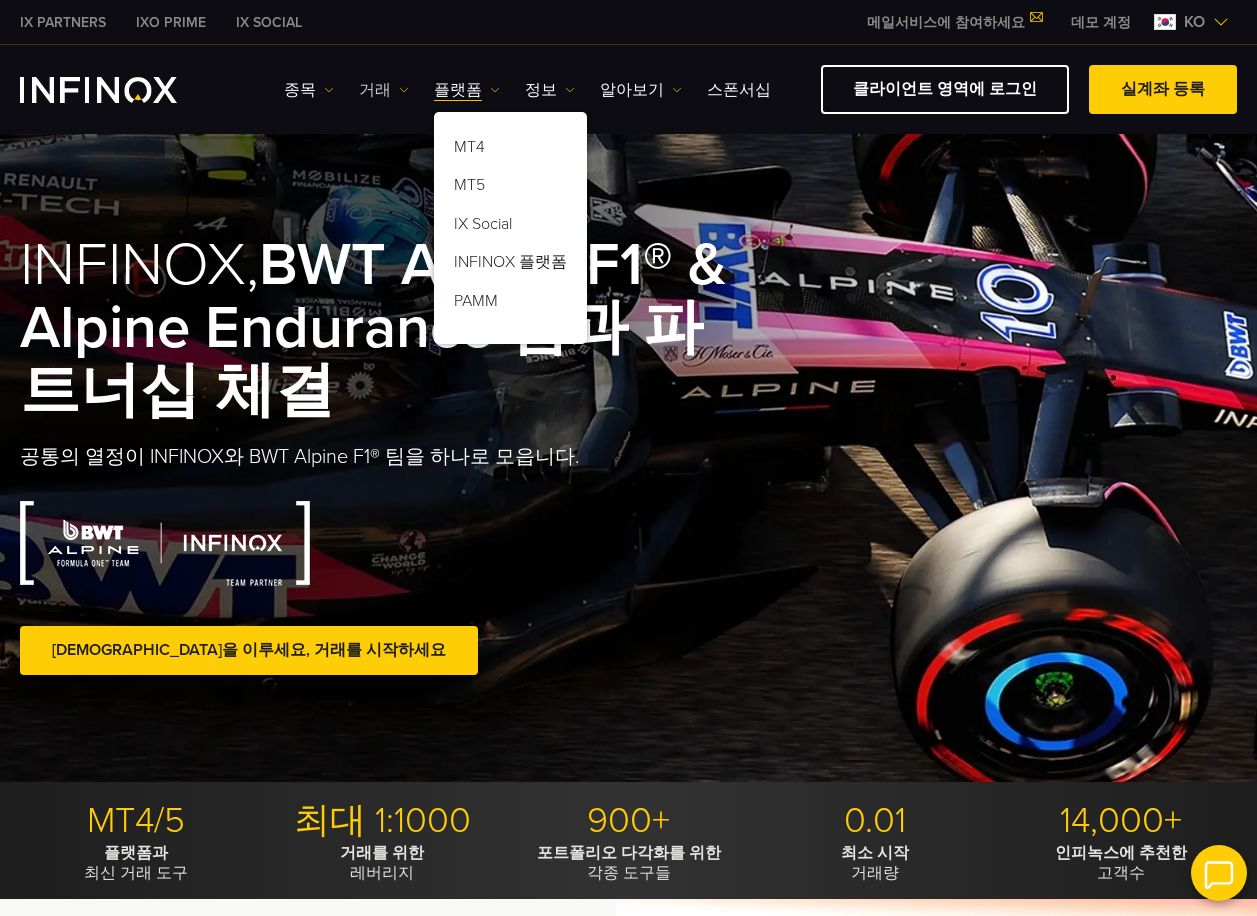 click on "거래" at bounding box center [384, 90] 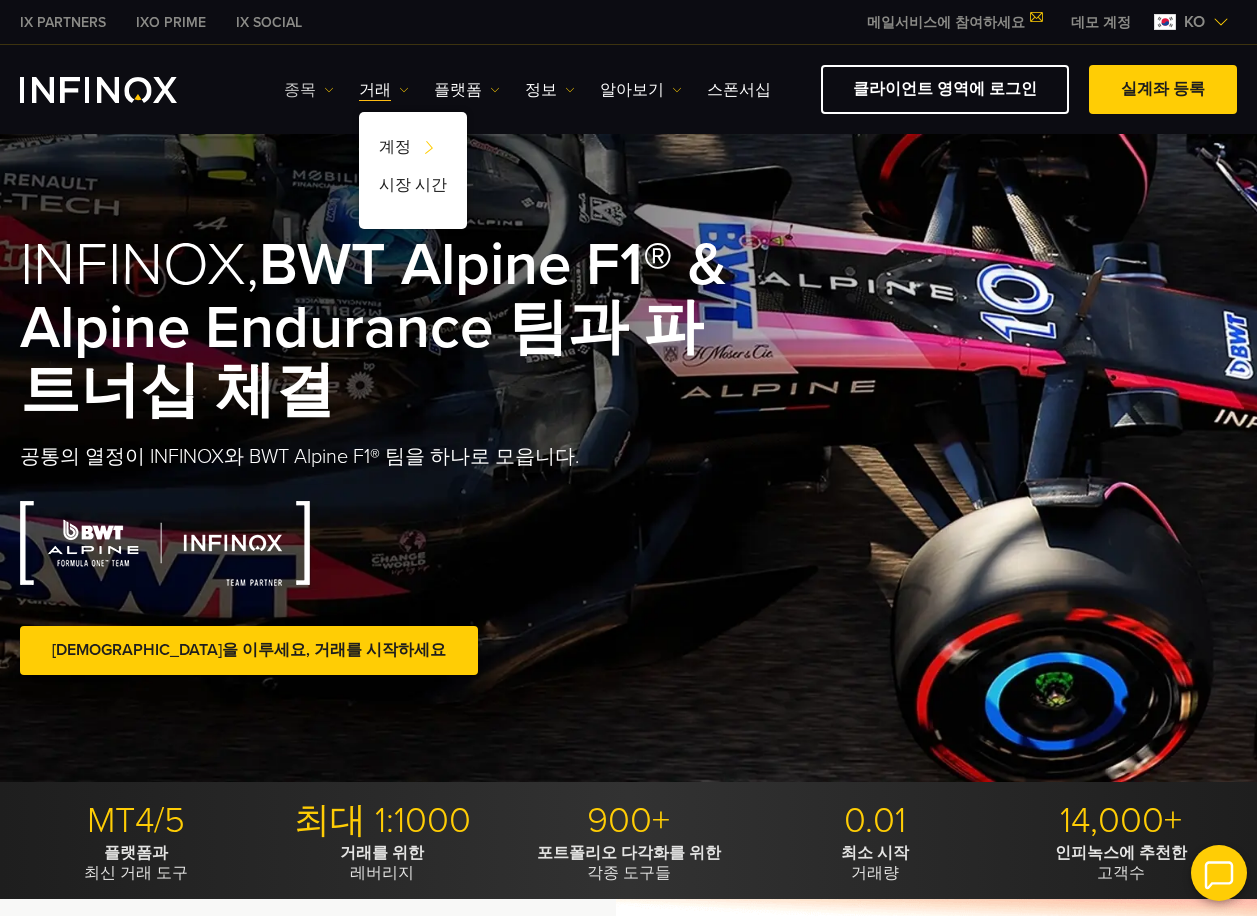 click at bounding box center (329, 90) 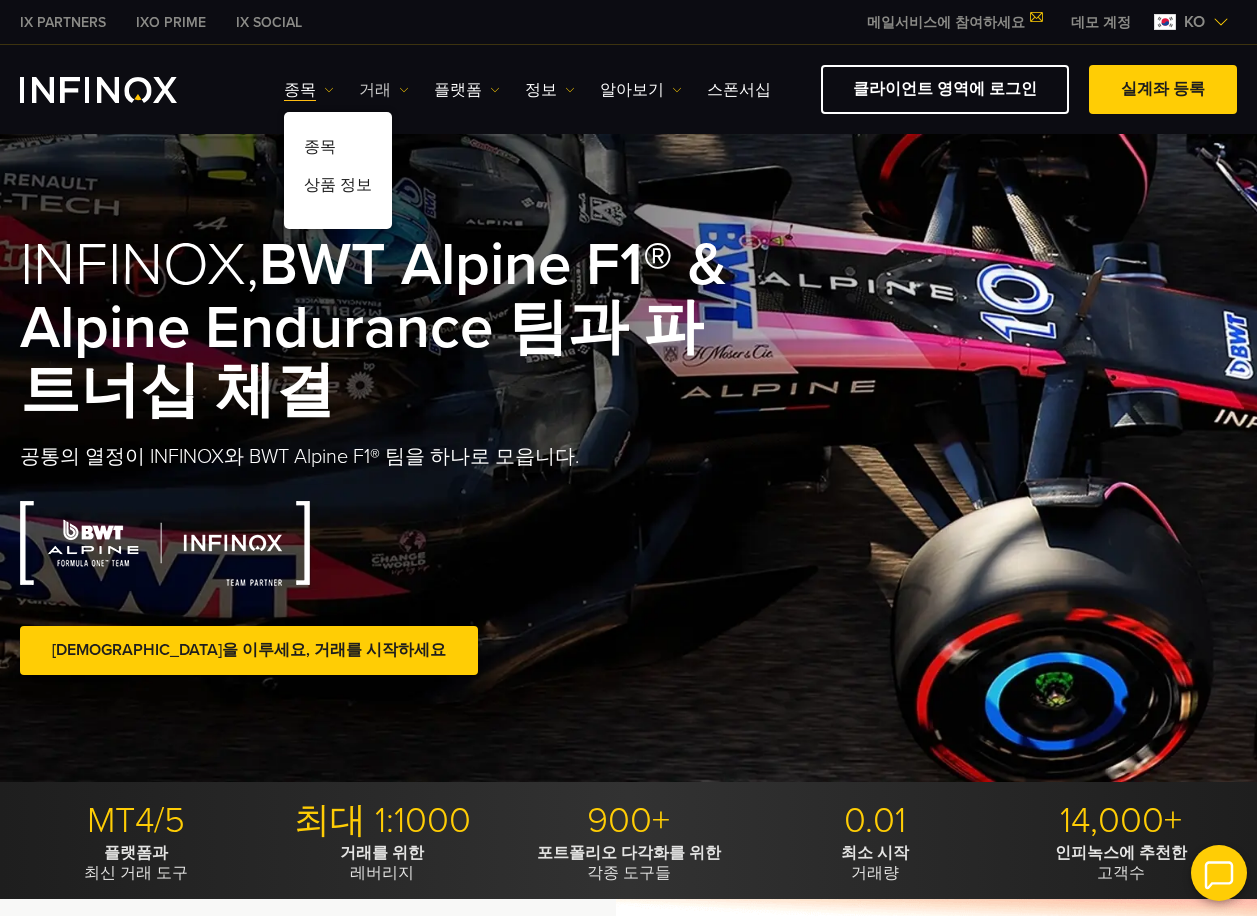 click on "거래" at bounding box center (384, 90) 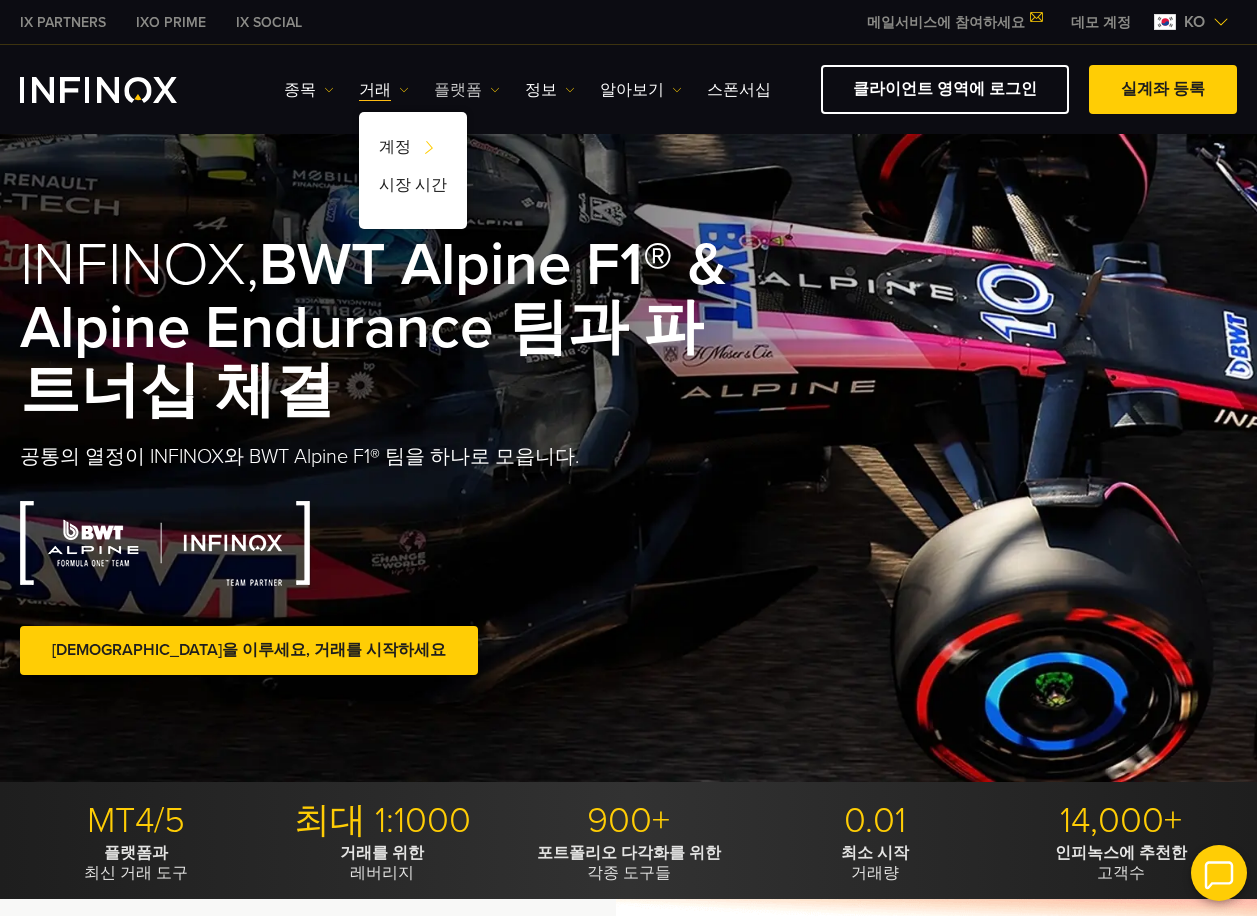 drag, startPoint x: 459, startPoint y: 88, endPoint x: 476, endPoint y: 89, distance: 17.029387 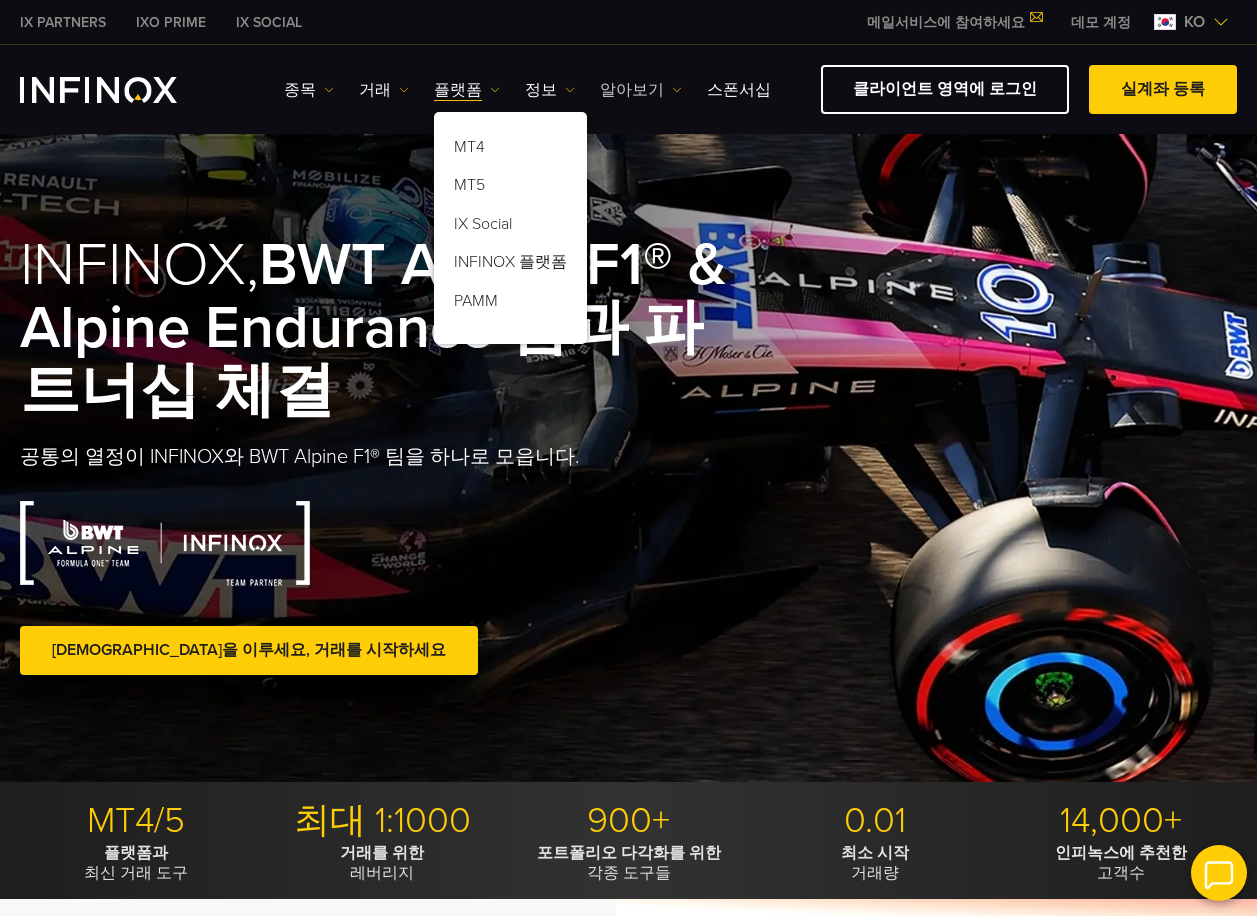 click on "알아보기" at bounding box center [641, 90] 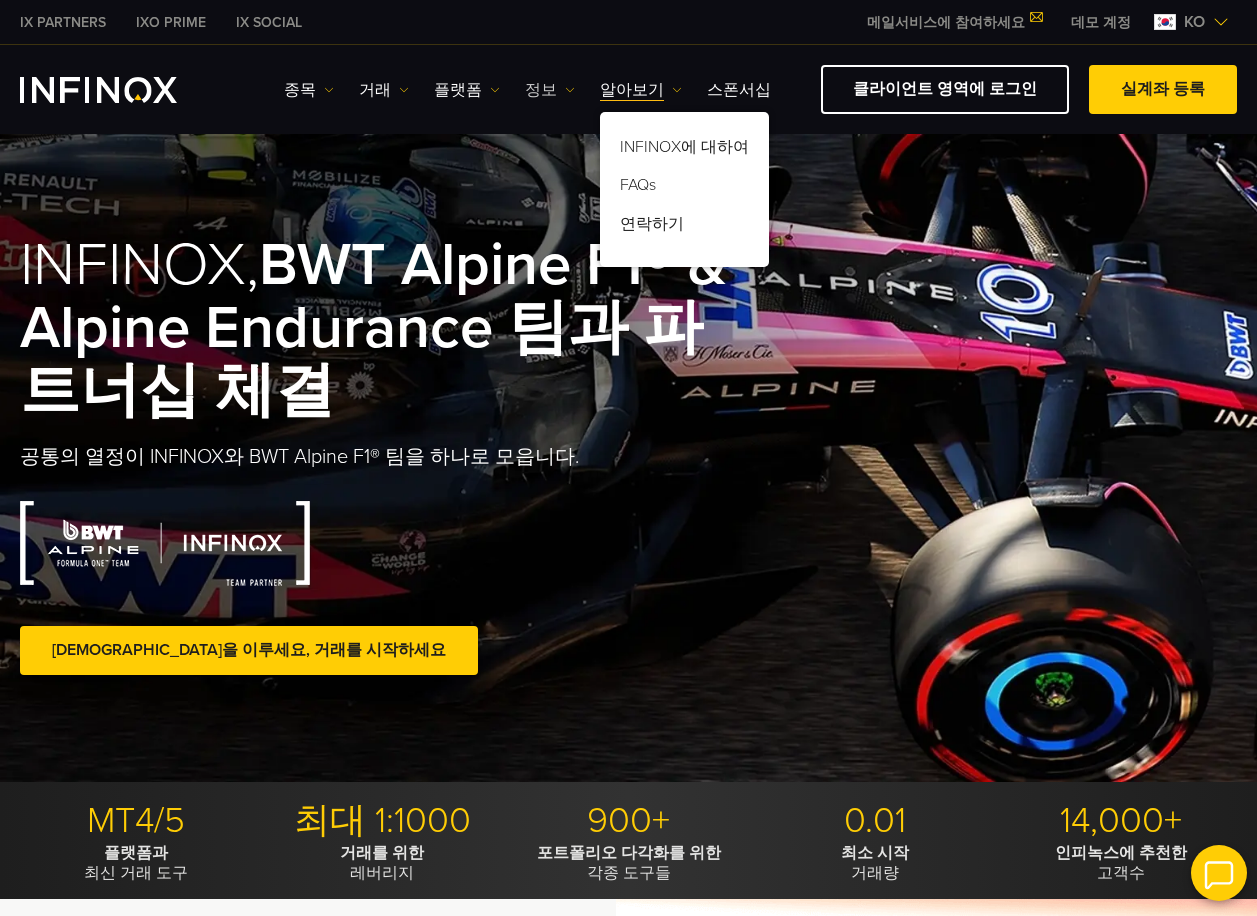 click at bounding box center (570, 90) 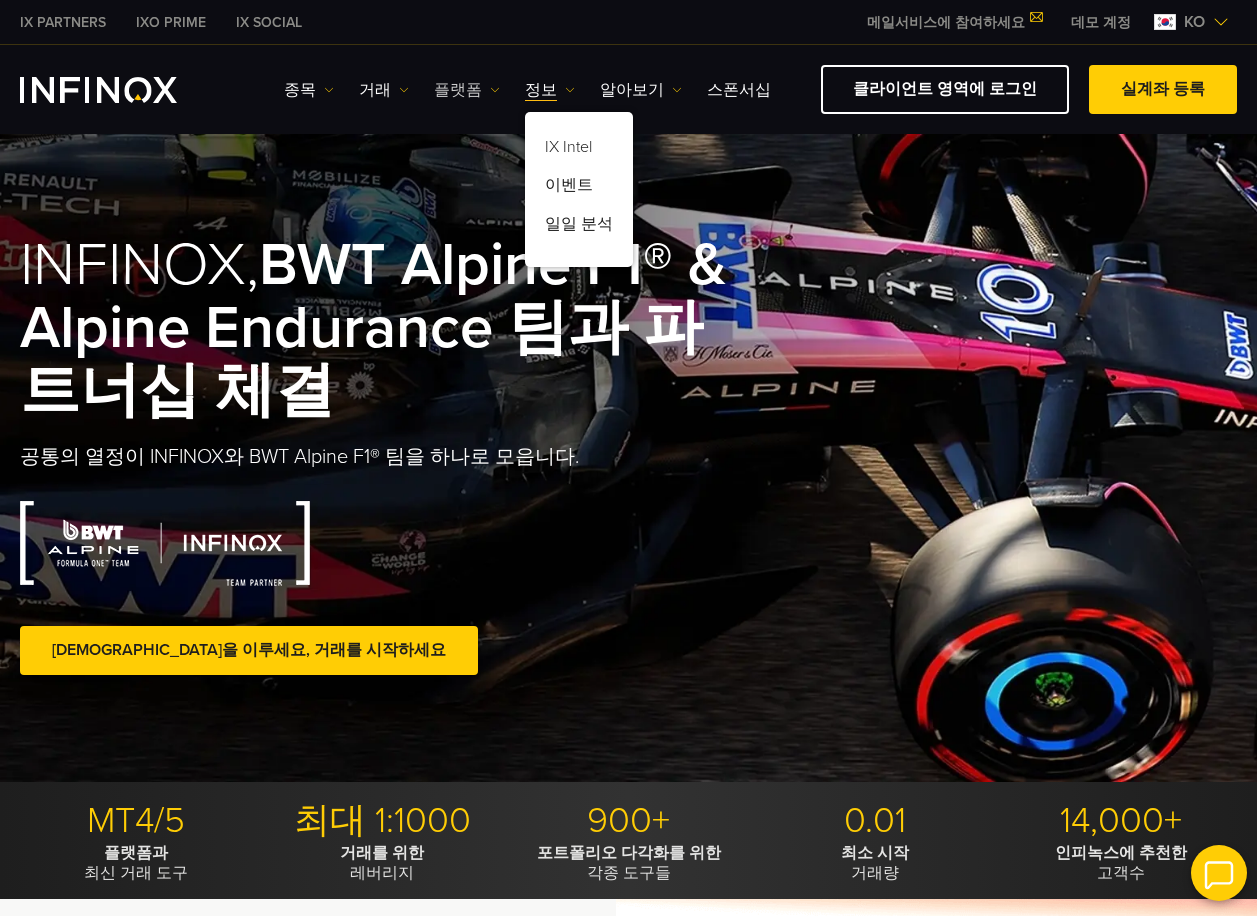 click on "플랫폼" at bounding box center (467, 90) 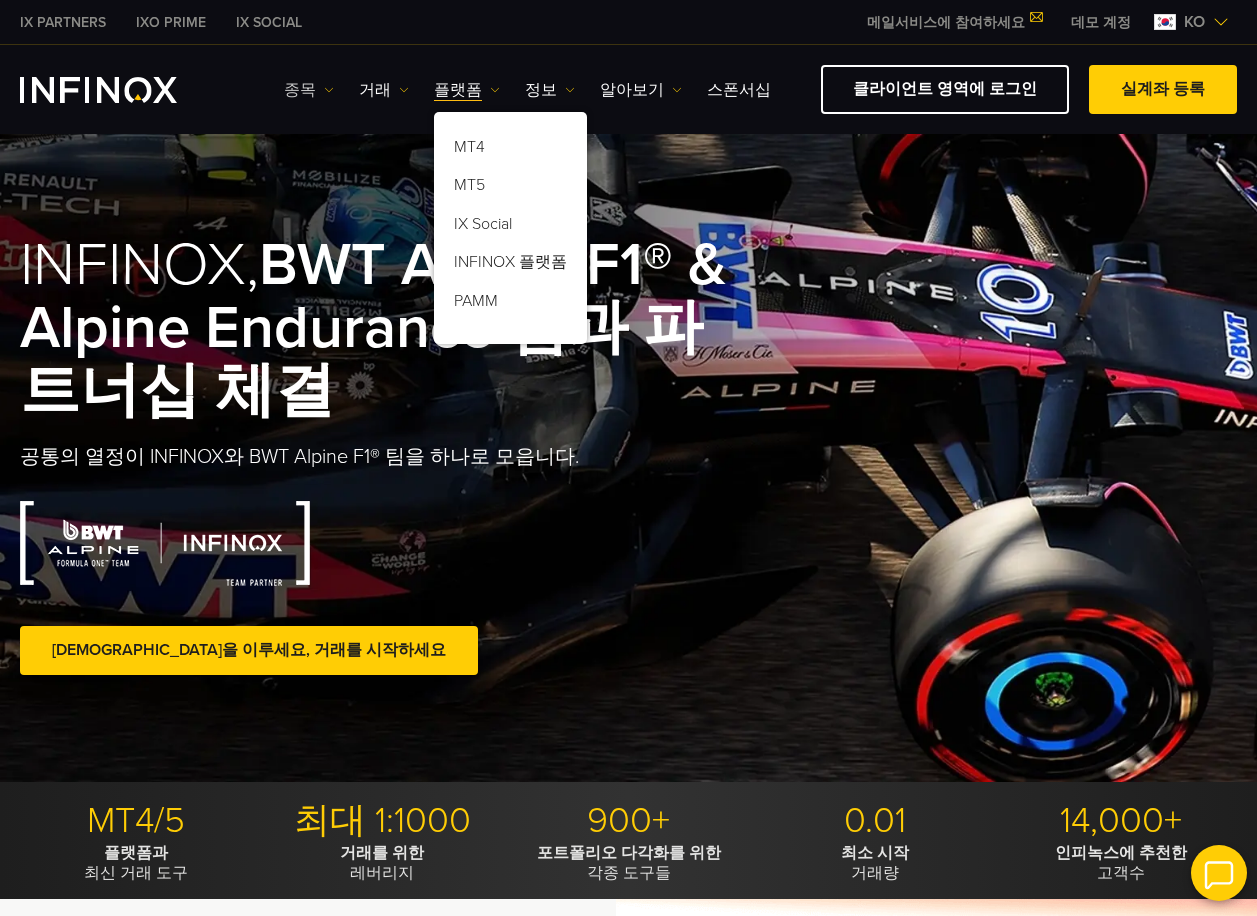 click on "종목" at bounding box center (309, 90) 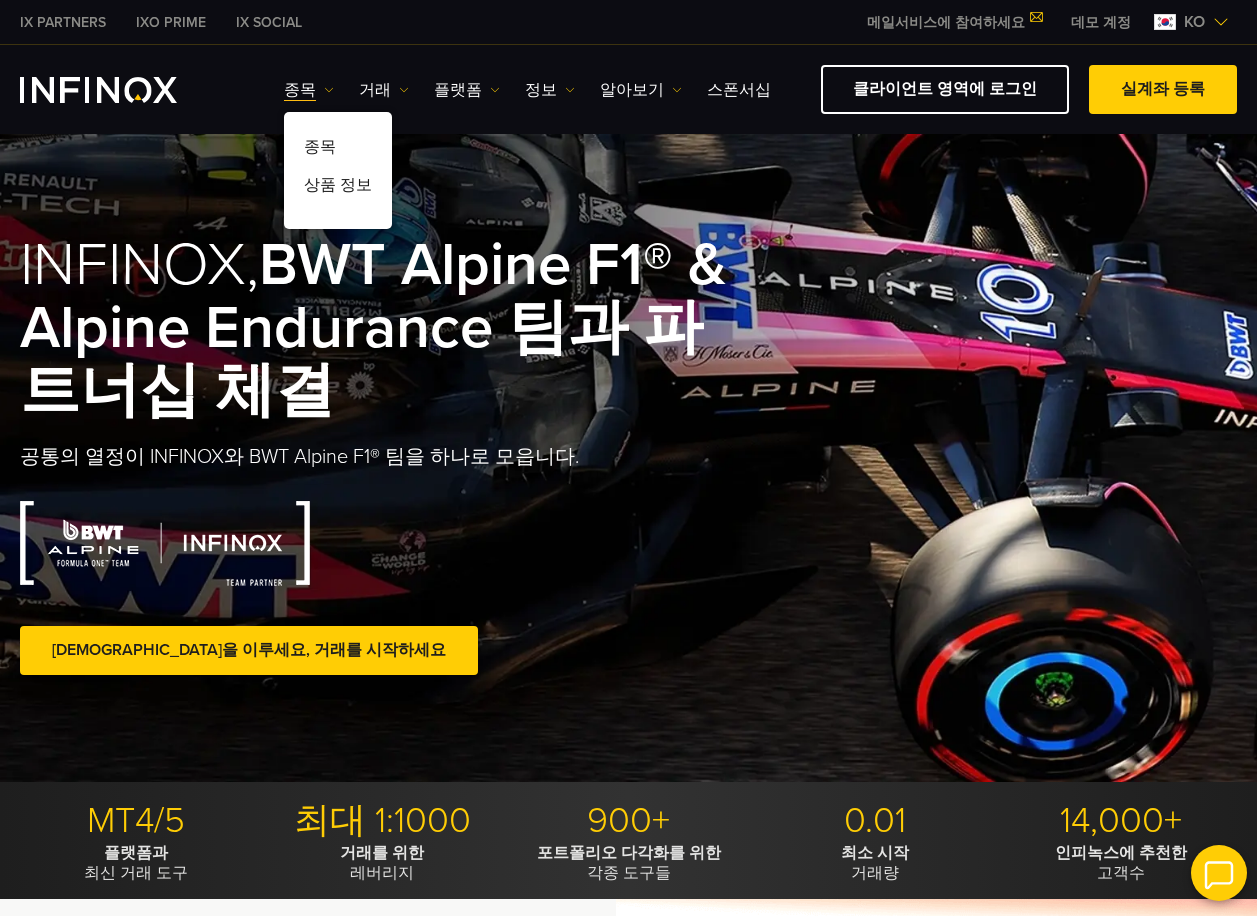 click on "종목
종목
상품 정보
거래
계정
데모" at bounding box center (527, 90) 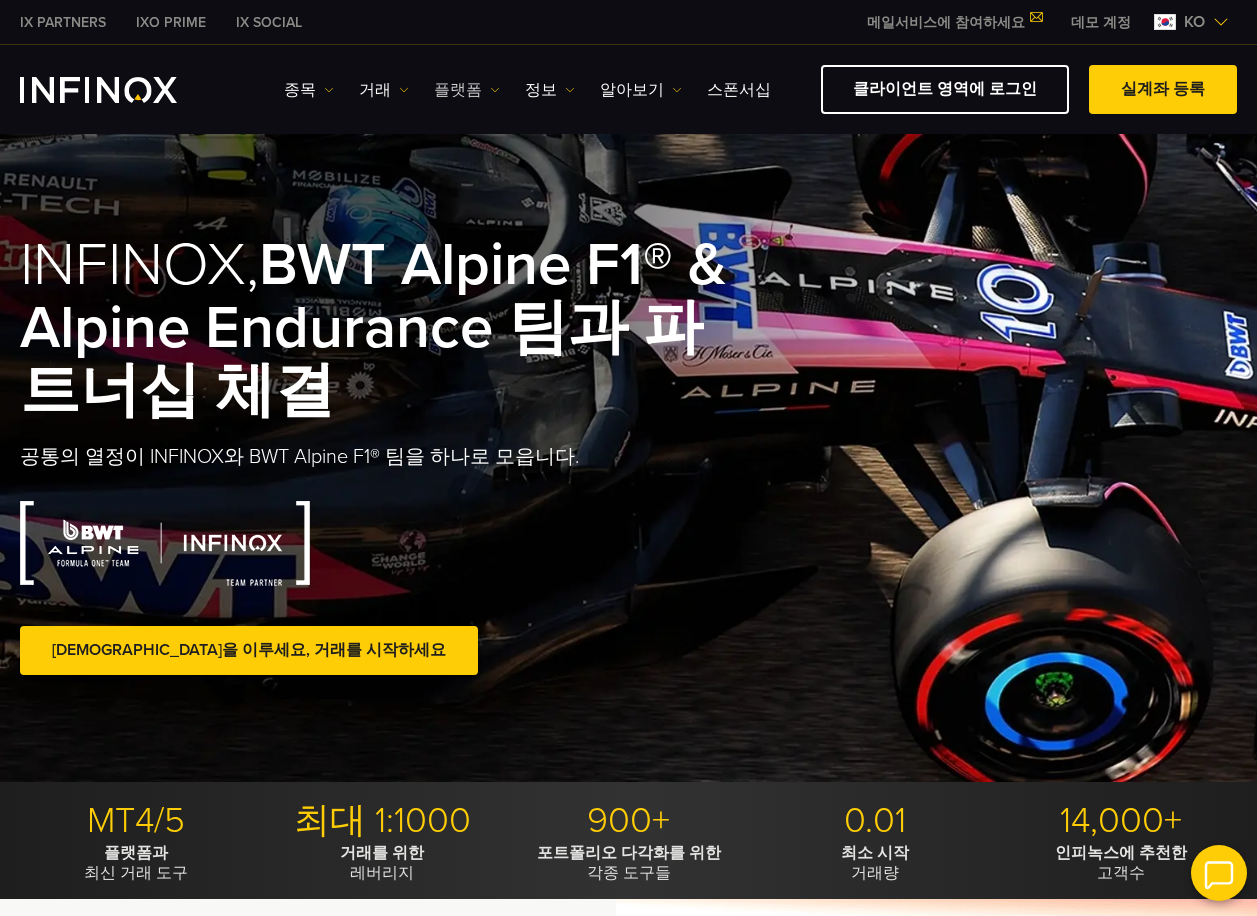 click on "플랫폼" at bounding box center [467, 90] 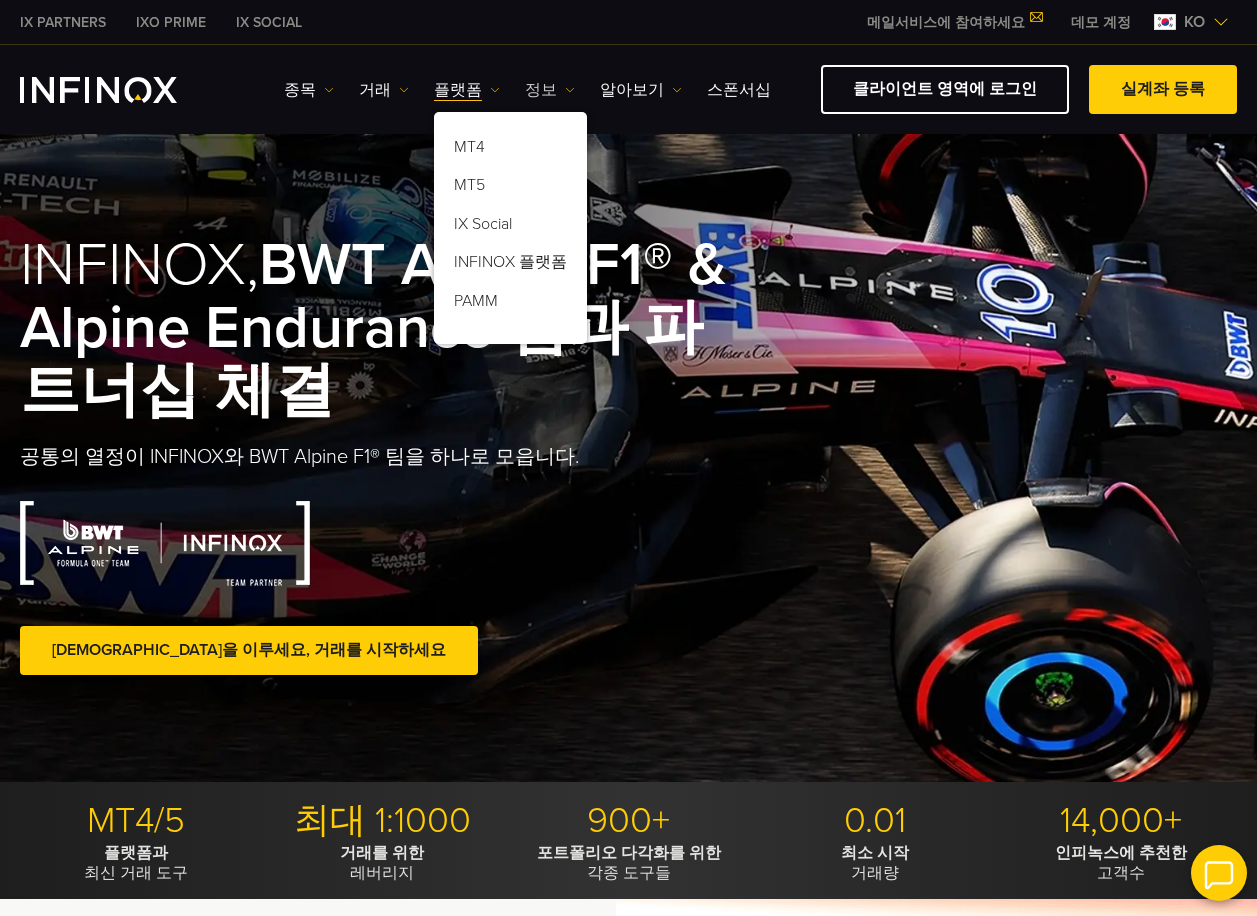 scroll, scrollTop: 0, scrollLeft: 0, axis: both 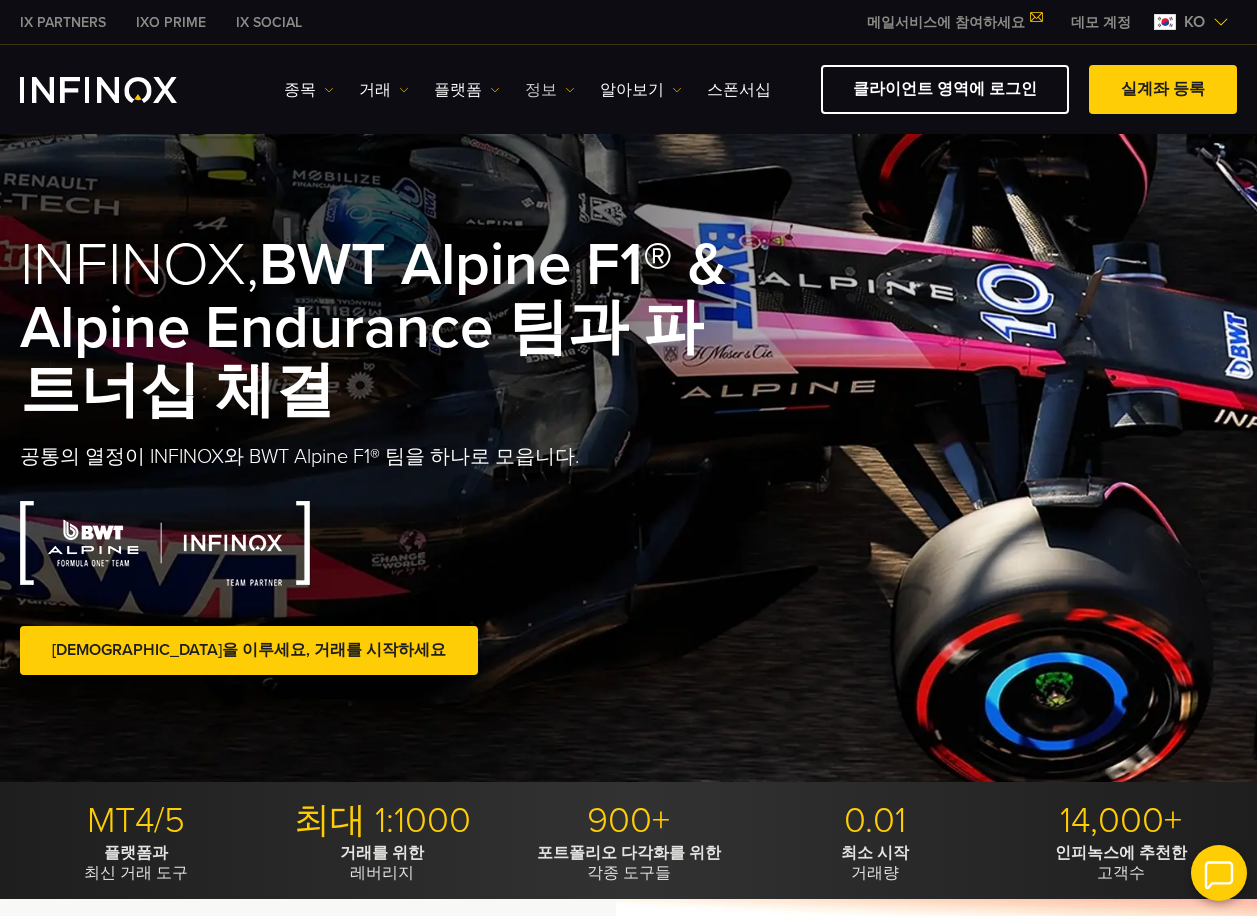 drag, startPoint x: 638, startPoint y: 90, endPoint x: 548, endPoint y: 98, distance: 90.35486 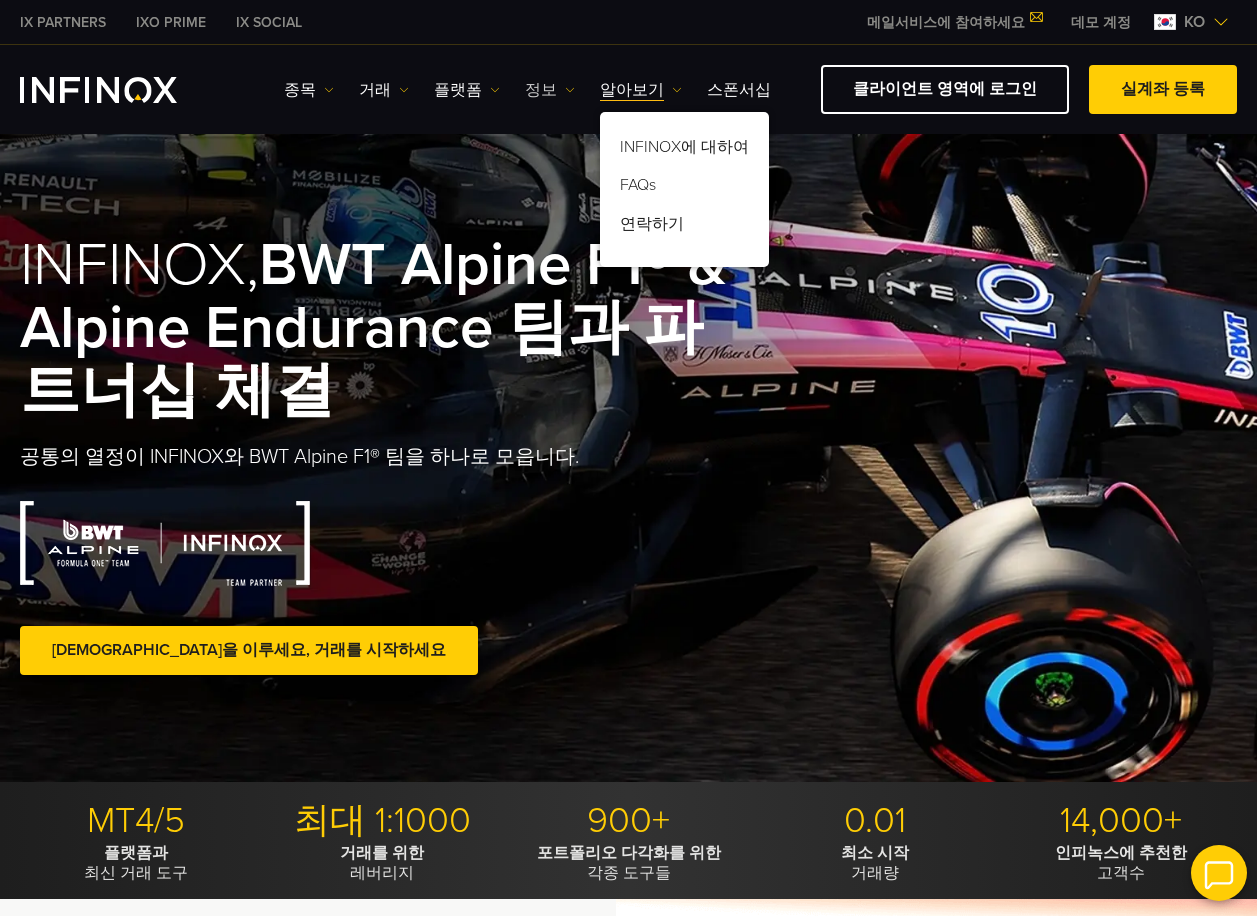 click on "정보" at bounding box center (550, 90) 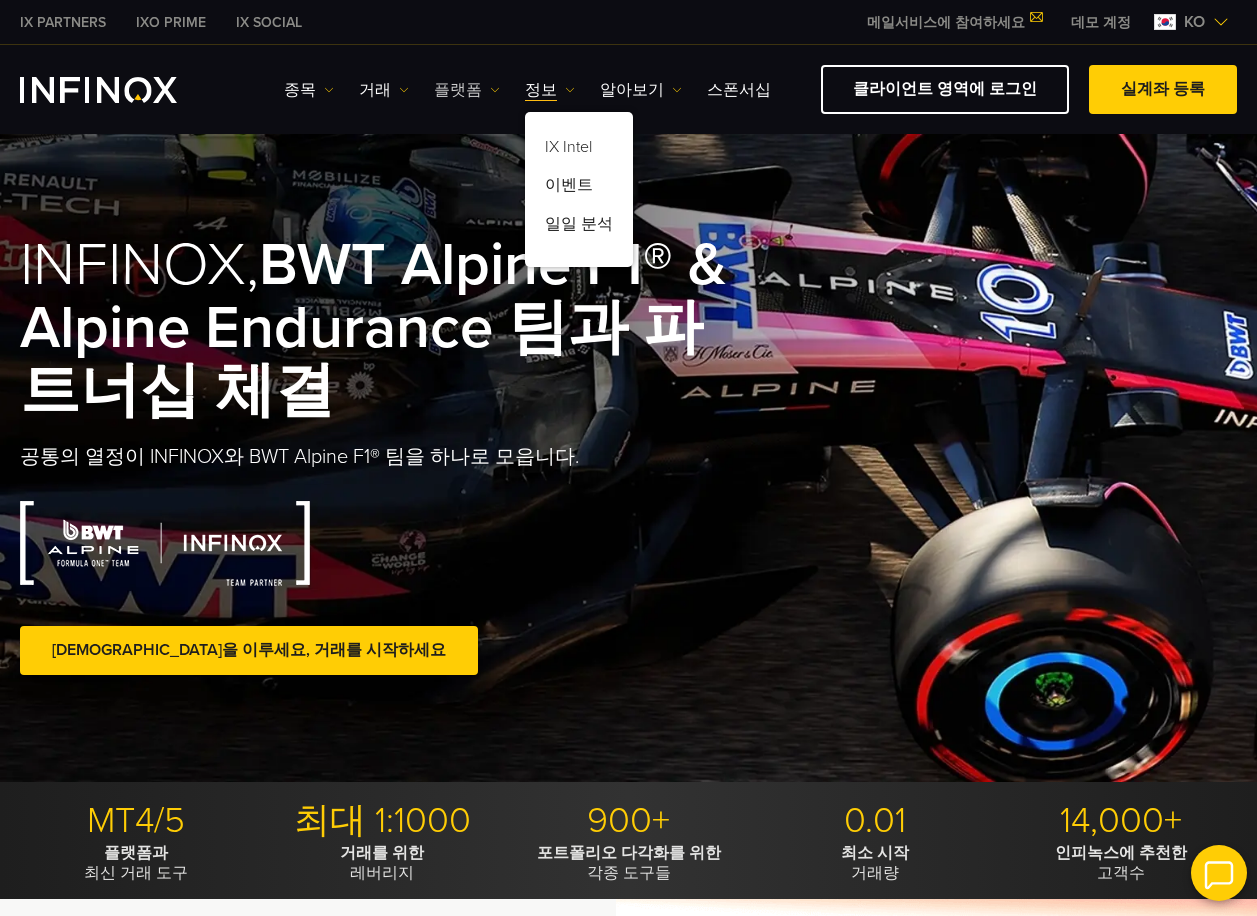 click on "플랫폼" at bounding box center (467, 90) 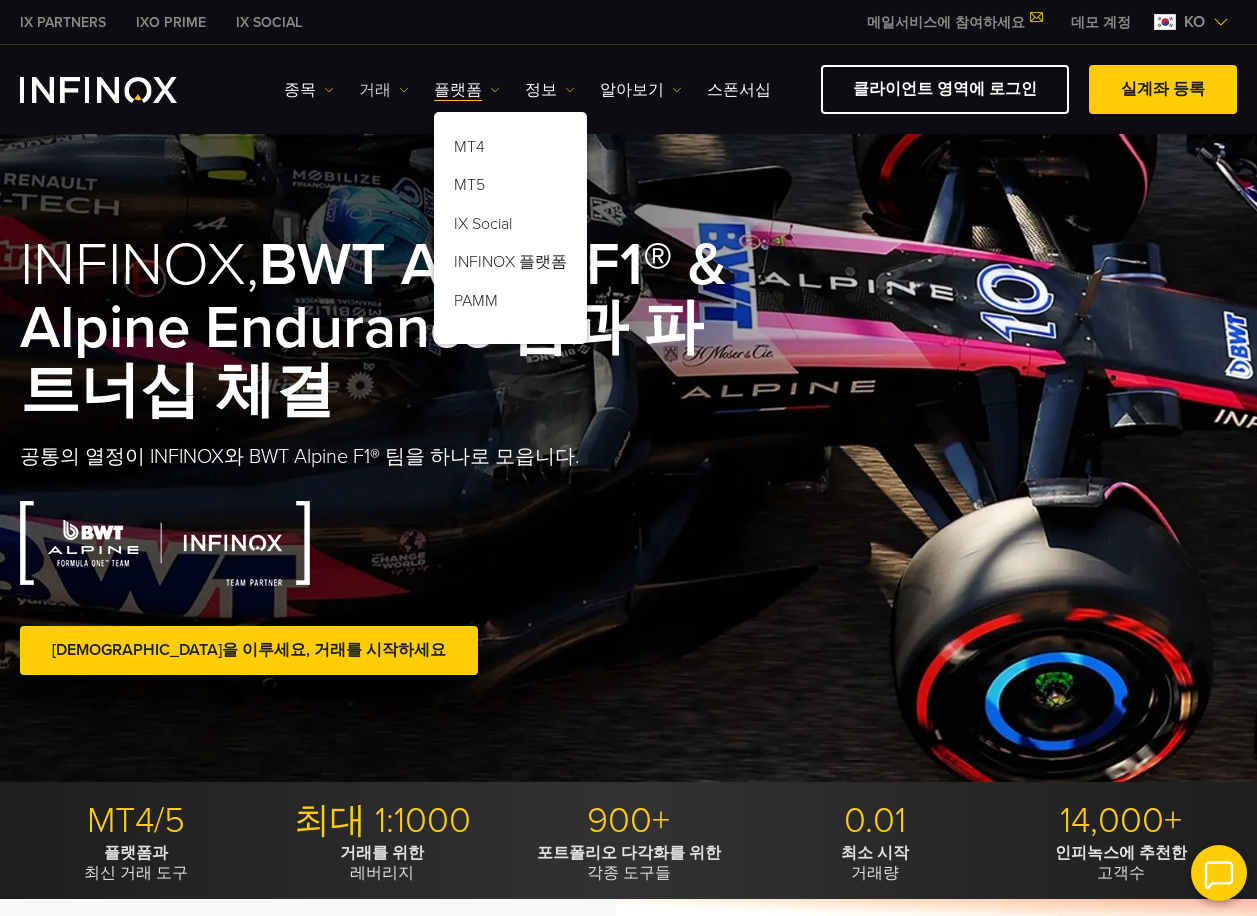 click on "거래" at bounding box center (384, 90) 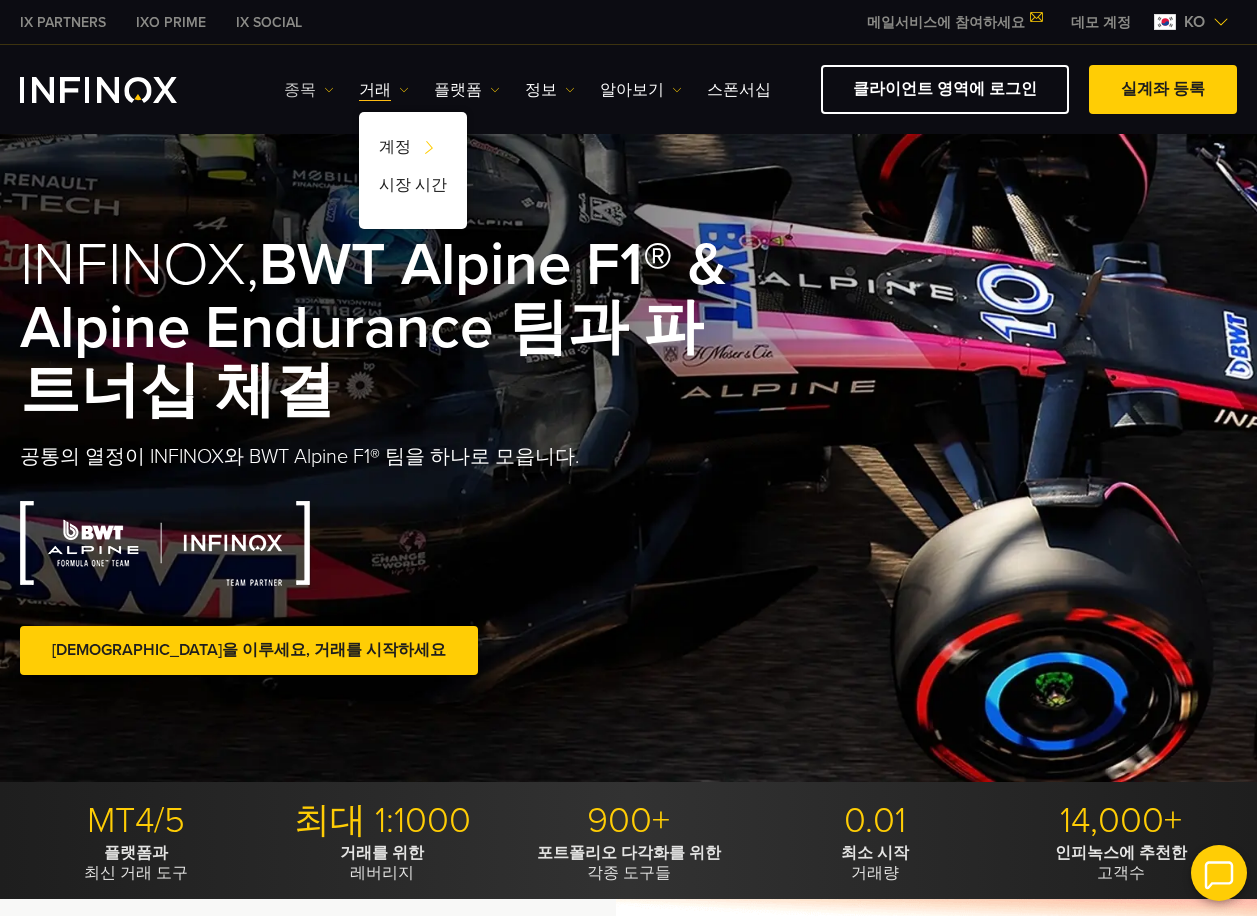 click on "종목" at bounding box center [309, 90] 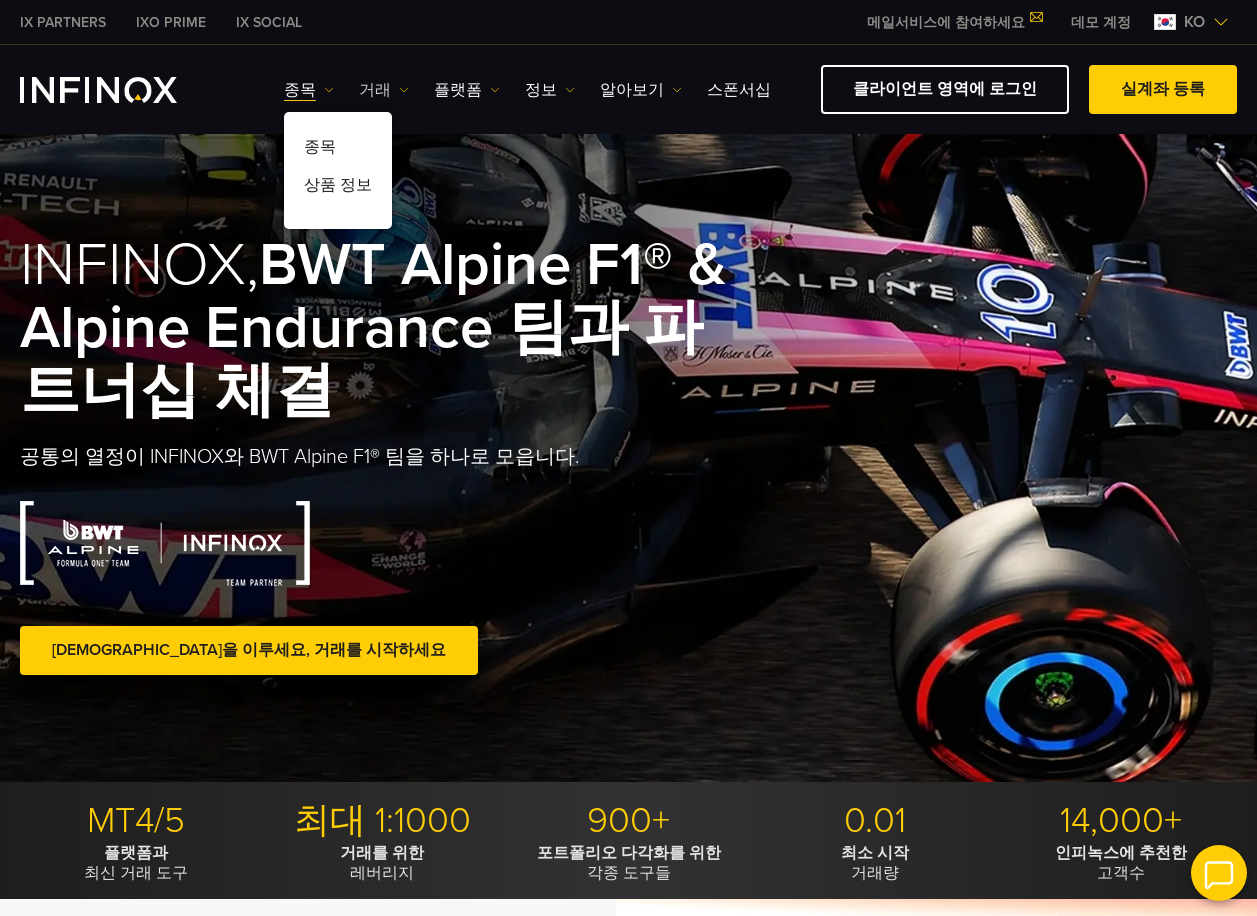 click on "거래" at bounding box center (384, 90) 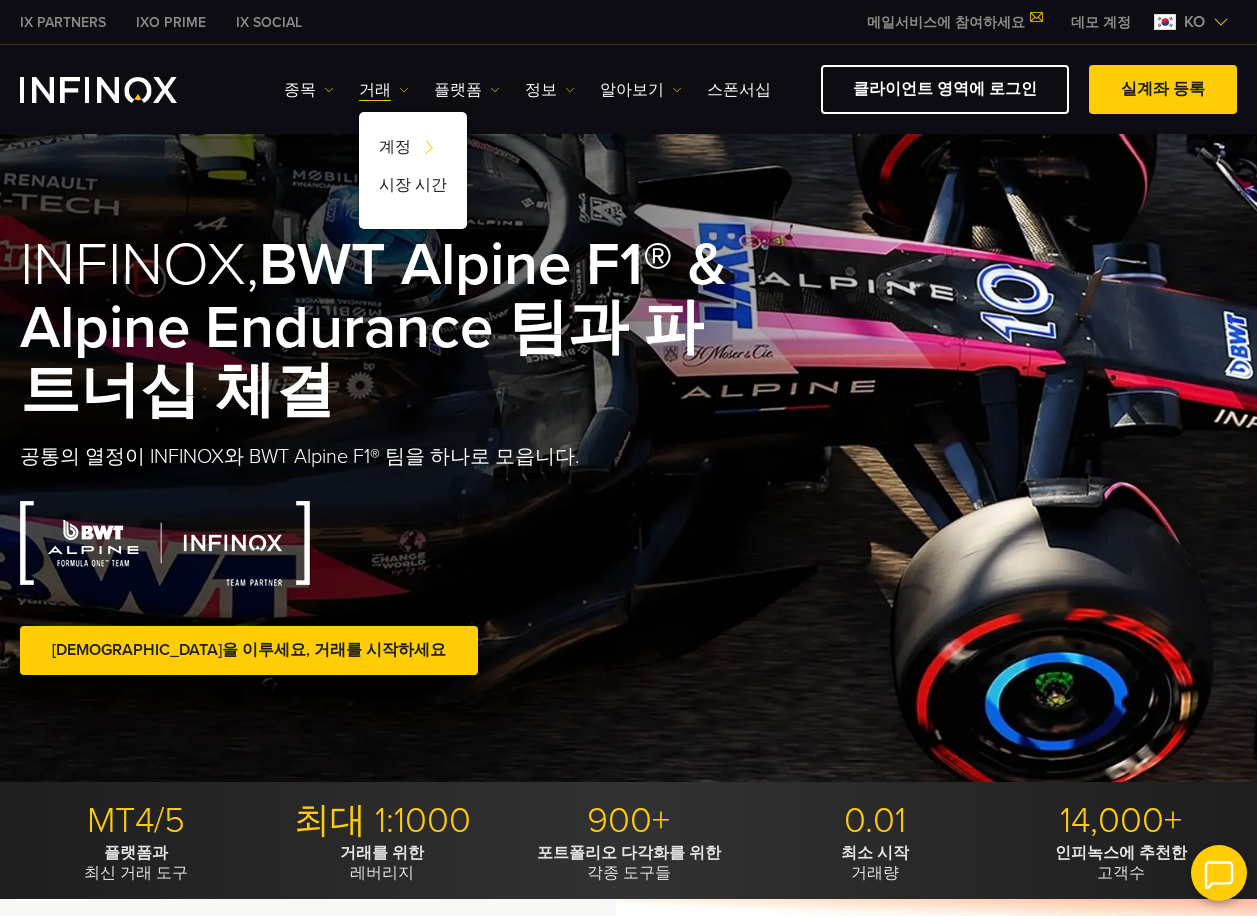 click on "종목
종목
상품 정보
거래
계정
데모" at bounding box center [527, 90] 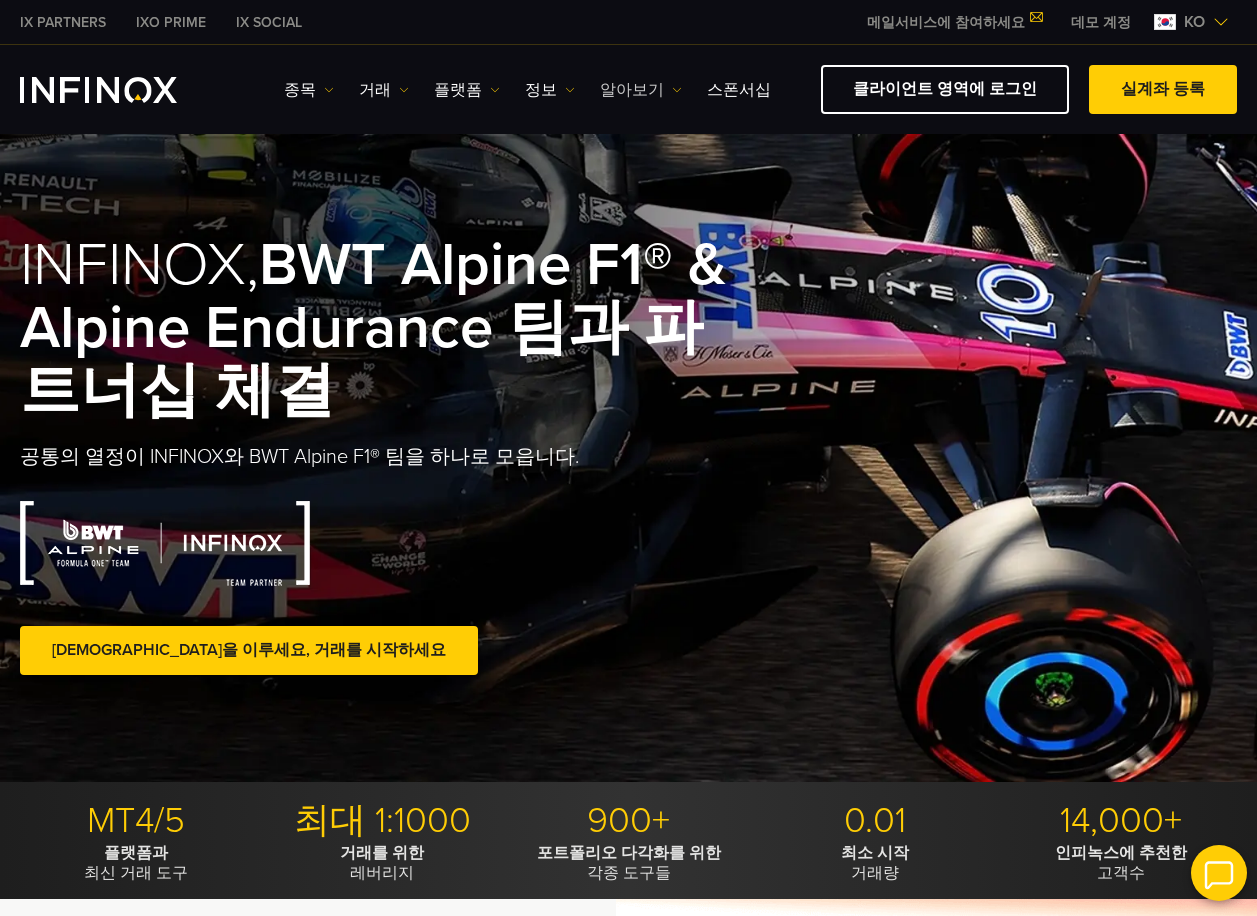 click on "알아보기" at bounding box center (641, 90) 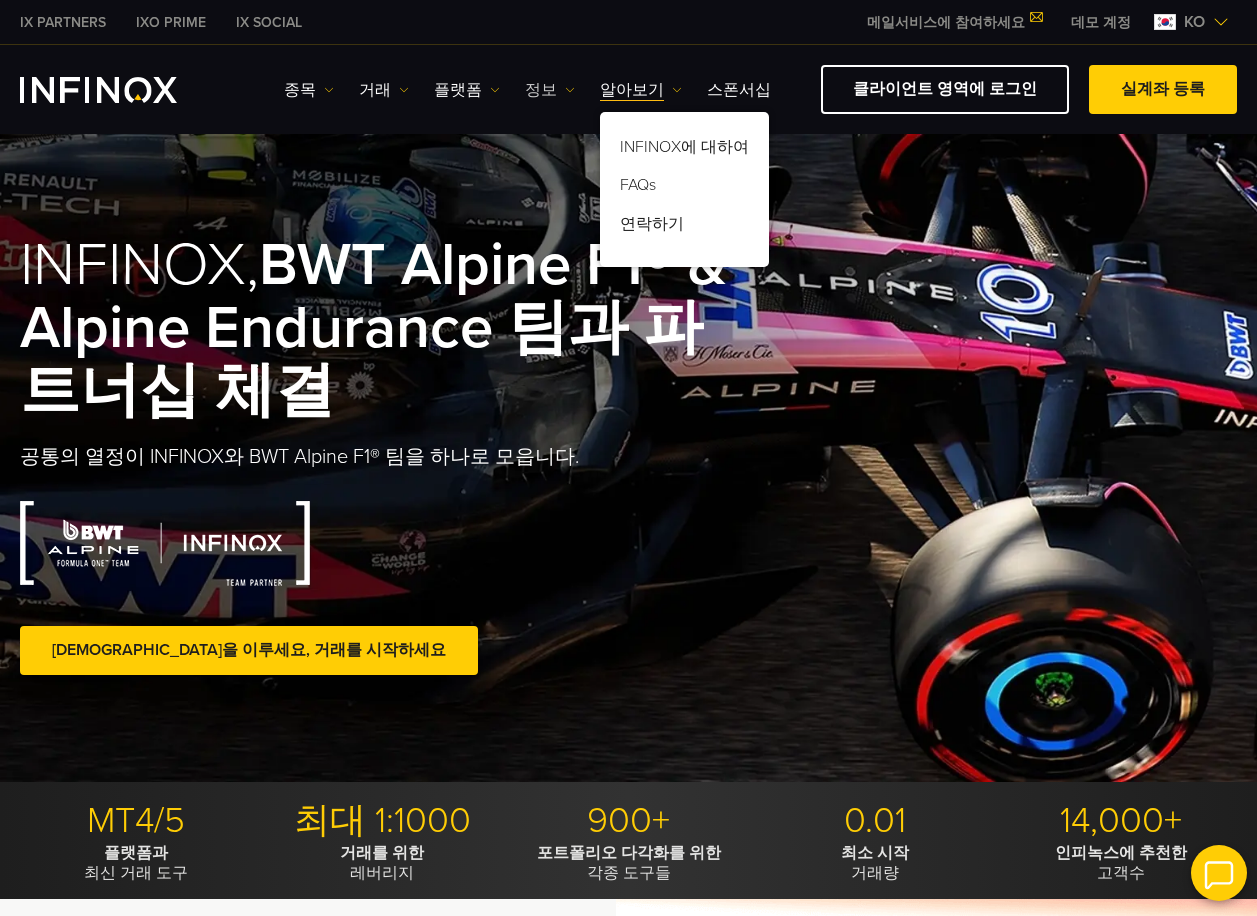click on "정보" at bounding box center (550, 90) 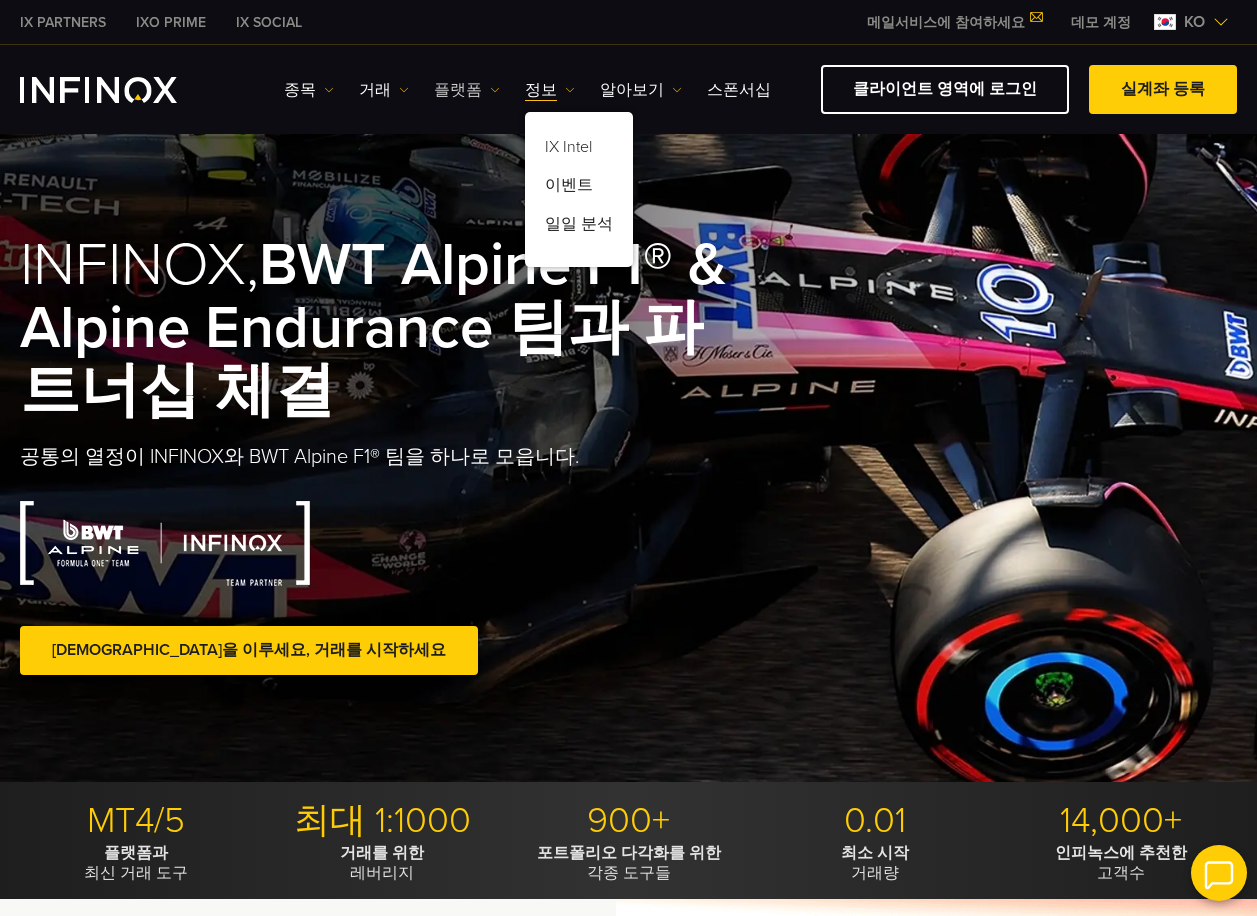 click at bounding box center [495, 90] 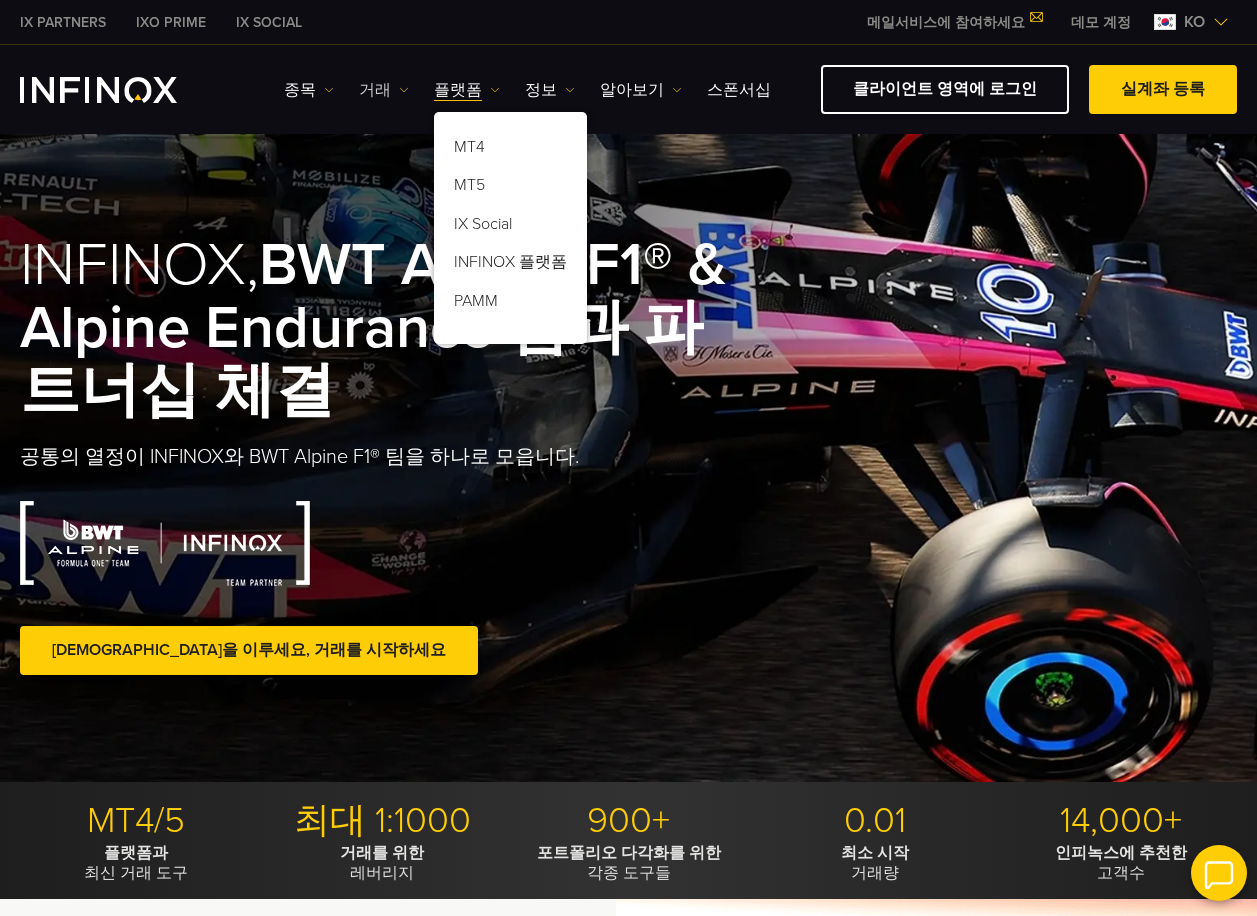 click on "거래" at bounding box center [384, 90] 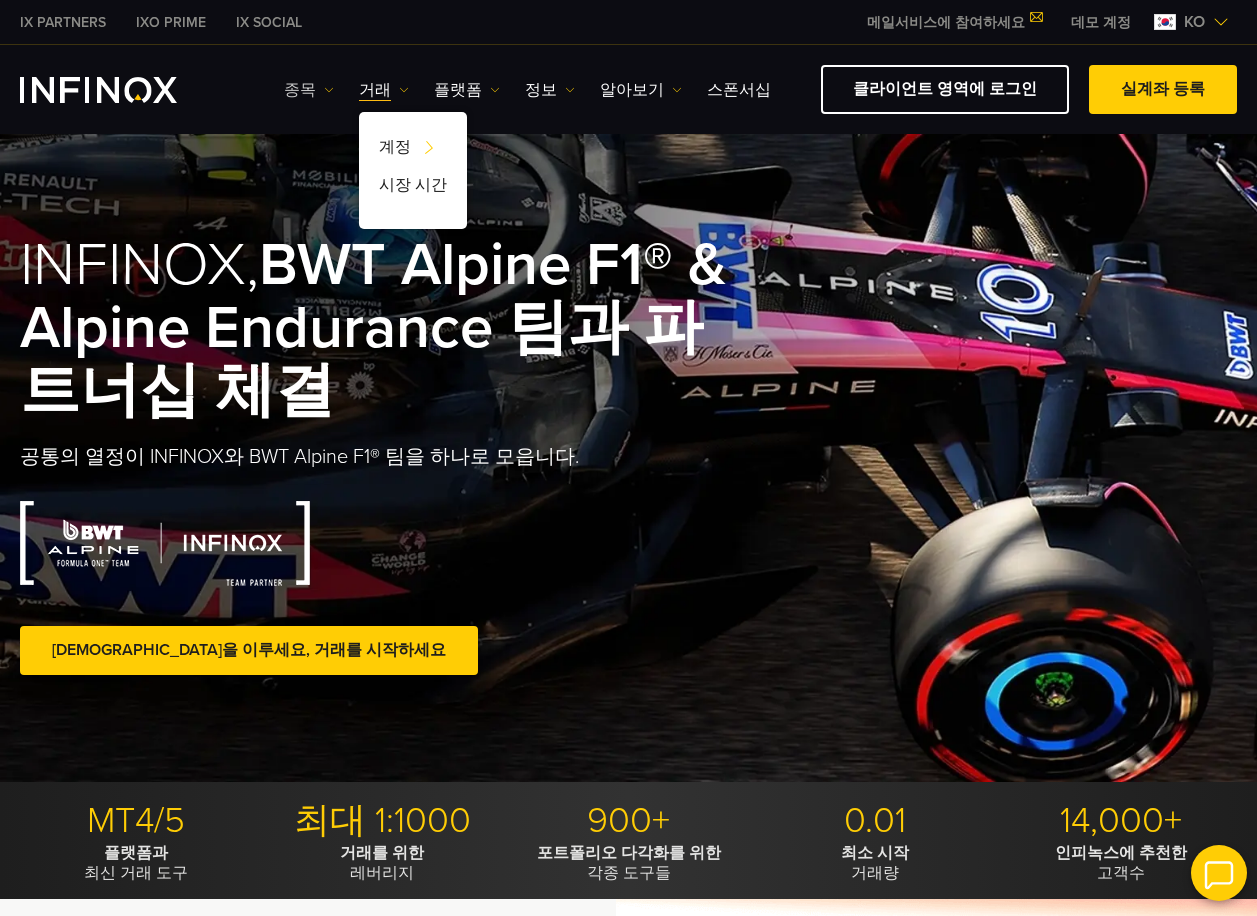 click on "종목" at bounding box center [309, 90] 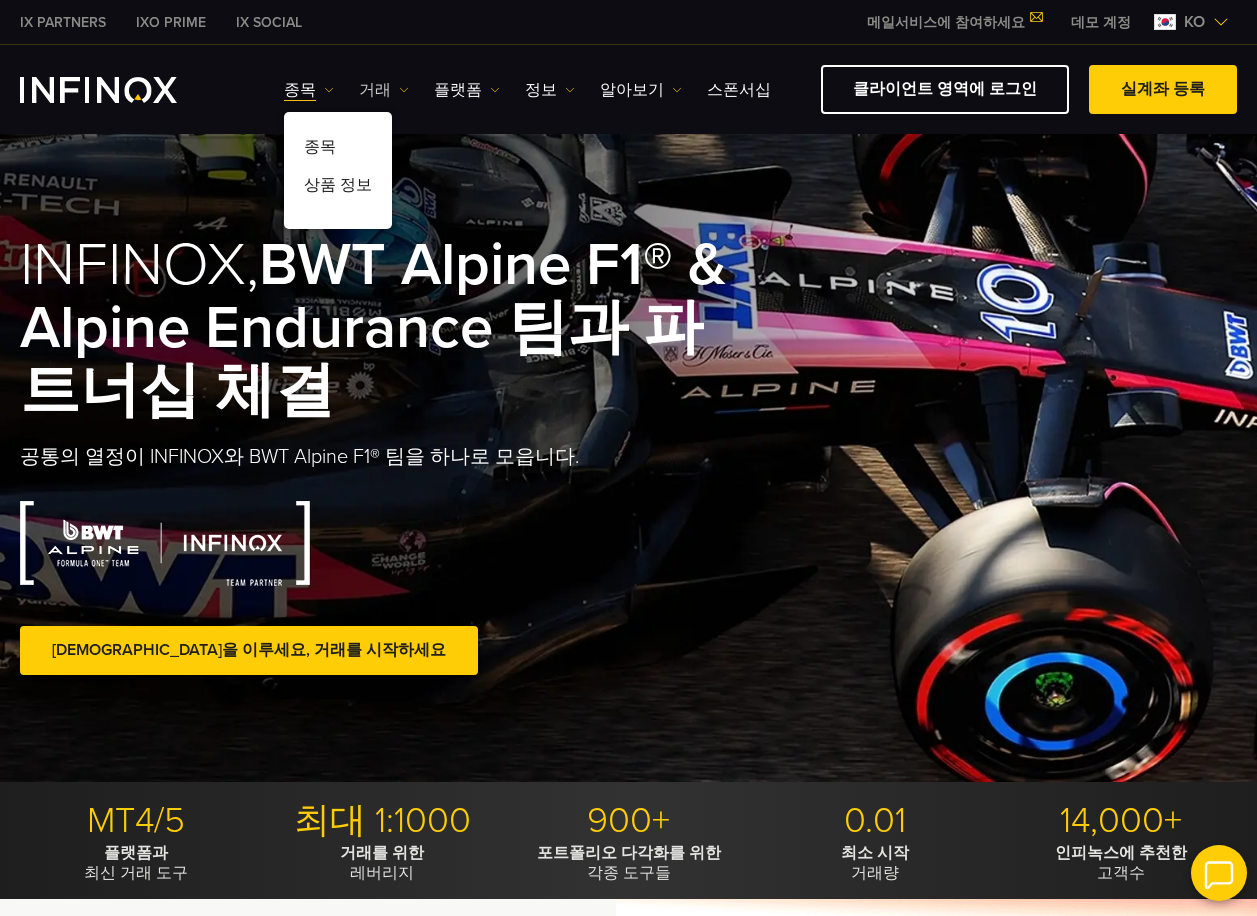 click on "거래" at bounding box center [384, 90] 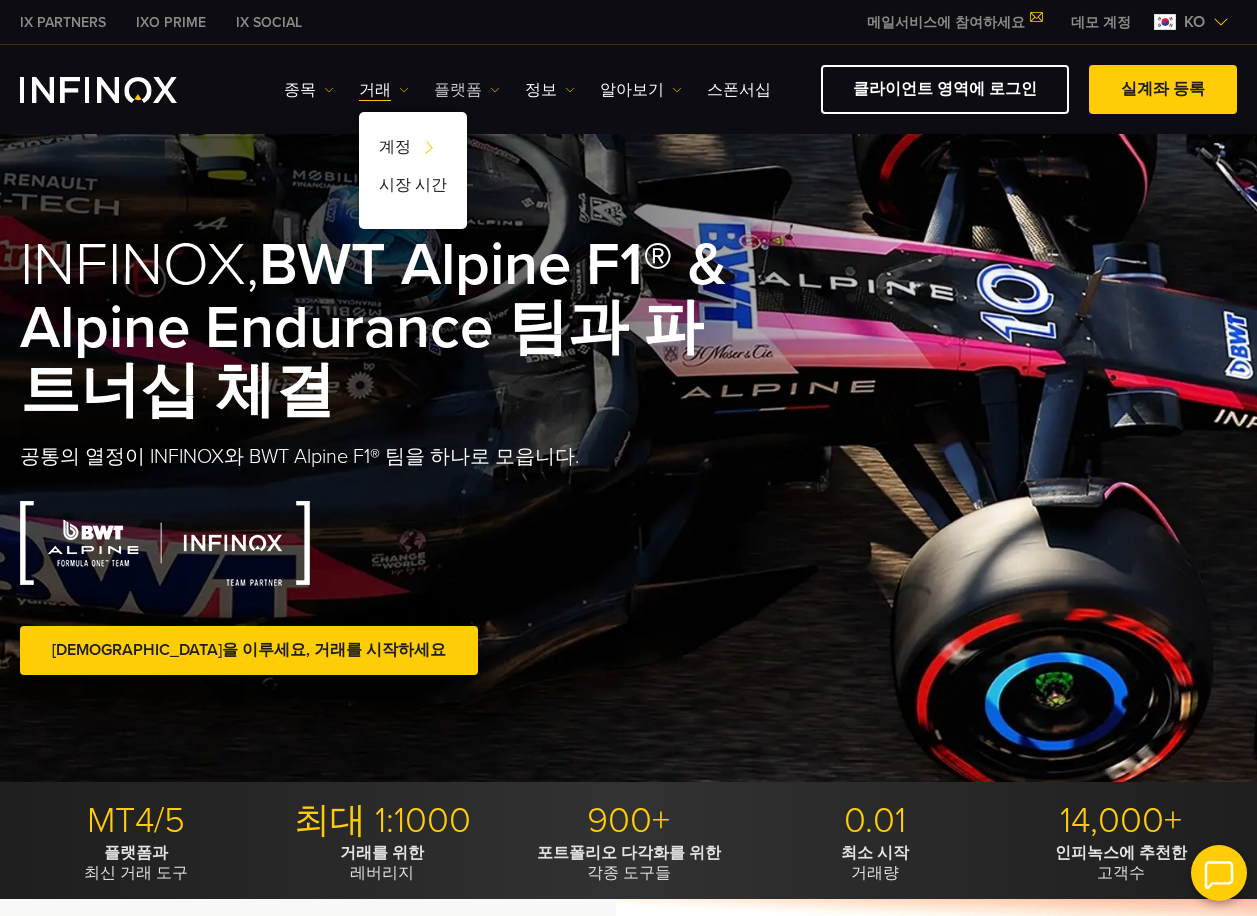 click on "플랫폼" at bounding box center [467, 90] 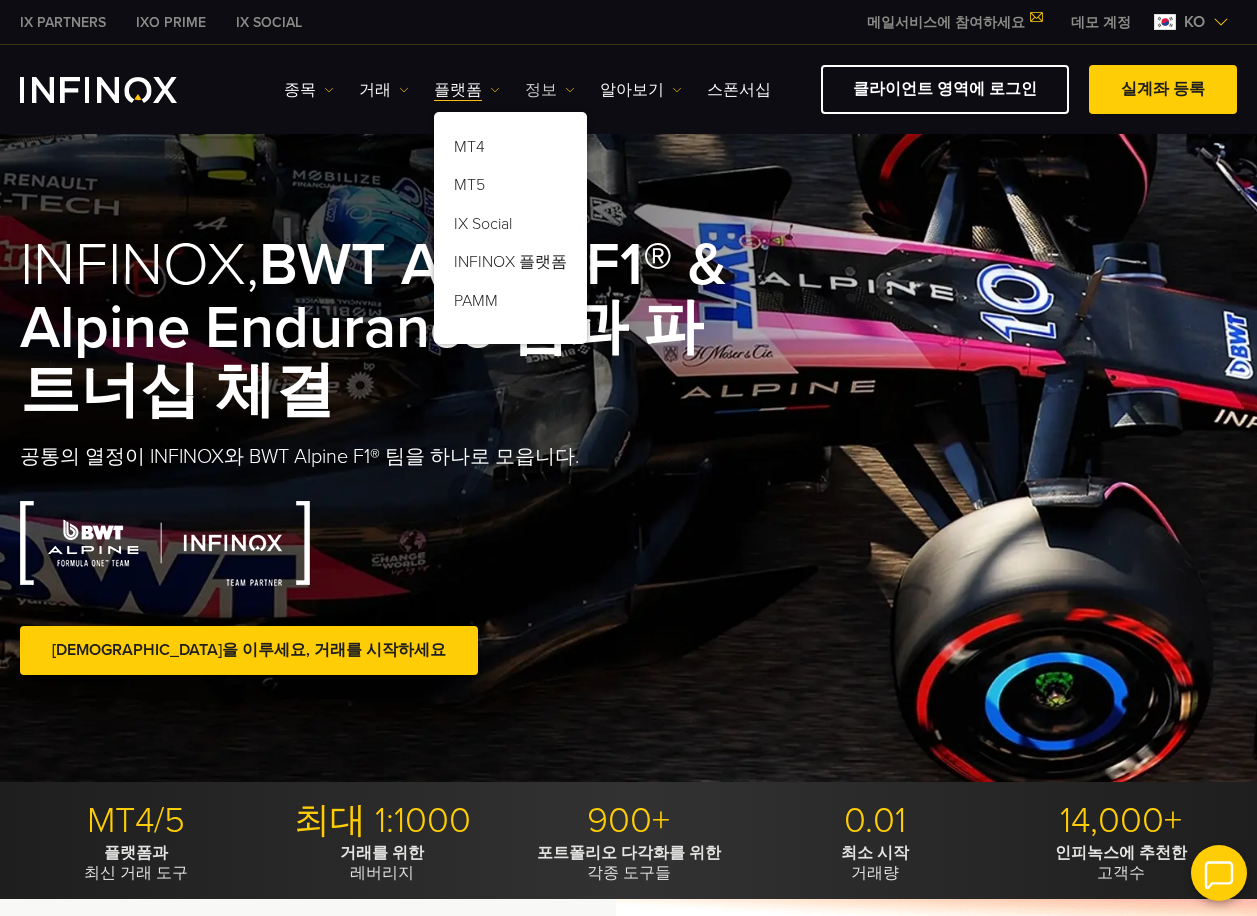 scroll, scrollTop: 0, scrollLeft: 0, axis: both 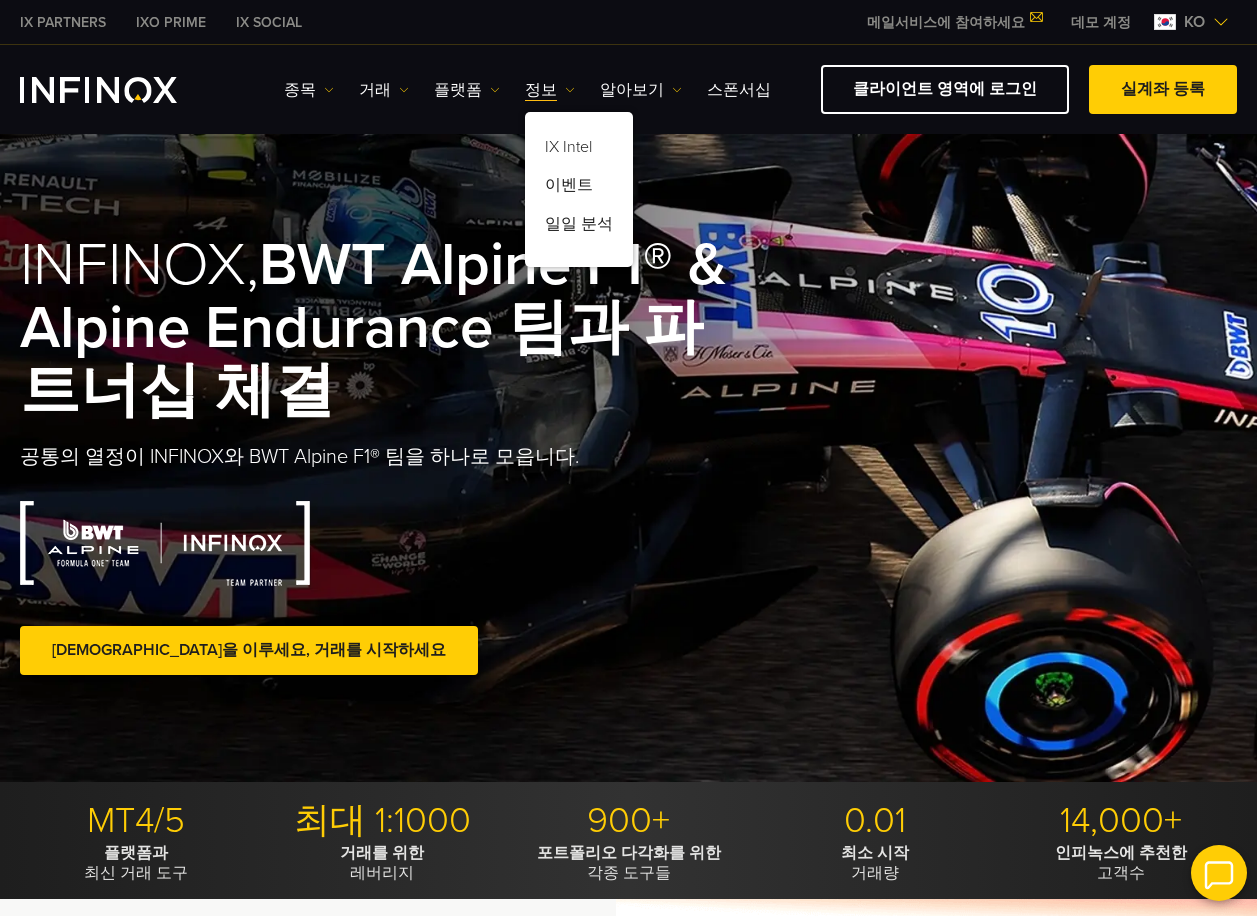 click on "종목
종목
상품 정보
거래
계정
데모" at bounding box center (527, 90) 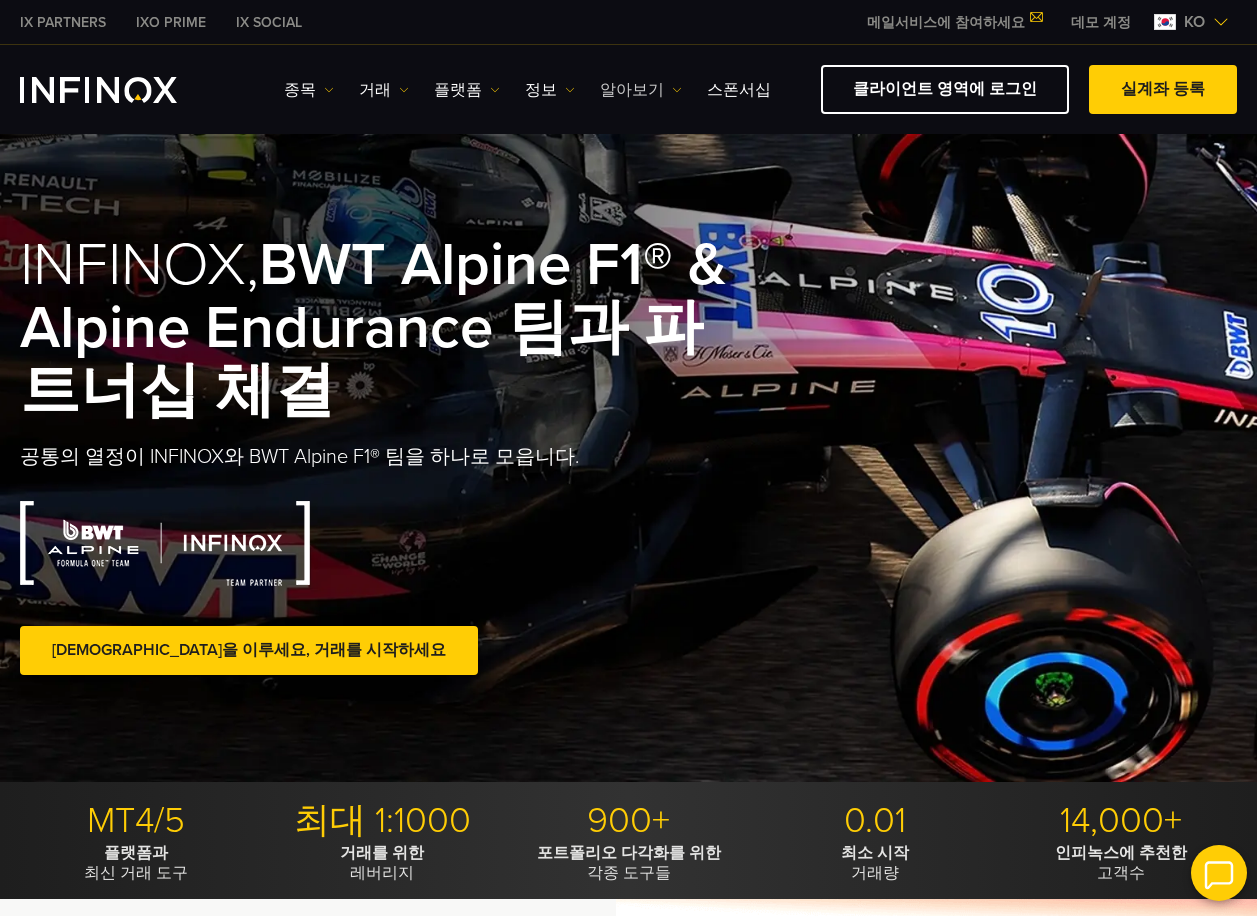 click on "알아보기" at bounding box center [641, 90] 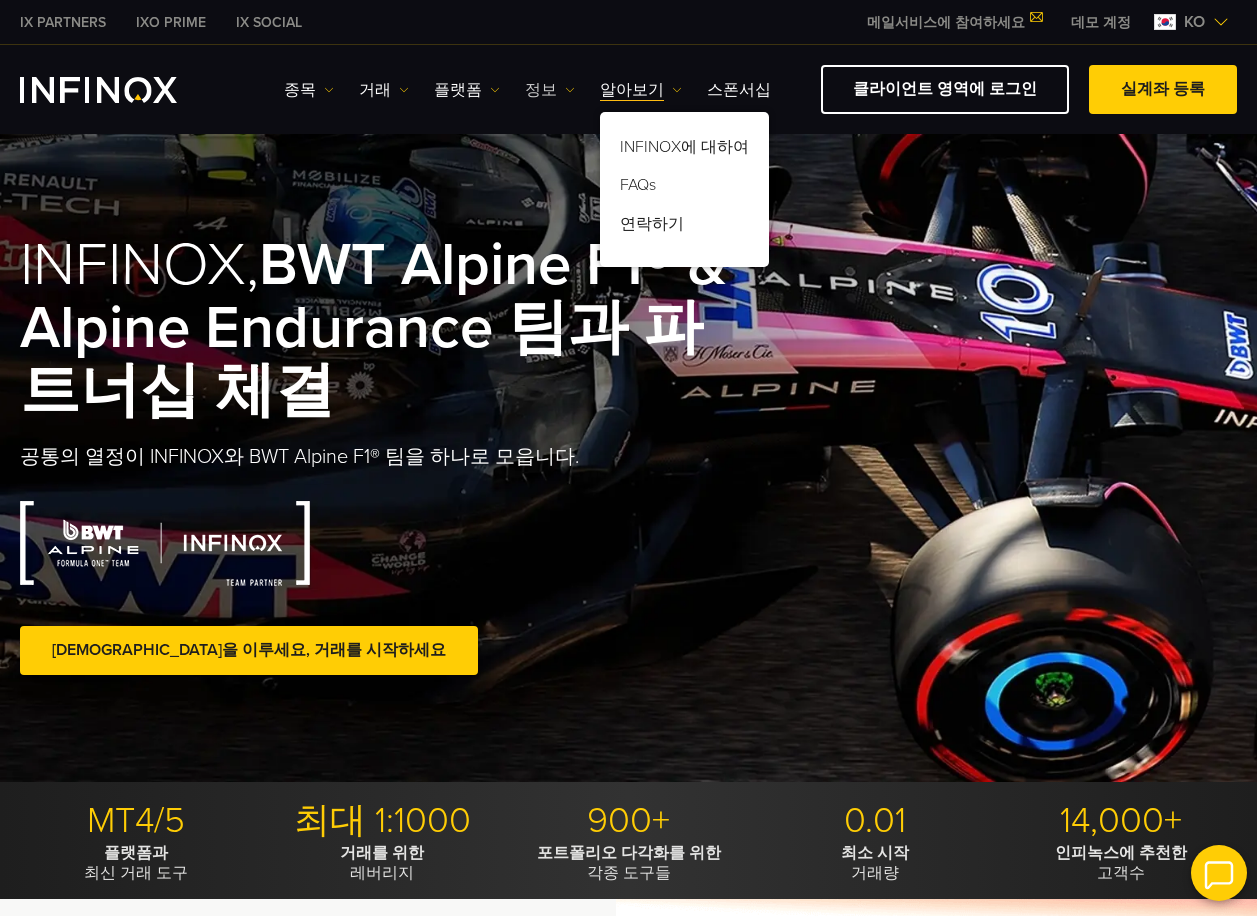 click on "정보" at bounding box center [550, 90] 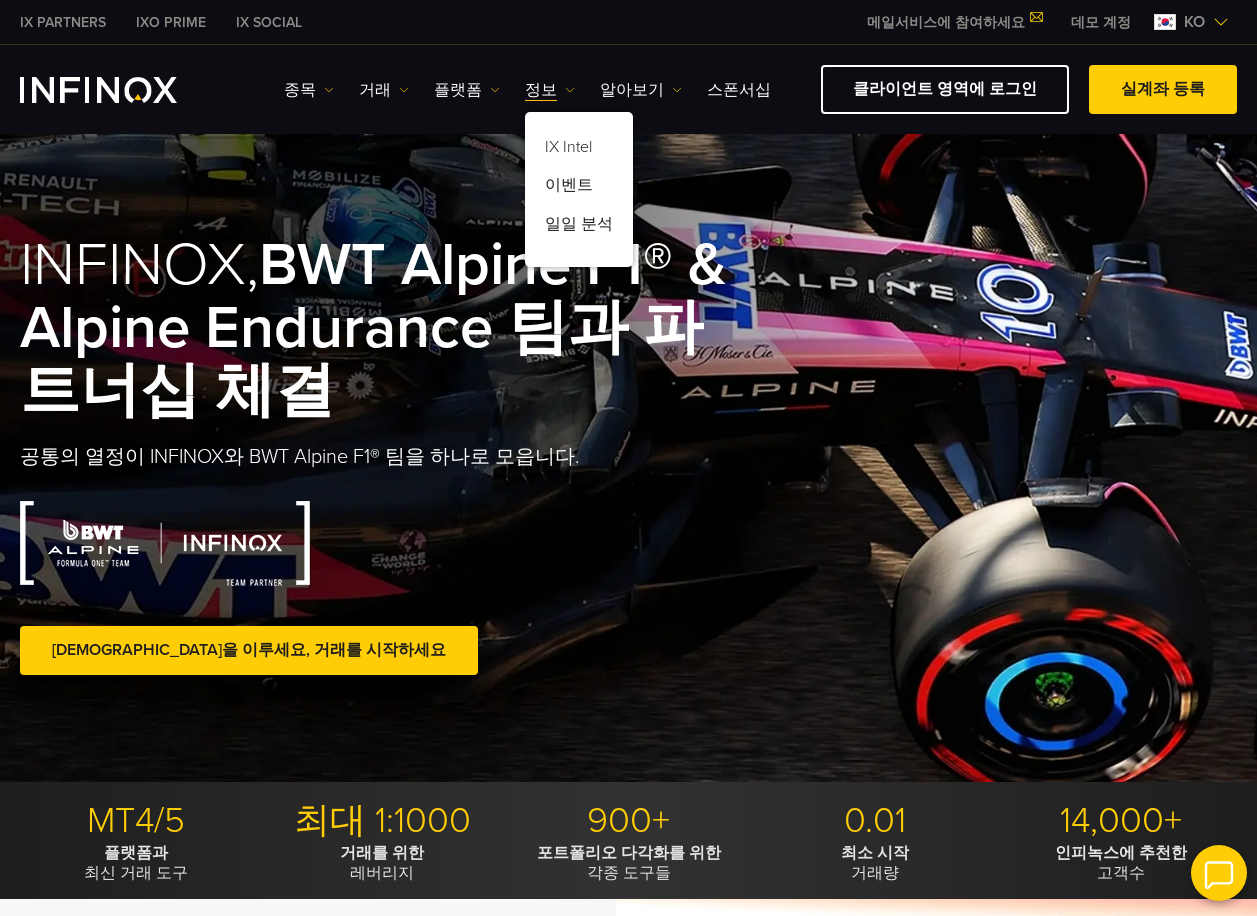 scroll, scrollTop: 0, scrollLeft: 0, axis: both 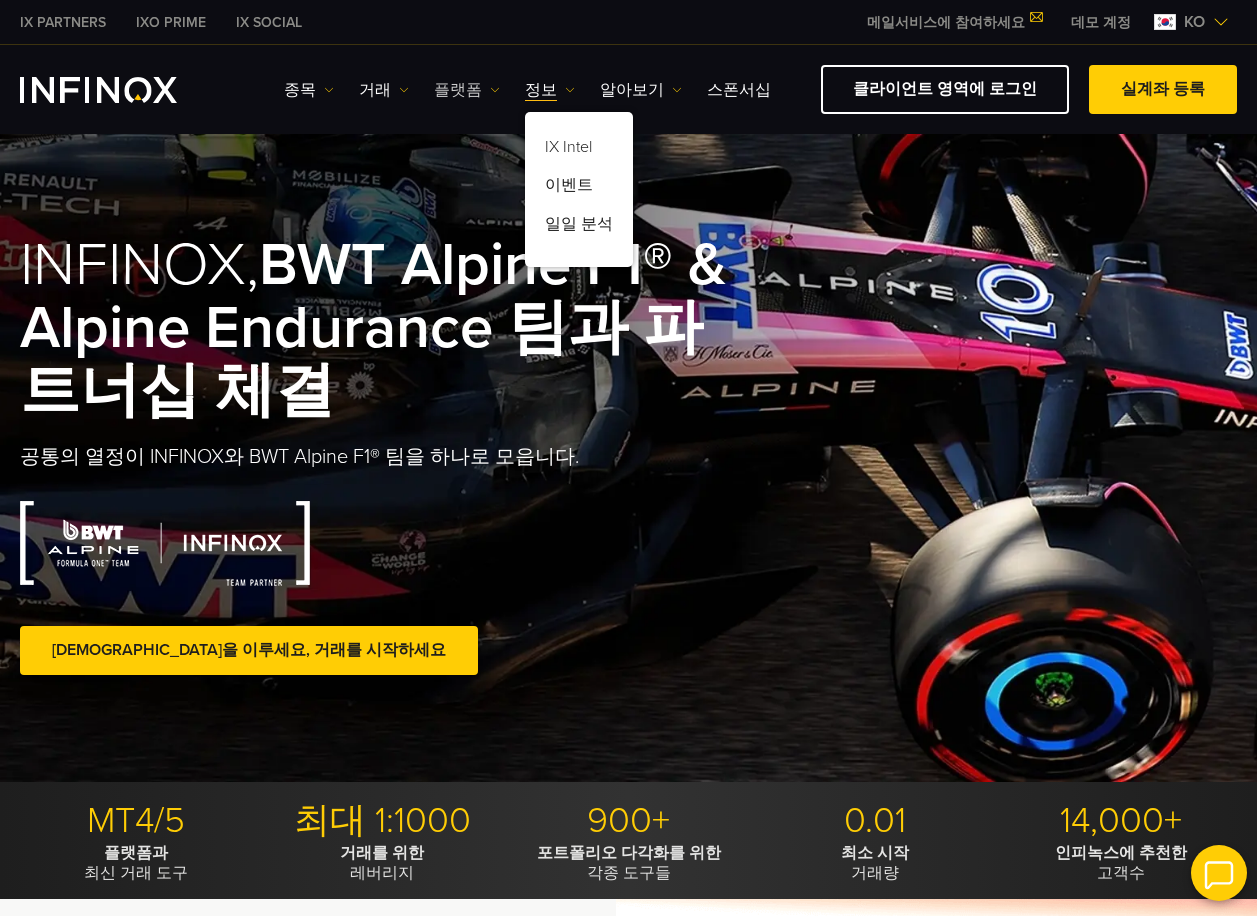 click on "플랫폼" at bounding box center (467, 90) 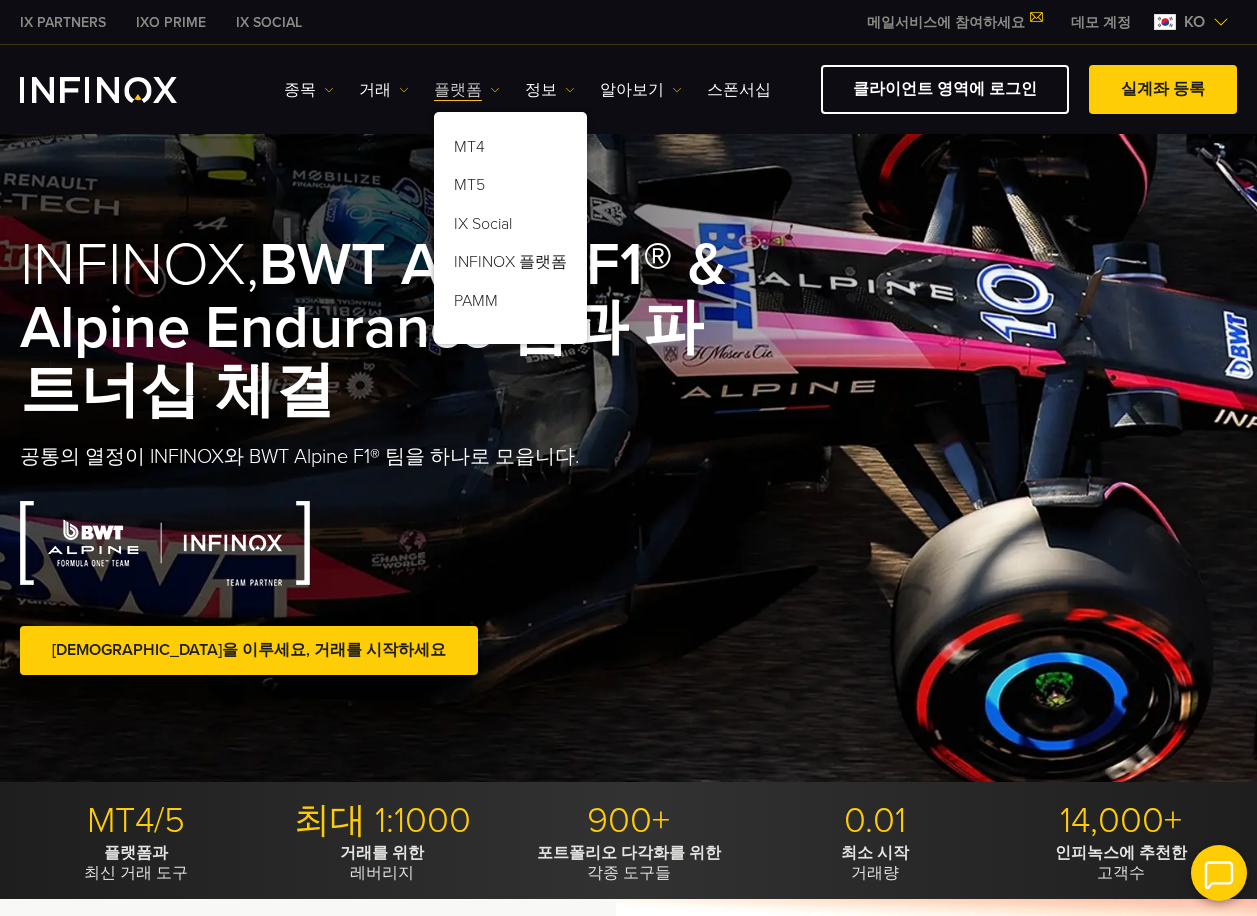 scroll, scrollTop: 0, scrollLeft: 0, axis: both 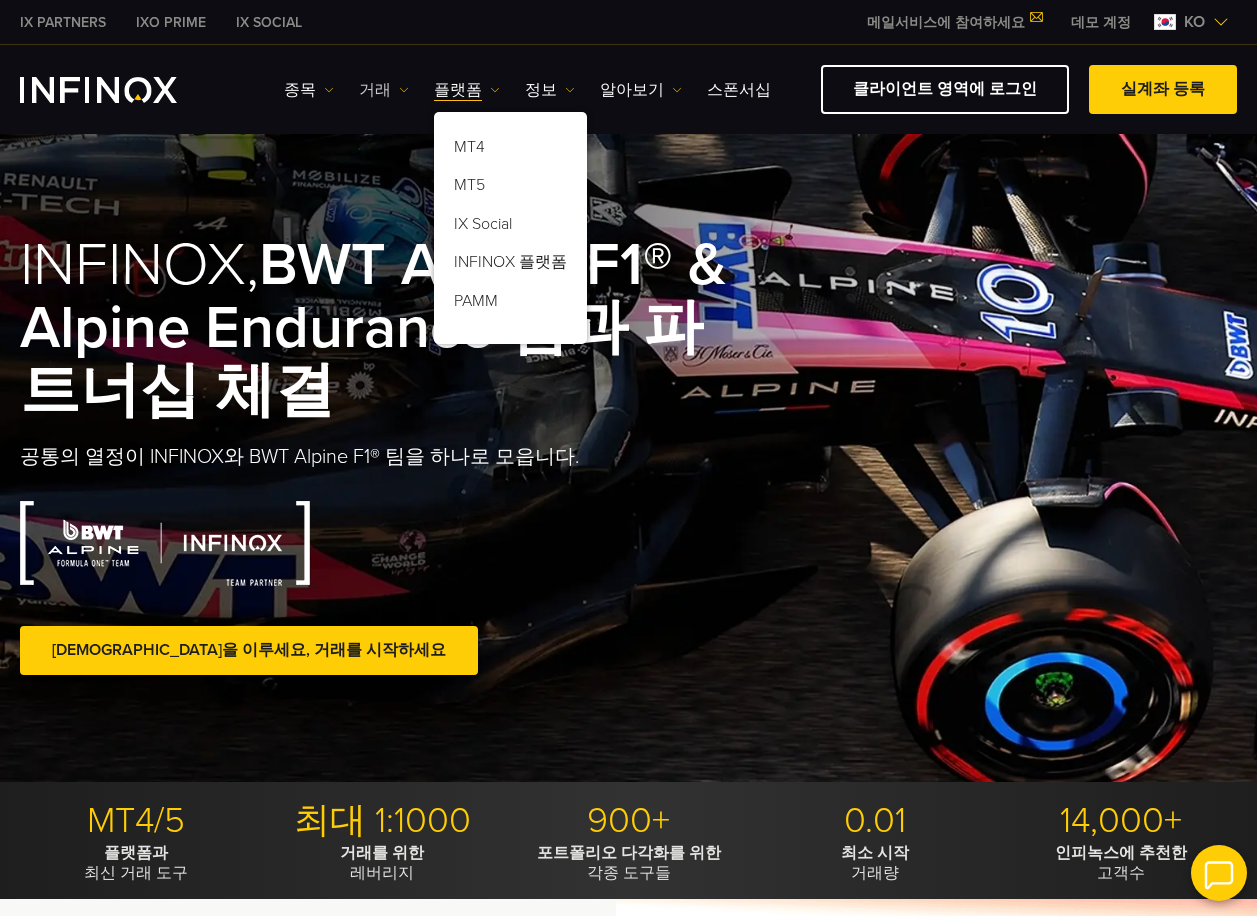 click on "거래" at bounding box center (384, 90) 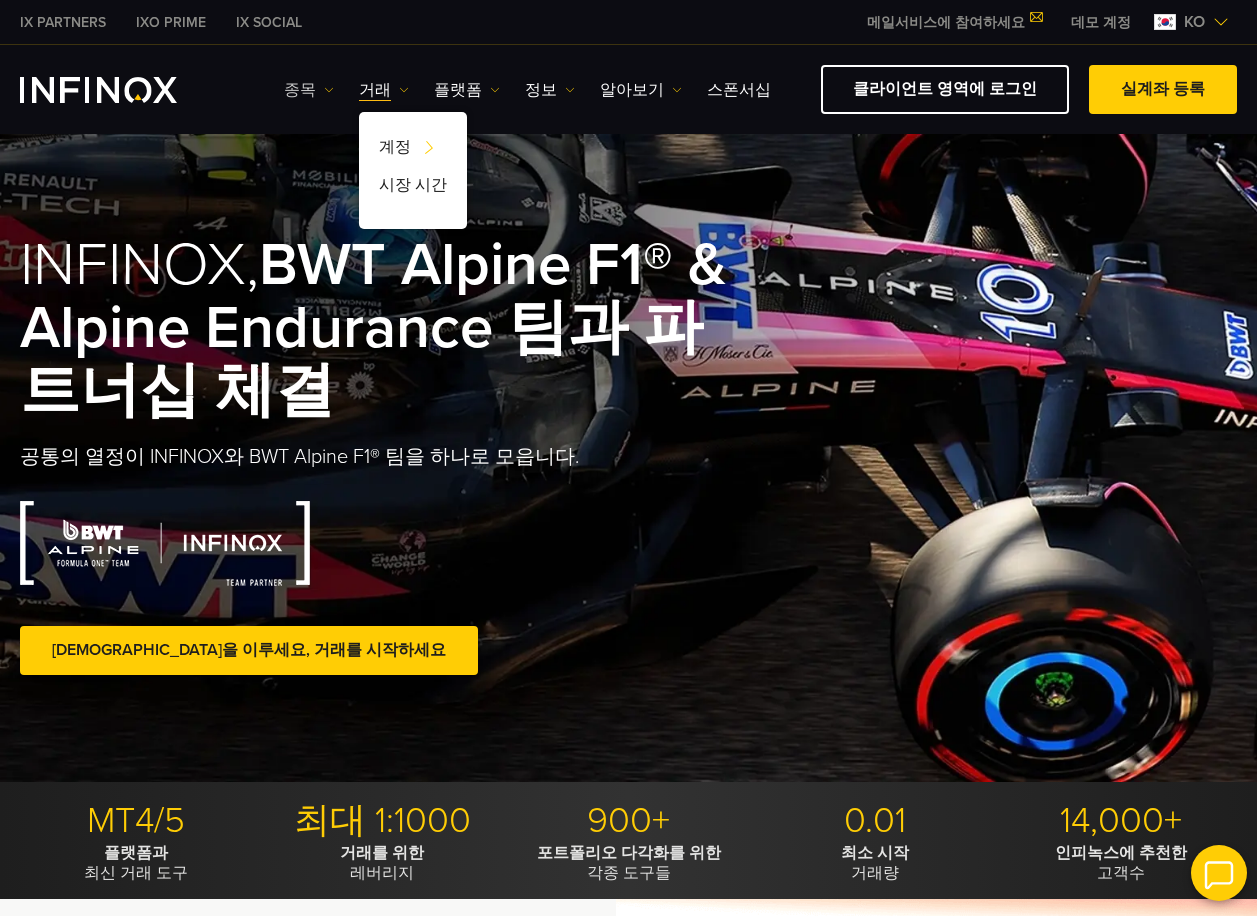 click on "종목" at bounding box center (309, 90) 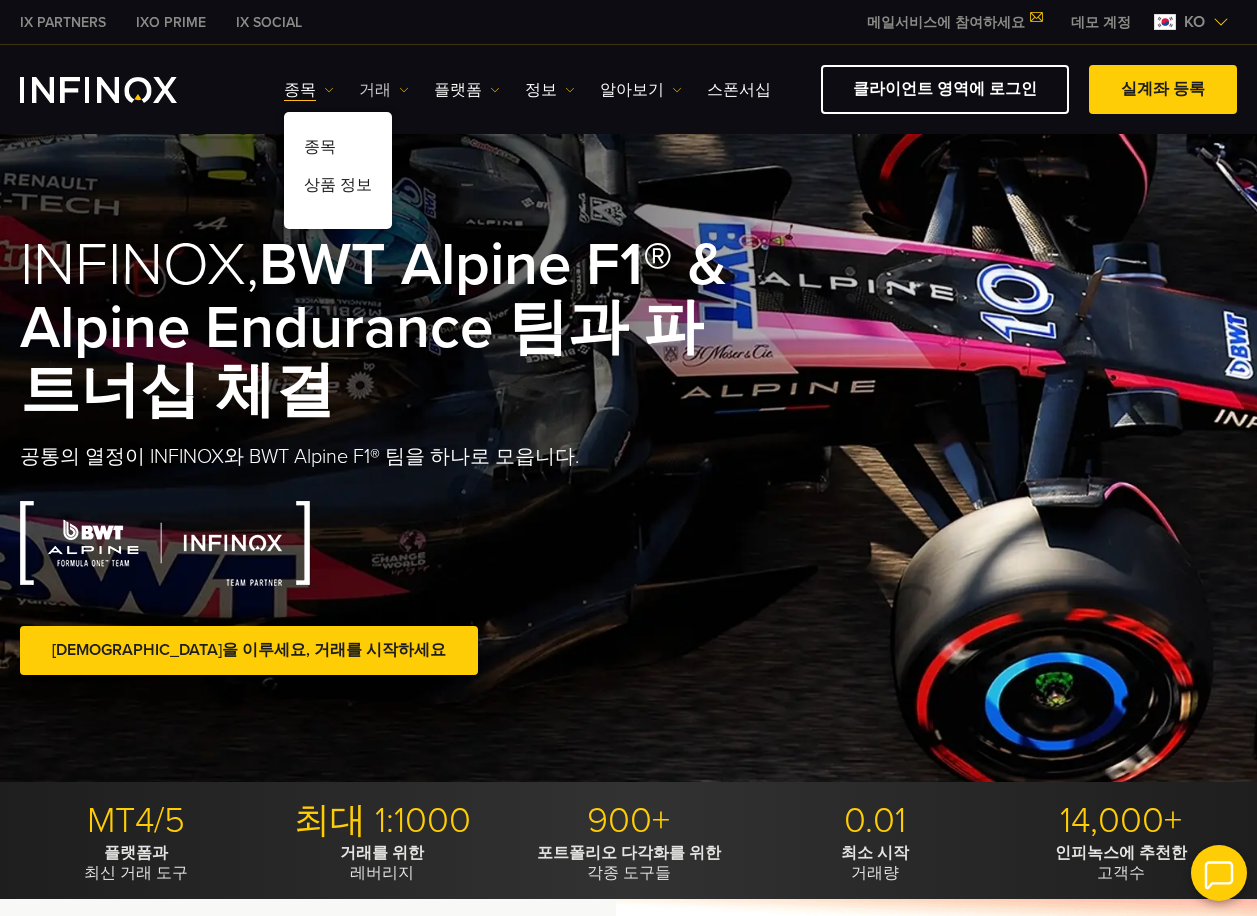 click on "거래" at bounding box center [384, 90] 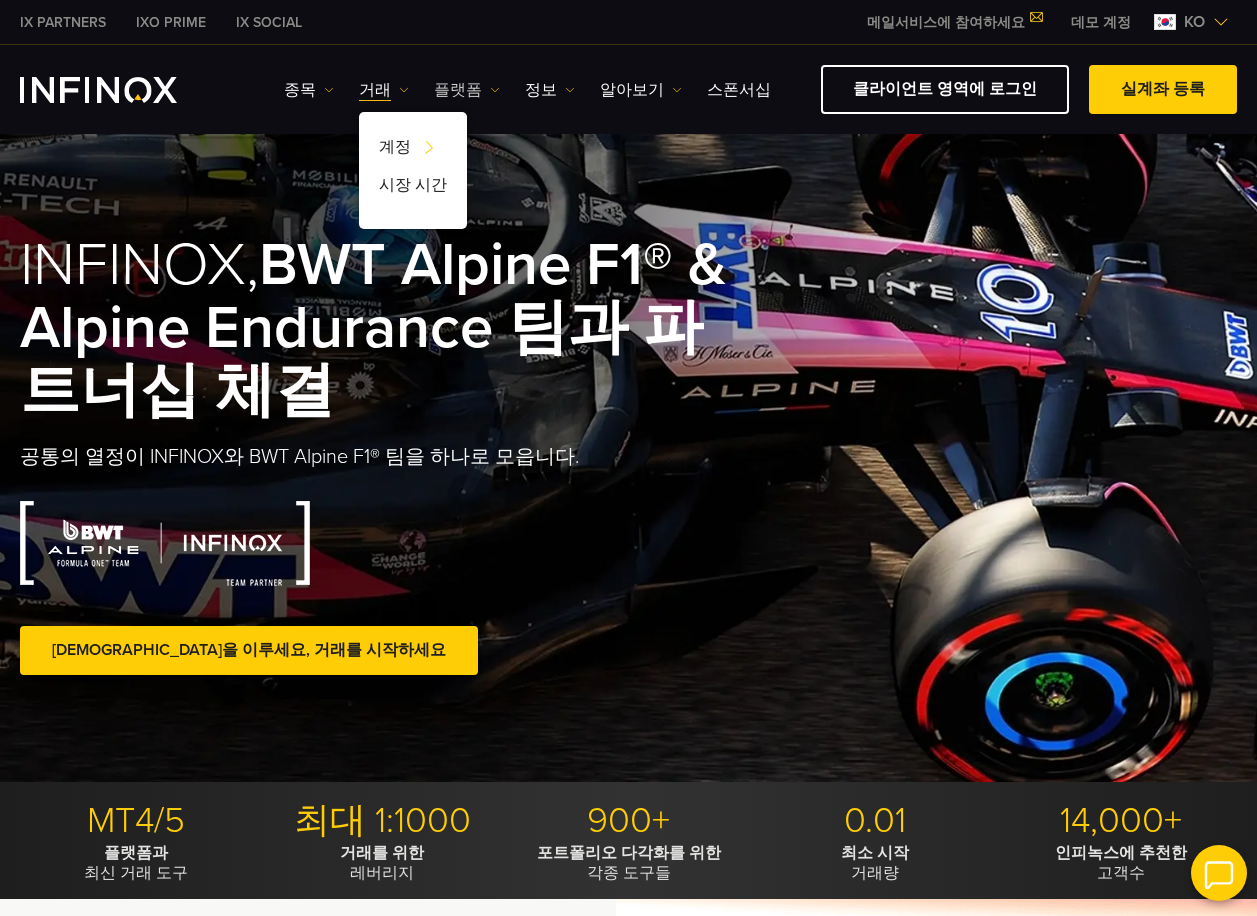 click on "플랫폼" at bounding box center (467, 90) 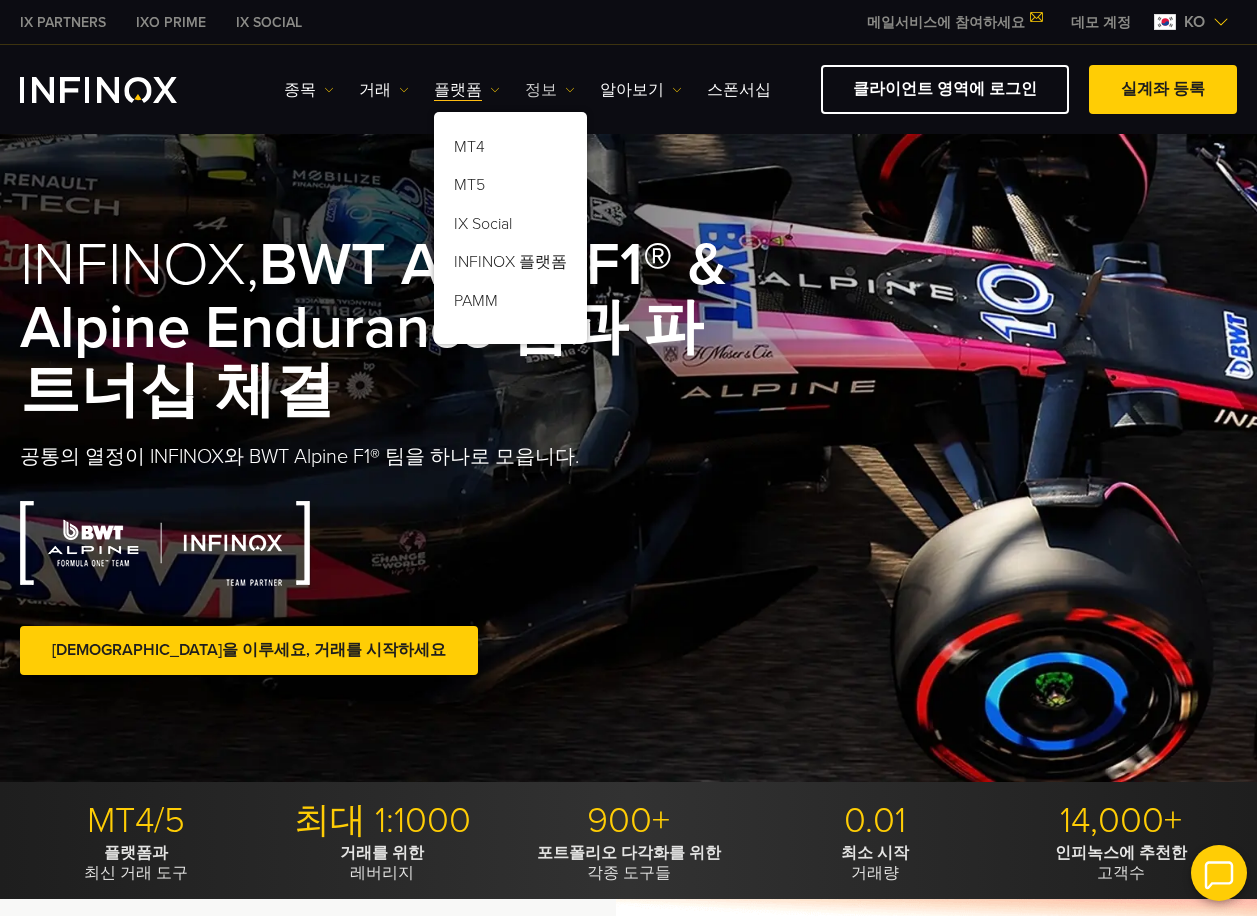 drag, startPoint x: 547, startPoint y: 88, endPoint x: 611, endPoint y: 87, distance: 64.00781 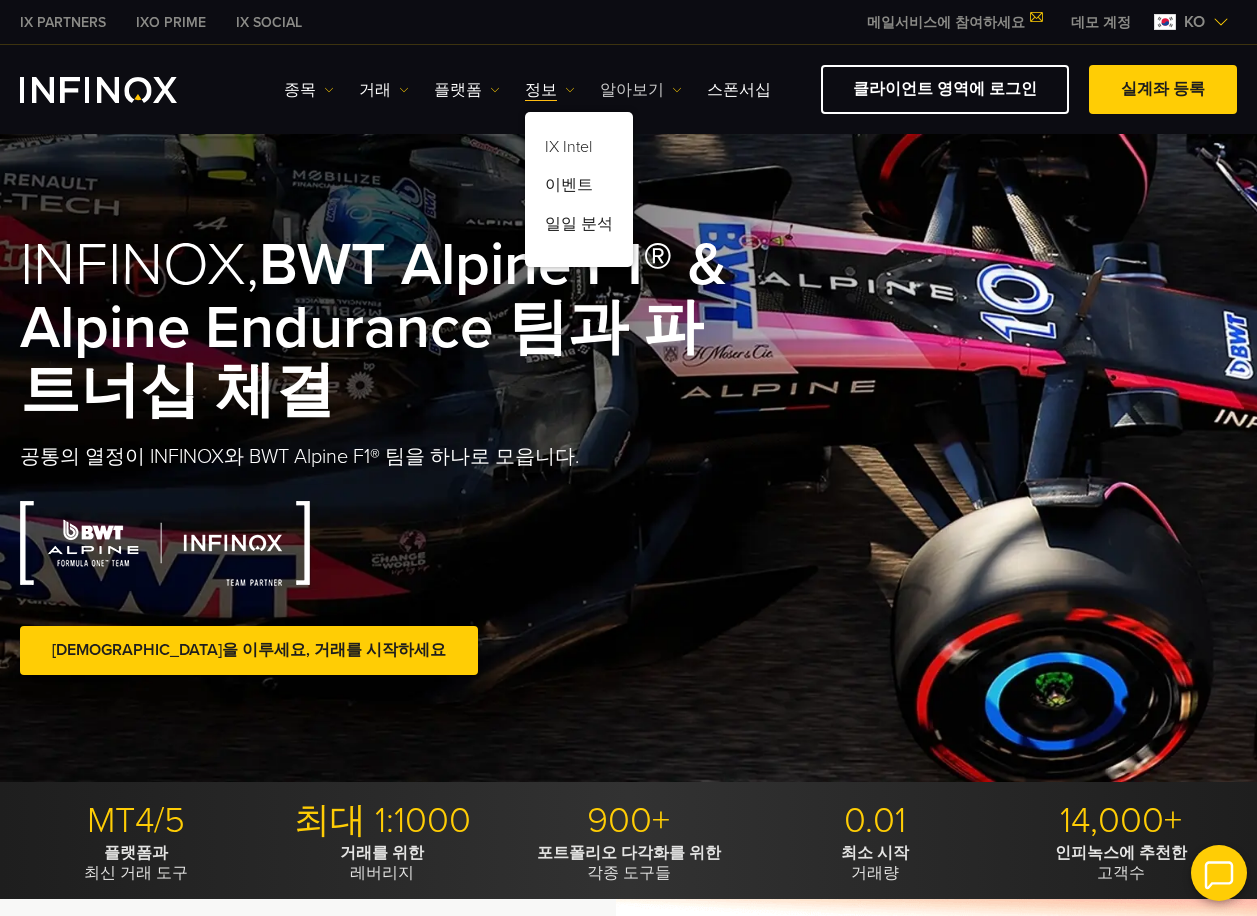 scroll, scrollTop: 0, scrollLeft: 0, axis: both 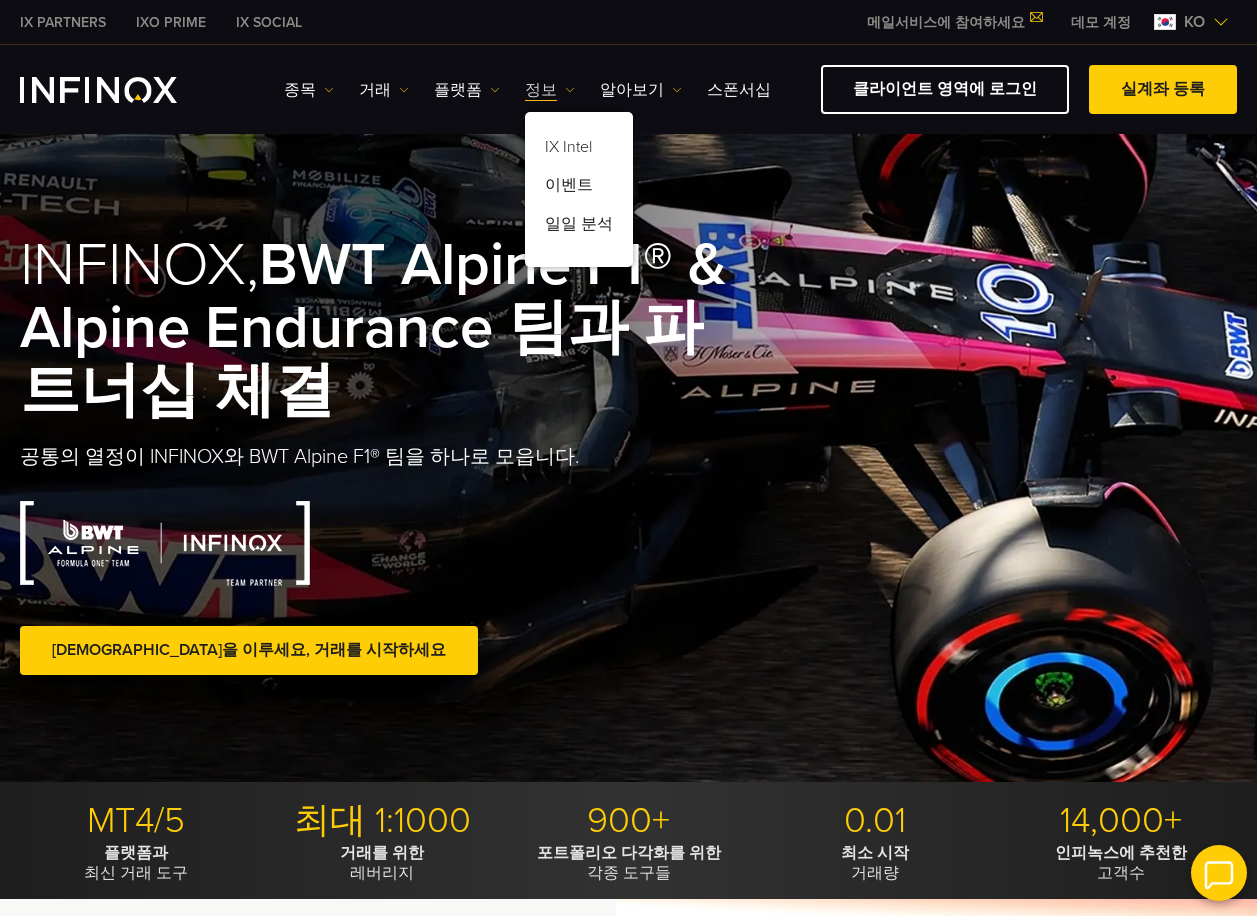 click on "정보" at bounding box center (550, 90) 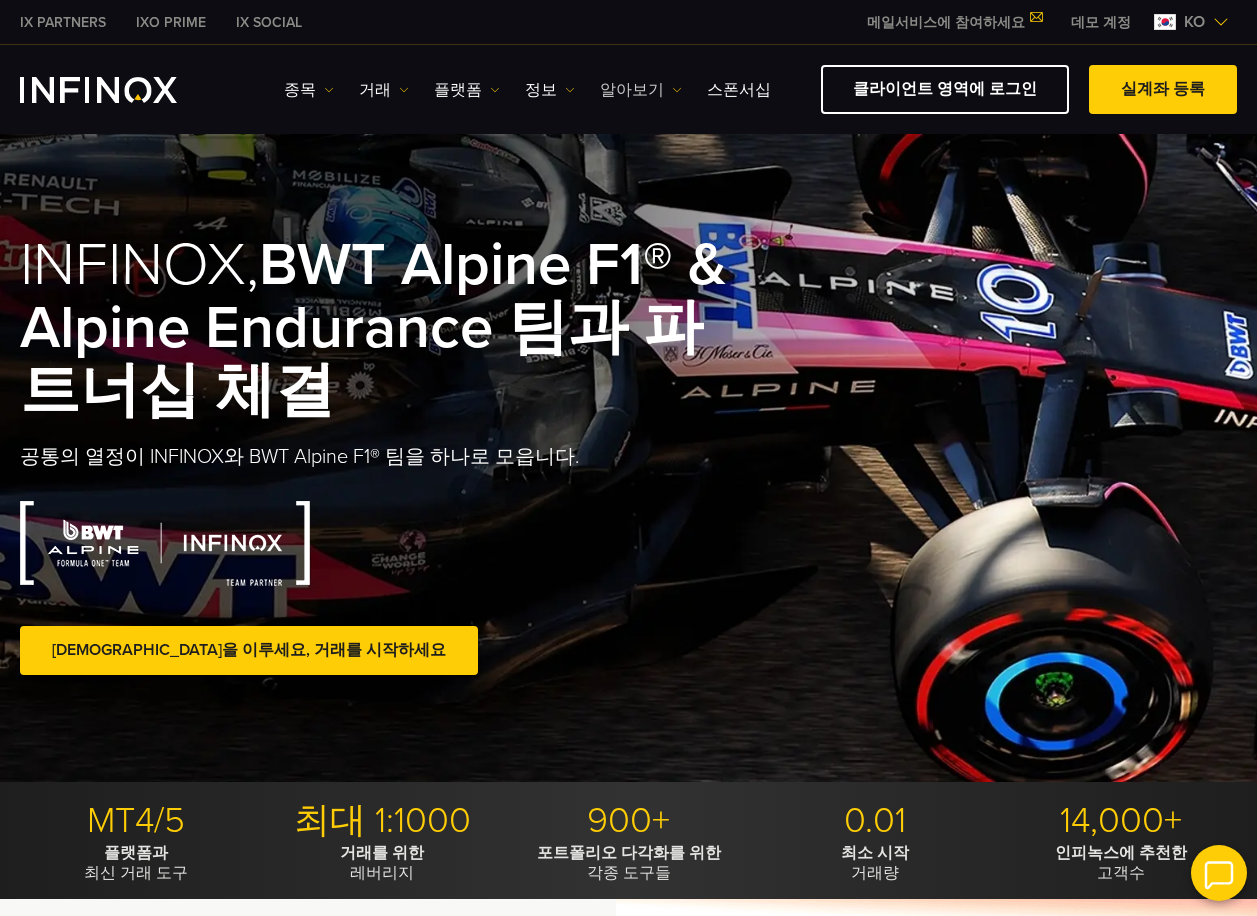 click on "알아보기" at bounding box center (641, 90) 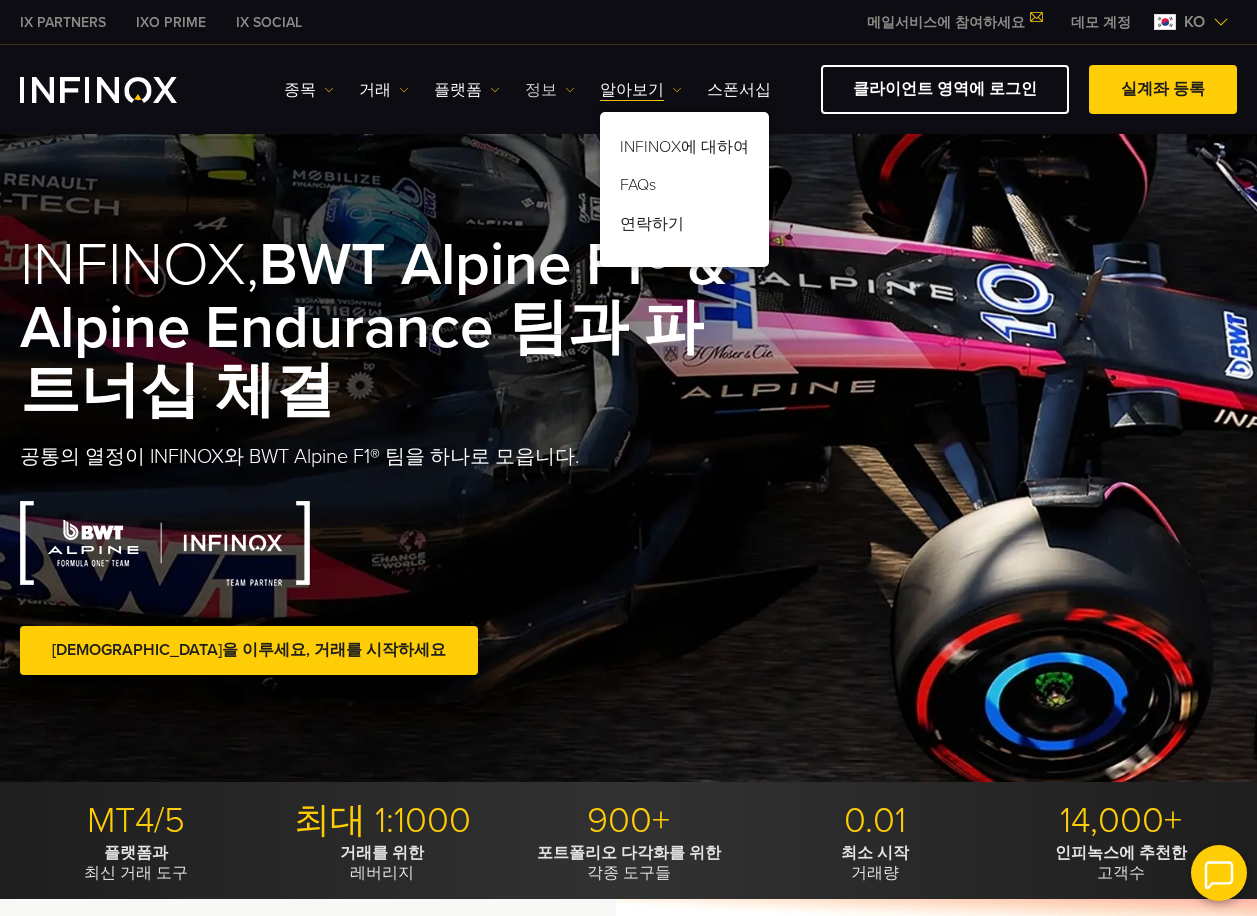 click on "정보" at bounding box center (550, 90) 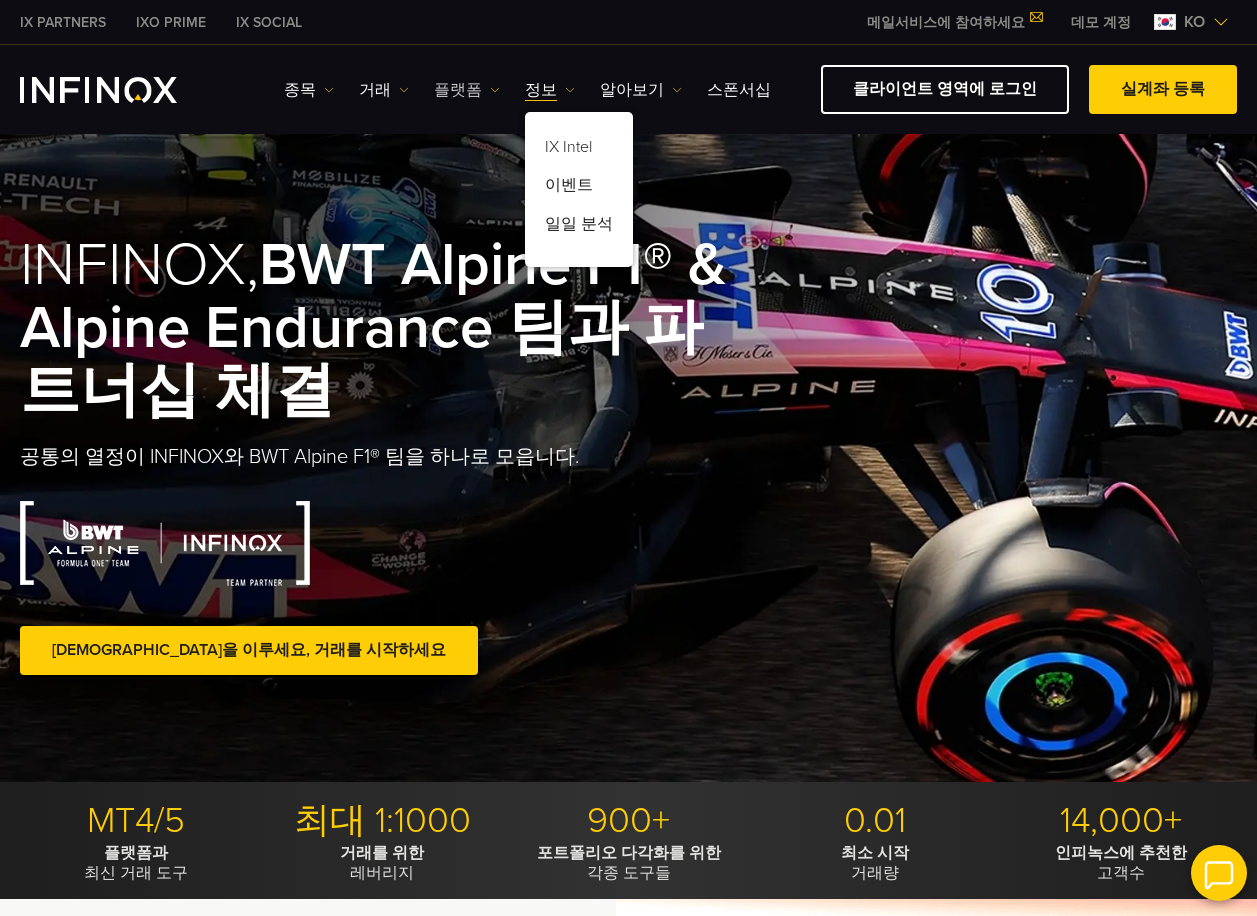 click on "플랫폼" at bounding box center (467, 90) 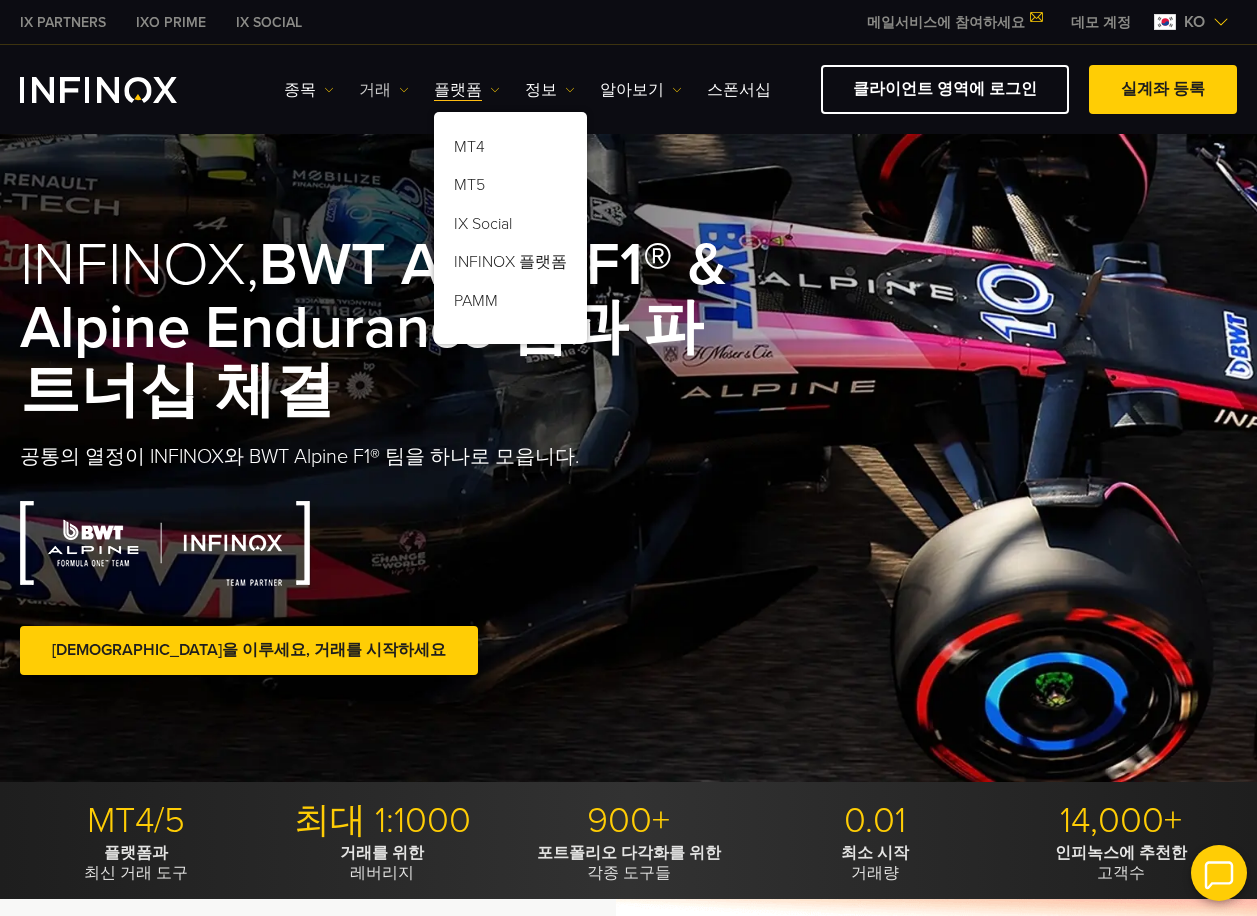 click on "거래" at bounding box center (384, 90) 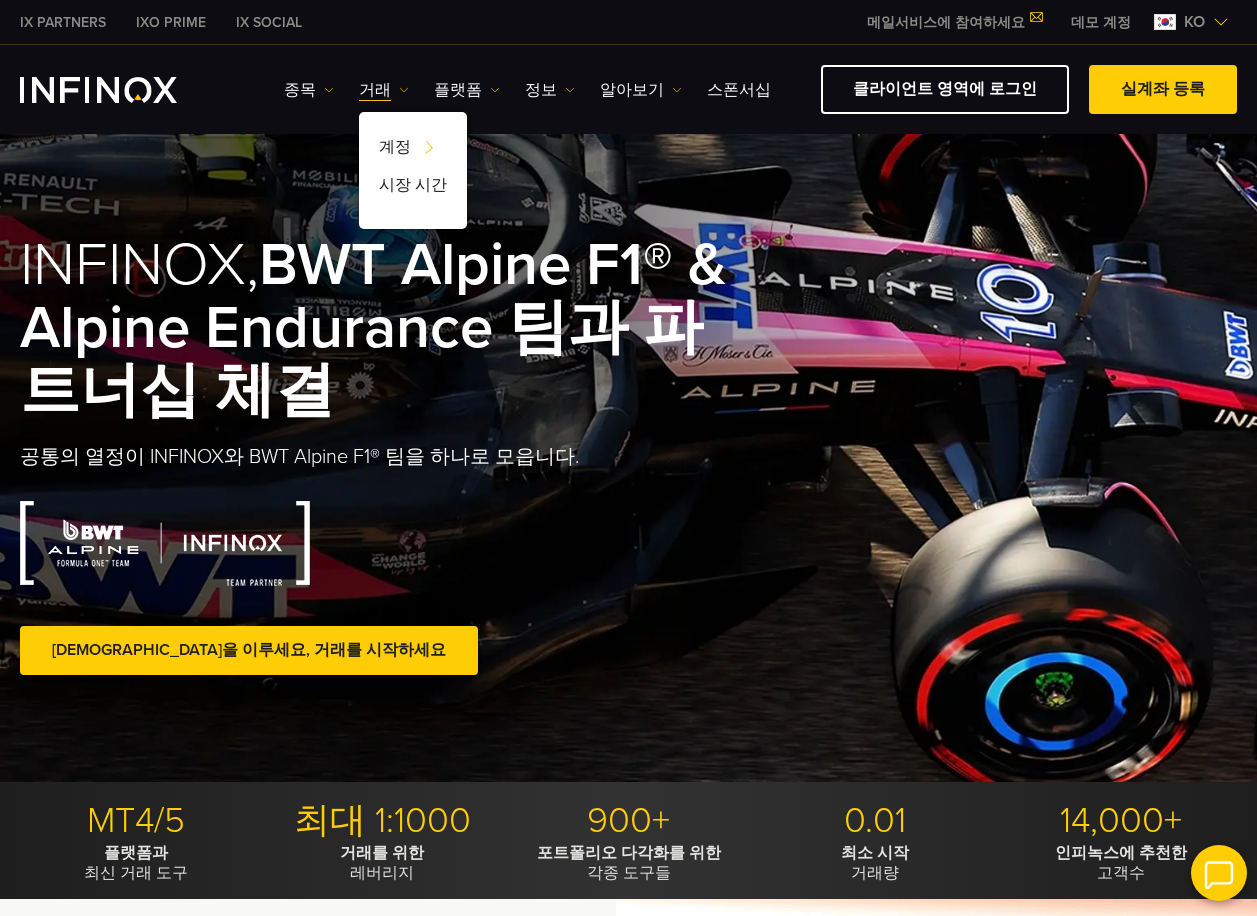 click on "종목
종목
상품 정보
거래
계정
데모" at bounding box center (527, 90) 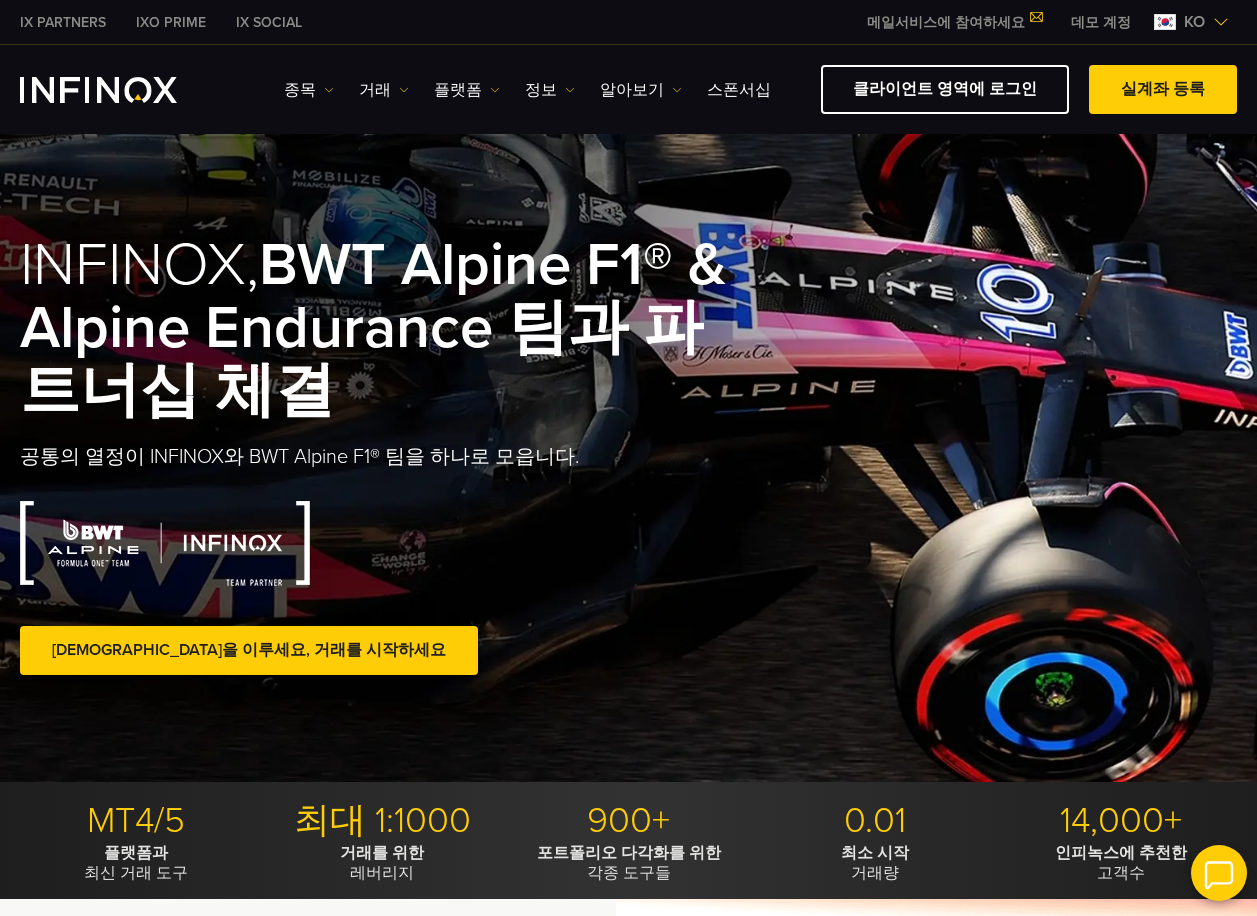 click on "종목
종목
상품 정보
거래
계정
데모" at bounding box center [527, 90] 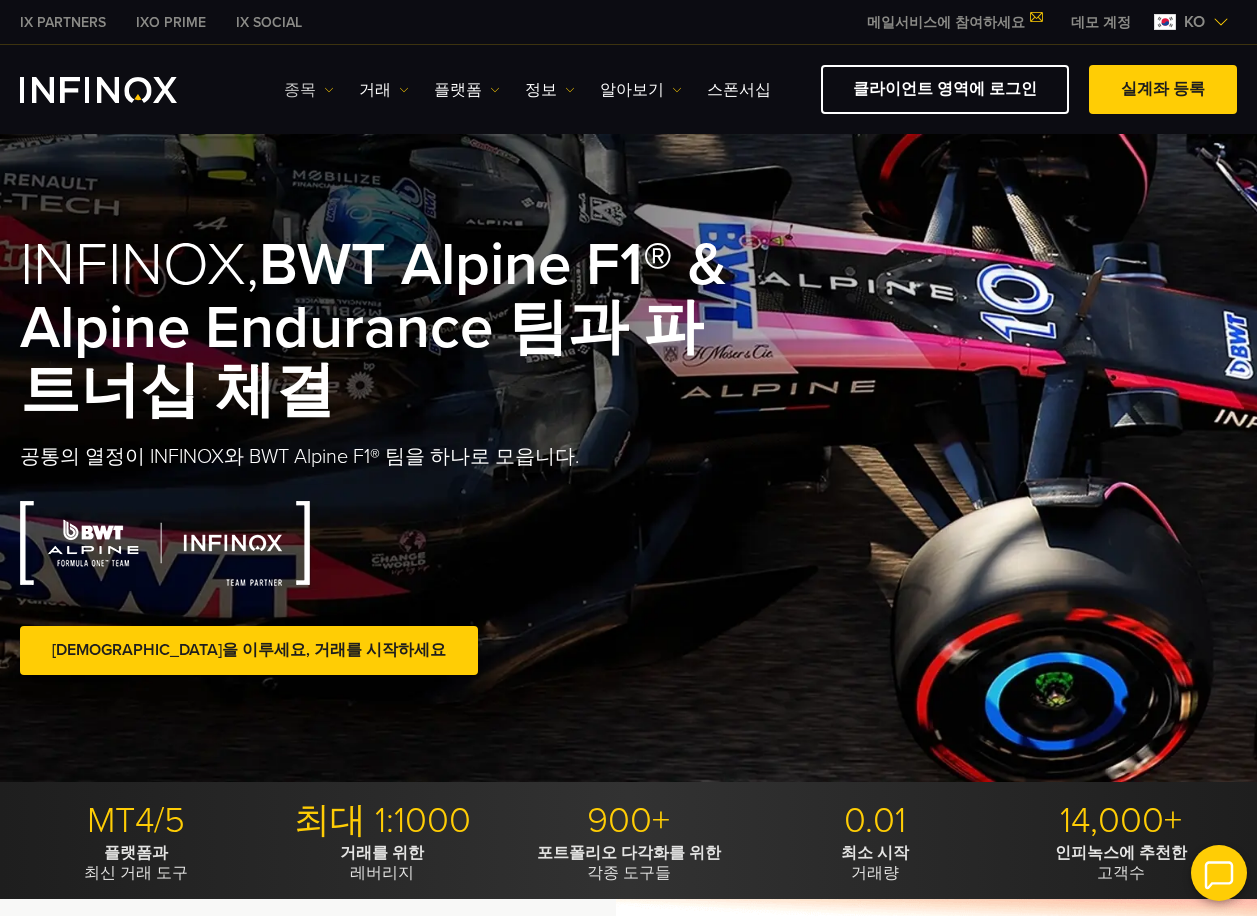 click on "종목" at bounding box center [309, 90] 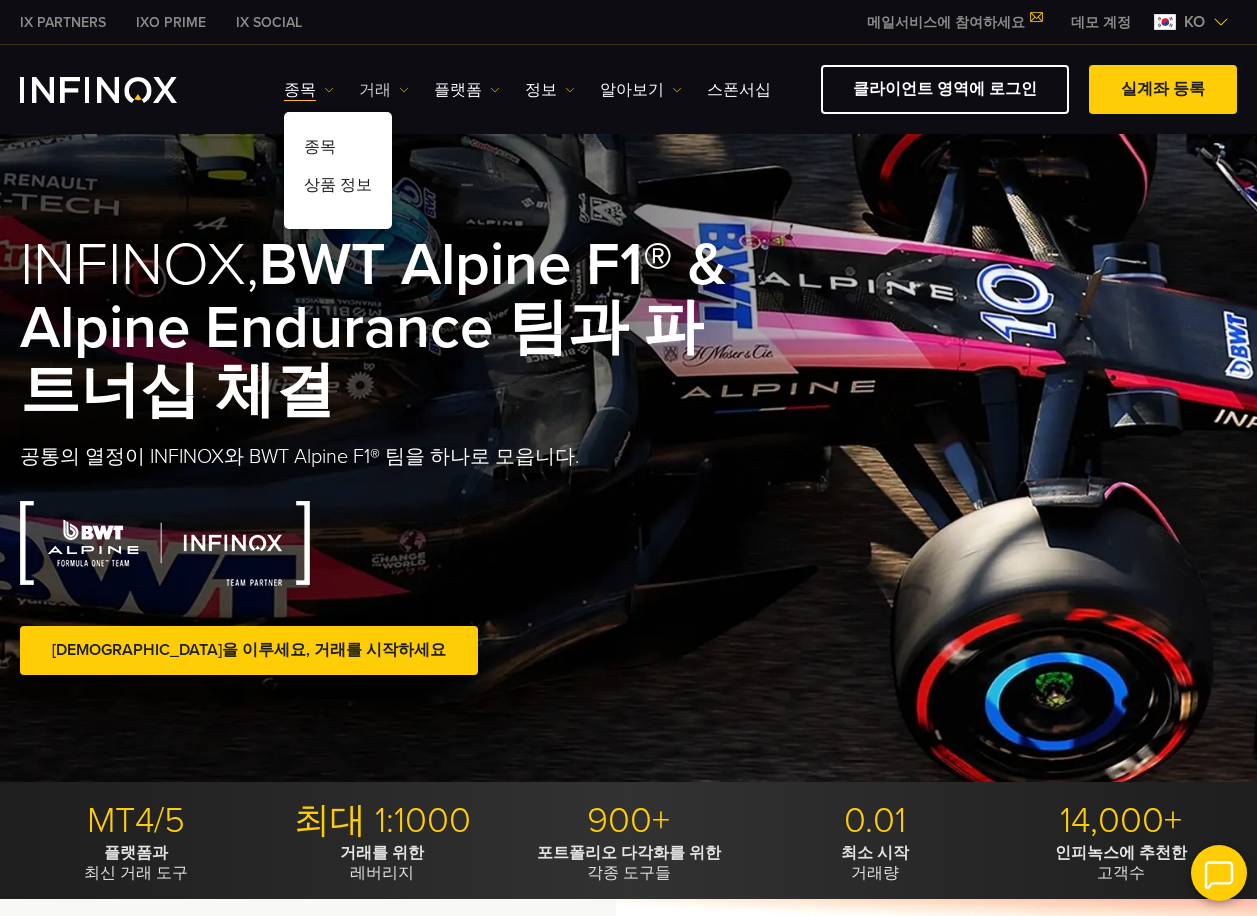 click on "거래" at bounding box center [384, 90] 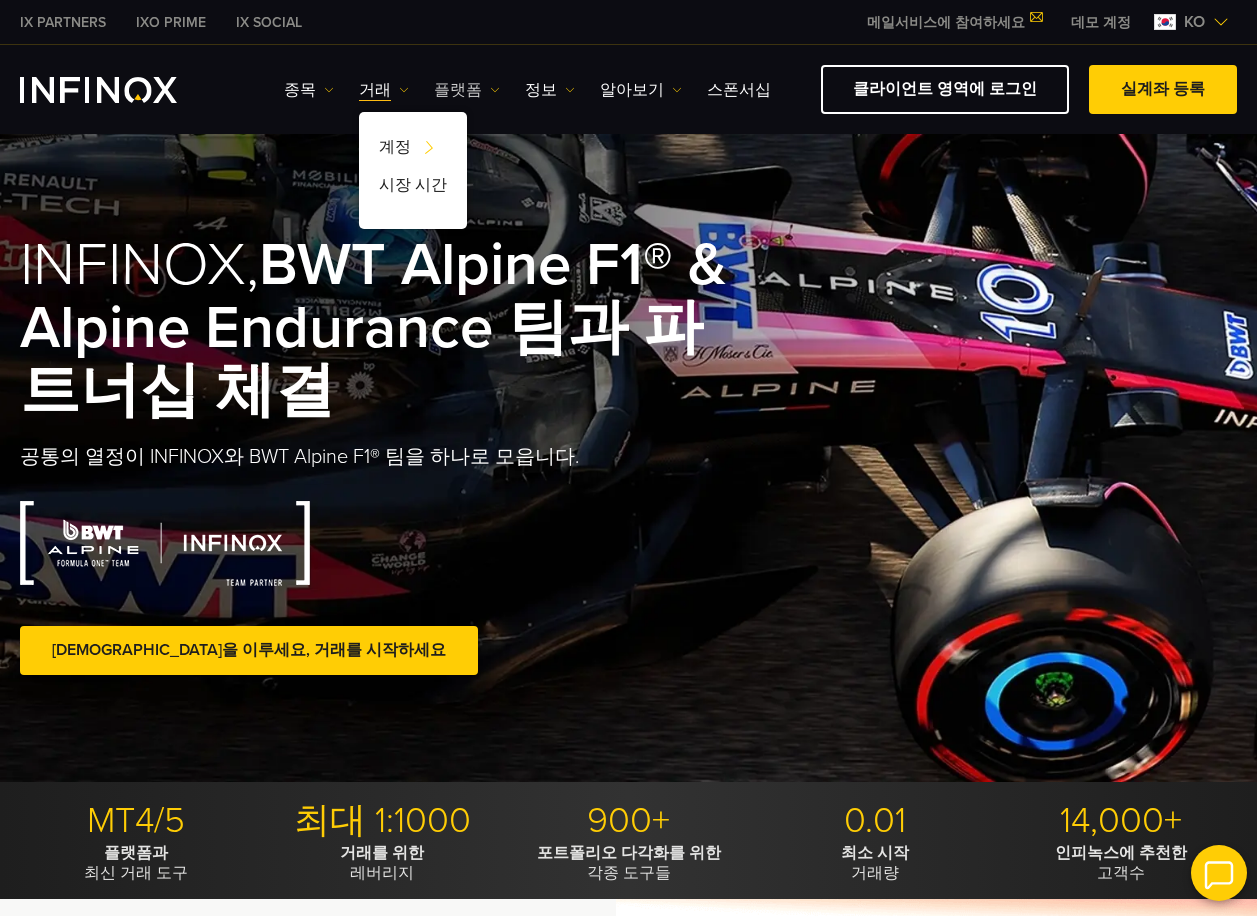 scroll, scrollTop: 0, scrollLeft: 0, axis: both 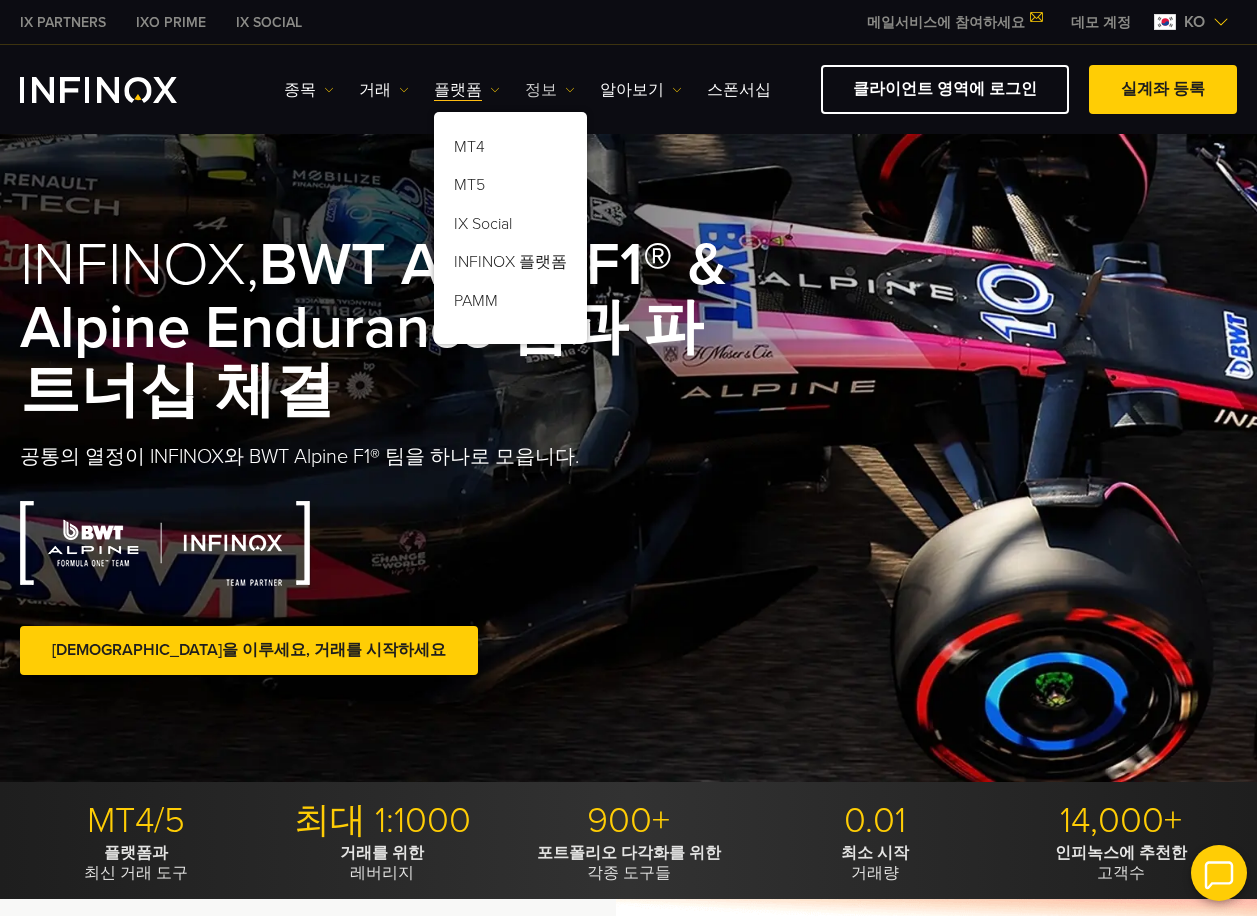 drag, startPoint x: 534, startPoint y: 87, endPoint x: 549, endPoint y: 87, distance: 15 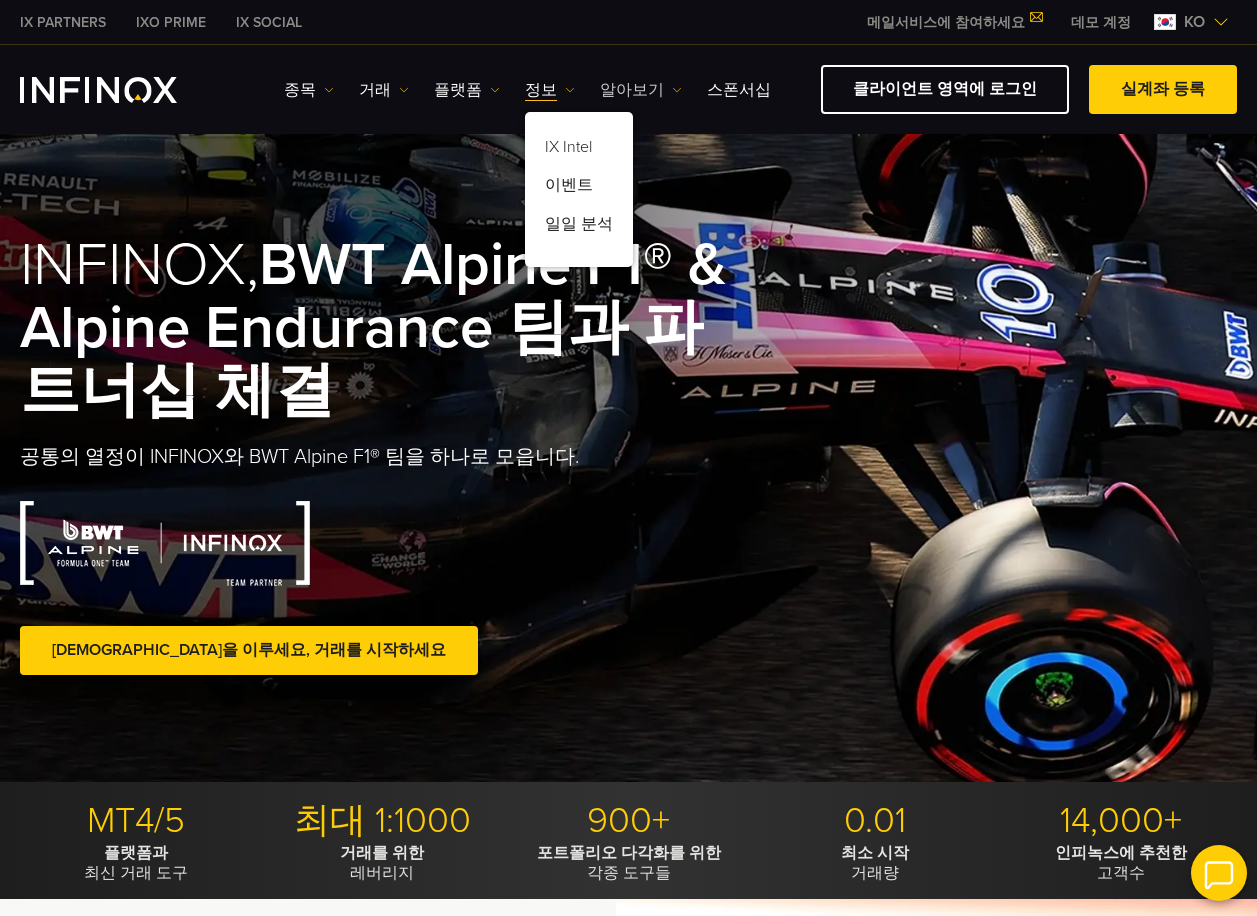 click on "알아보기" at bounding box center (641, 90) 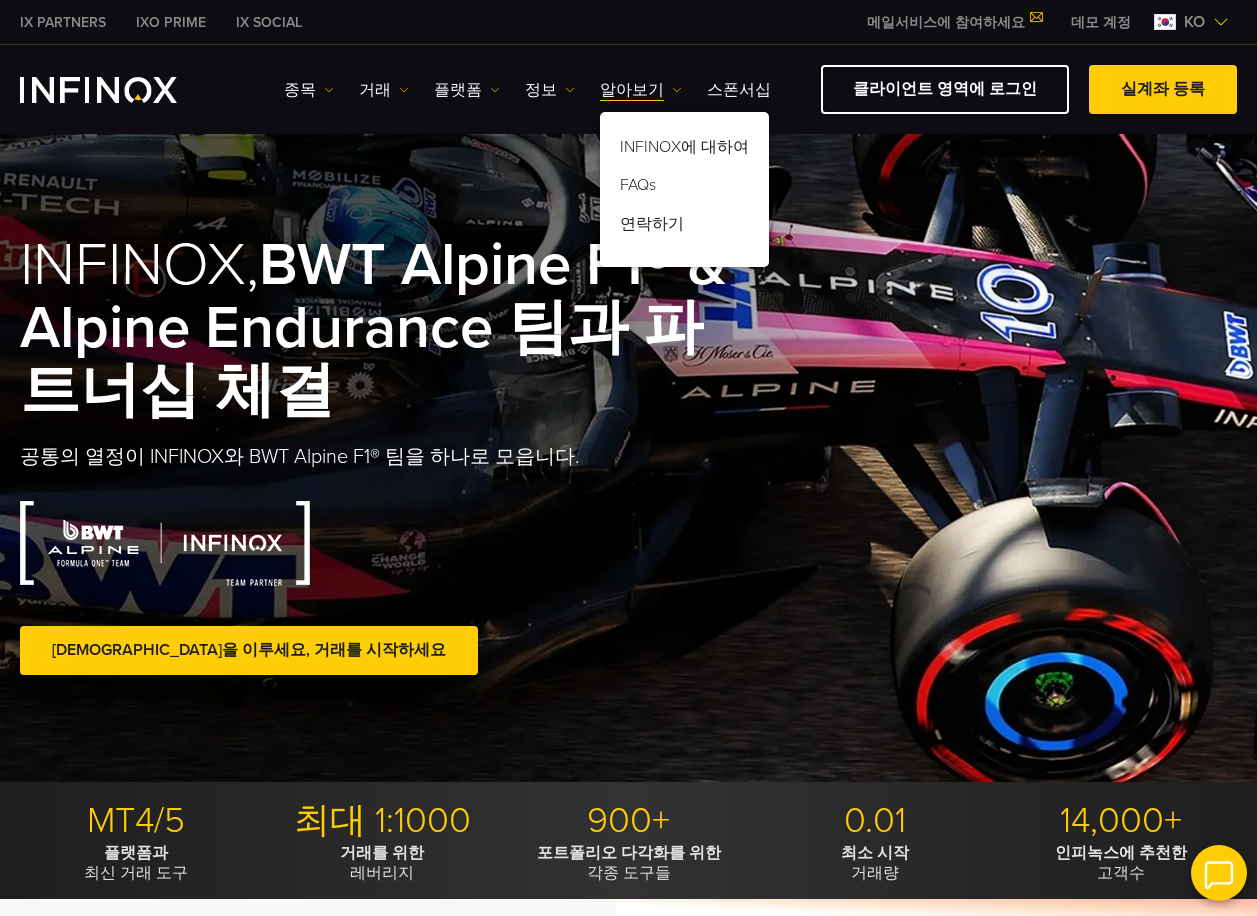 click on "종목
종목
상품 정보
거래
계정
데모" at bounding box center [527, 90] 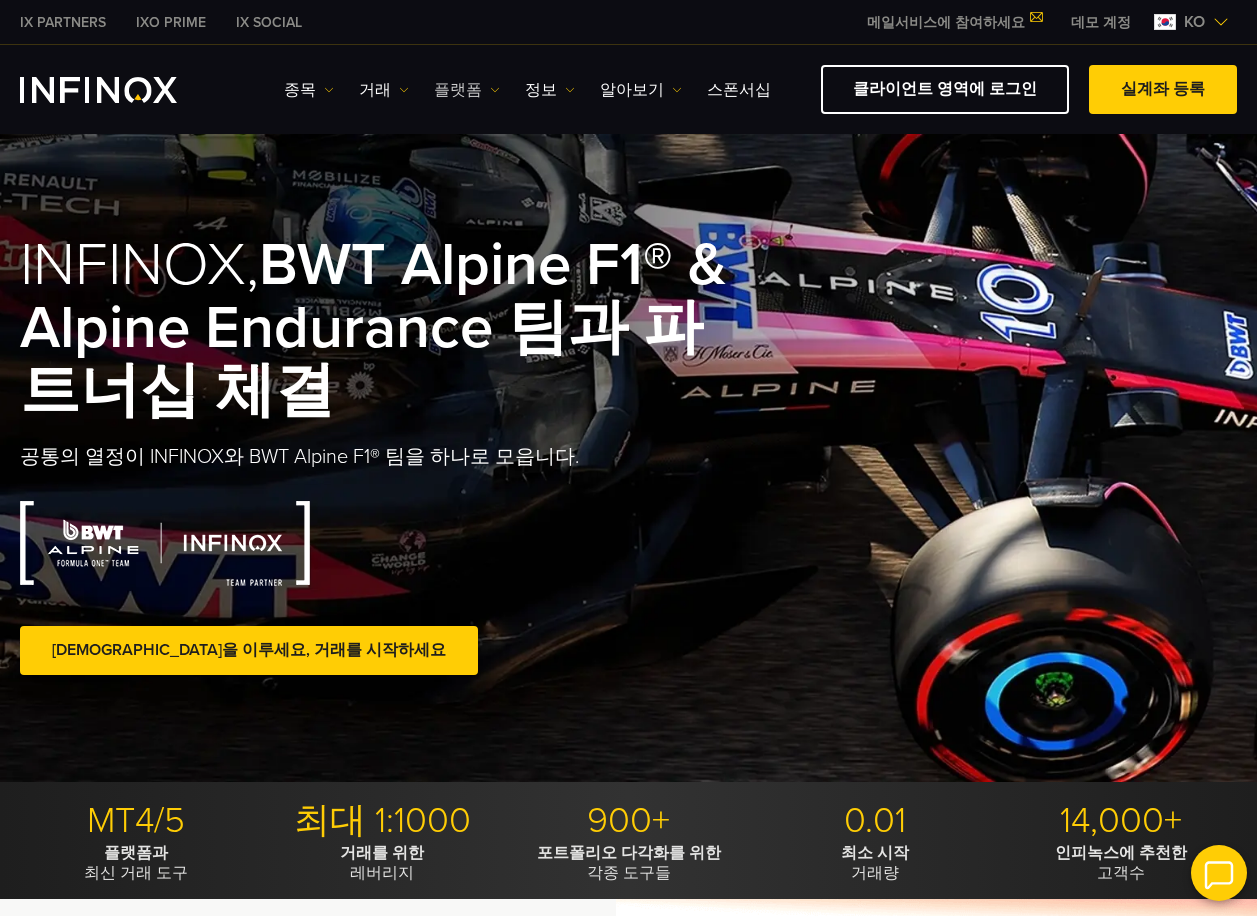 click on "플랫폼" at bounding box center (467, 90) 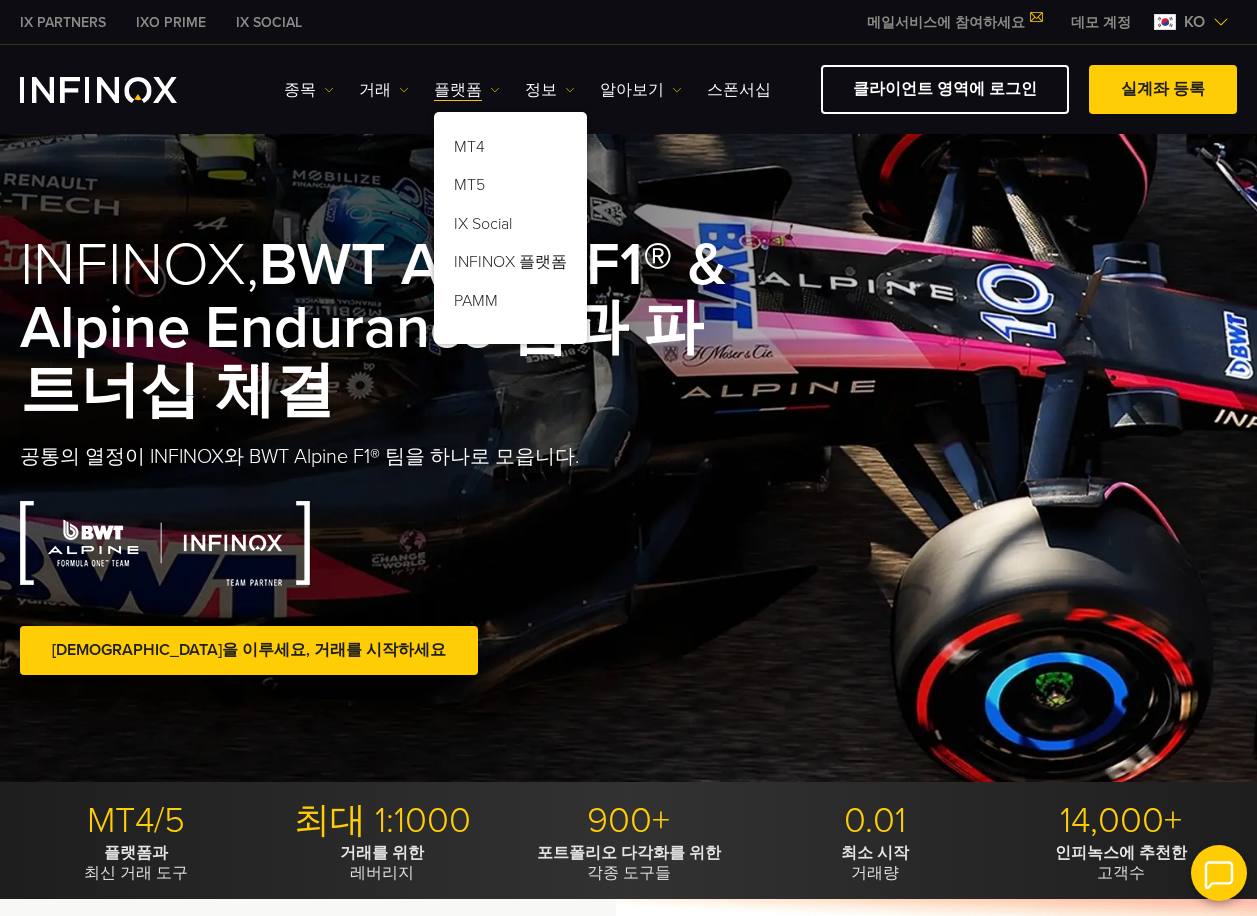 click on "종목
종목
상품 정보
거래
계정
데모" at bounding box center [527, 90] 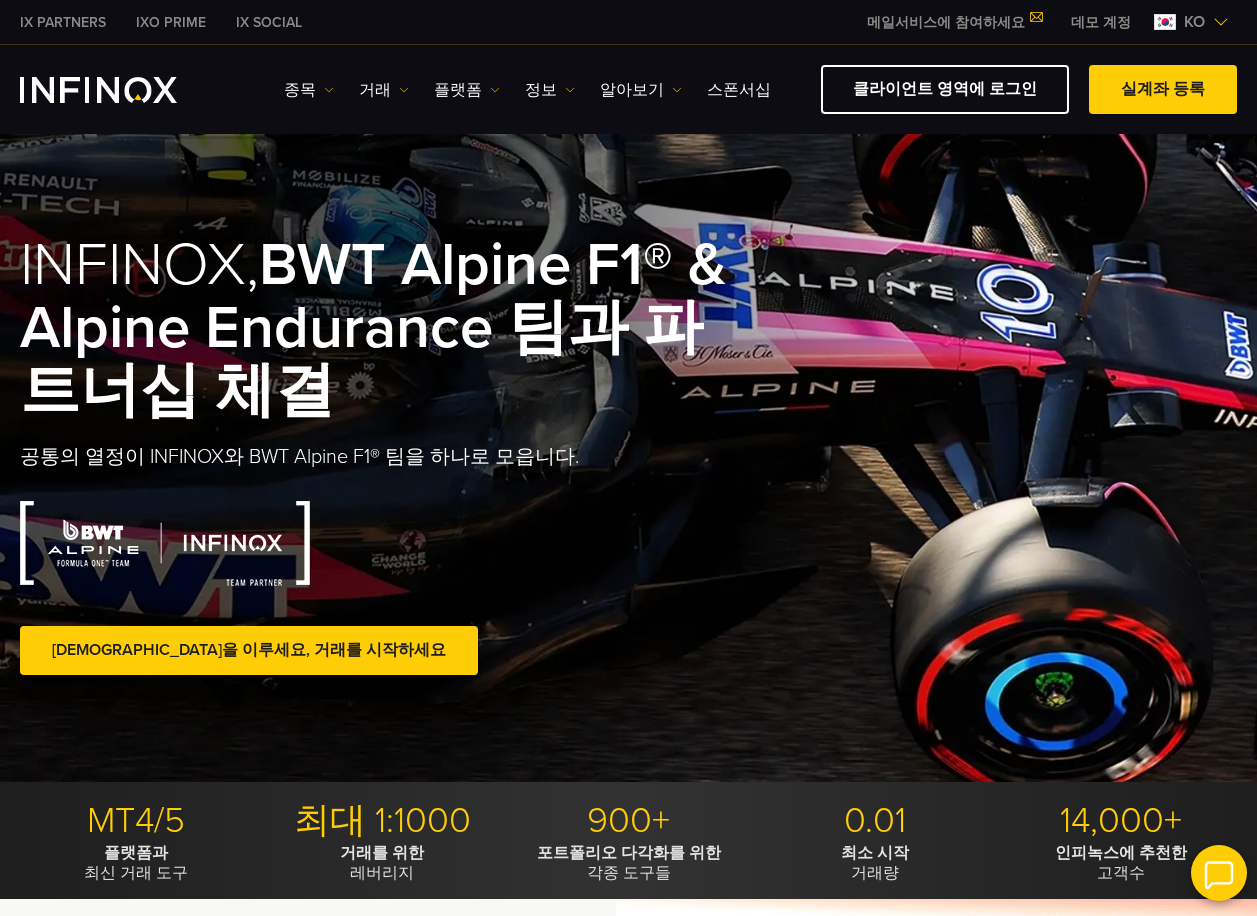 scroll, scrollTop: 0, scrollLeft: 0, axis: both 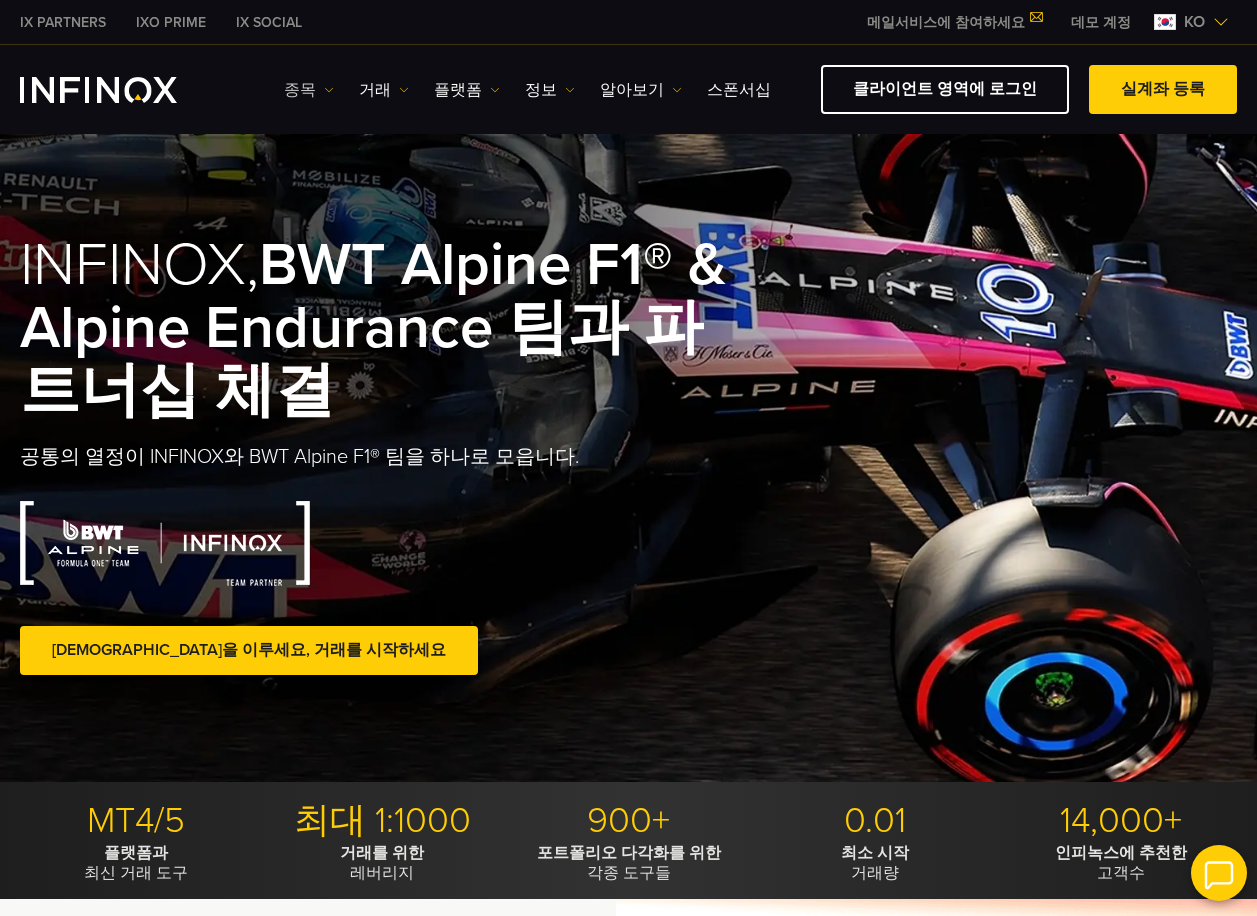 drag, startPoint x: 281, startPoint y: 92, endPoint x: 321, endPoint y: 90, distance: 40.04997 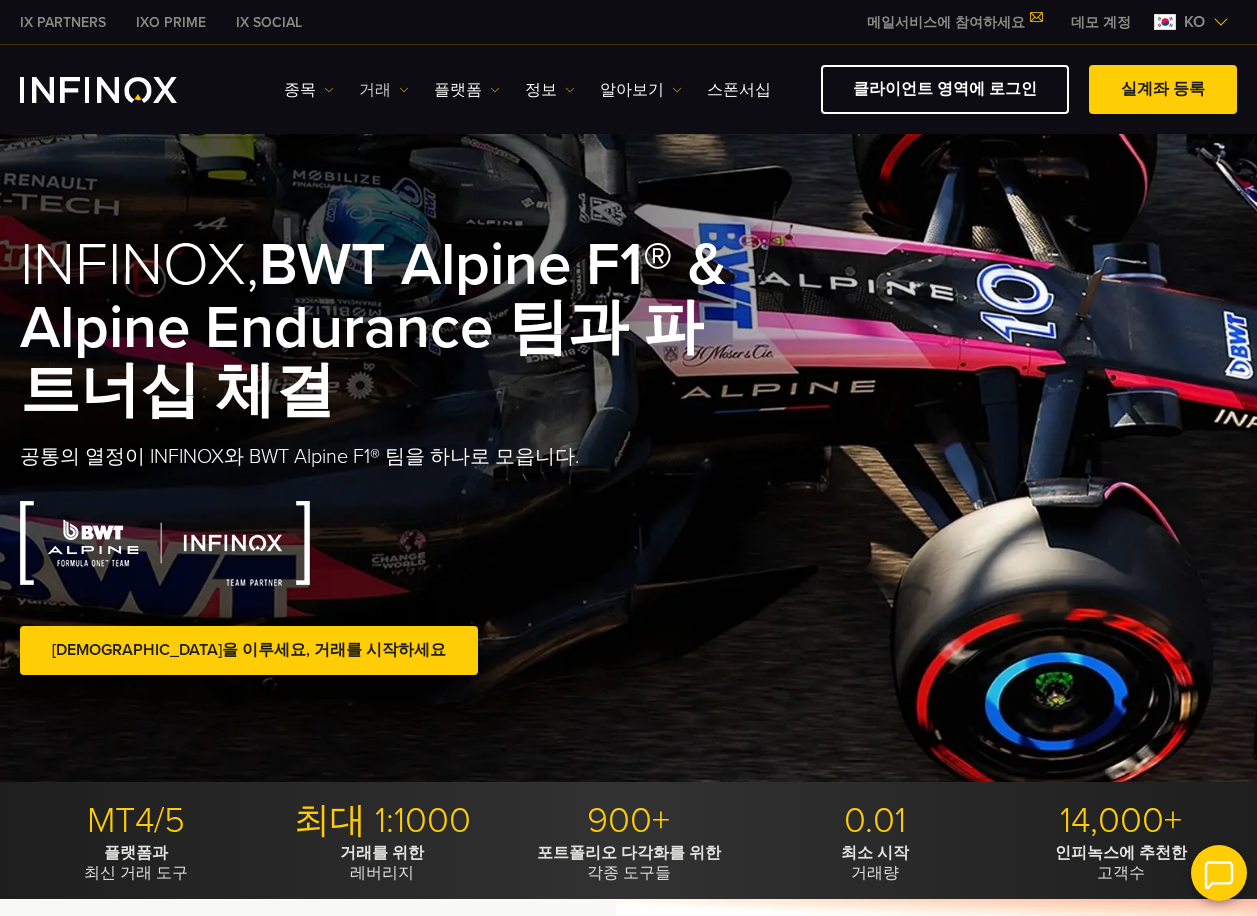click on "거래" at bounding box center (384, 90) 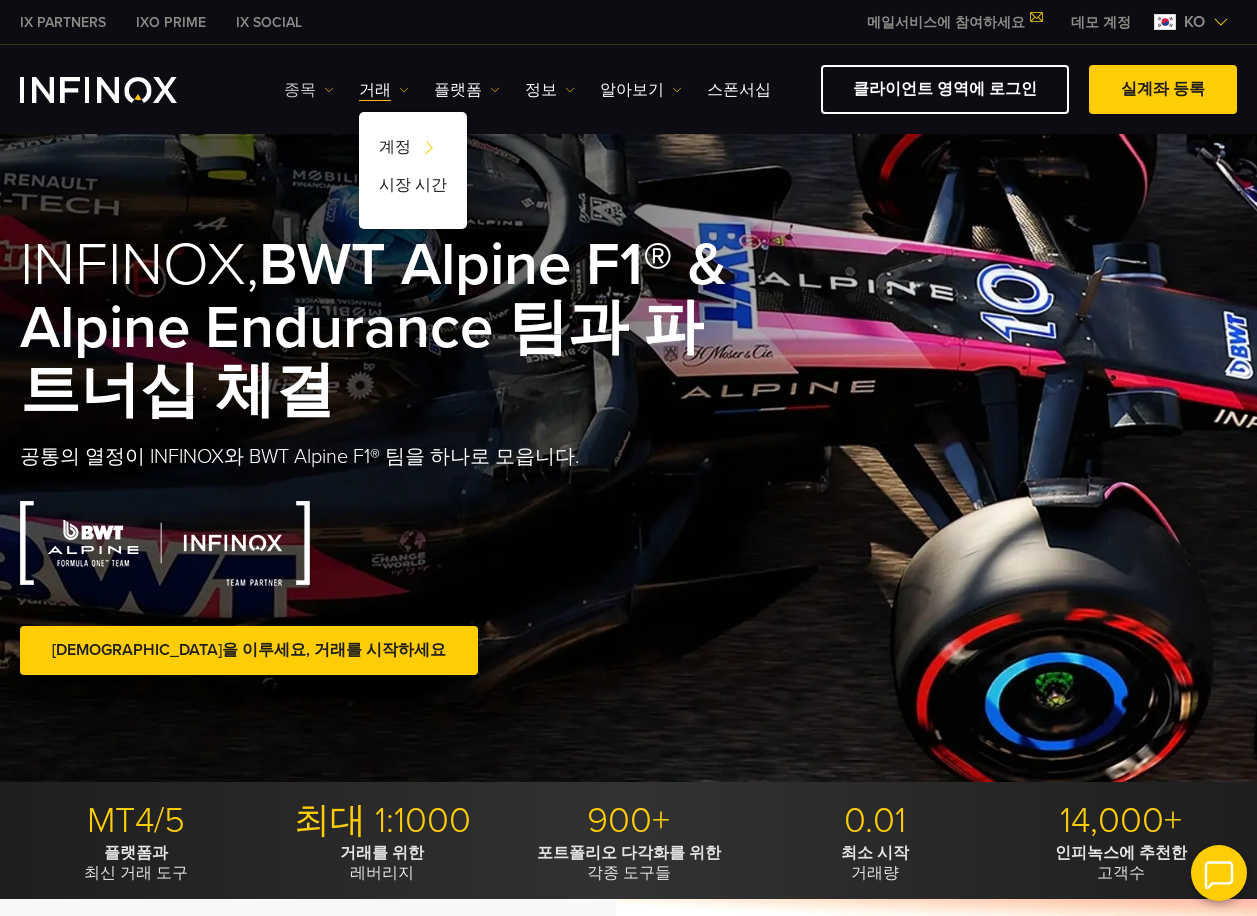 click on "종목" at bounding box center (309, 90) 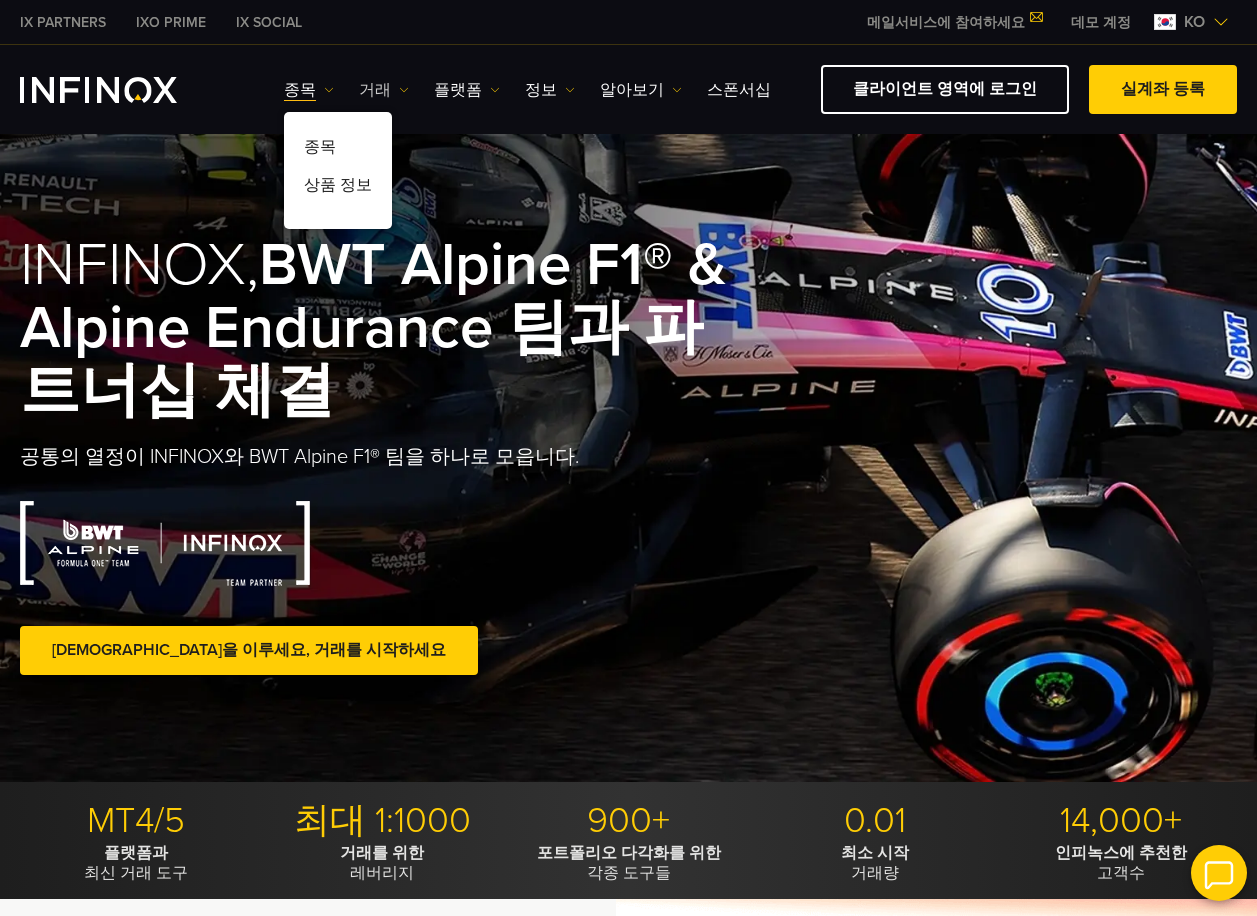click on "거래" at bounding box center (384, 90) 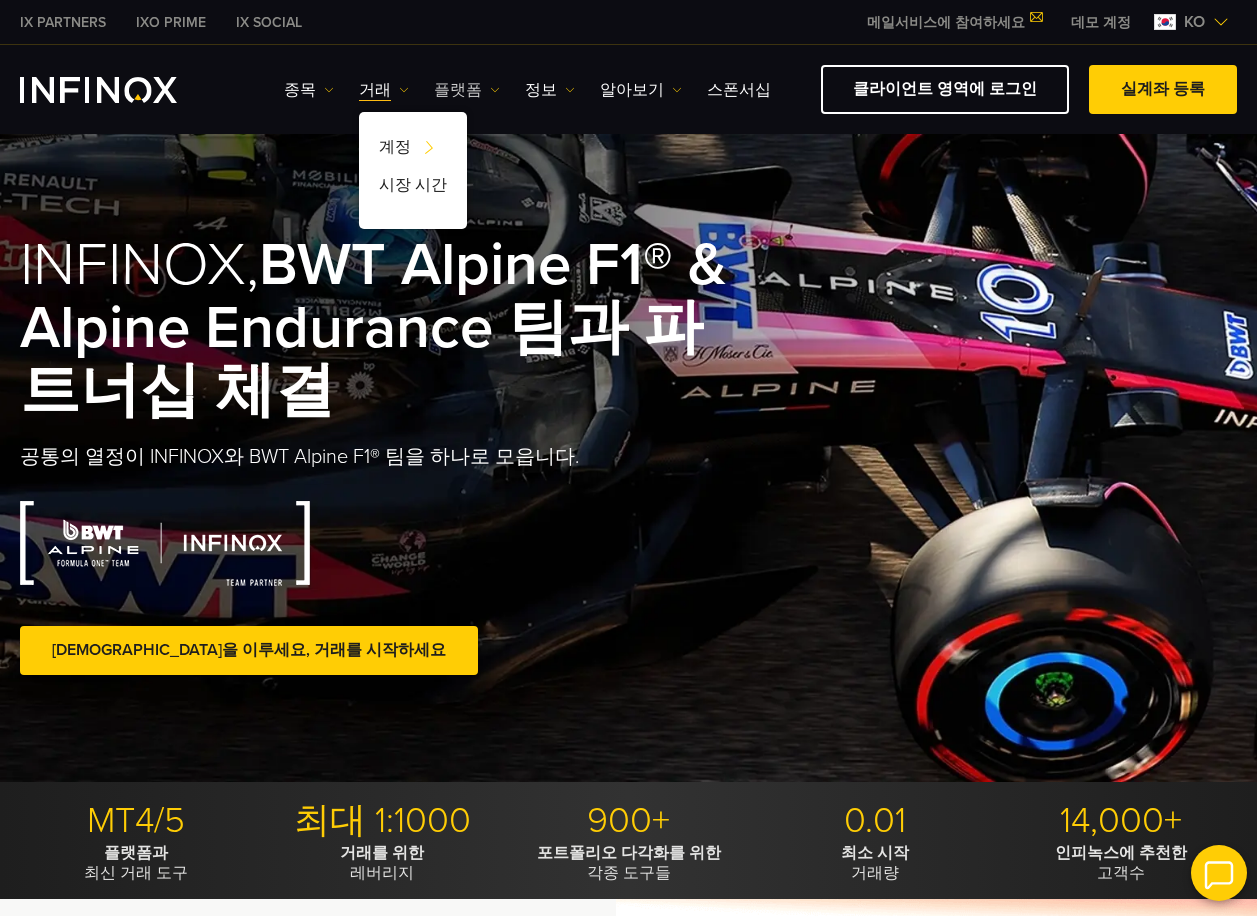 click on "플랫폼" at bounding box center (467, 90) 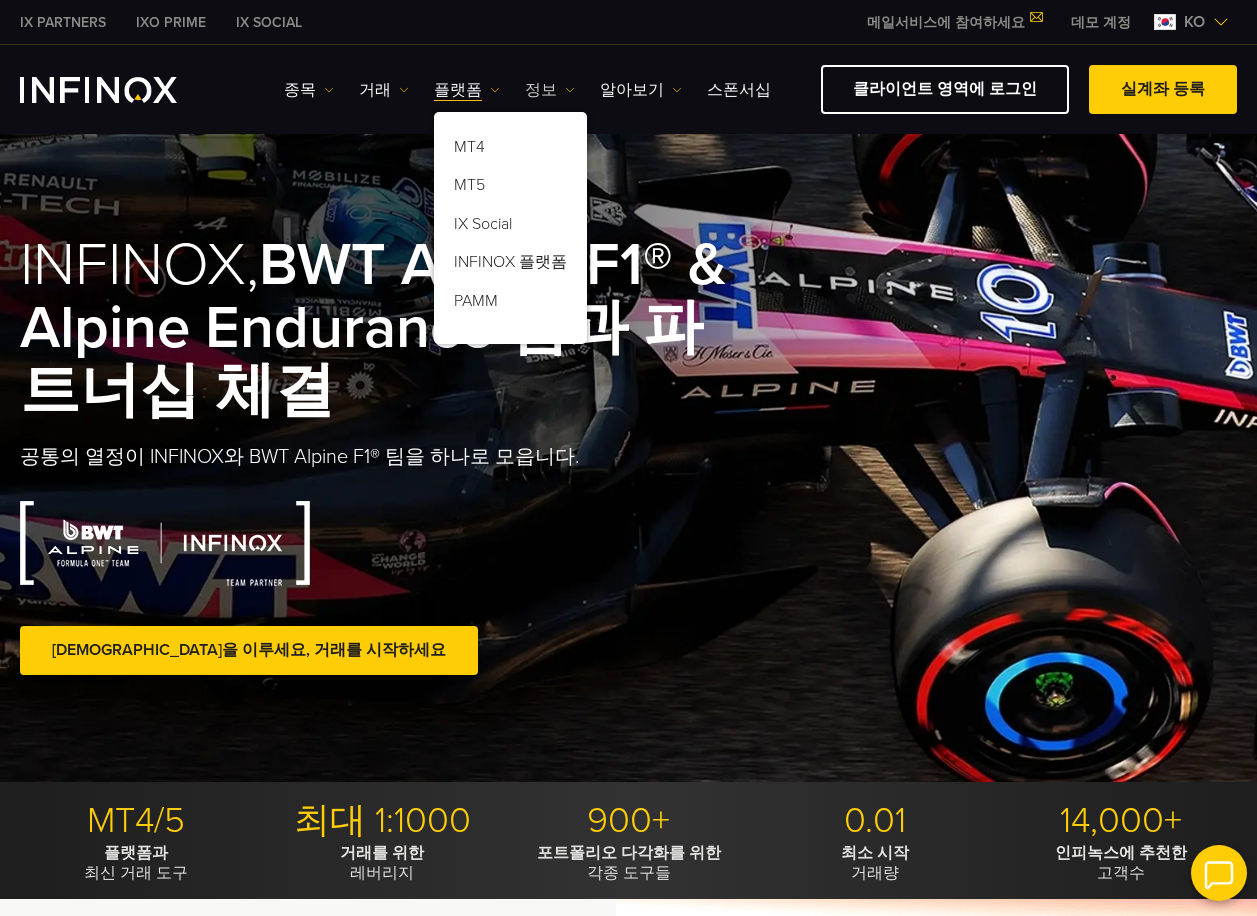 click on "정보" at bounding box center [550, 90] 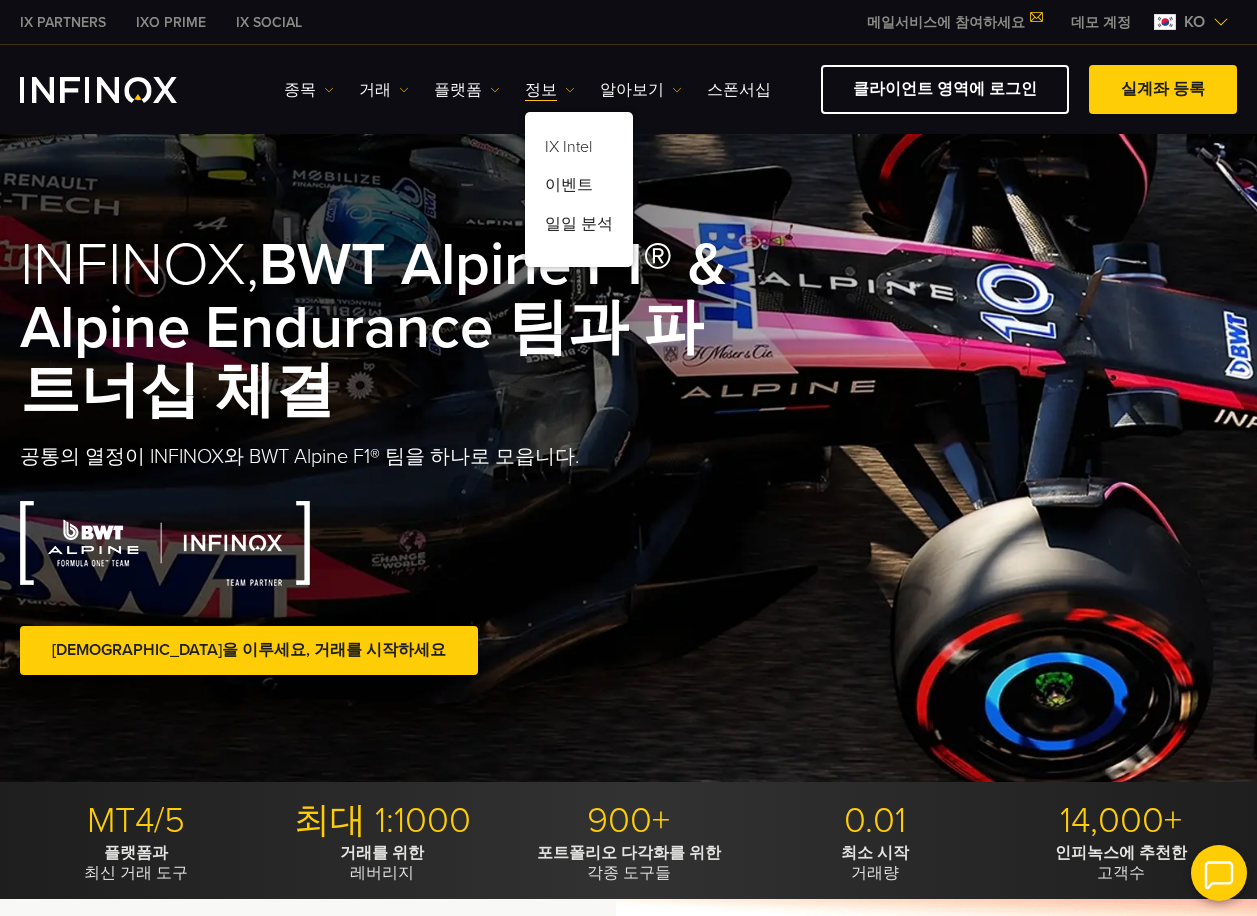 click on "종목
종목
상품 정보
거래
계정
데모" at bounding box center [527, 90] 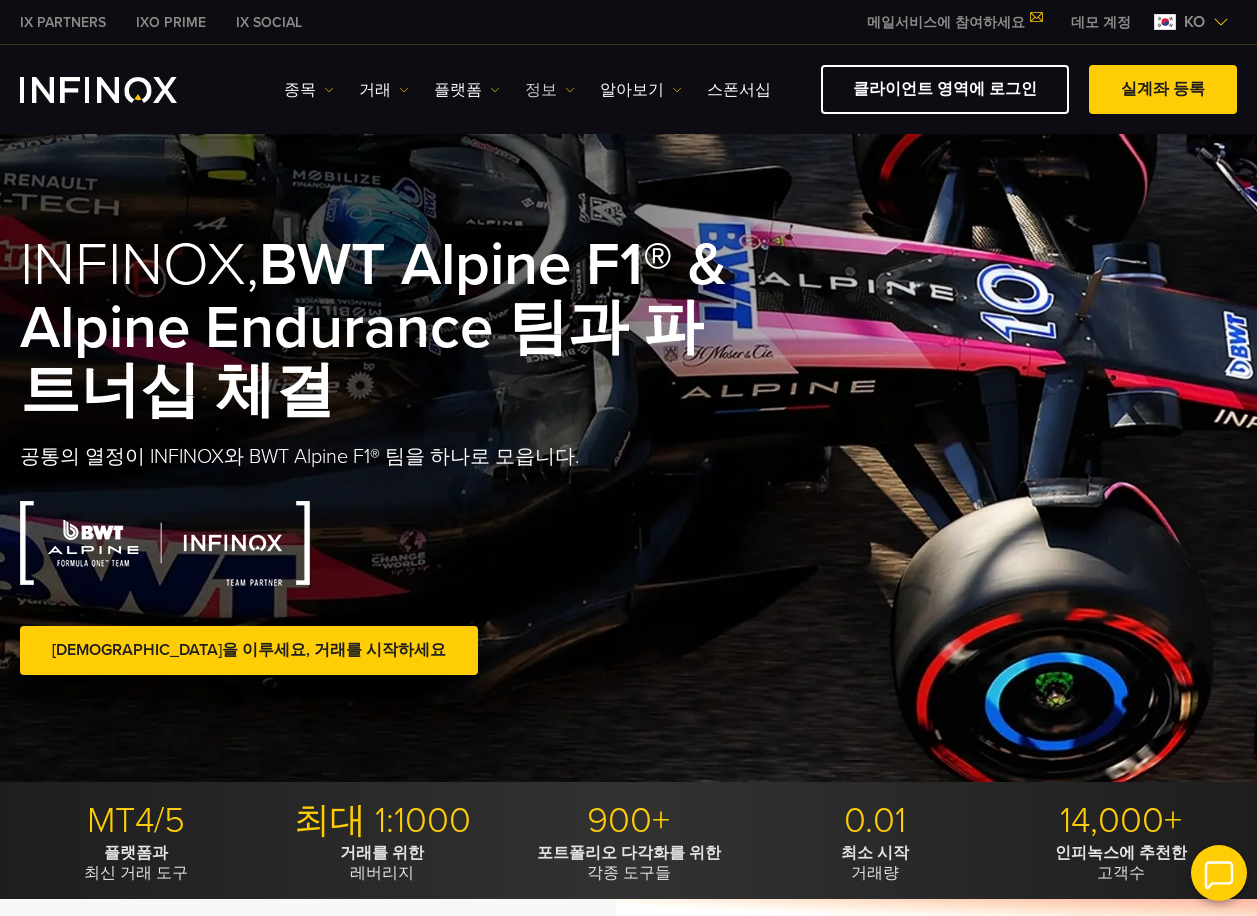 click on "정보" at bounding box center [550, 90] 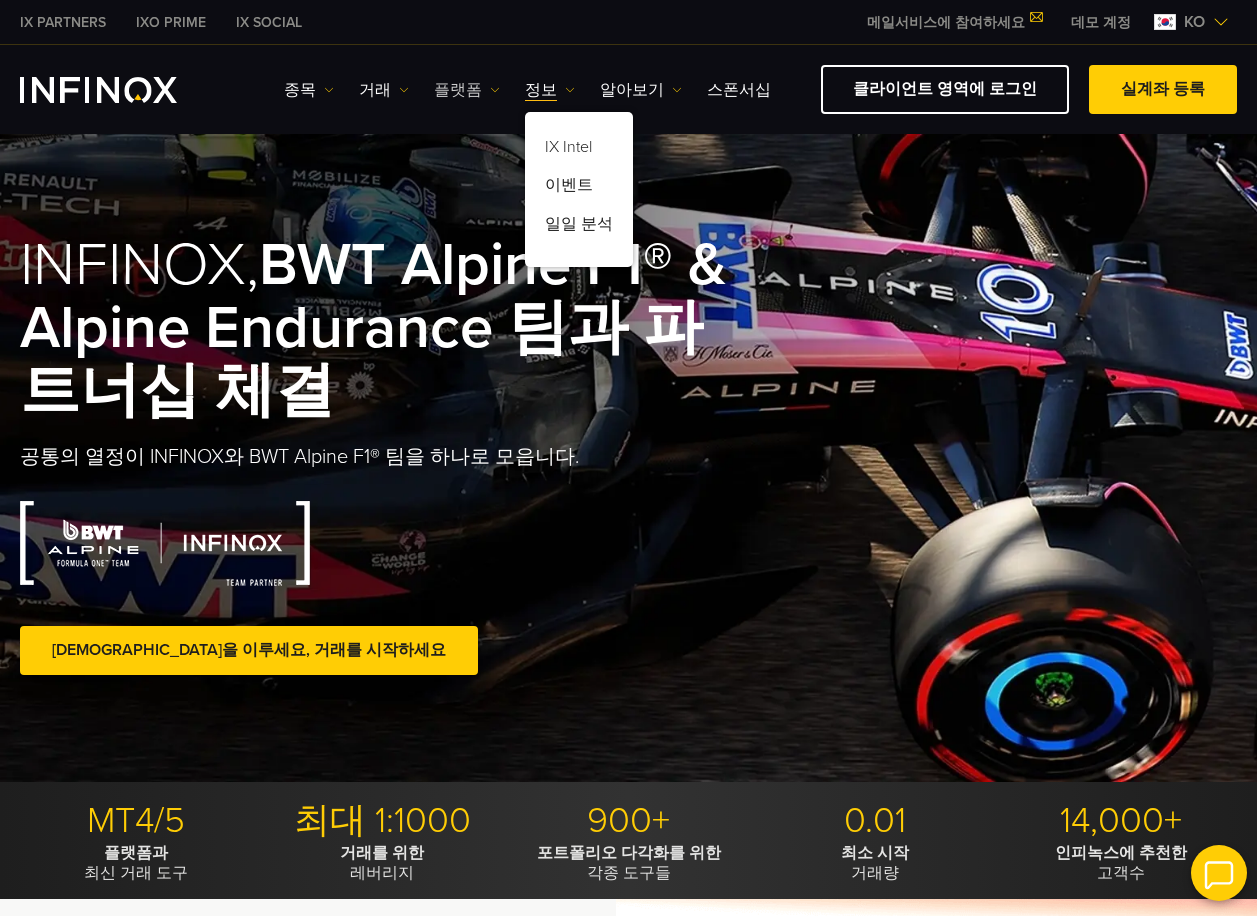 click on "플랫폼" at bounding box center [467, 90] 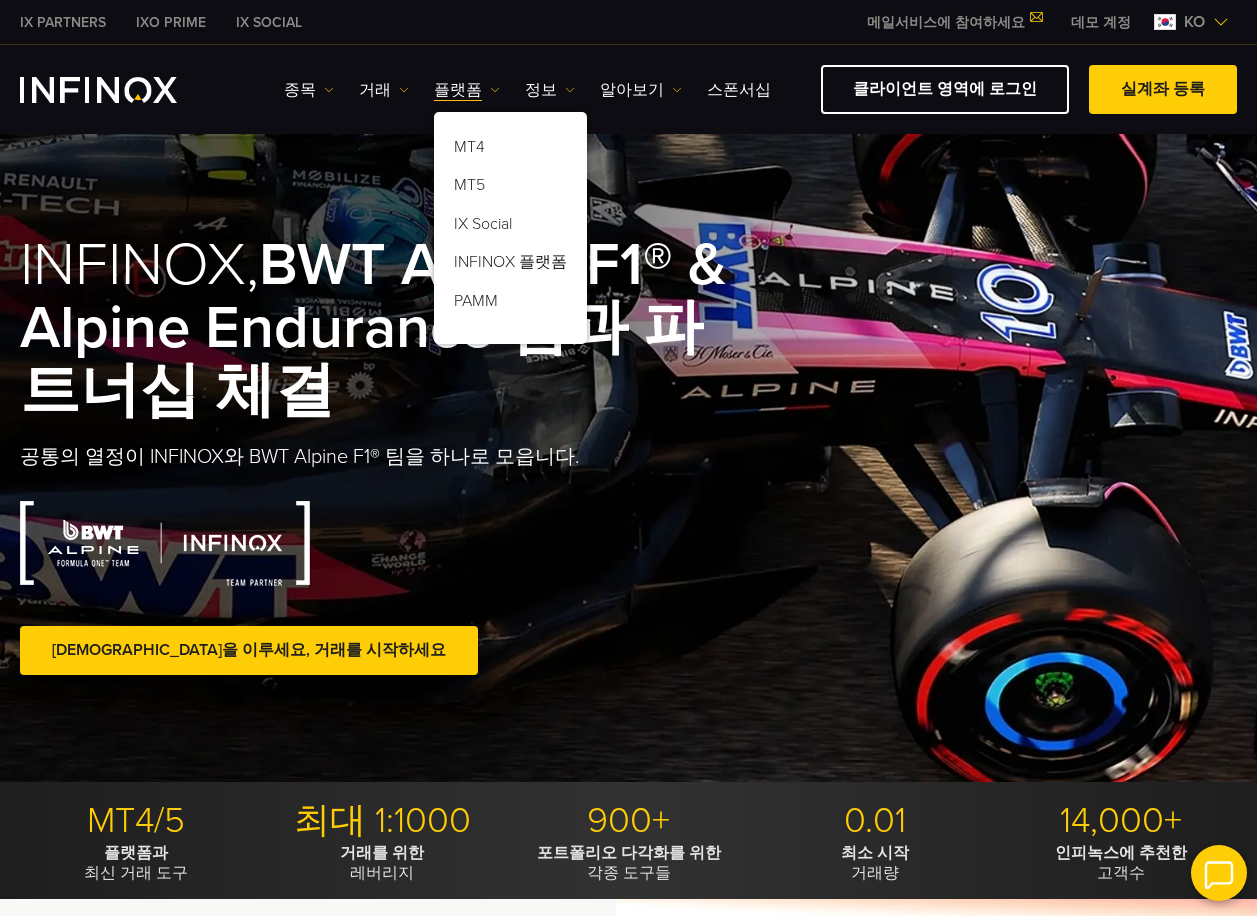 click on "종목
종목
상품 정보
거래
계정
데모" at bounding box center (527, 90) 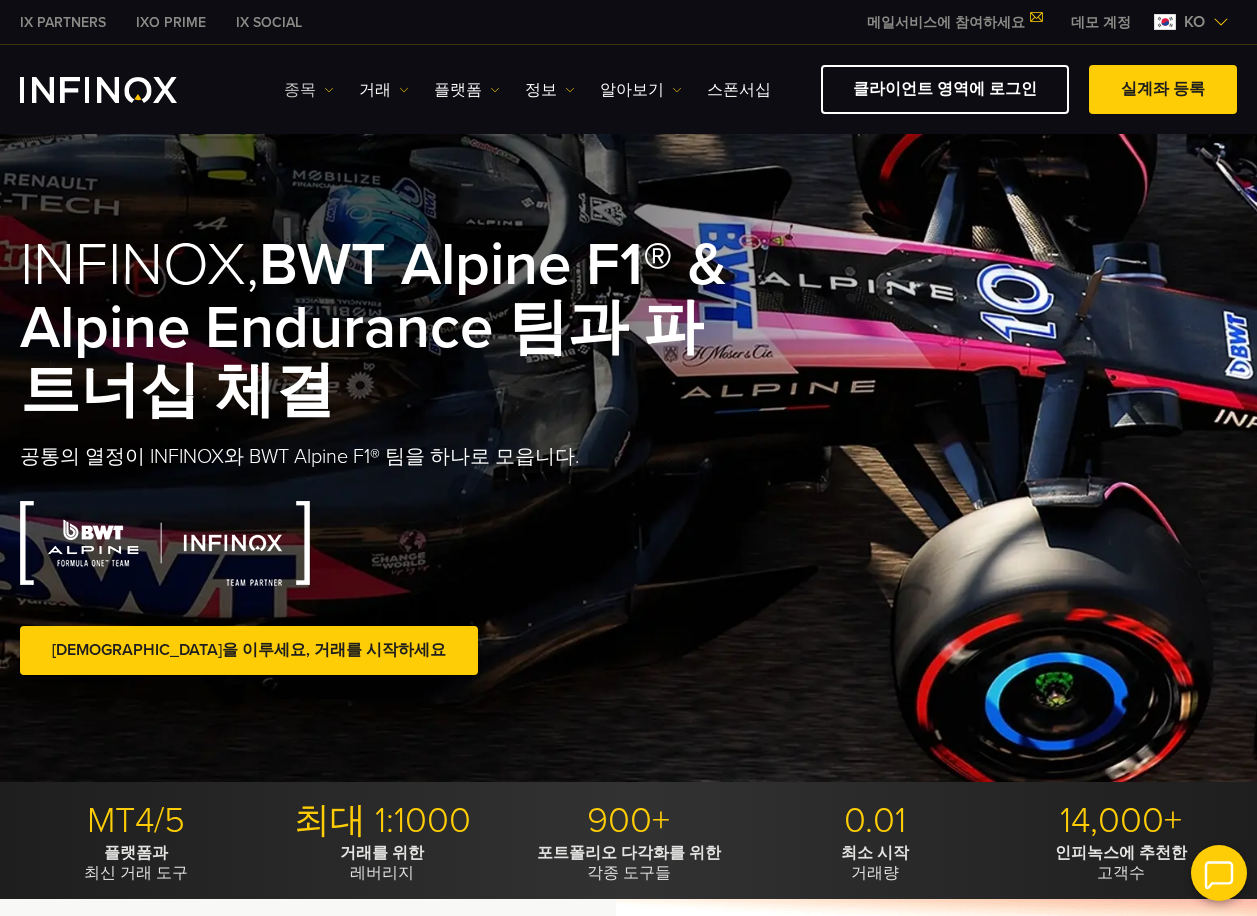 click on "종목" at bounding box center [309, 90] 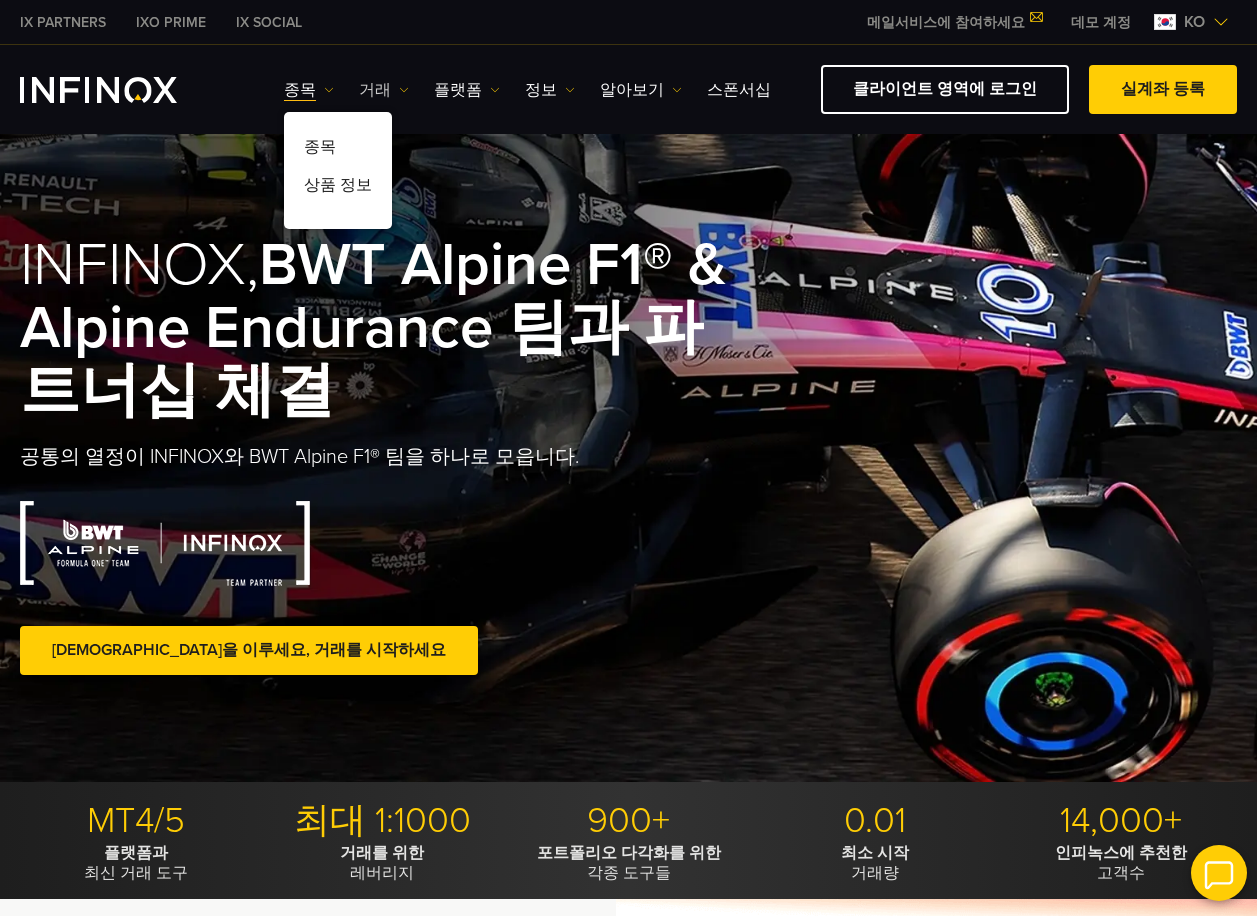 click on "거래" at bounding box center [384, 90] 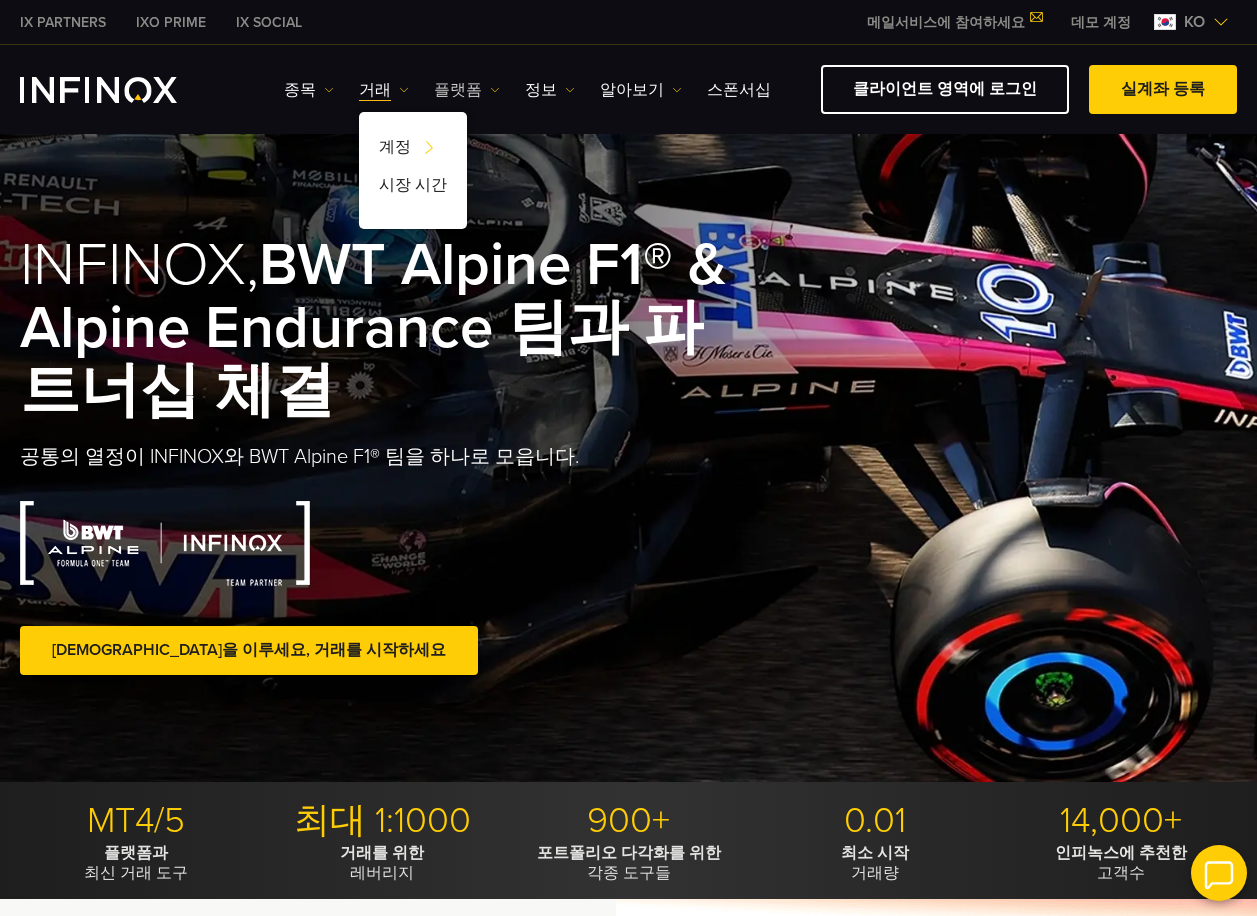 click on "플랫폼" at bounding box center (467, 90) 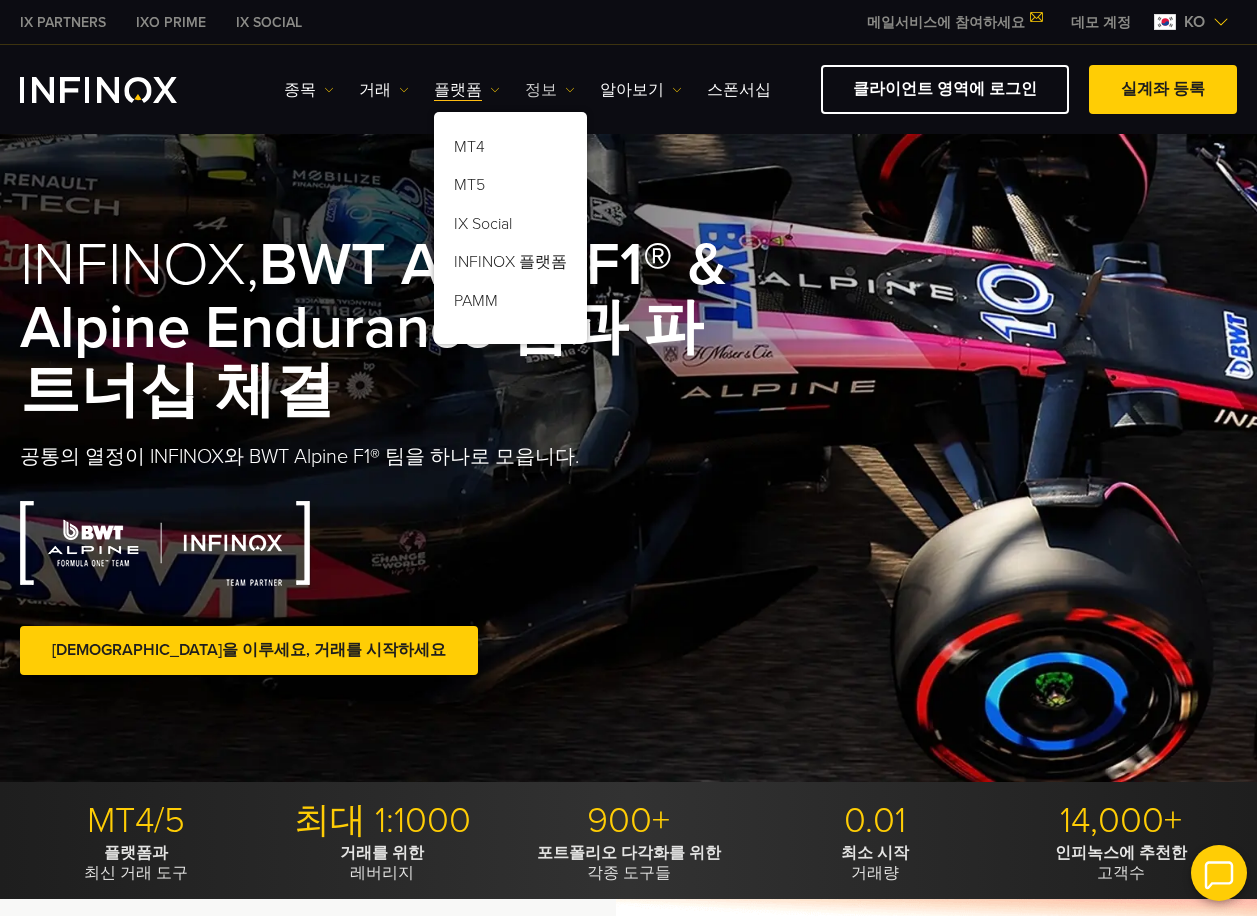 click on "정보" at bounding box center [550, 90] 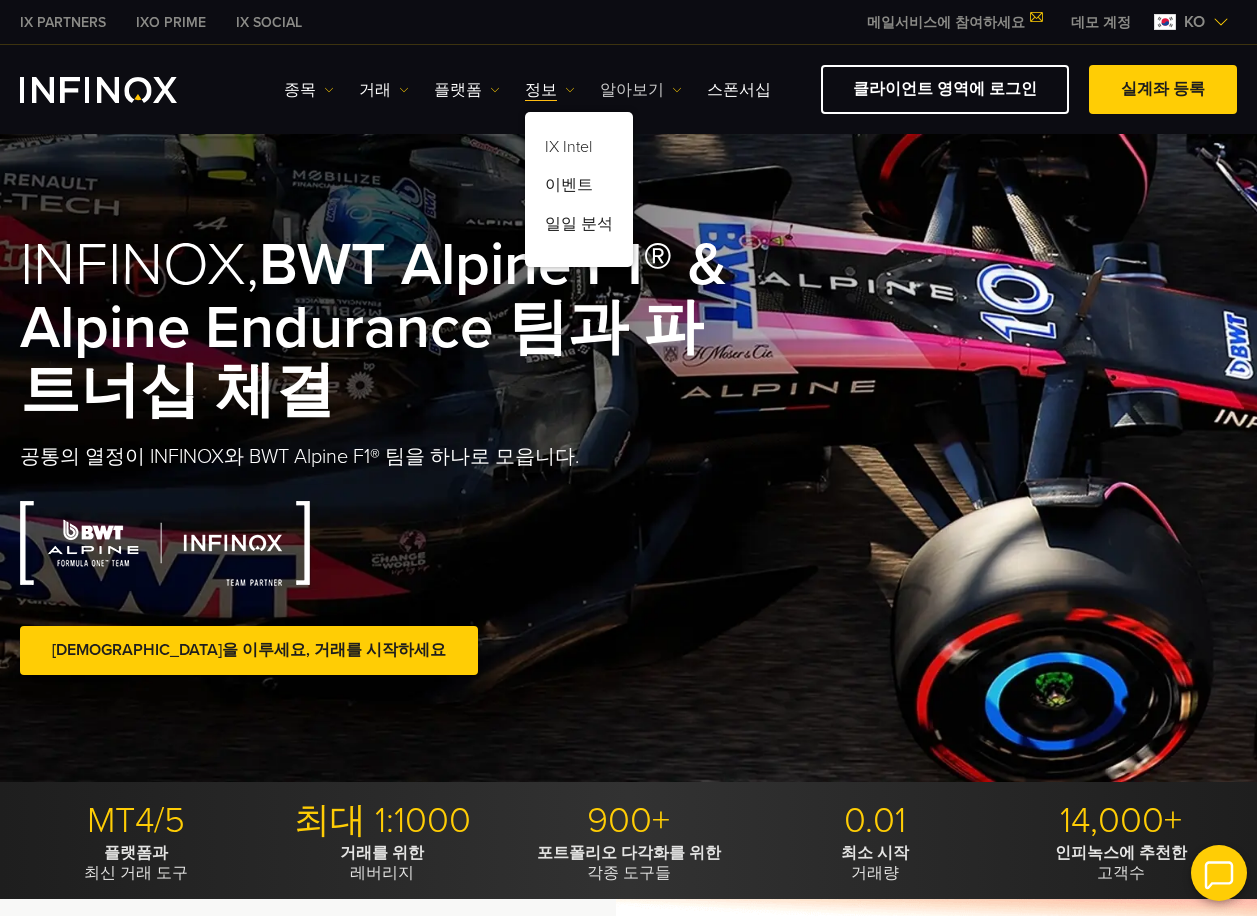 click on "알아보기" at bounding box center [641, 90] 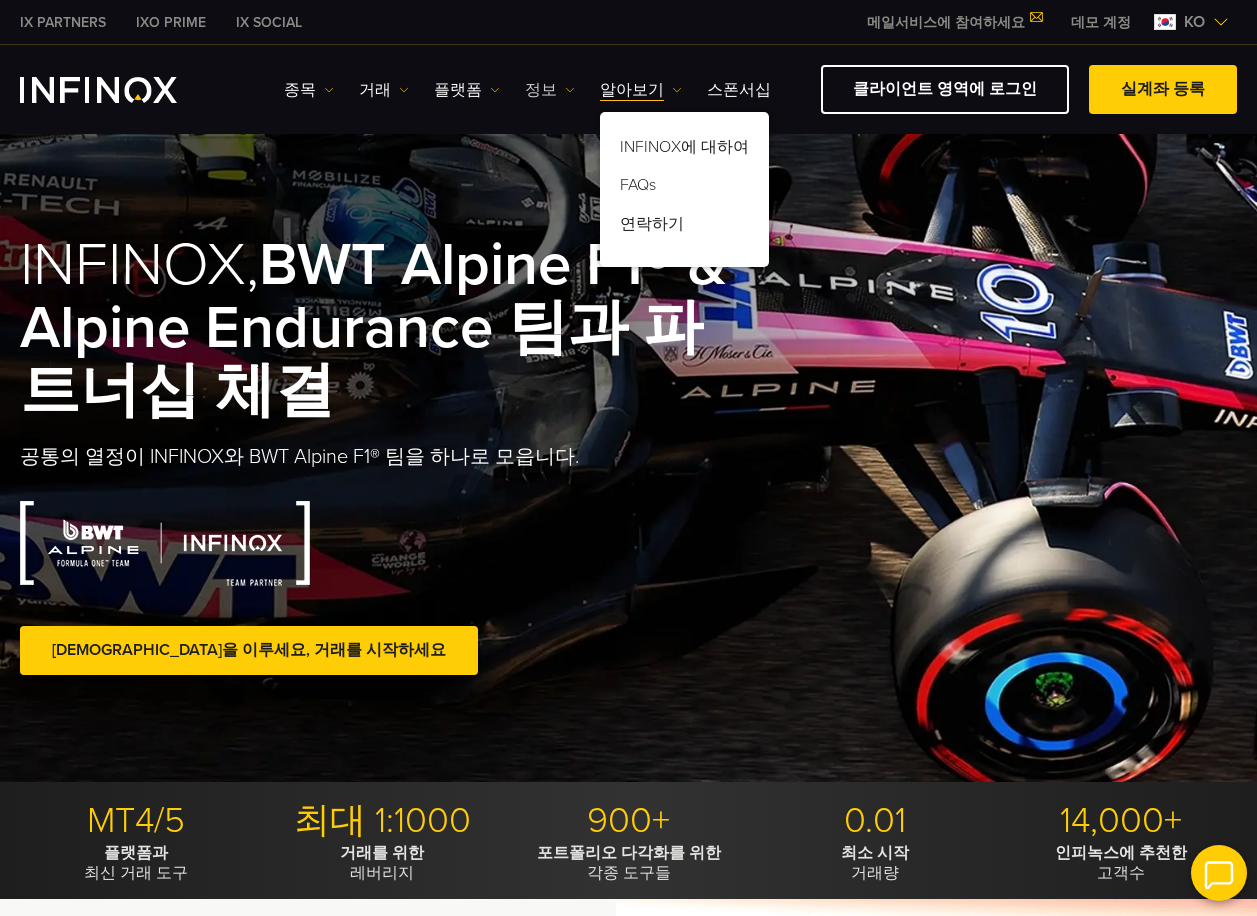click on "정보" at bounding box center [550, 90] 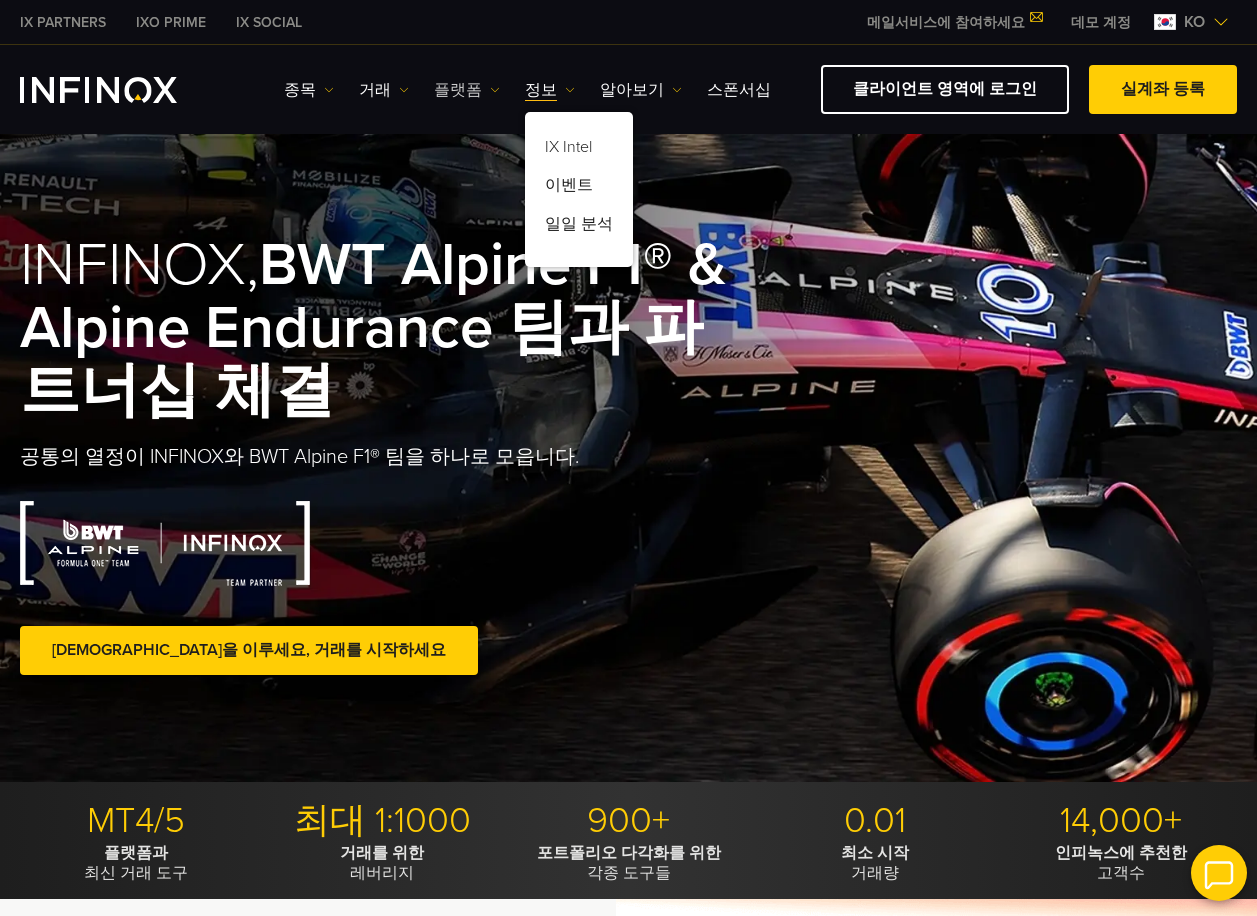 click on "플랫폼" at bounding box center [467, 90] 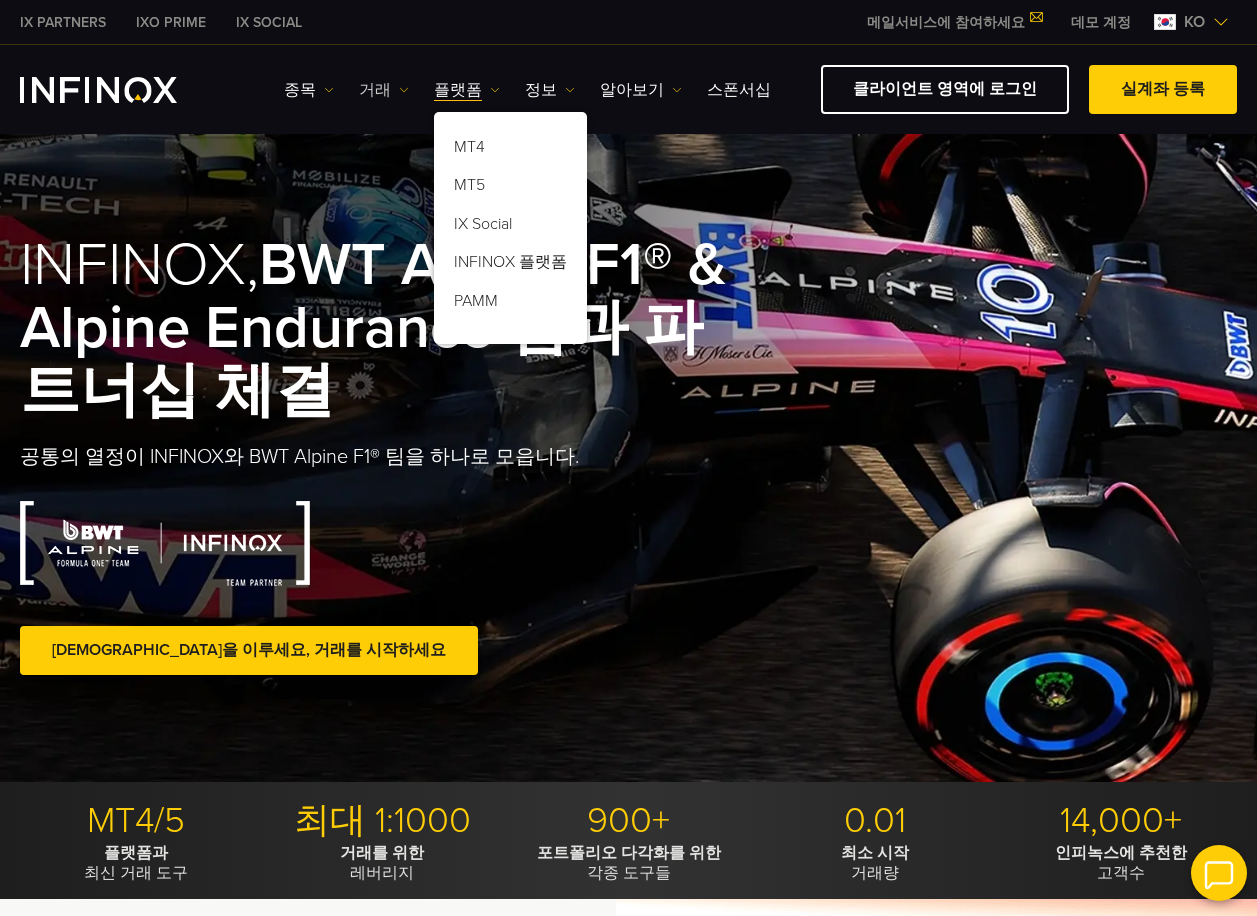 click on "거래" at bounding box center [384, 90] 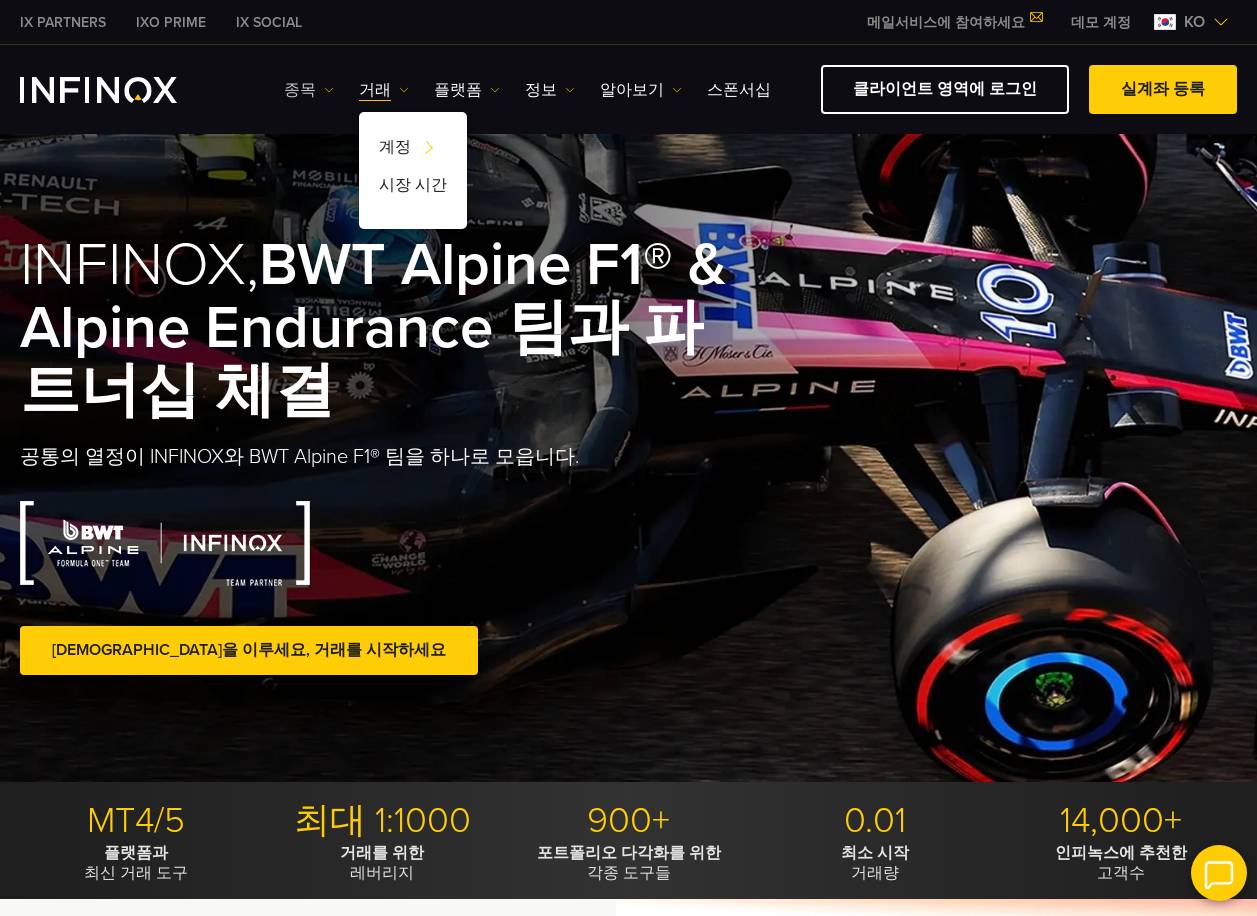 click on "종목" at bounding box center [309, 90] 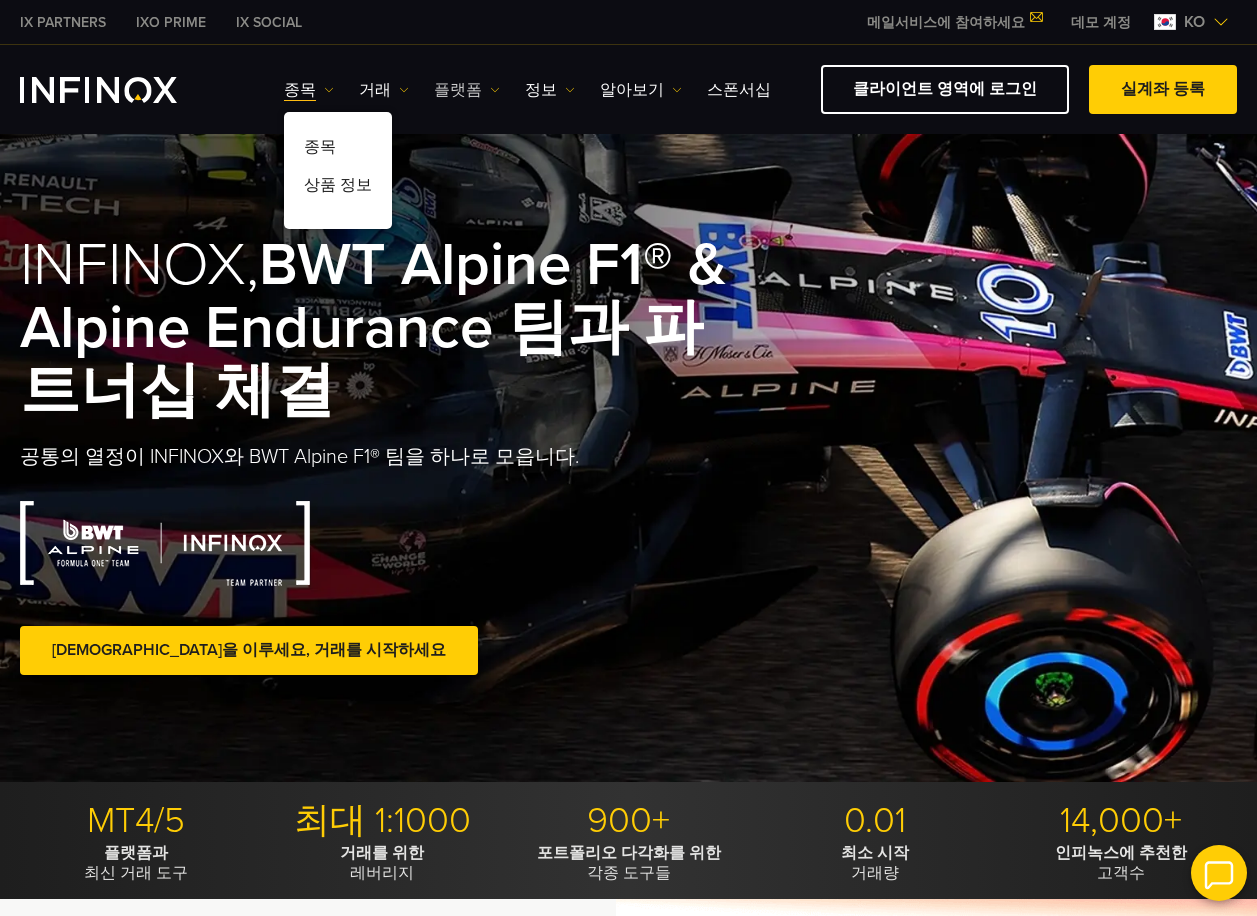 drag, startPoint x: 369, startPoint y: 90, endPoint x: 441, endPoint y: 91, distance: 72.00694 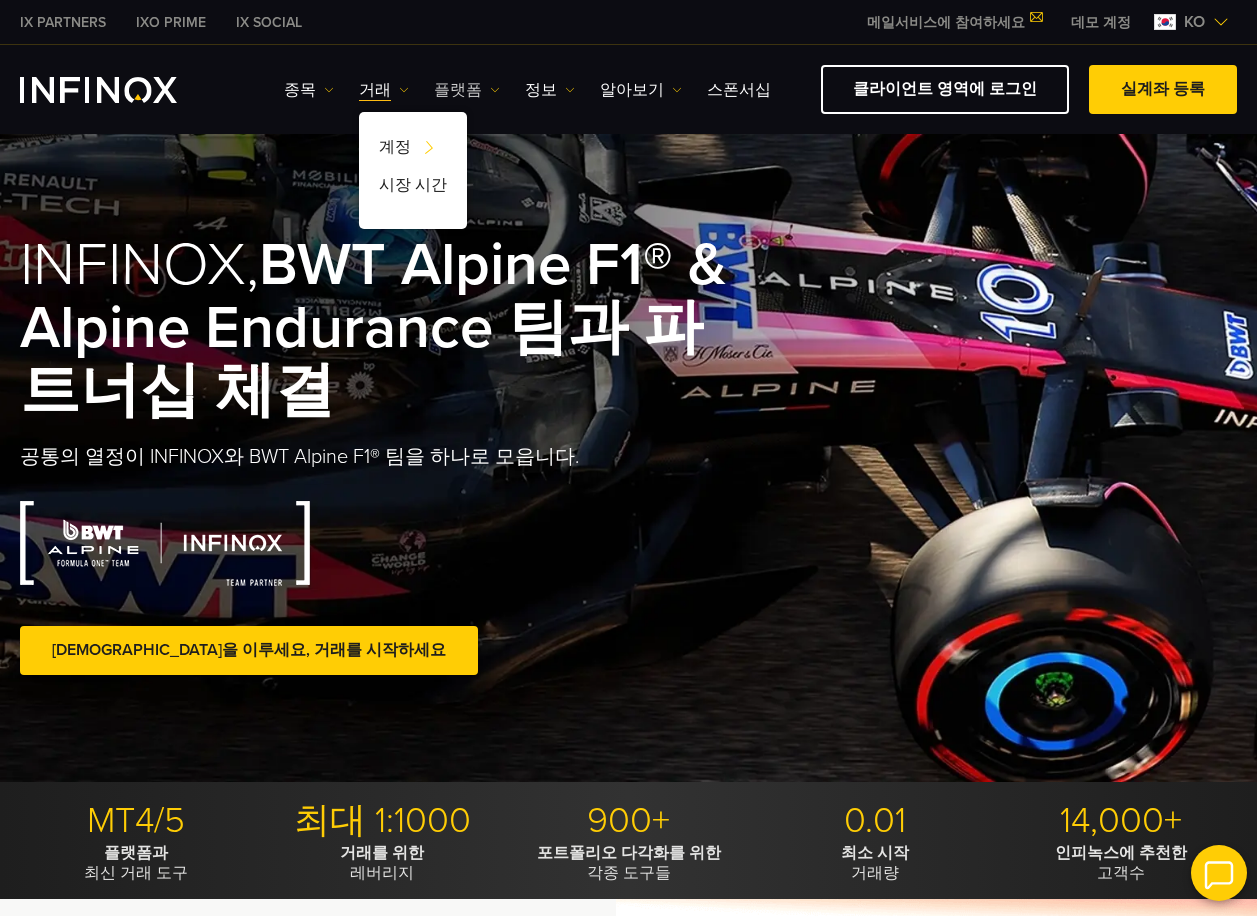 click on "플랫폼" at bounding box center (467, 90) 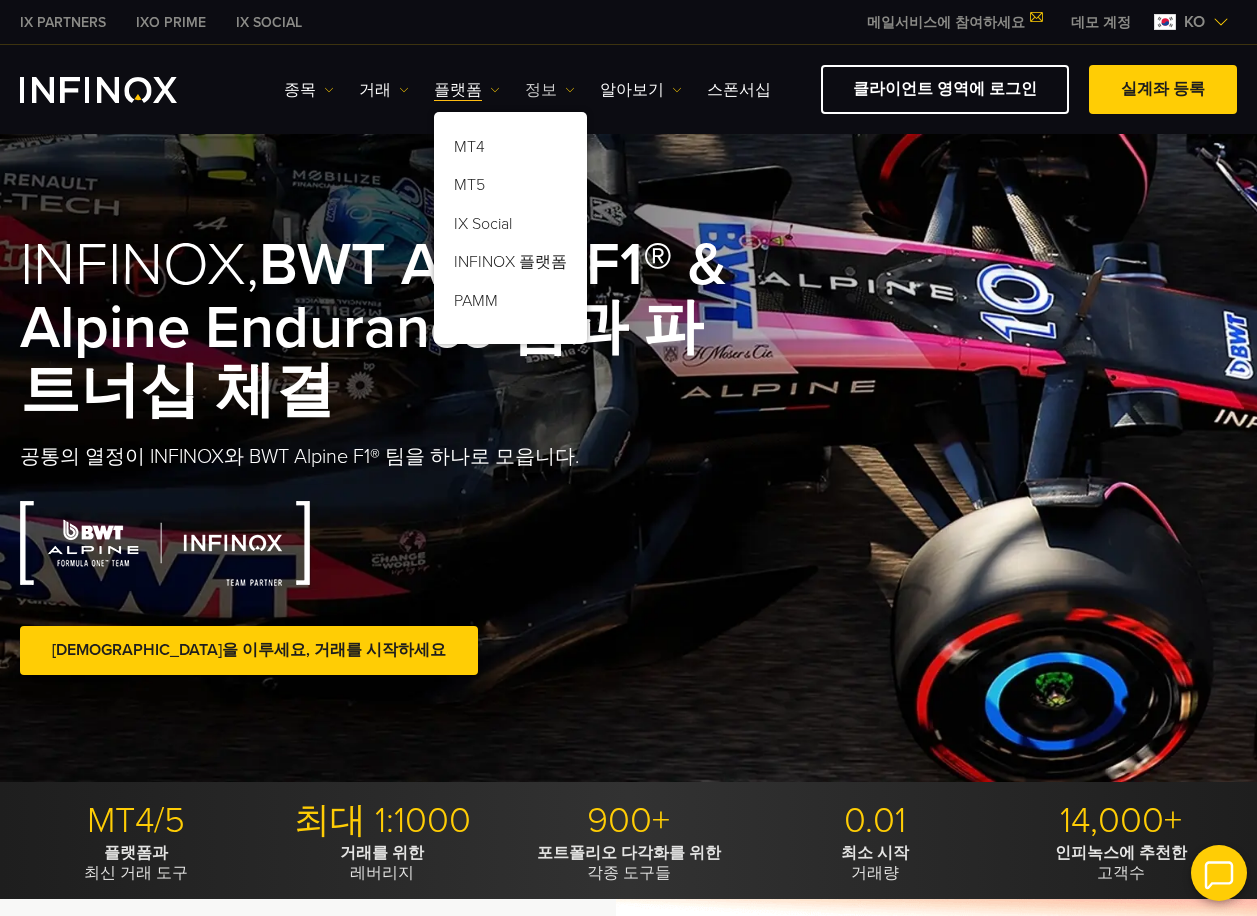 click on "정보" at bounding box center [550, 90] 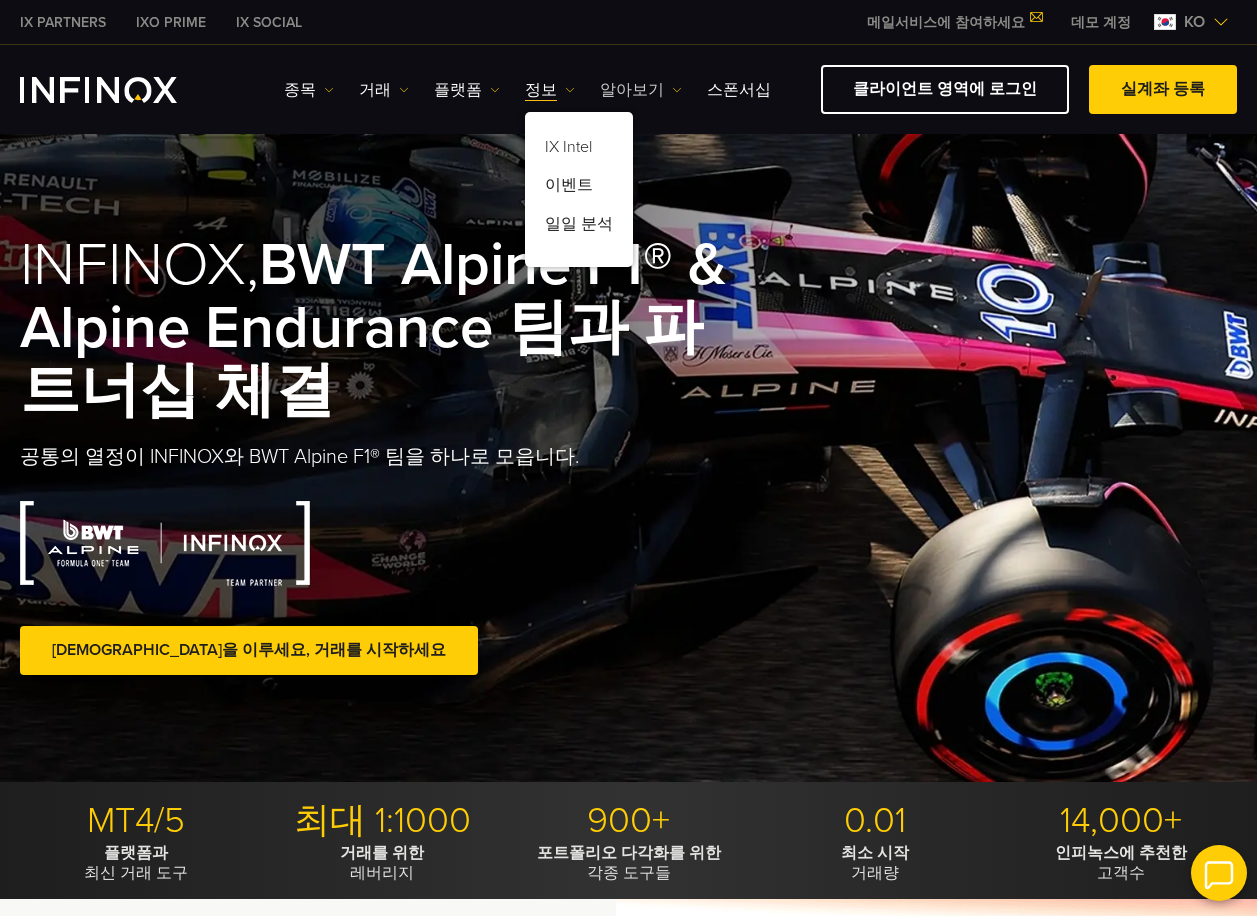 click on "알아보기" at bounding box center (641, 90) 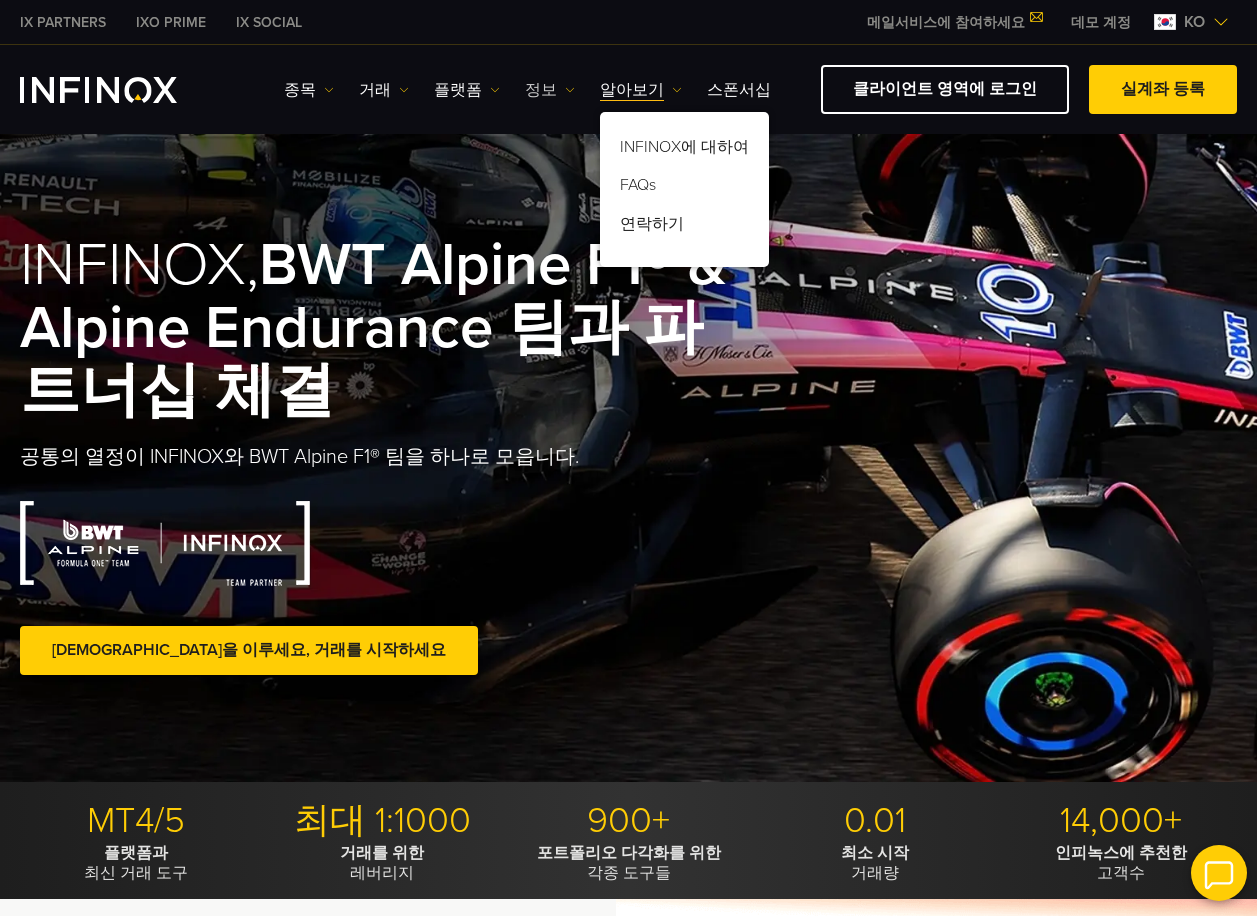 click on "정보" at bounding box center (550, 90) 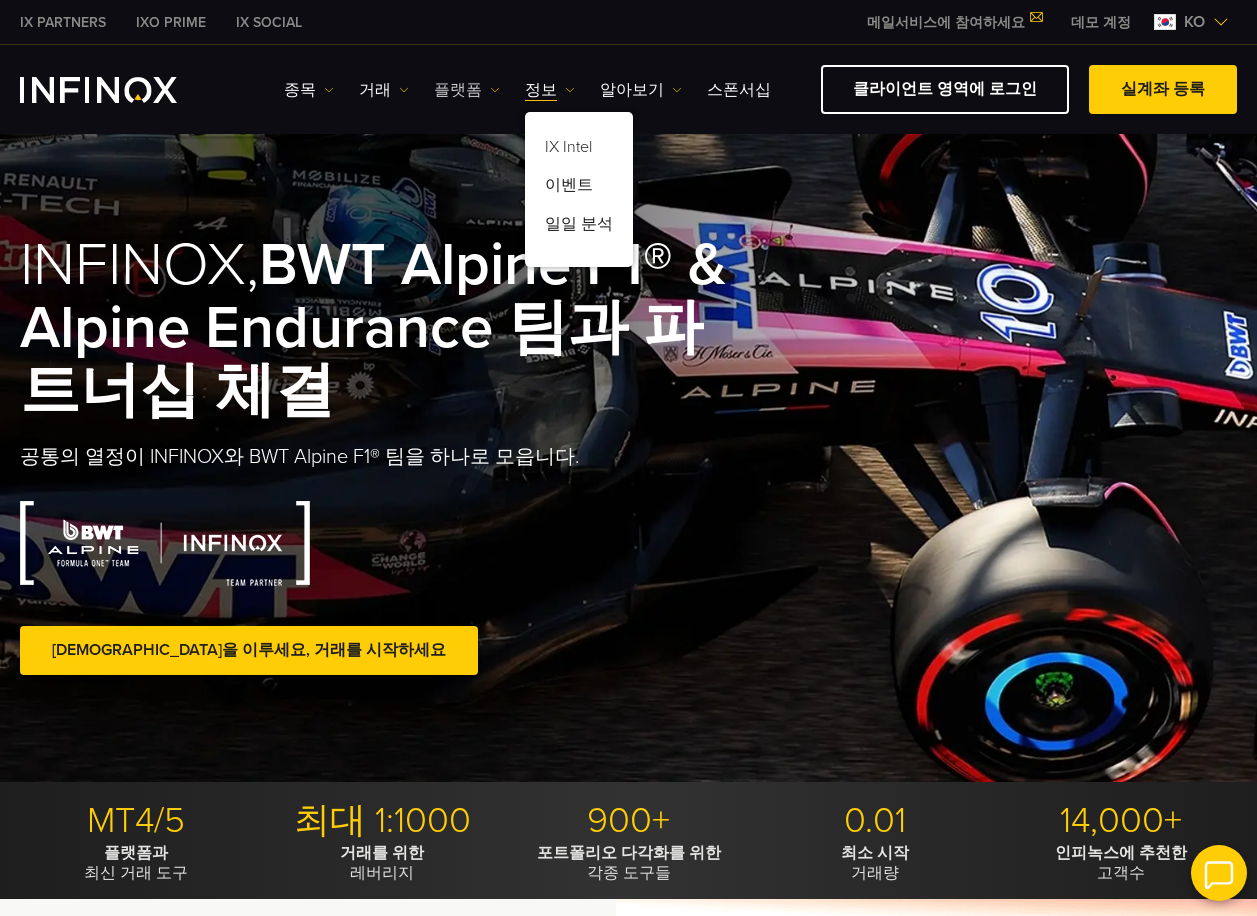 click on "플랫폼" at bounding box center (467, 90) 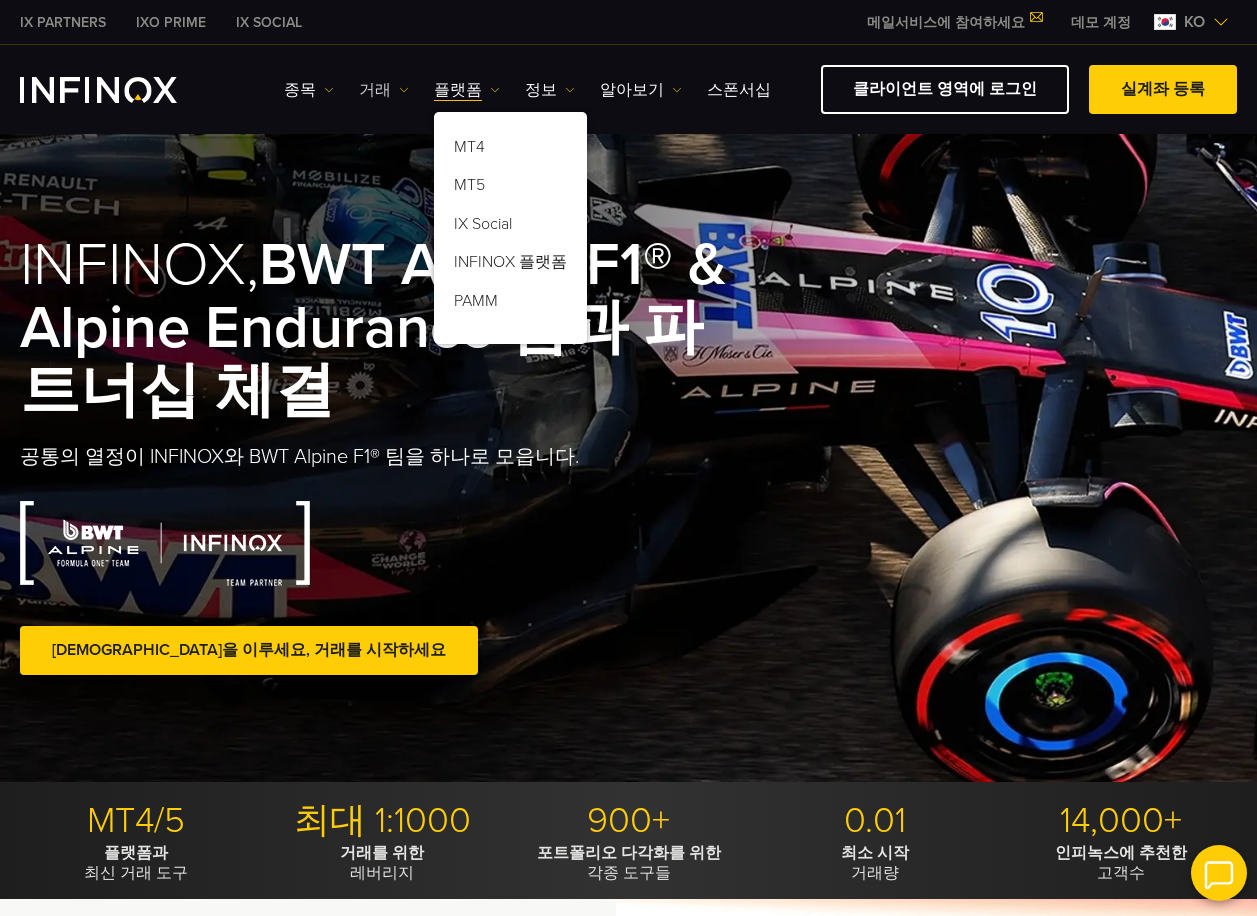 click on "거래" at bounding box center (384, 90) 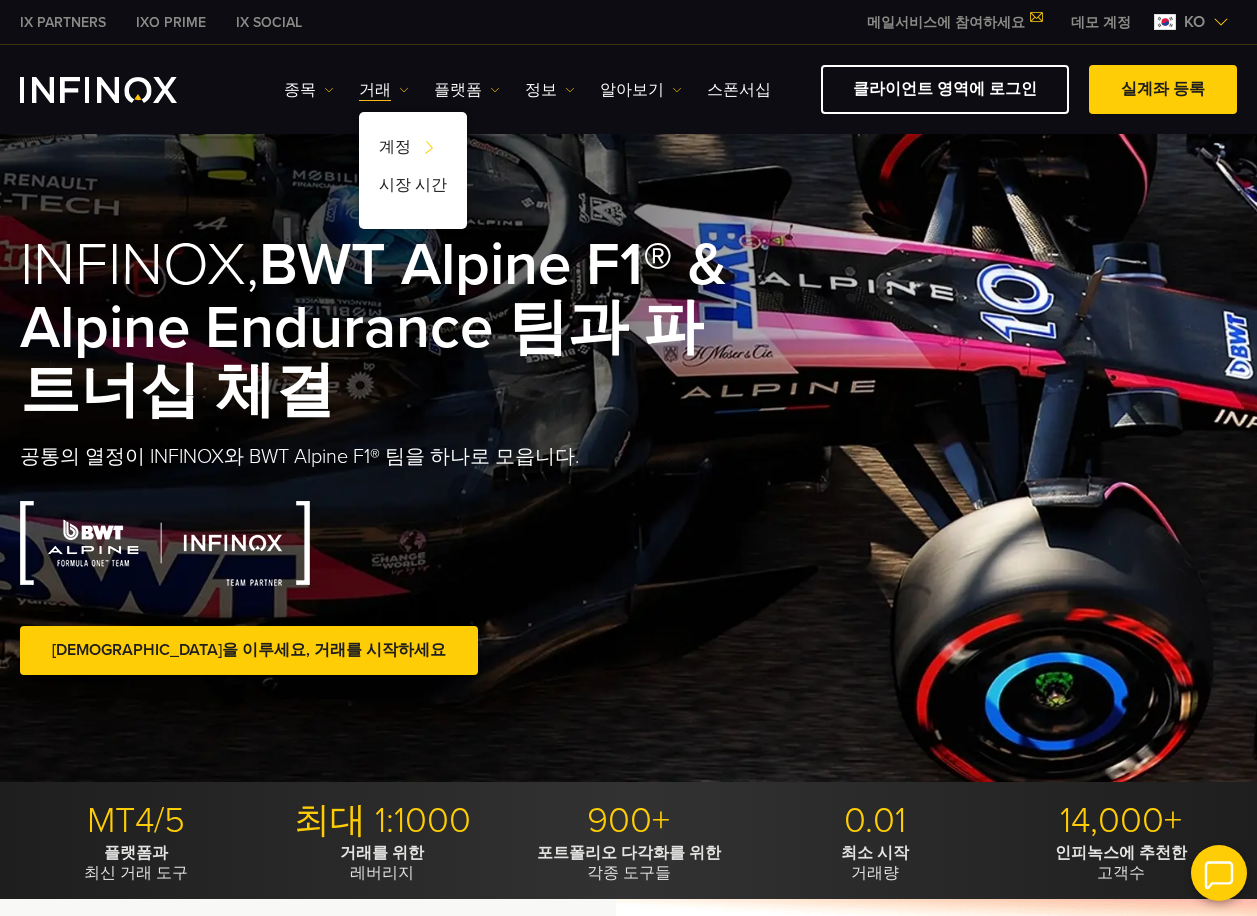 click on "IX Social
종목
종목
상품 정보
거래
데모" at bounding box center [628, 89] 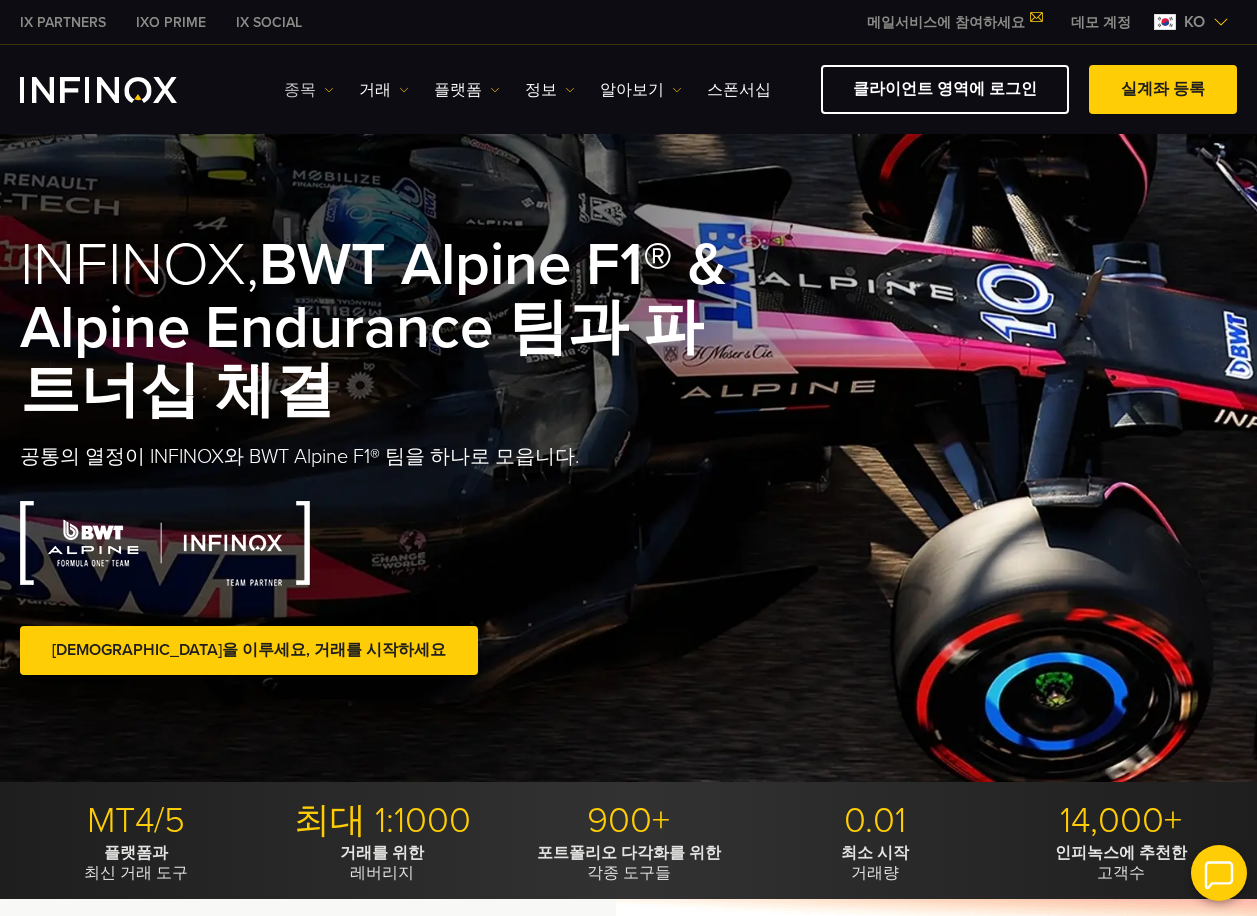 click on "종목" at bounding box center [309, 90] 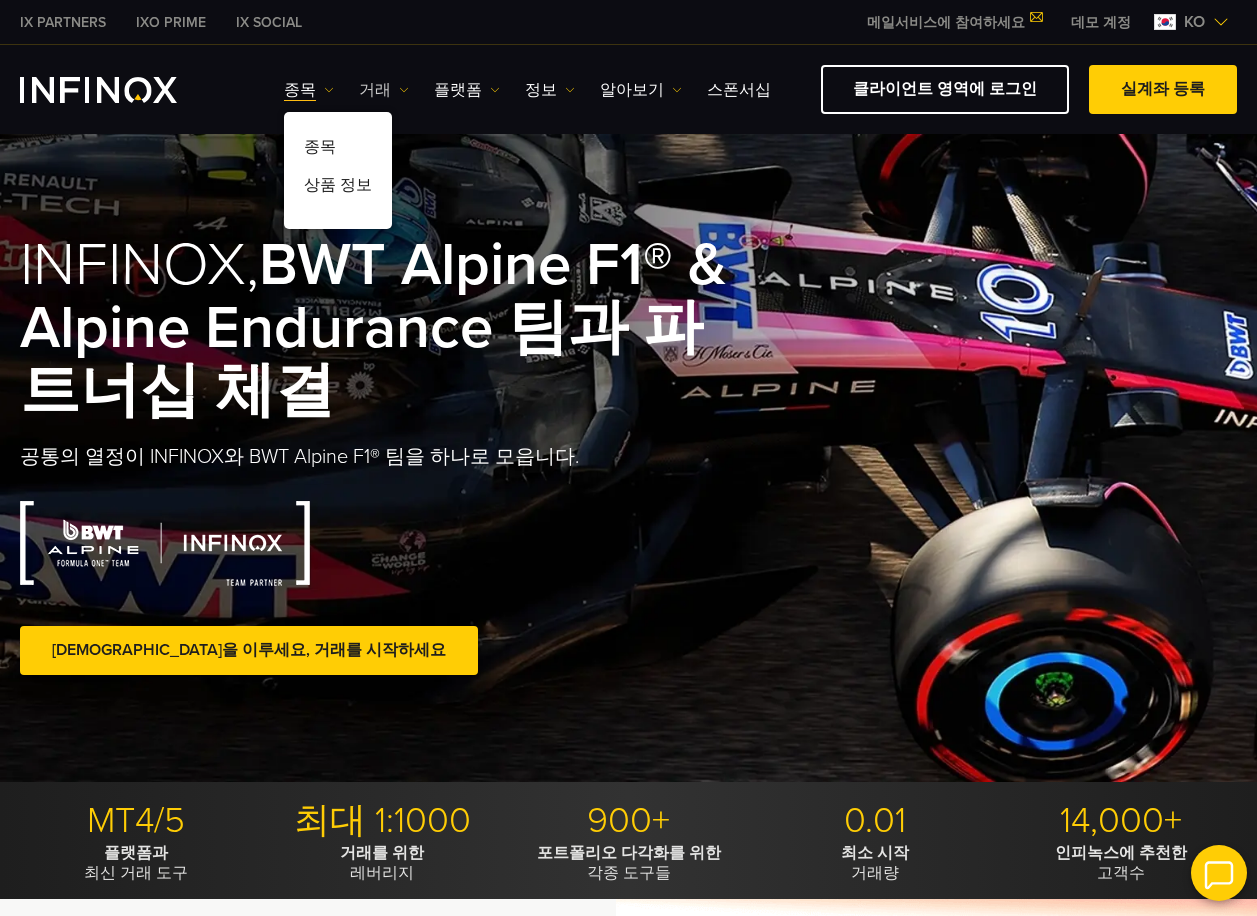click on "거래" at bounding box center (384, 90) 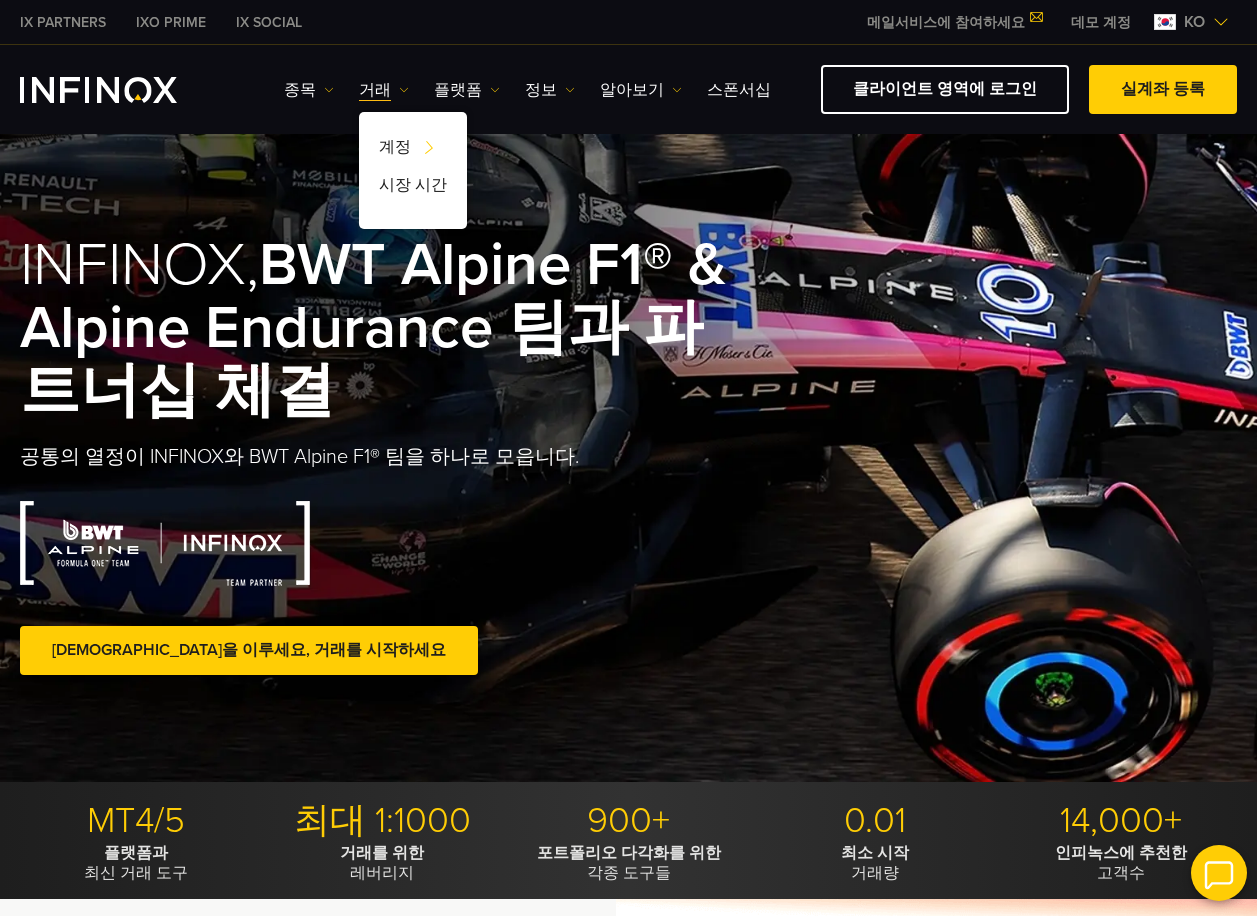 click on "종목
종목
상품 정보
거래
계정
데모" at bounding box center [527, 90] 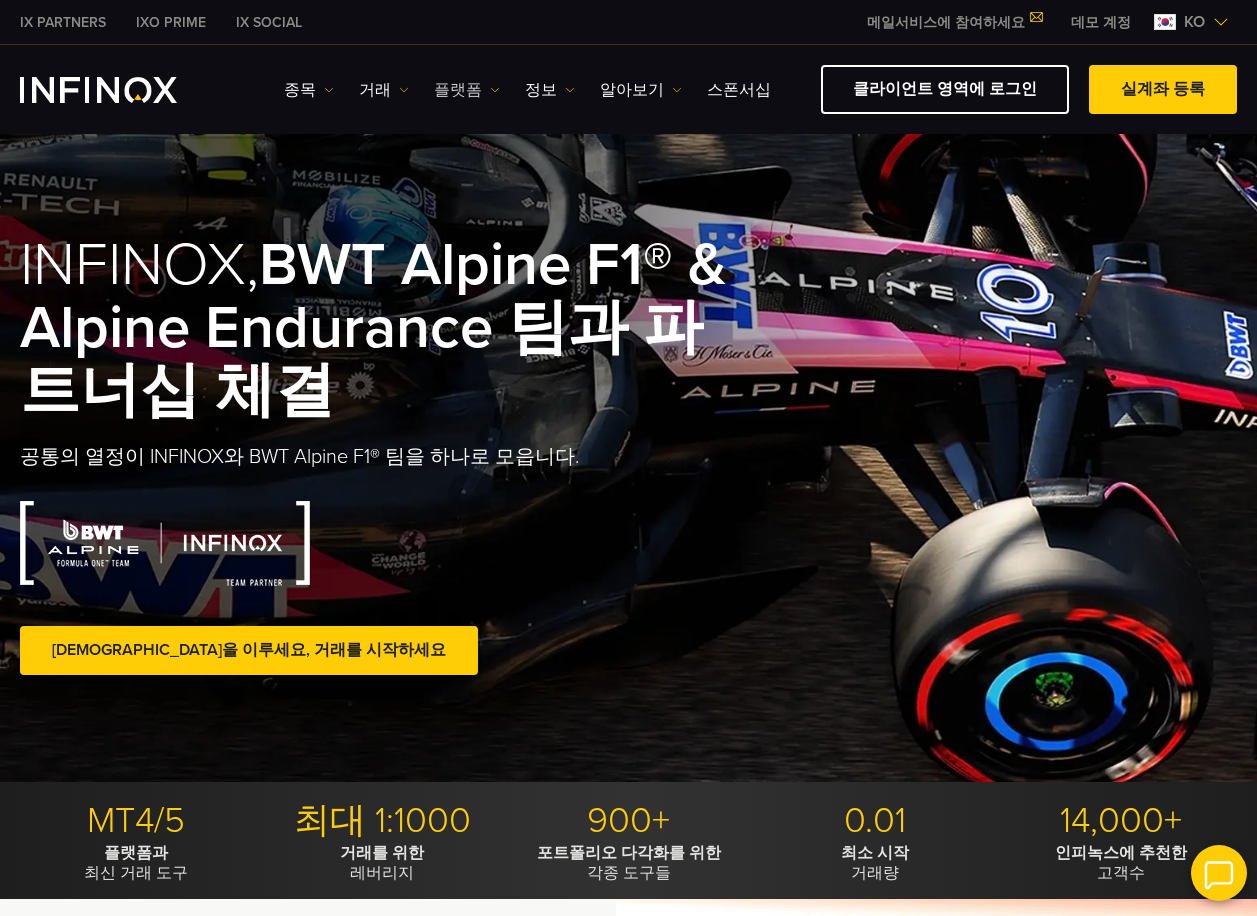 click at bounding box center [495, 90] 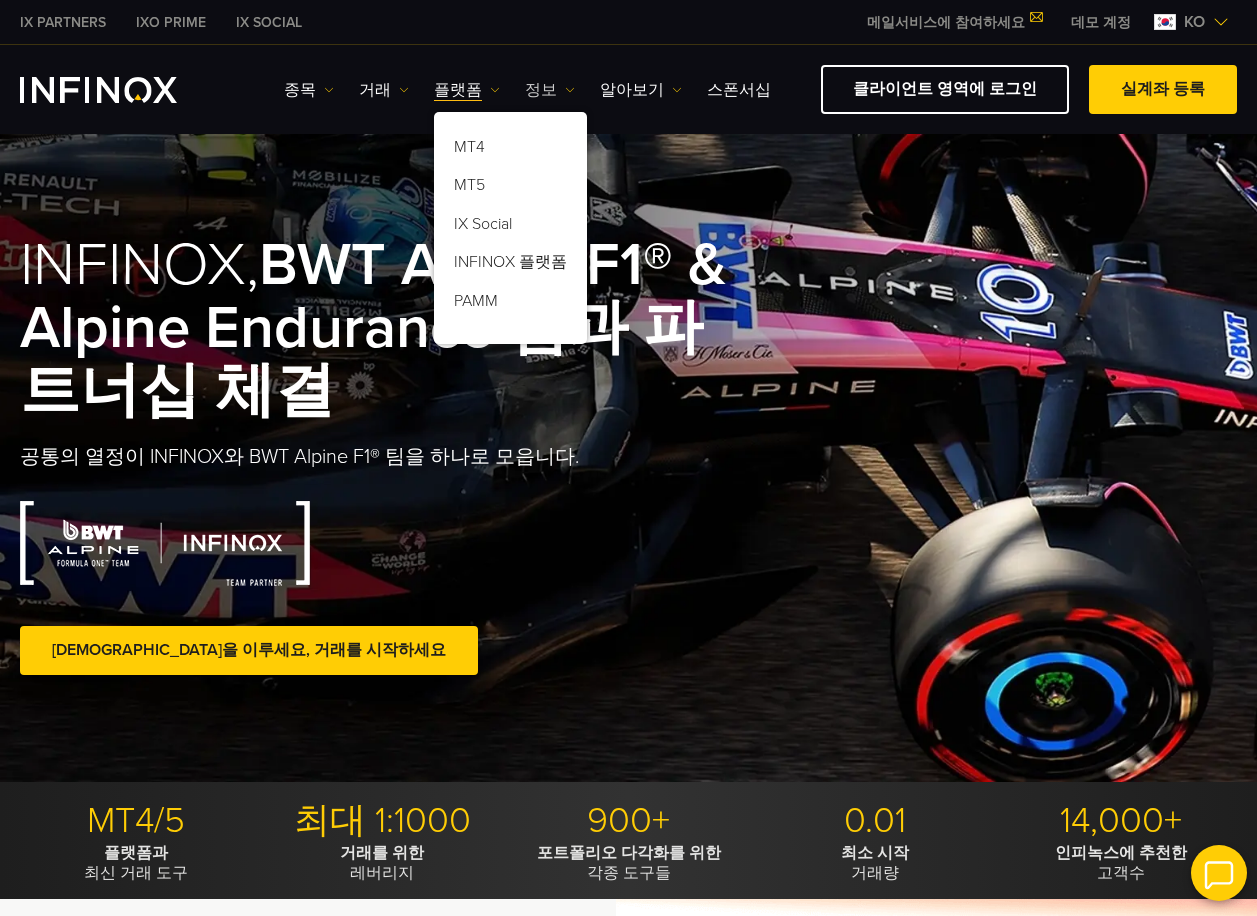 click on "정보" at bounding box center [550, 90] 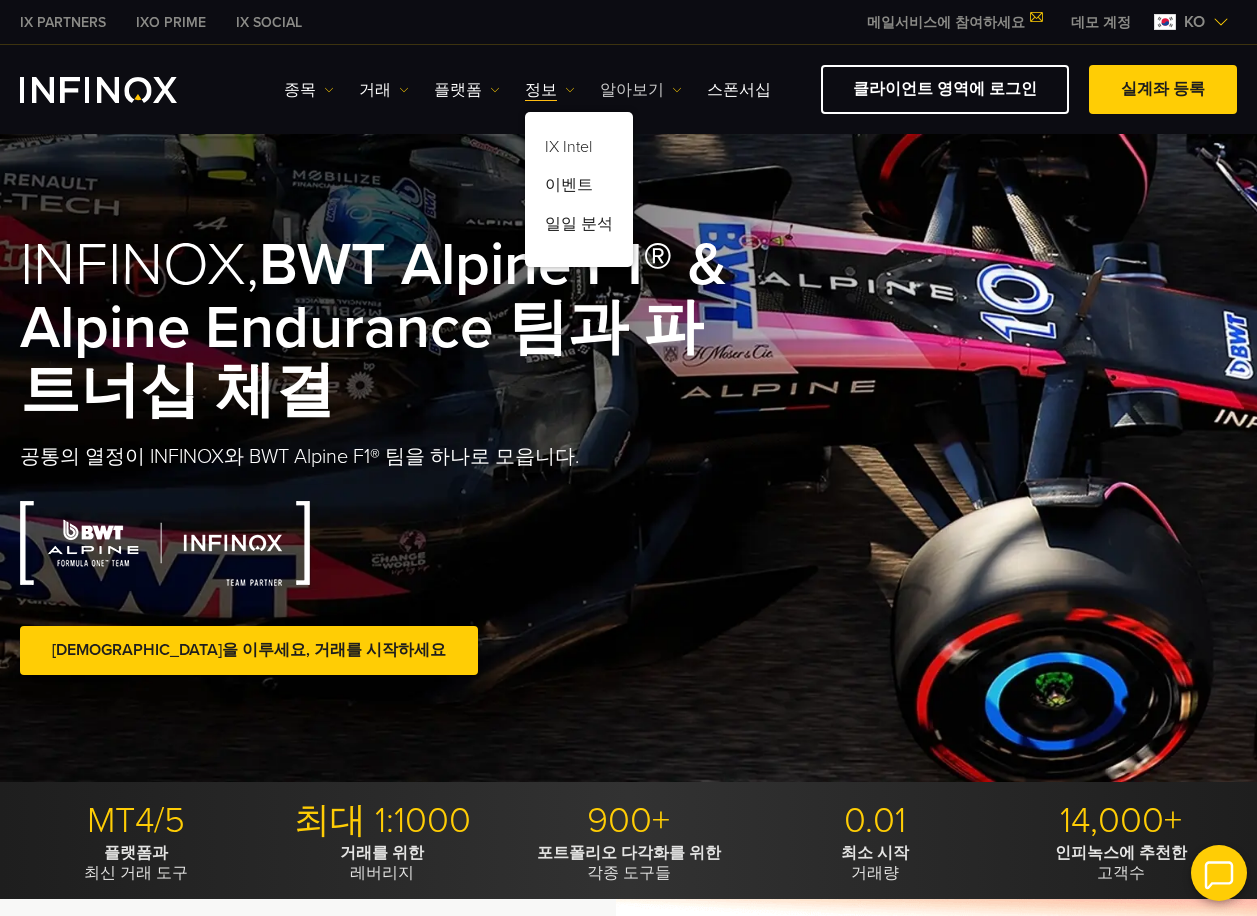 click on "알아보기" at bounding box center [641, 90] 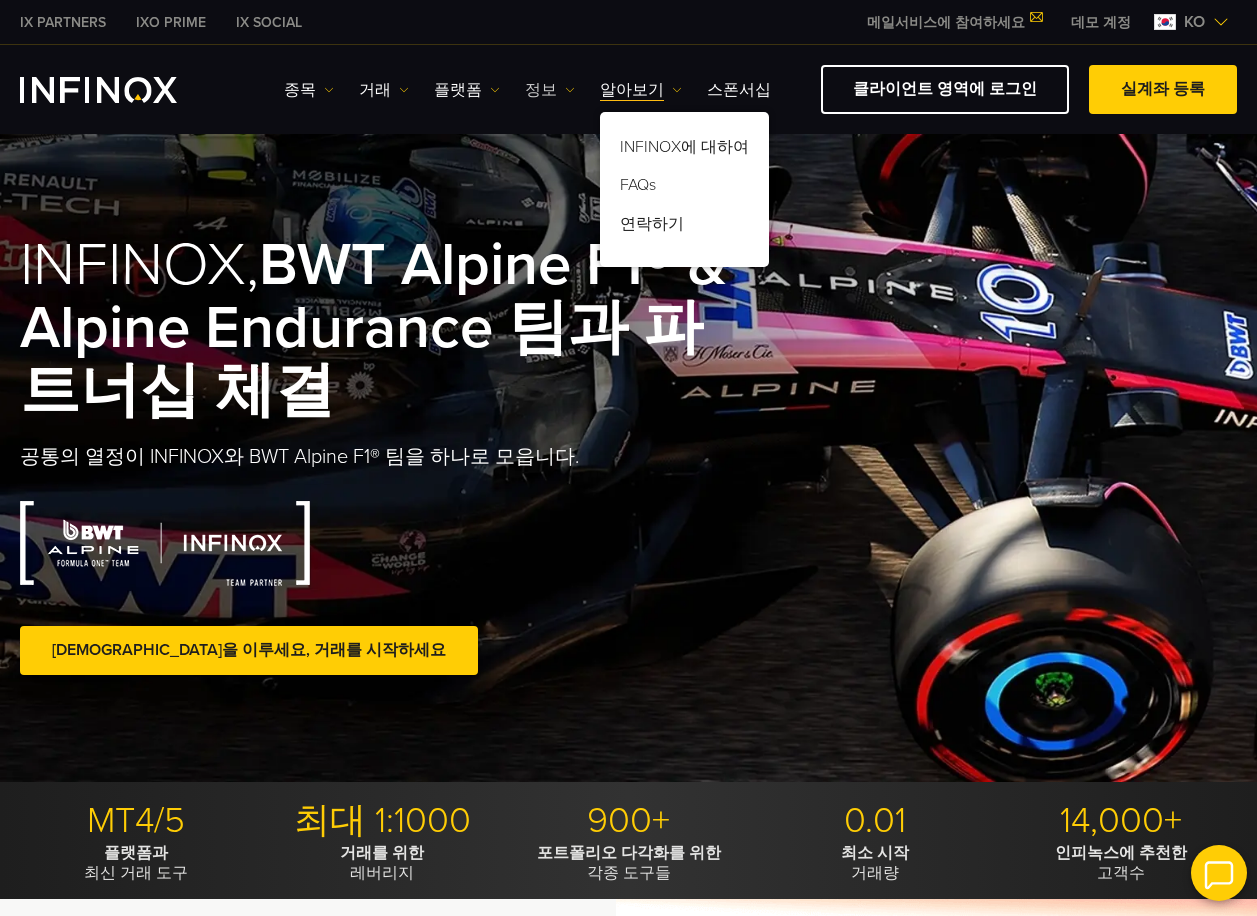 click on "정보" at bounding box center (550, 90) 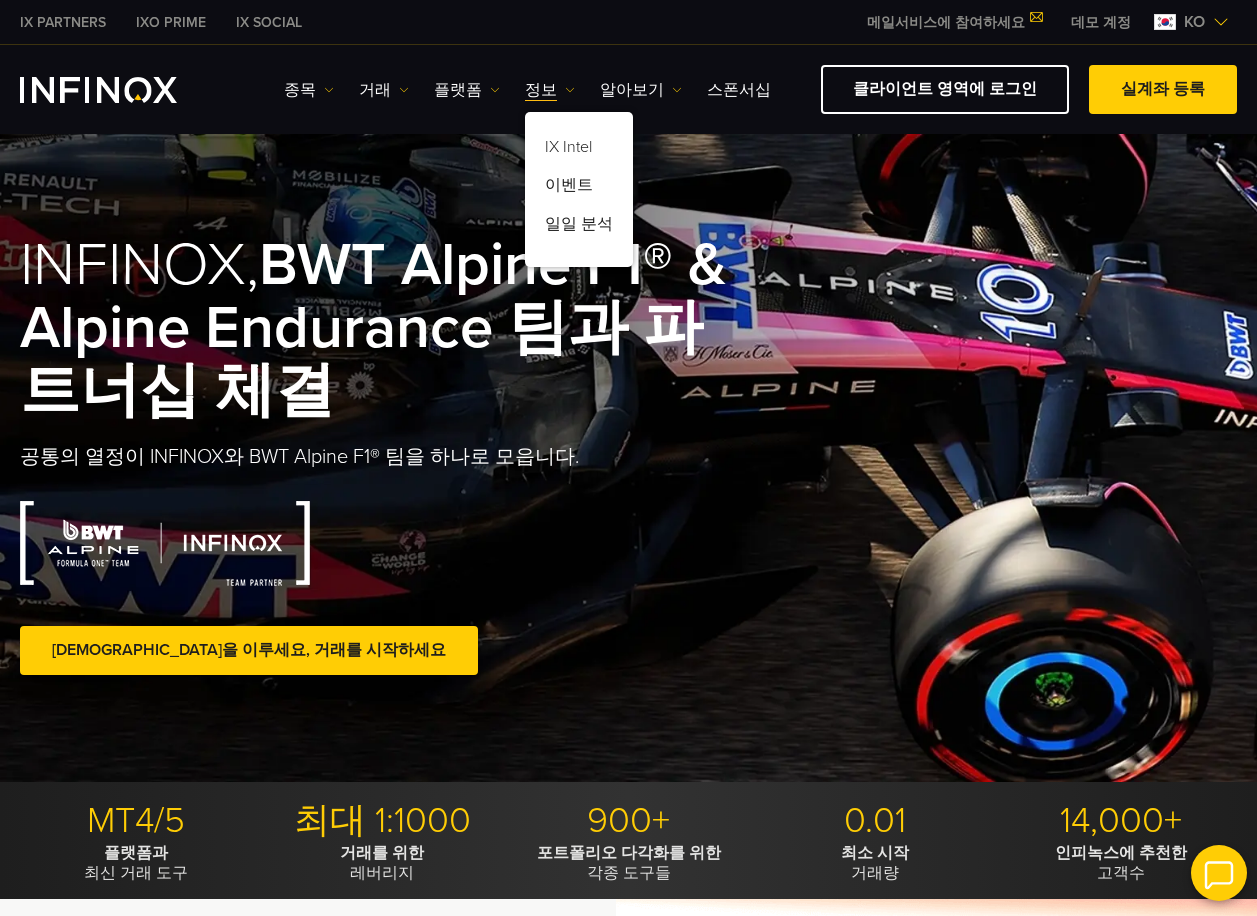 click on "종목
종목
상품 정보
거래
계정
데모" at bounding box center (527, 90) 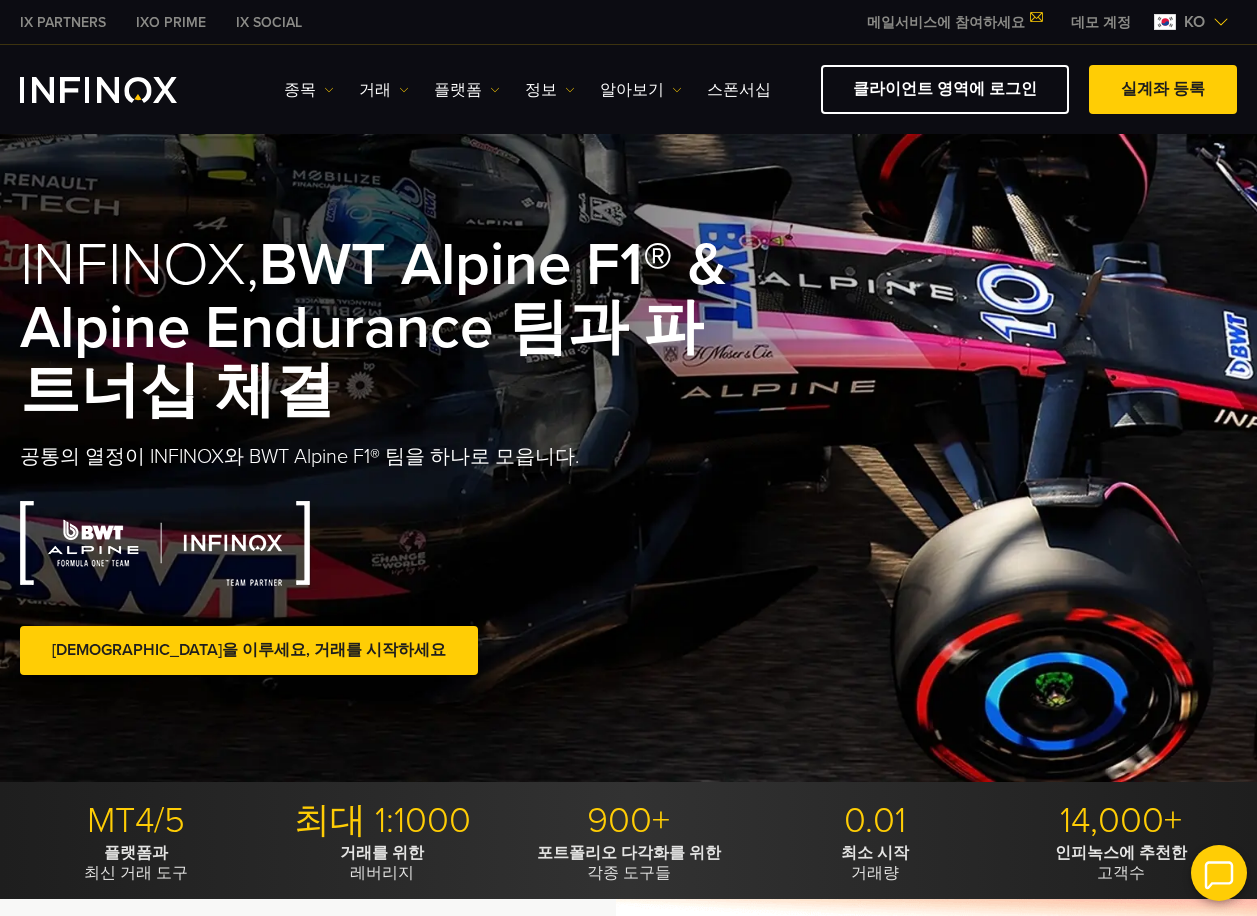 click on "종목
종목
상품 정보
거래
계정
데모" at bounding box center (527, 90) 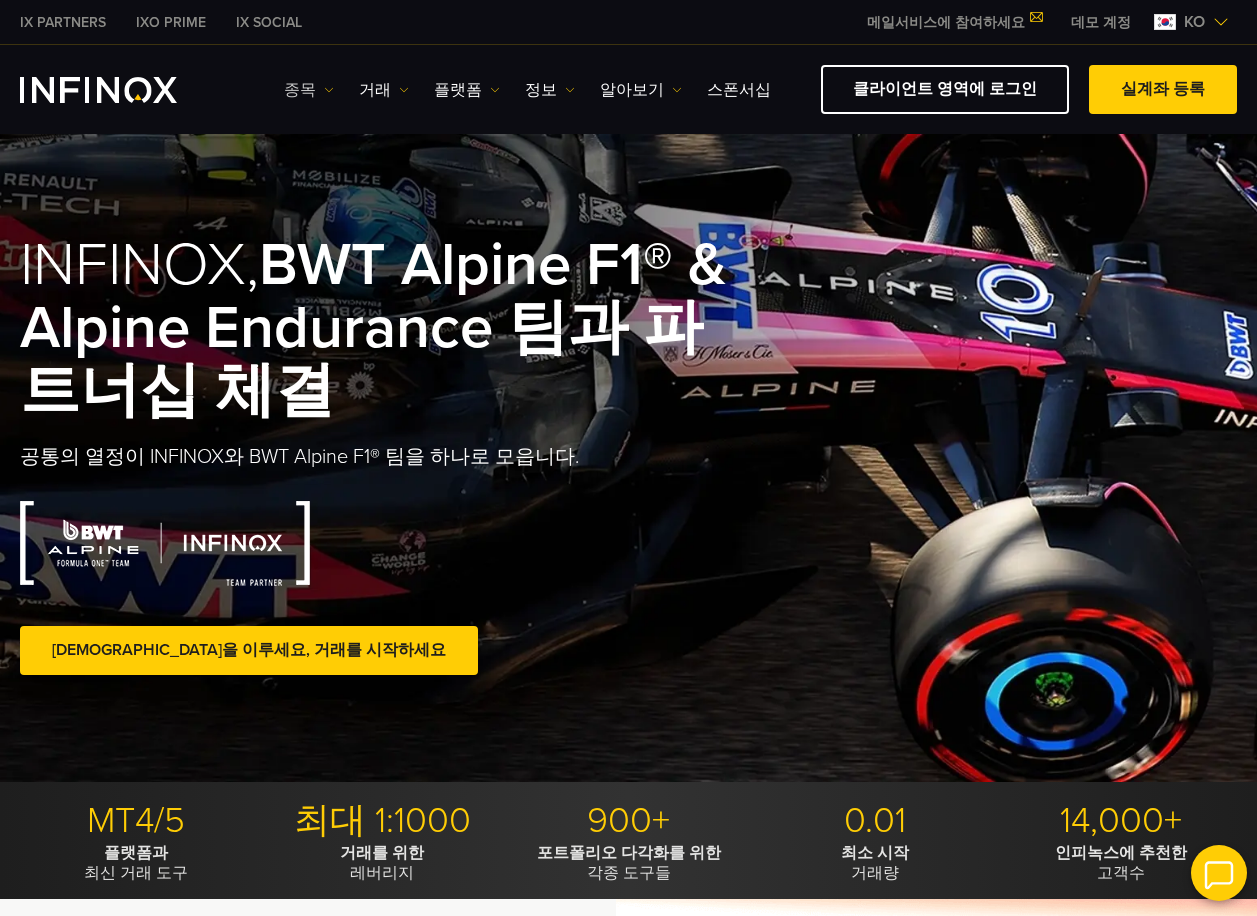 click on "종목" at bounding box center [309, 90] 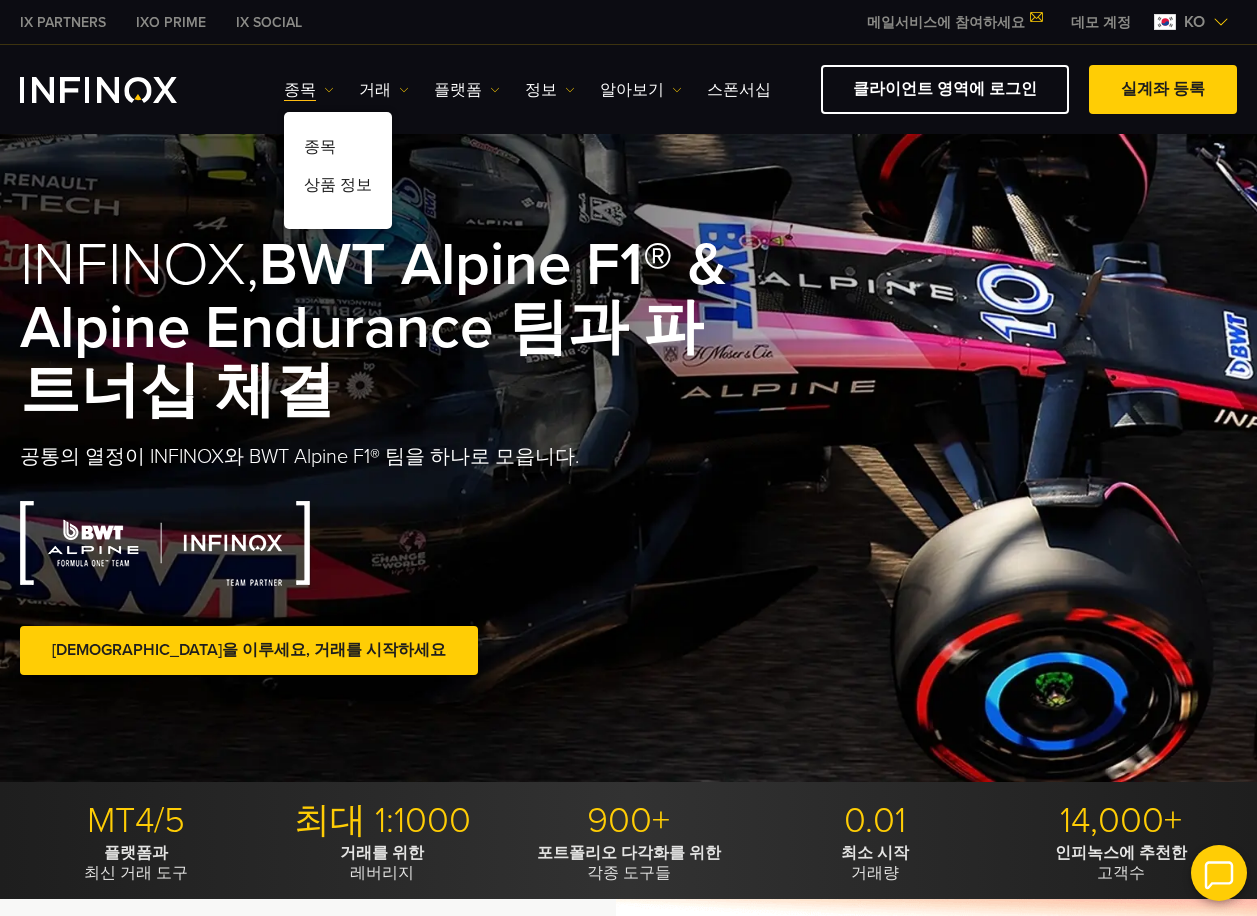 click on "종목
종목
상품 정보
거래
계정
데모" at bounding box center (527, 90) 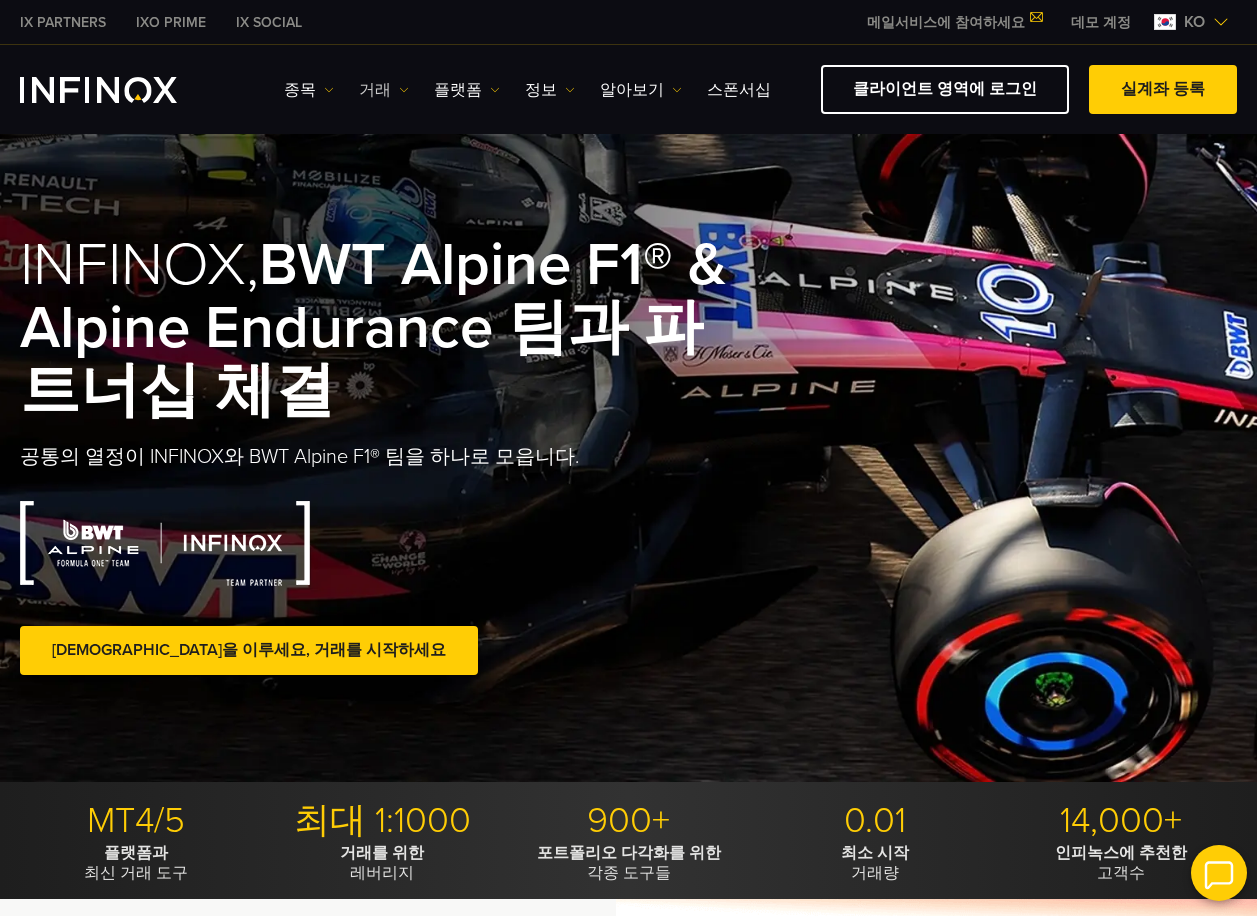 click at bounding box center [404, 90] 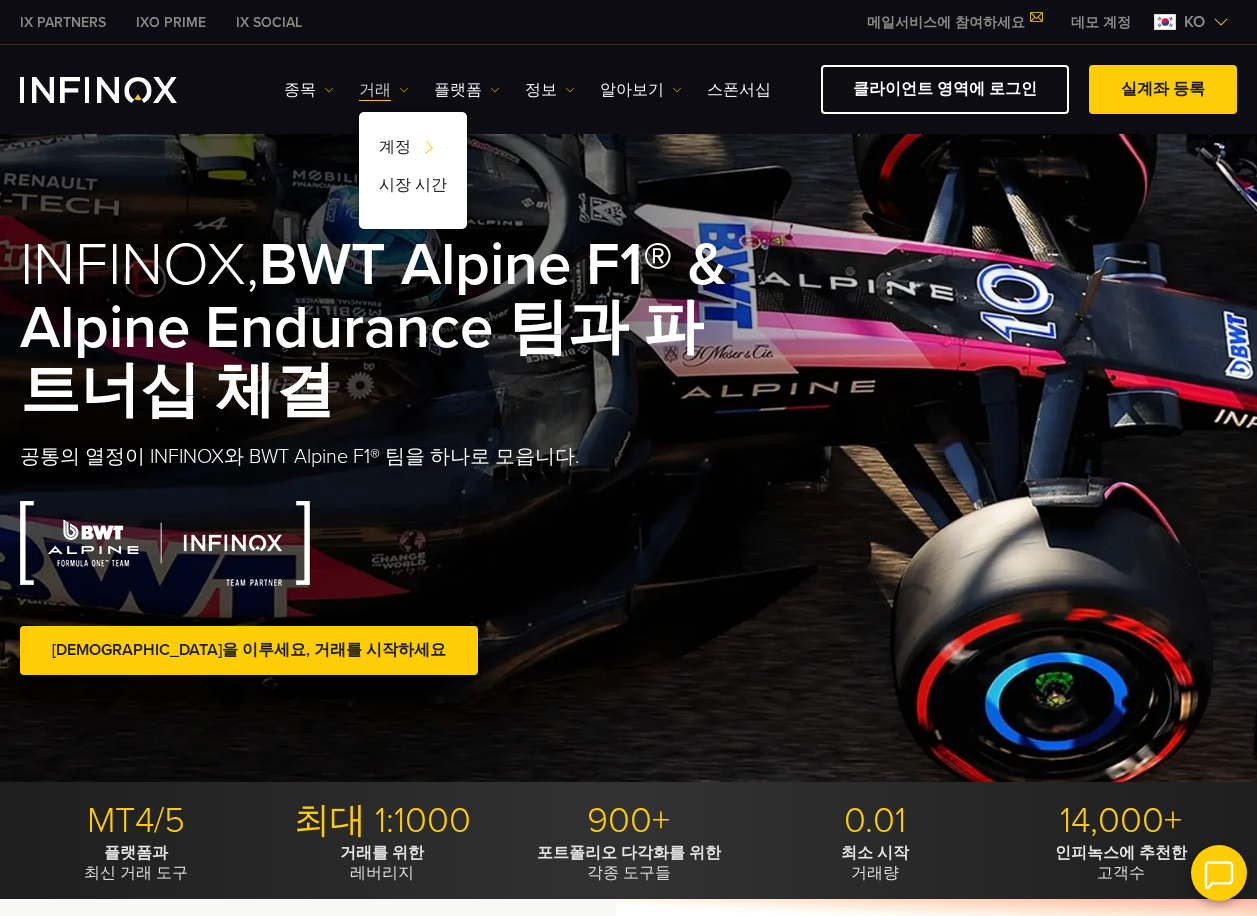 click on "거래" at bounding box center (384, 90) 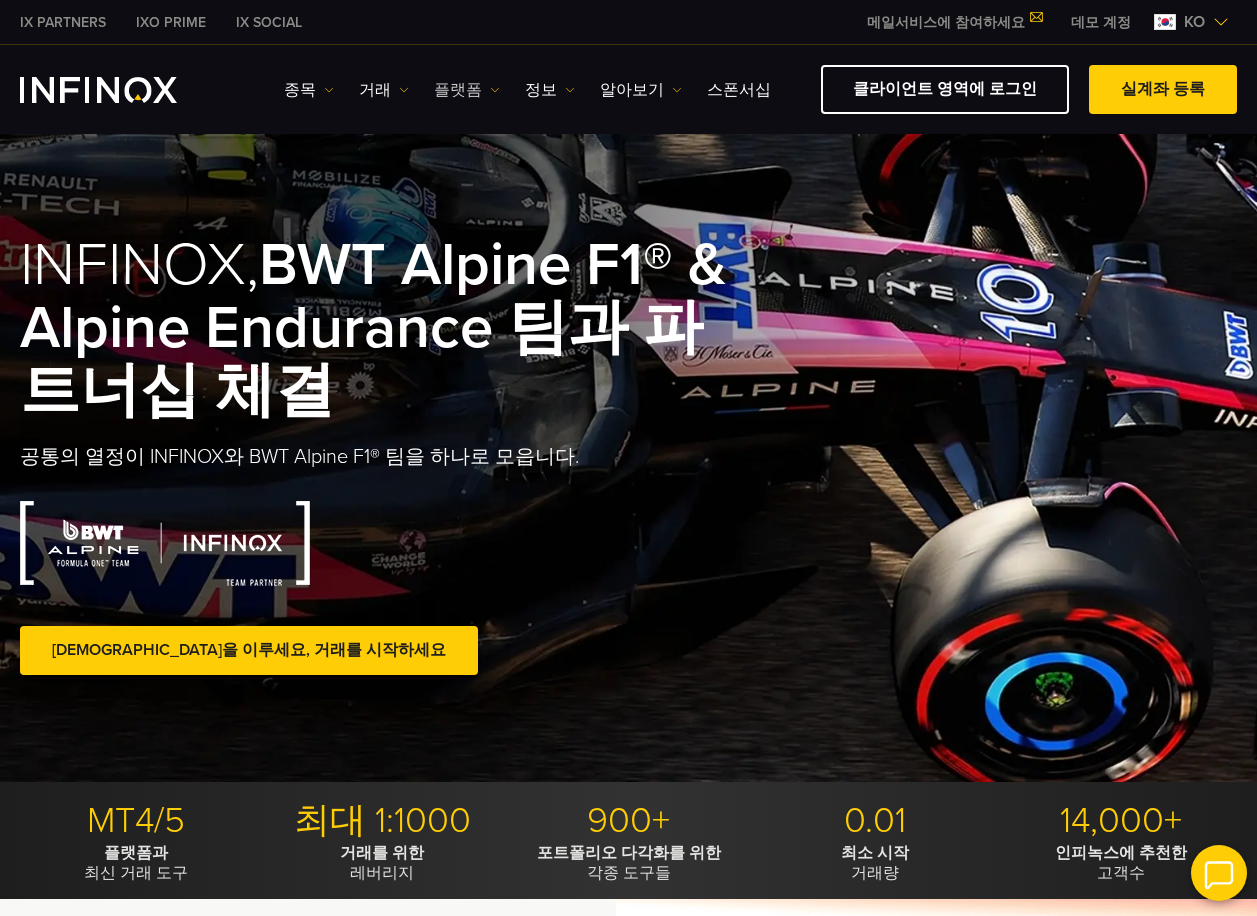 click on "플랫폼" at bounding box center (467, 90) 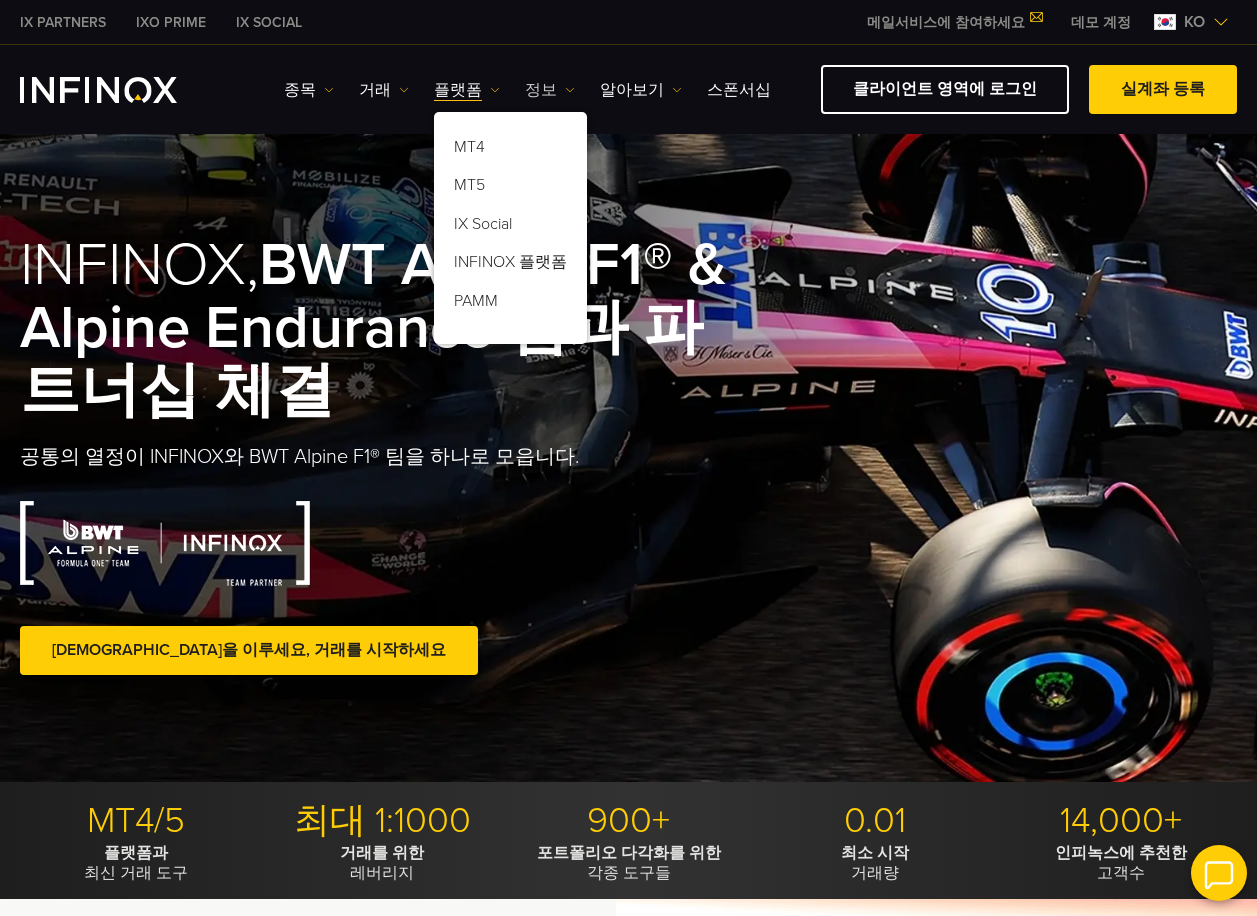 click on "정보" at bounding box center [550, 90] 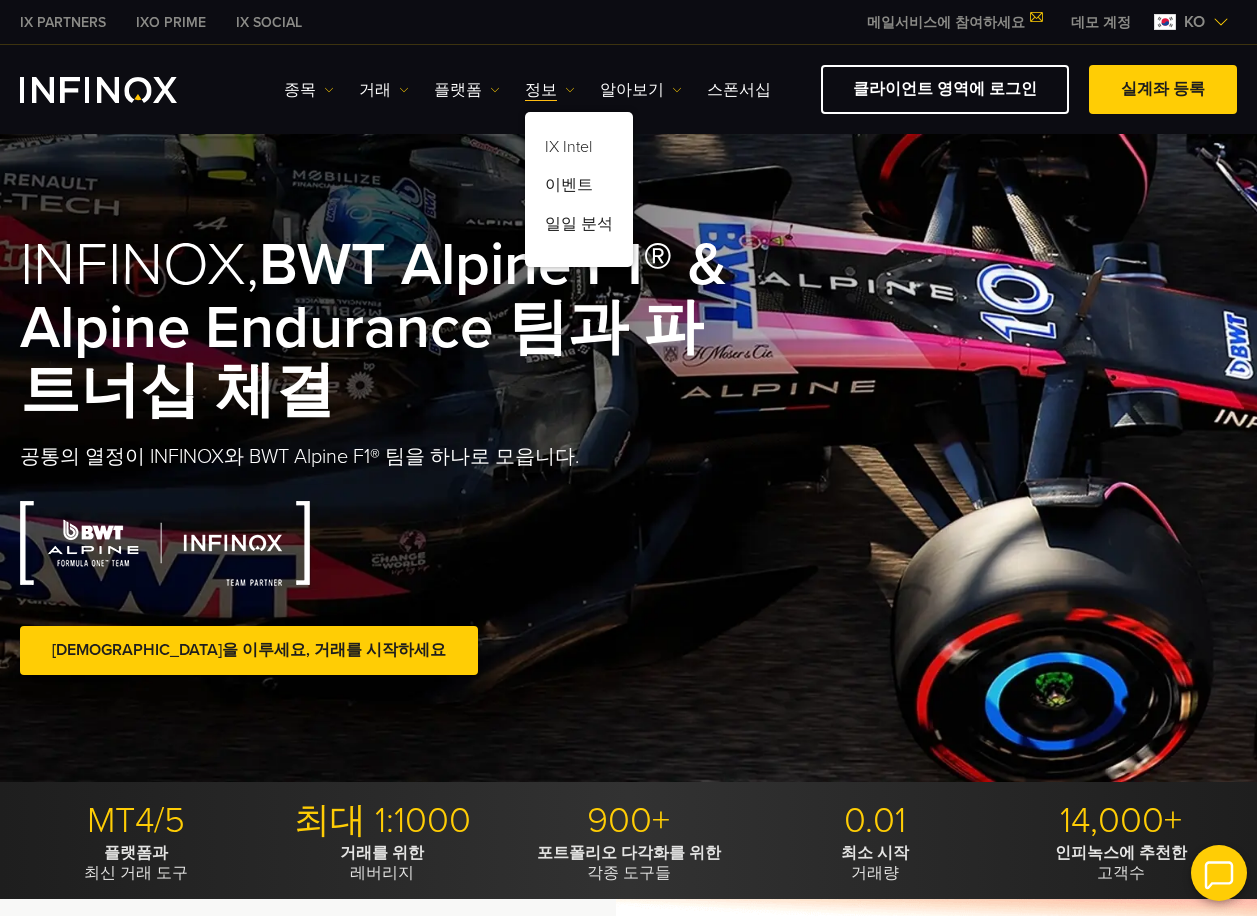 click on "종목
종목
상품 정보
거래
계정
데모" at bounding box center [527, 90] 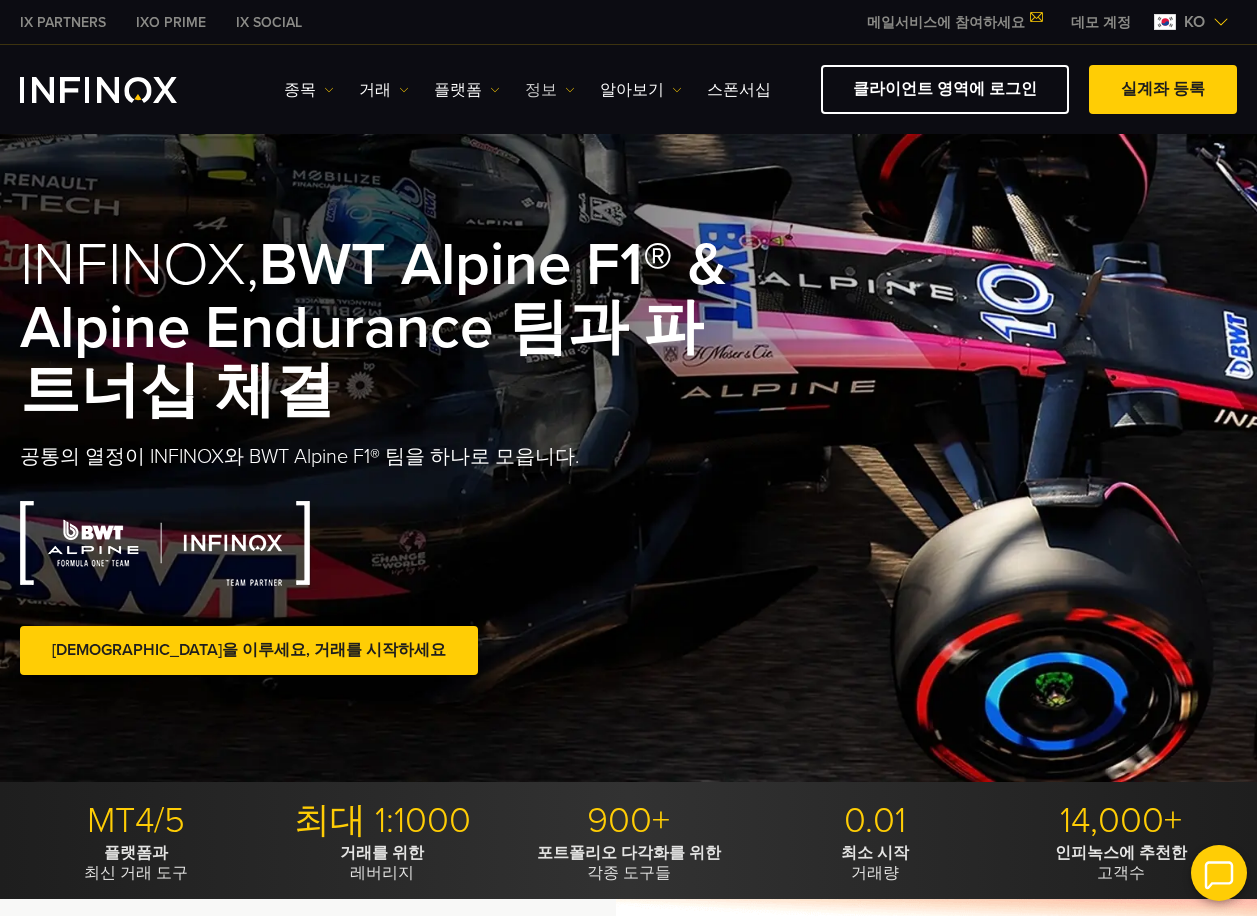 click on "정보" at bounding box center [550, 90] 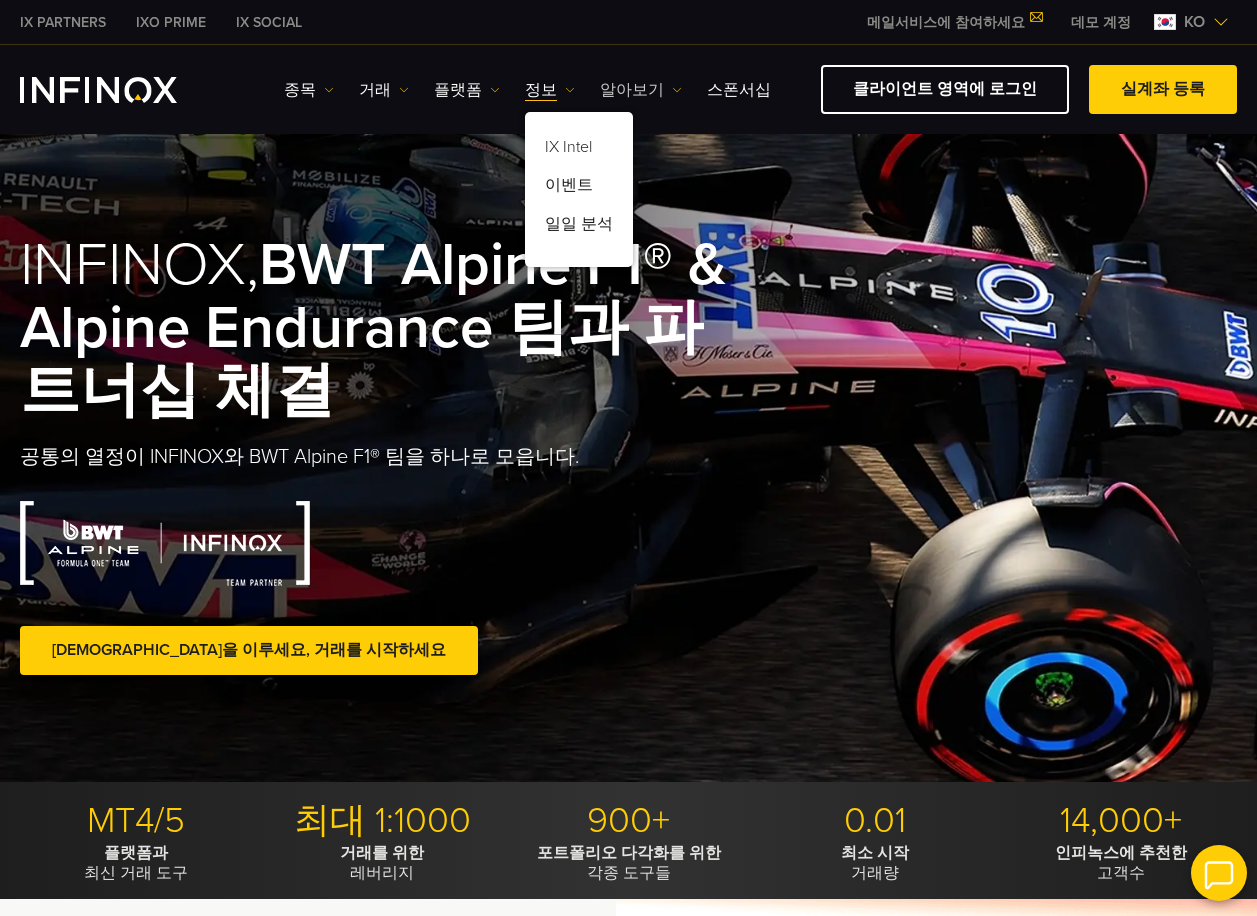 click on "알아보기" at bounding box center (641, 90) 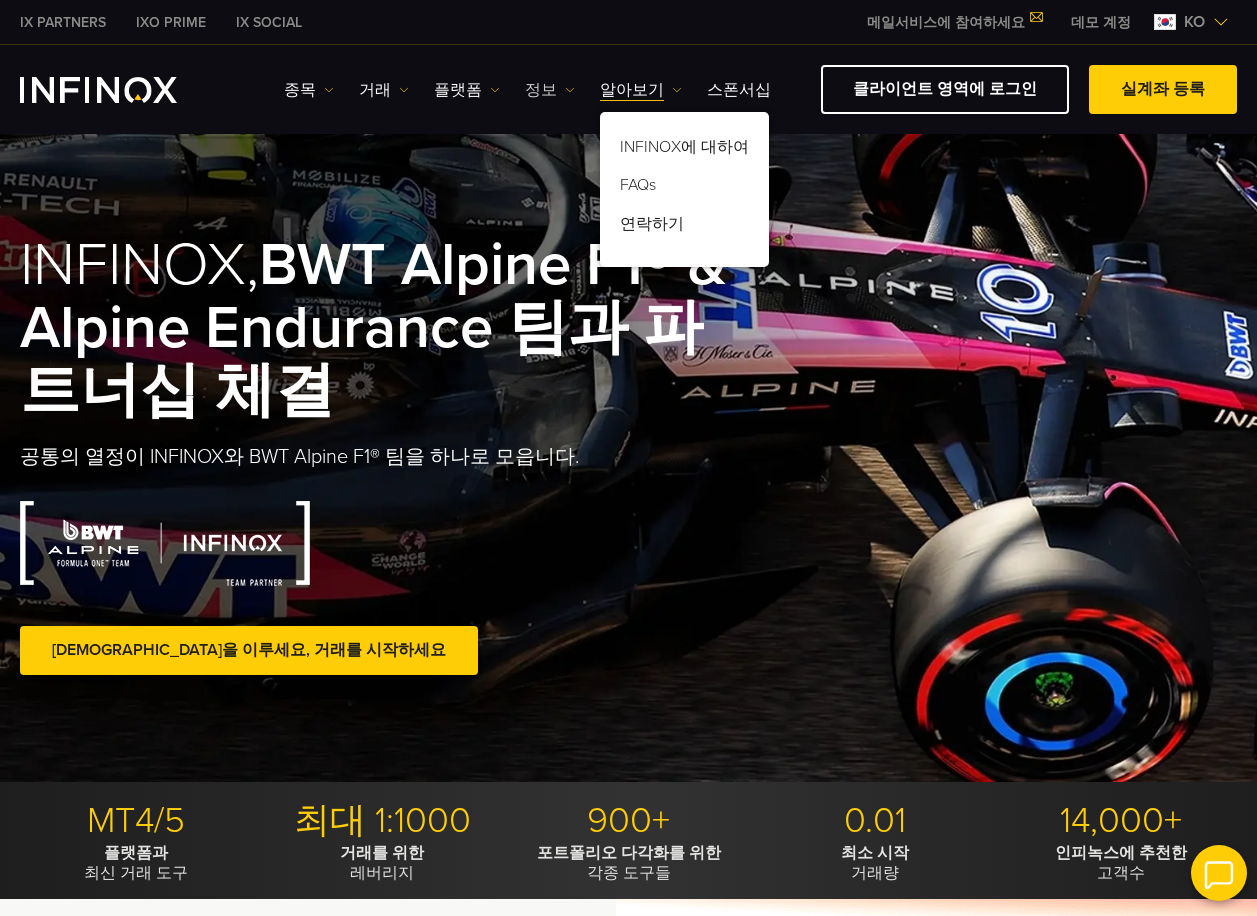 click on "정보" at bounding box center (550, 90) 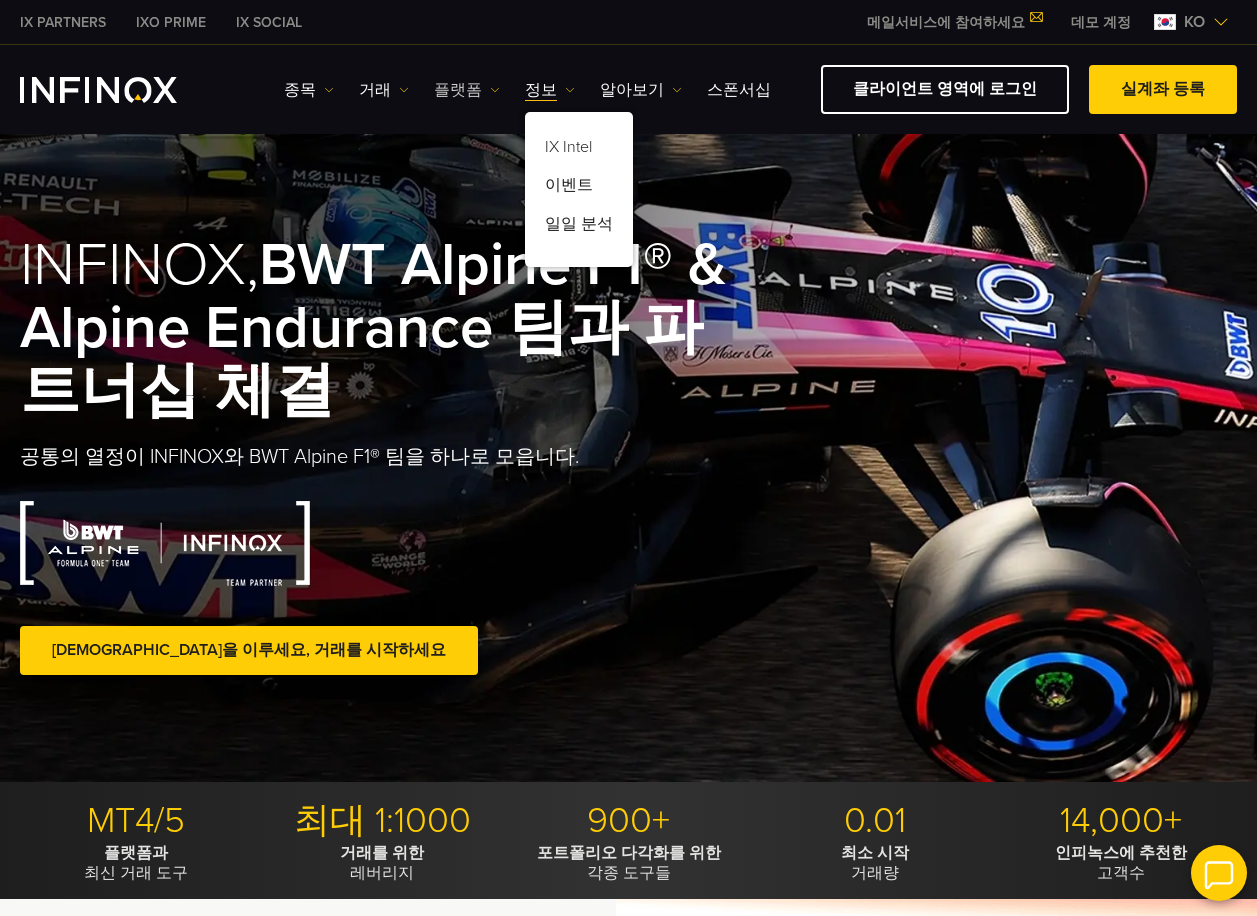 click on "플랫폼" at bounding box center (467, 90) 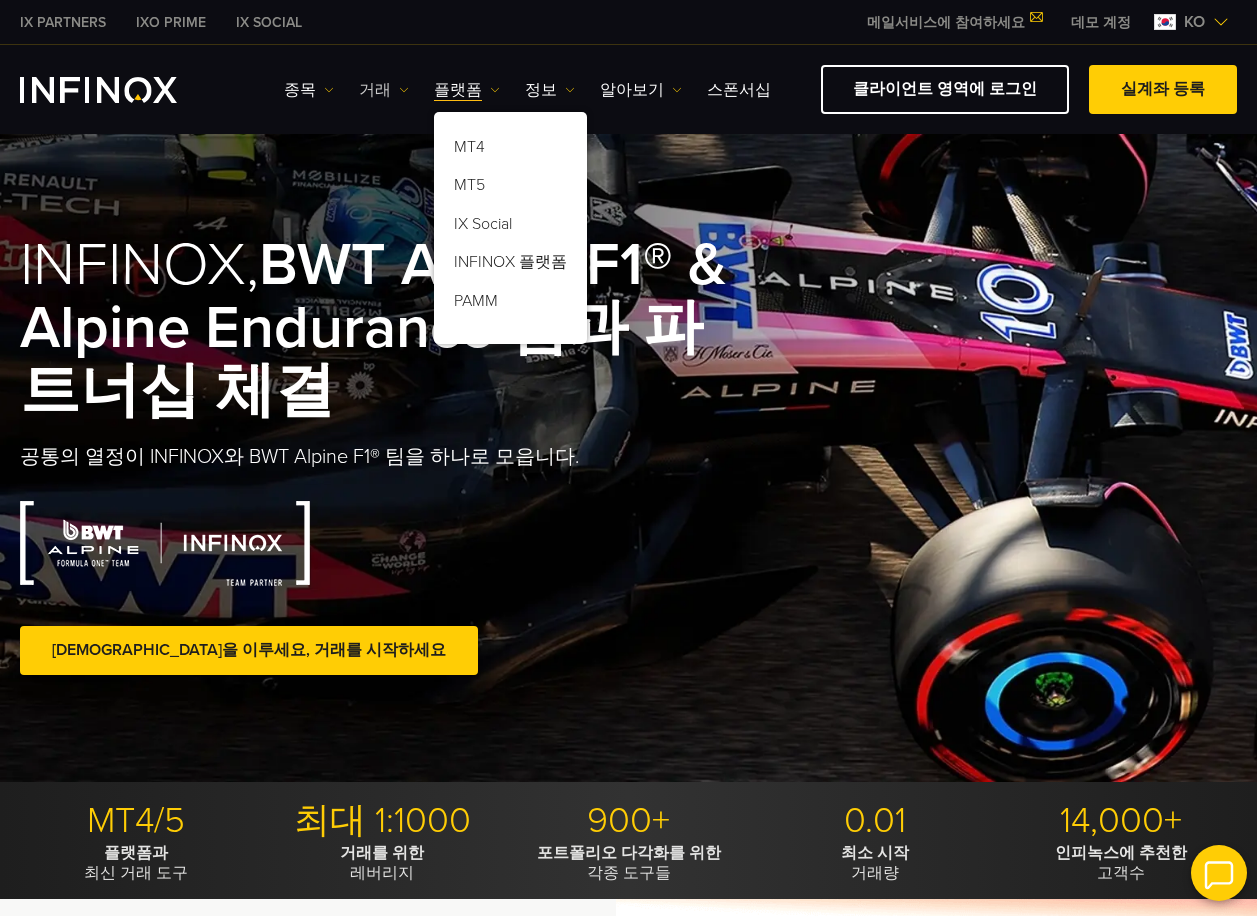 click at bounding box center (404, 90) 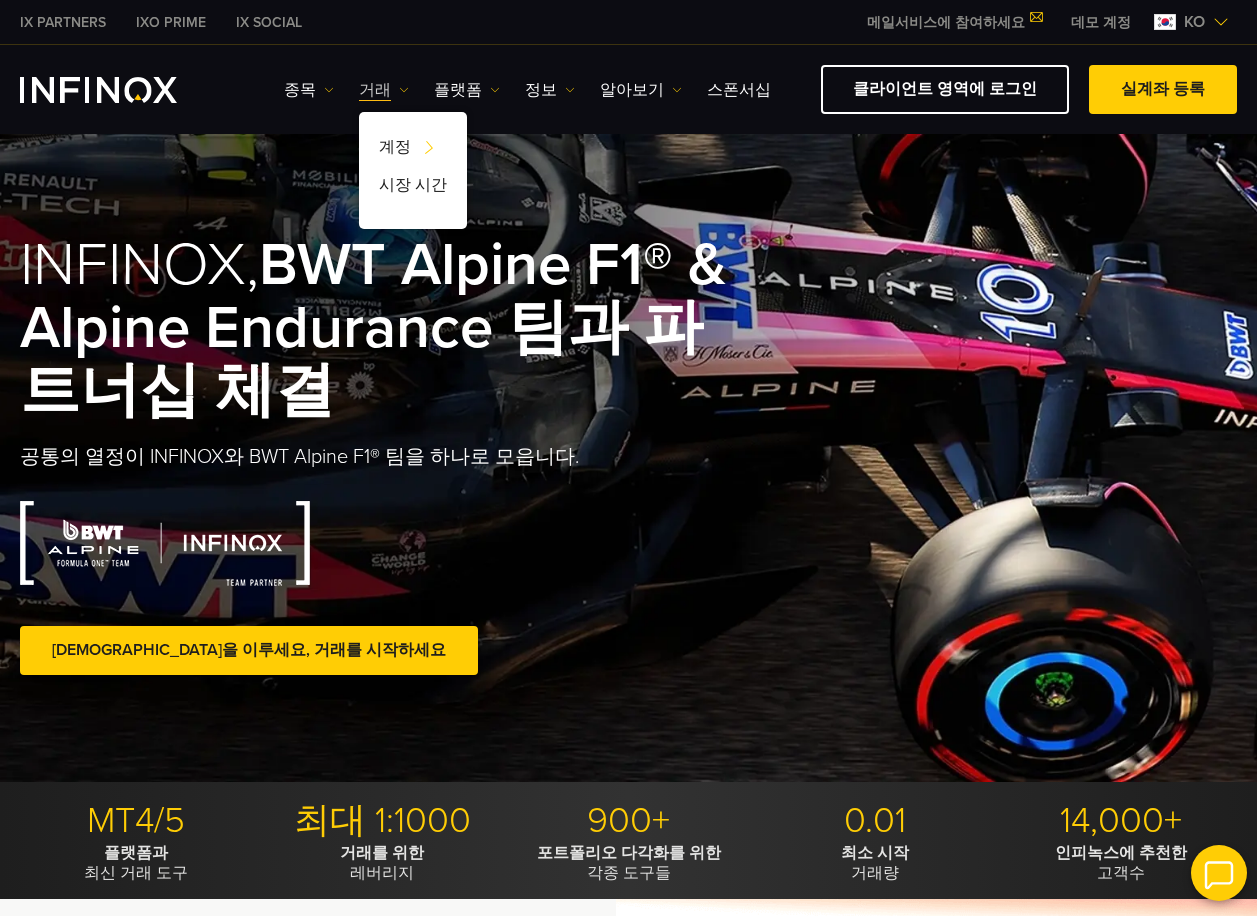 click on "거래" at bounding box center [384, 90] 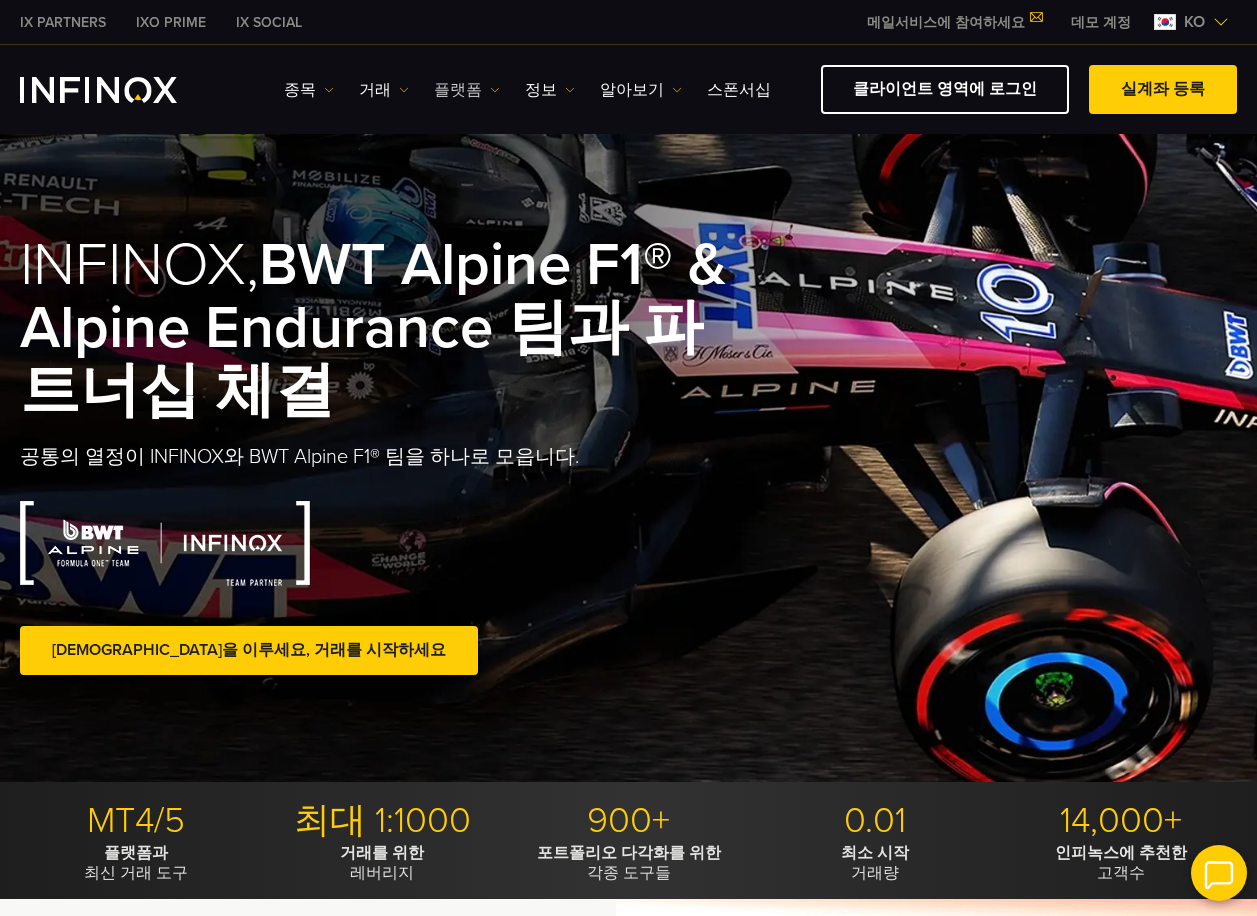 click on "플랫폼" at bounding box center (467, 90) 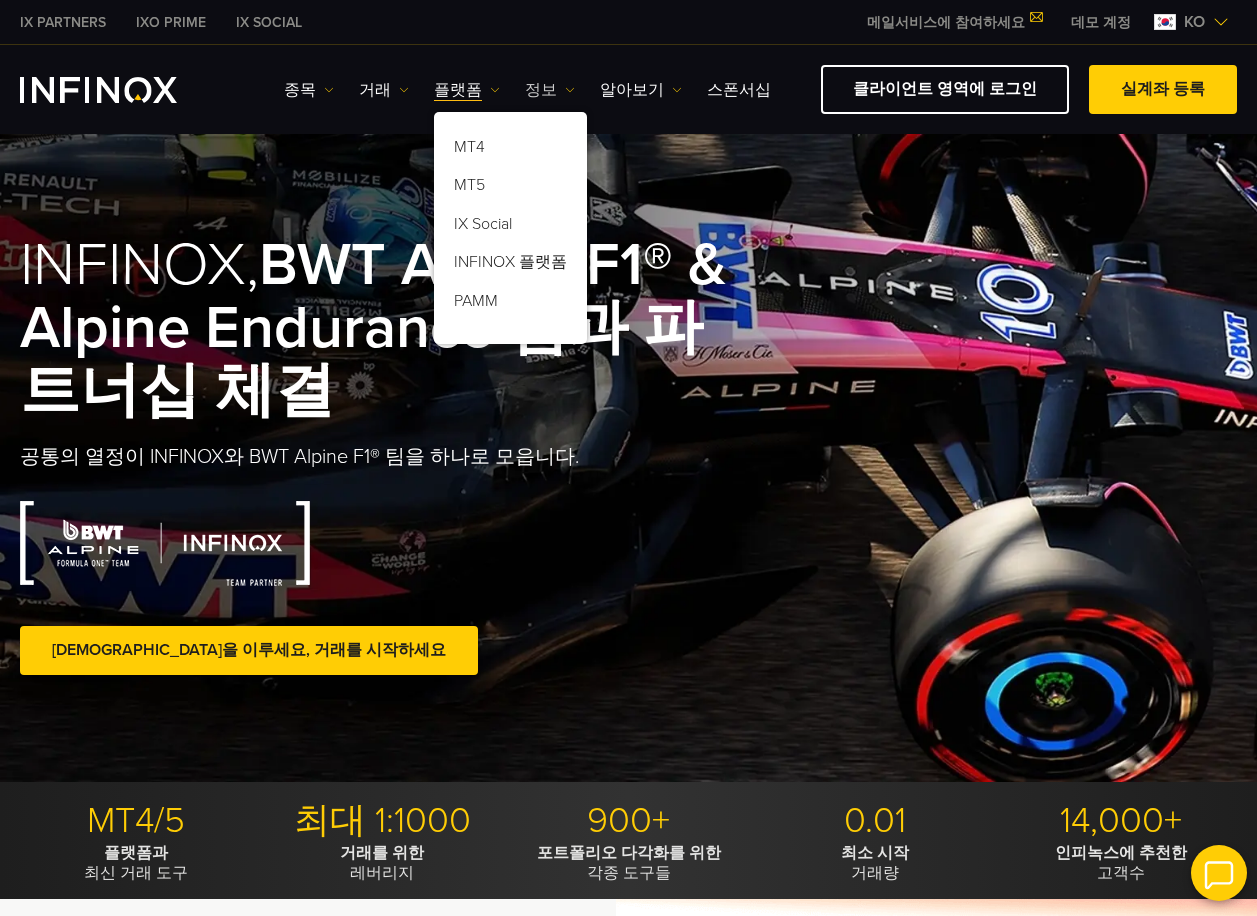 click on "정보" at bounding box center (550, 90) 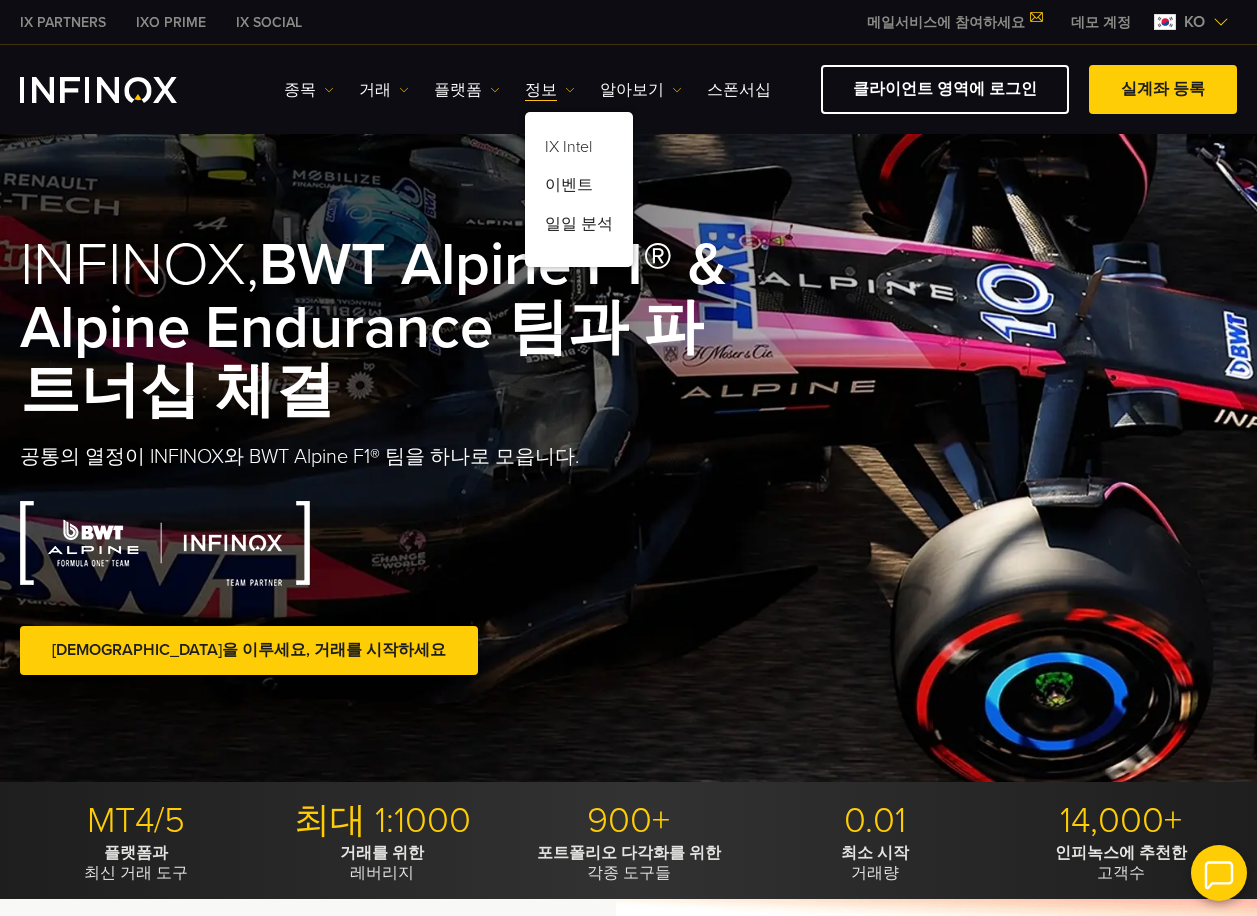 click on "종목
종목
상품 정보
거래
계정
데모" at bounding box center [527, 90] 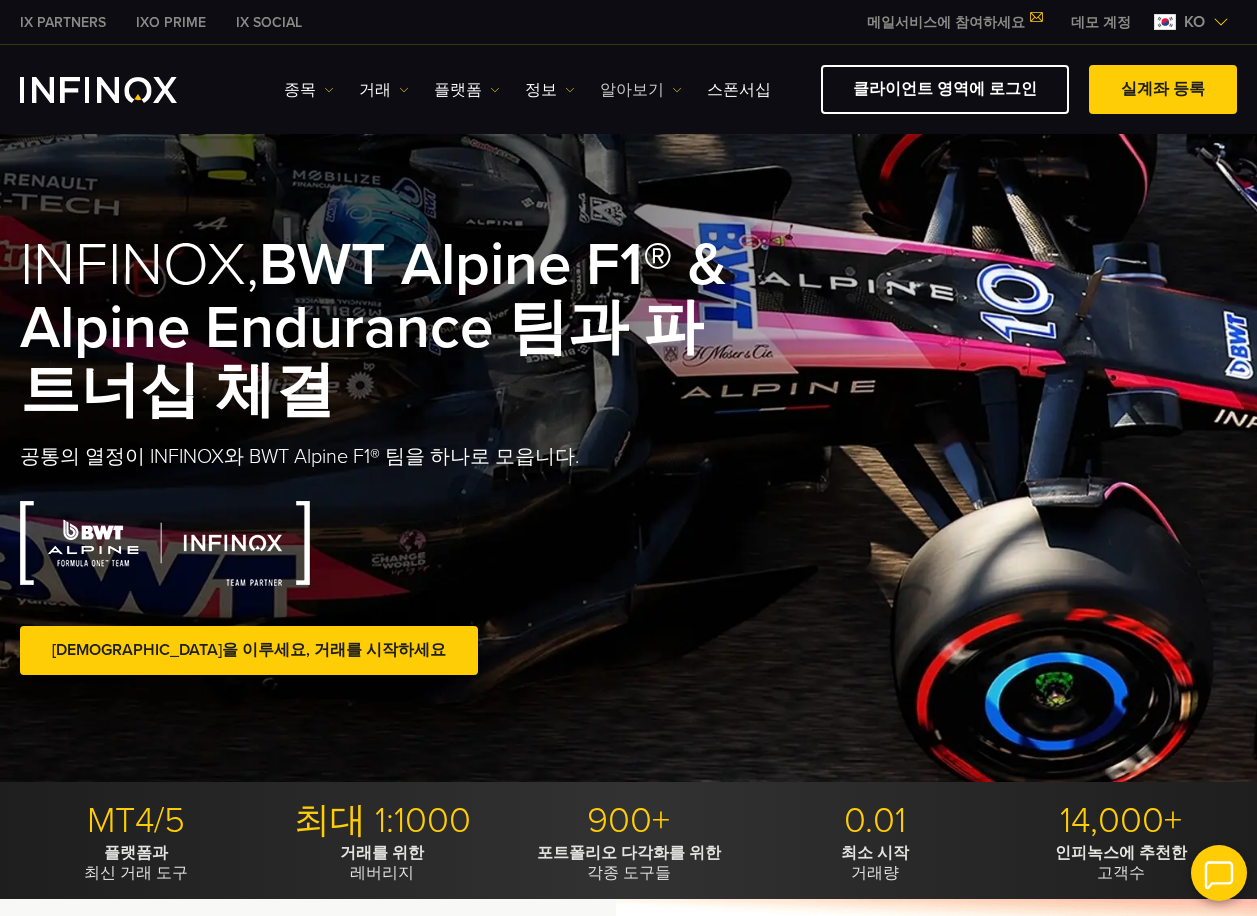 click on "알아보기" at bounding box center [641, 90] 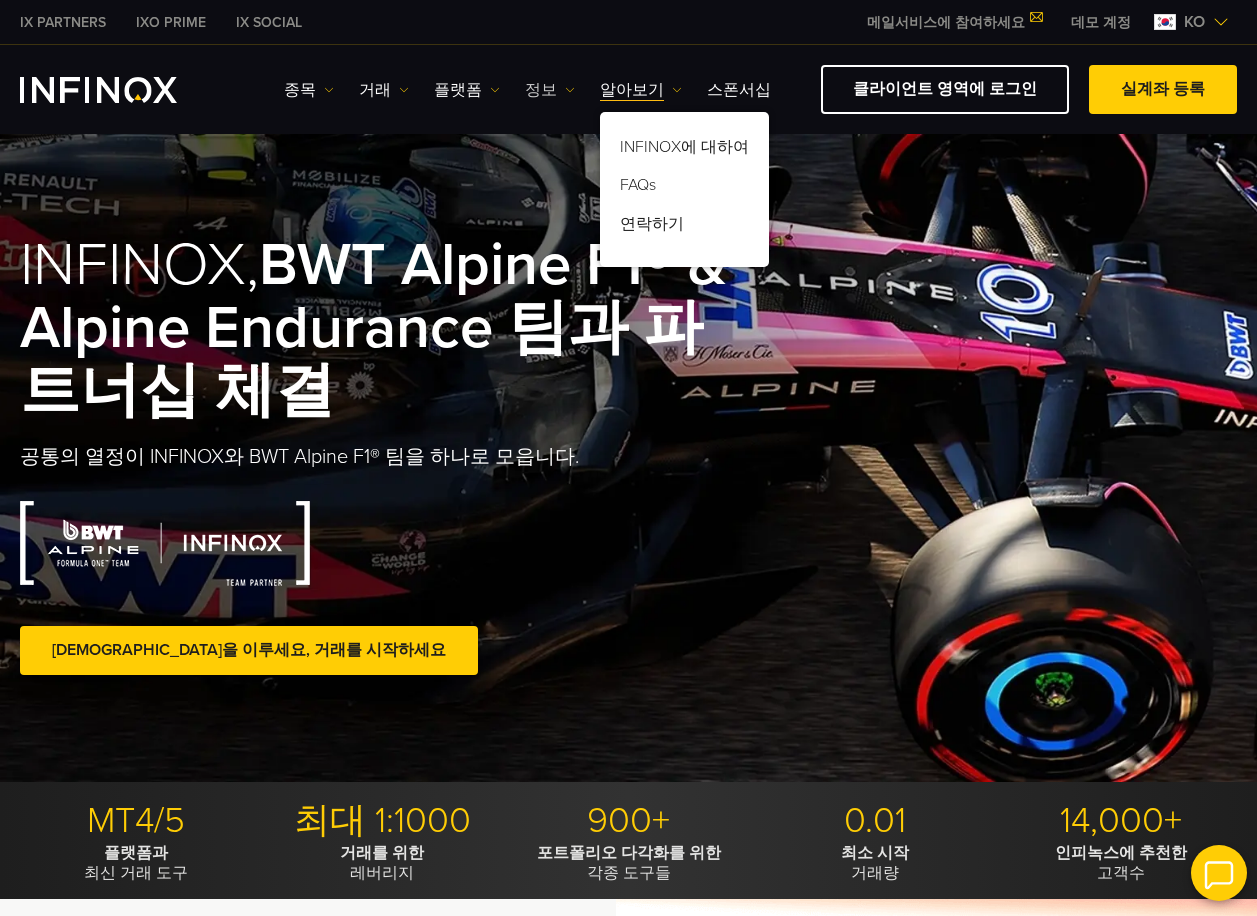 click on "정보" at bounding box center (550, 90) 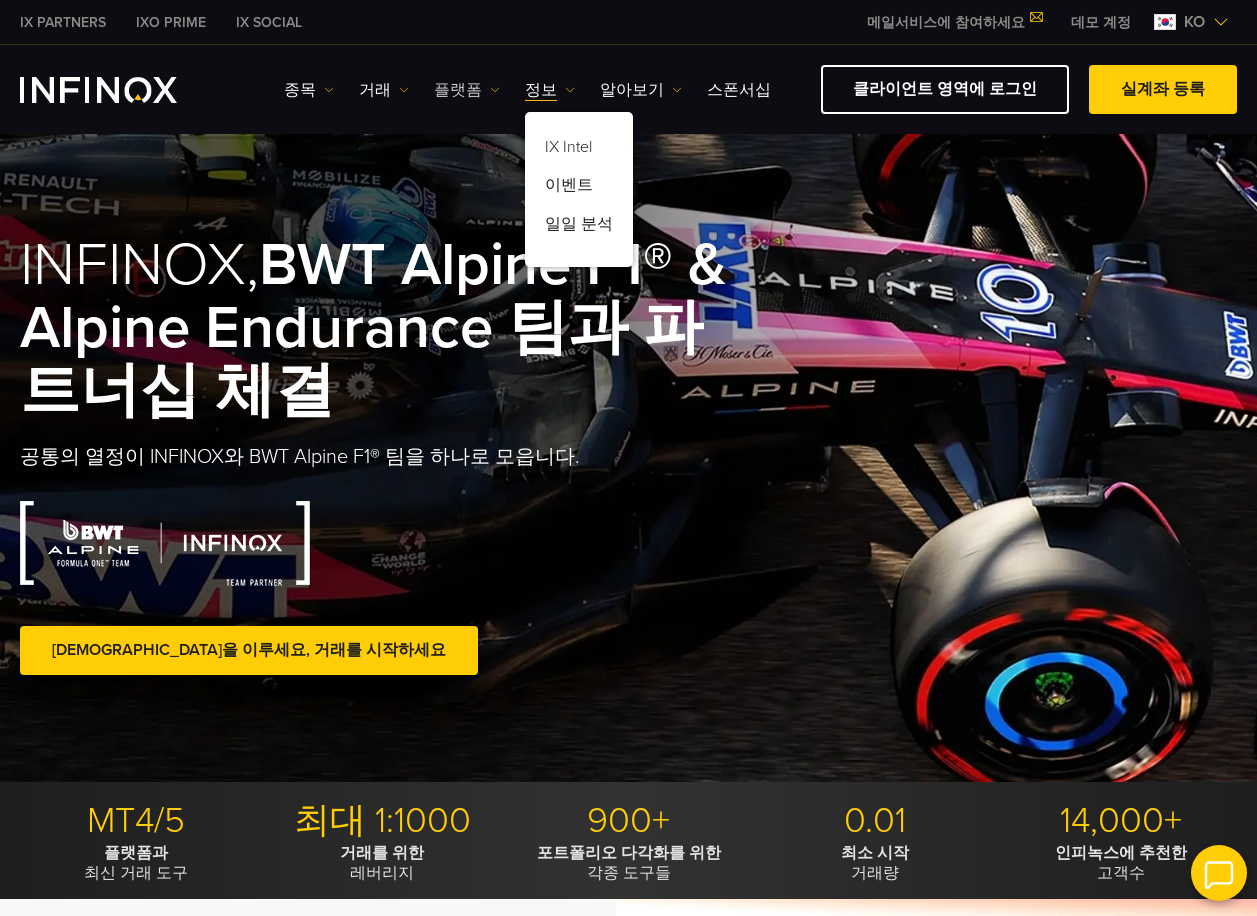 click on "플랫폼" at bounding box center [467, 90] 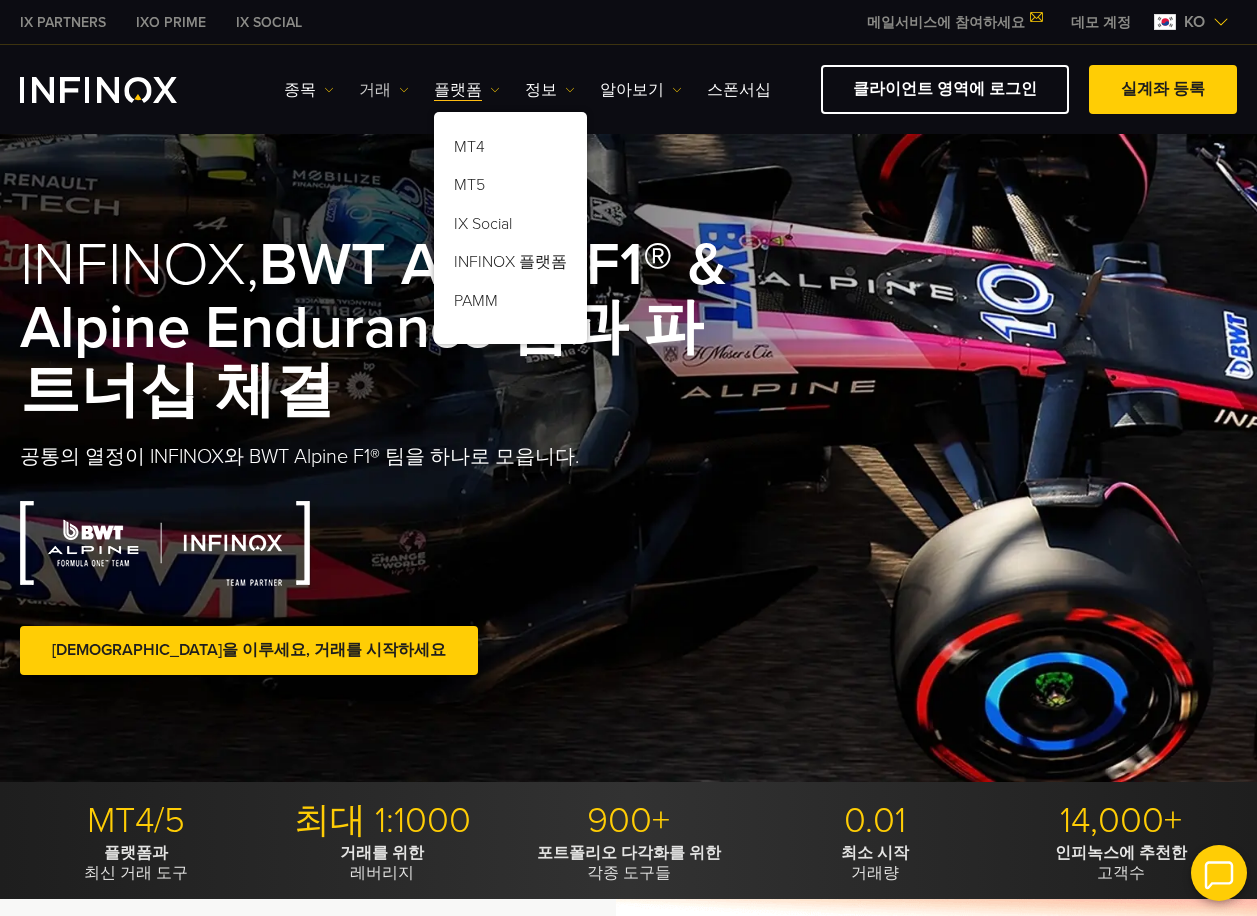 click on "거래" at bounding box center [384, 90] 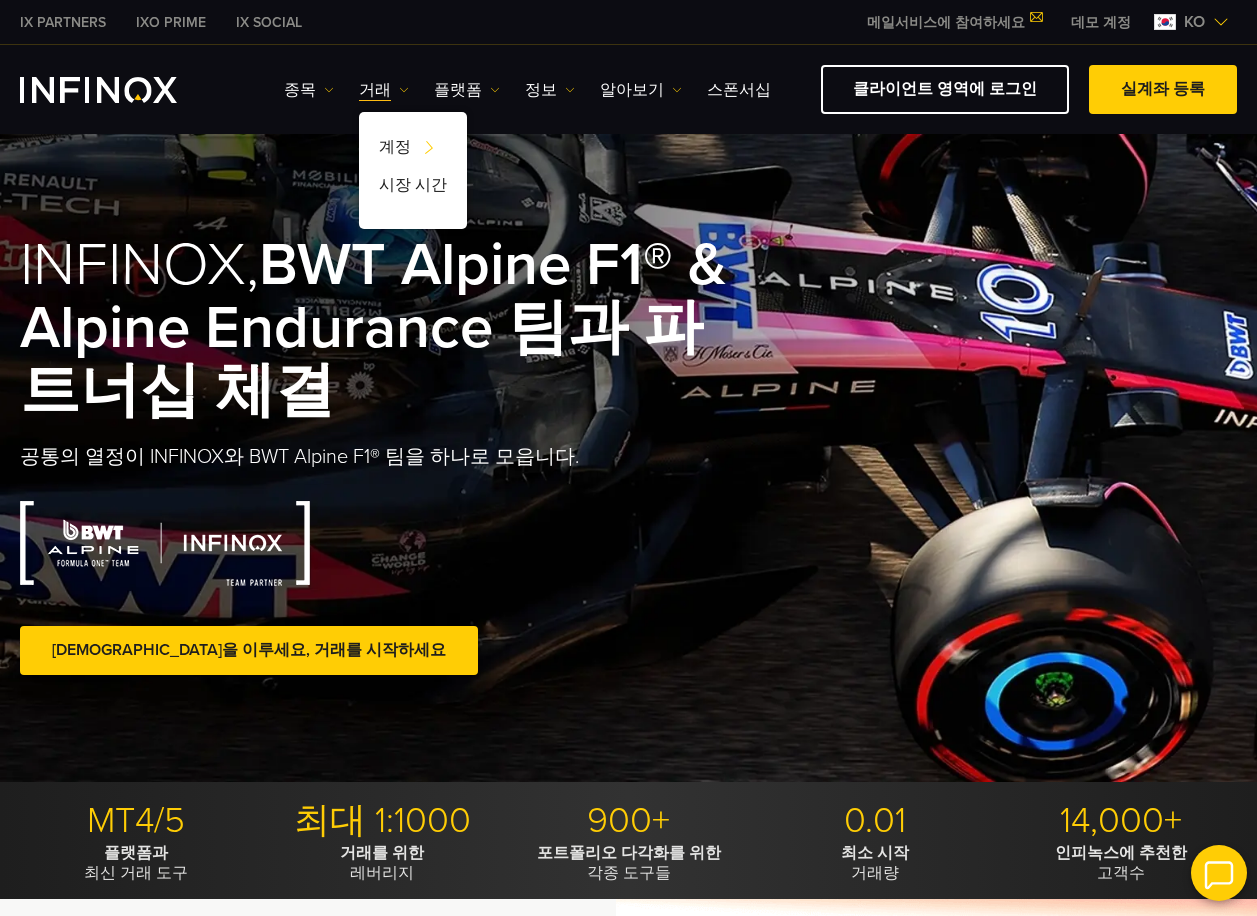 click on "종목
종목
상품 정보
거래
계정
데모" at bounding box center (527, 90) 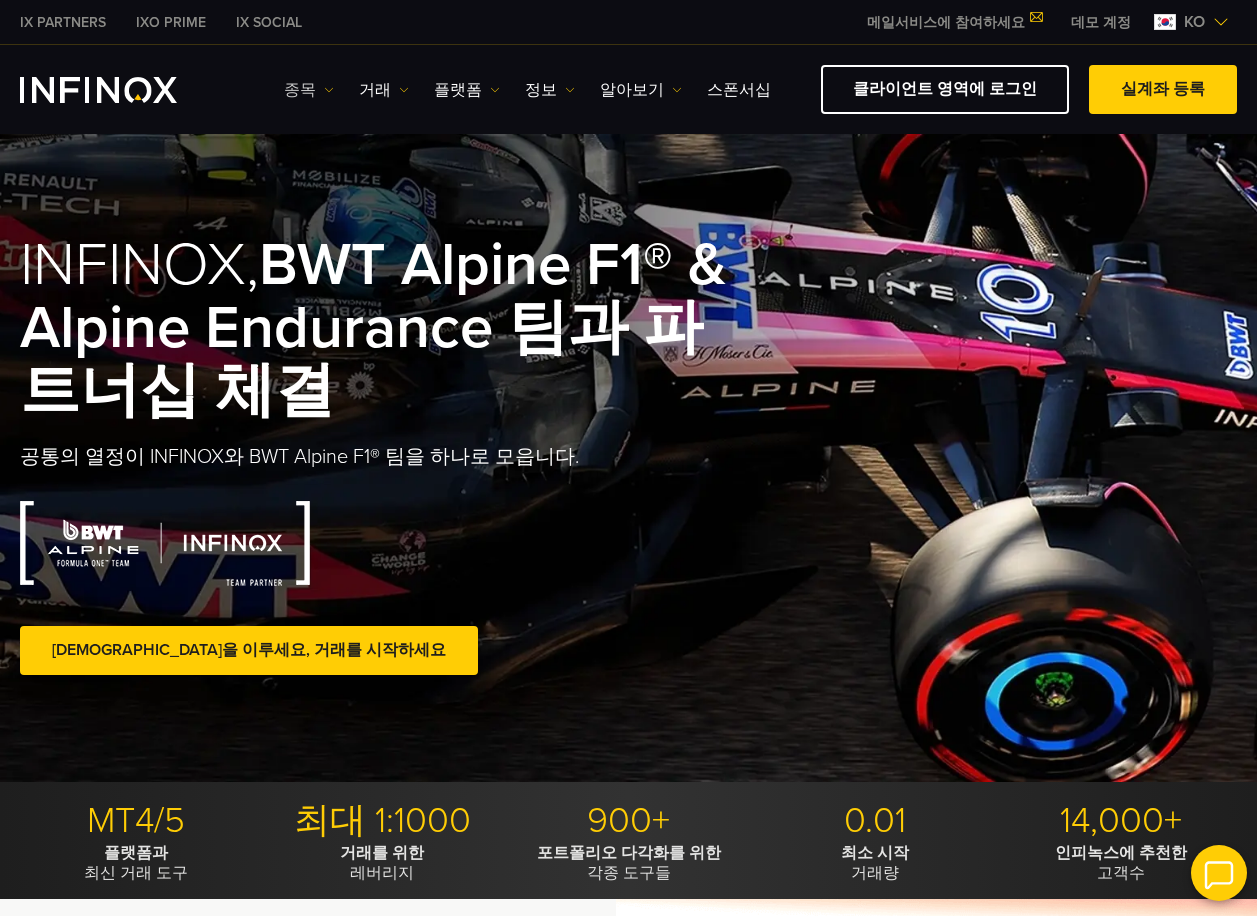 click on "종목" at bounding box center (309, 90) 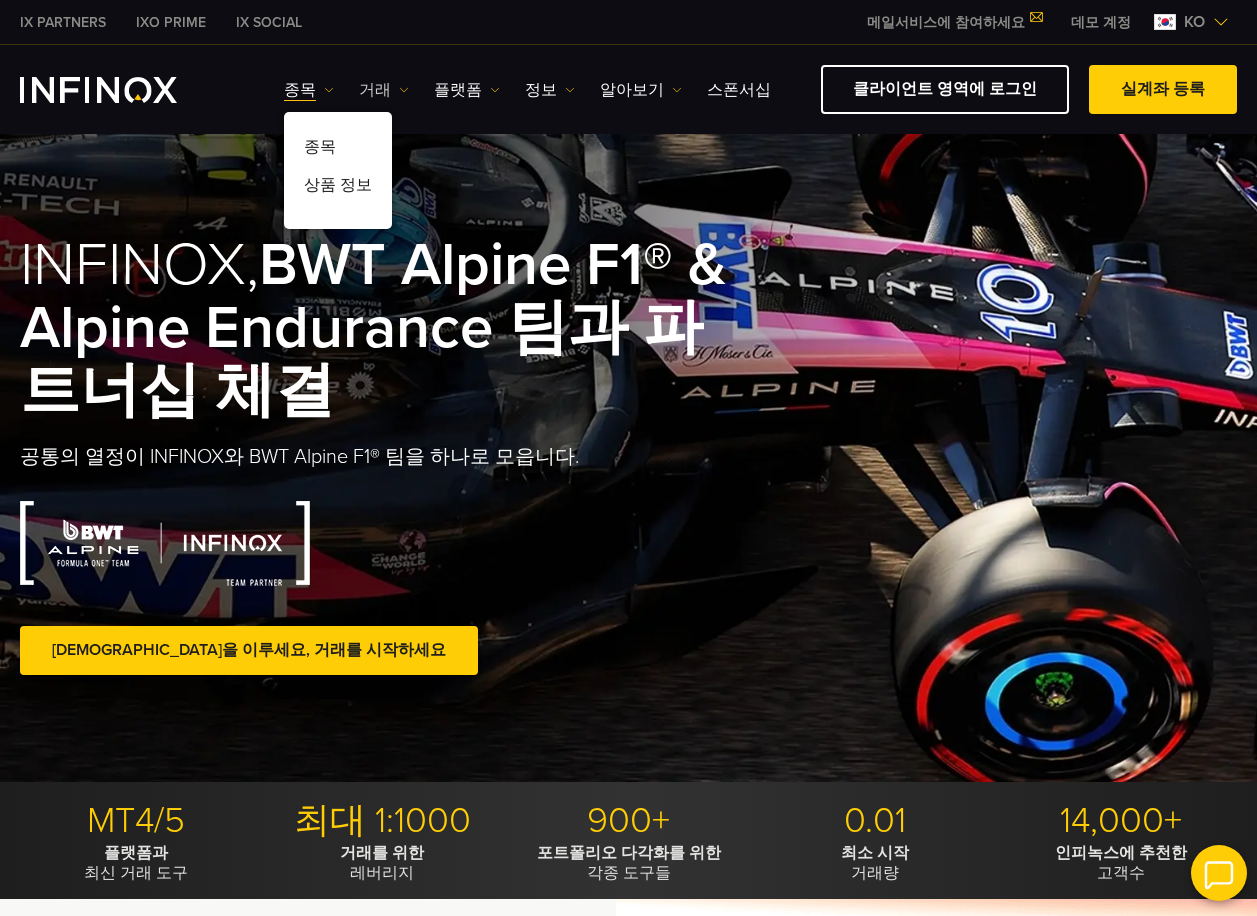 click on "거래" at bounding box center [384, 90] 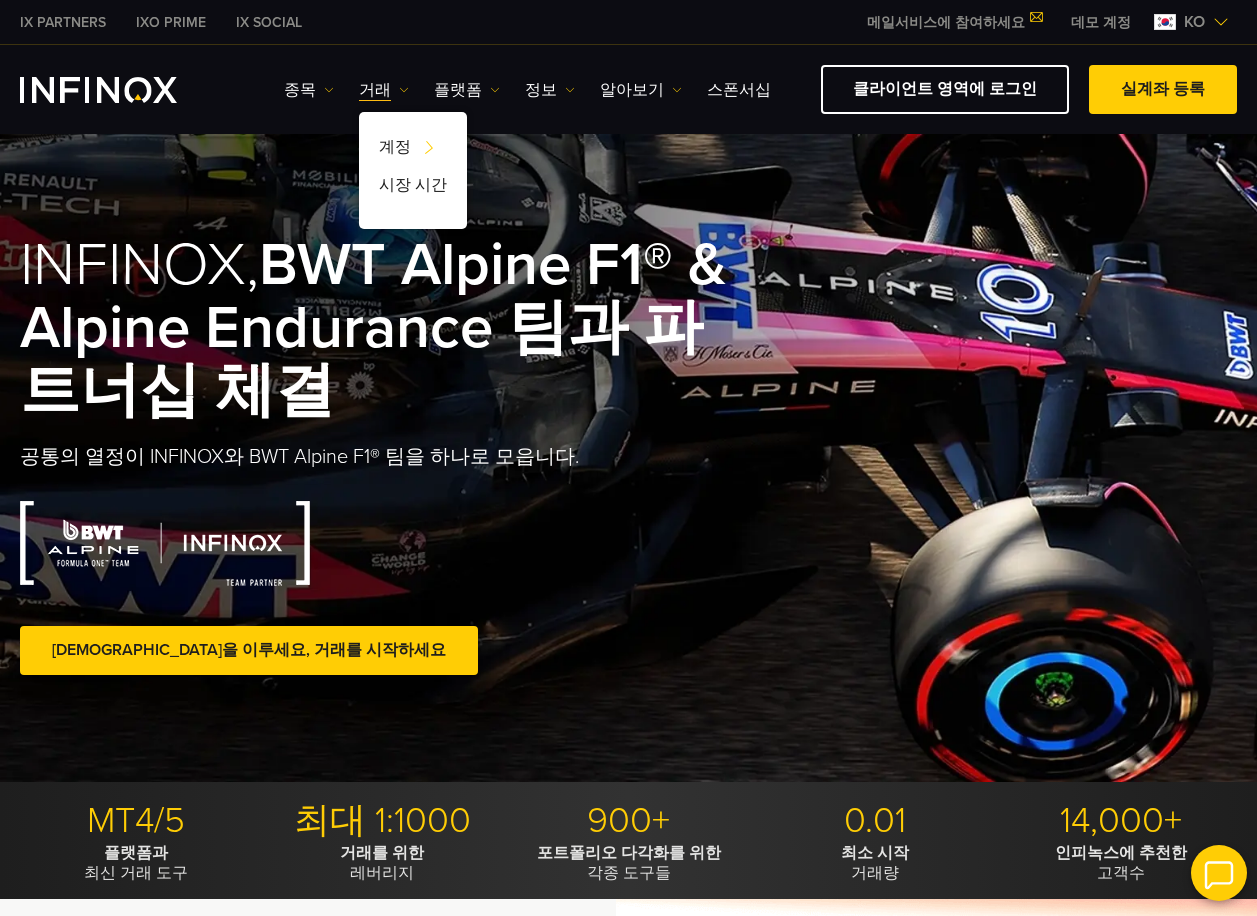 click on "종목
종목
상품 정보
거래
계정
데모" at bounding box center [527, 90] 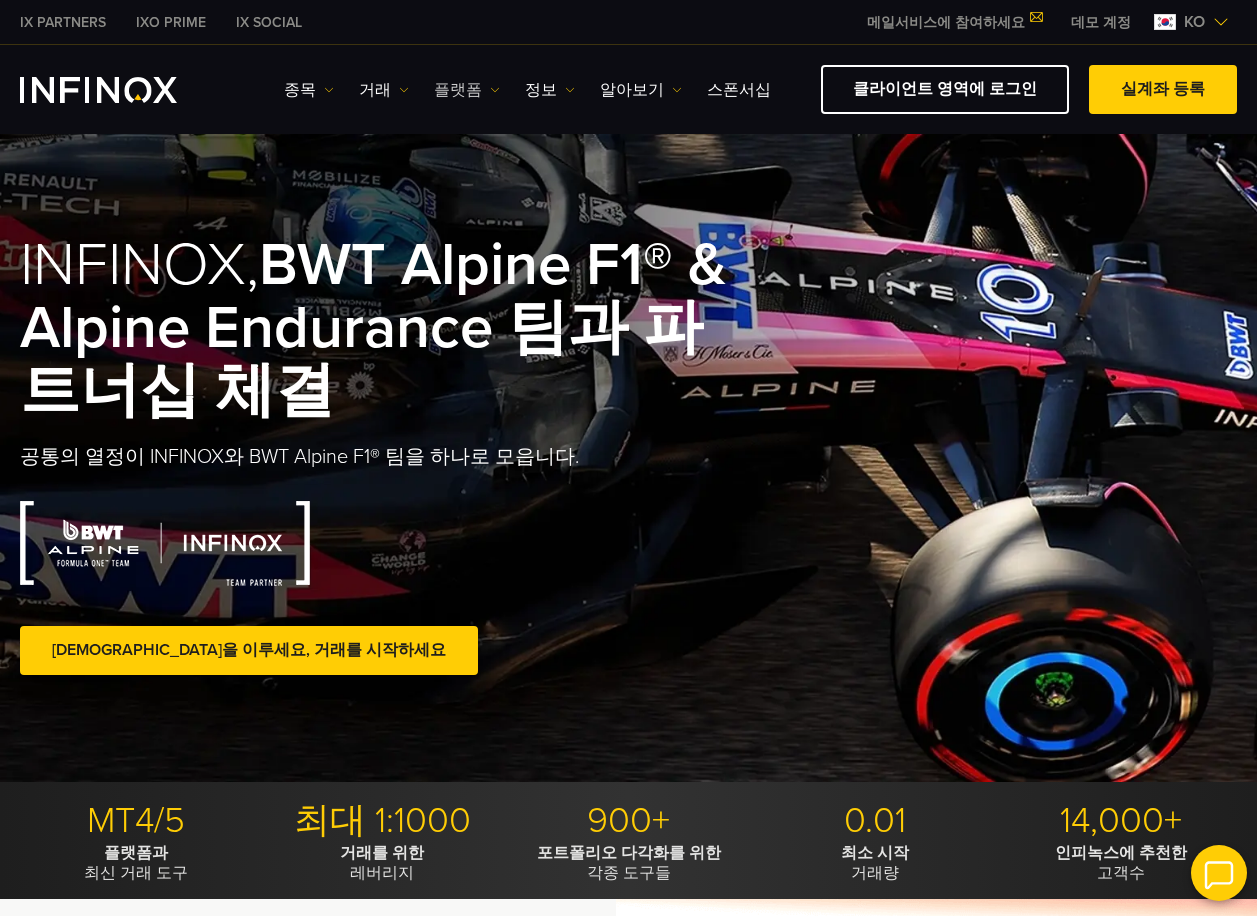 click on "플랫폼" at bounding box center [467, 90] 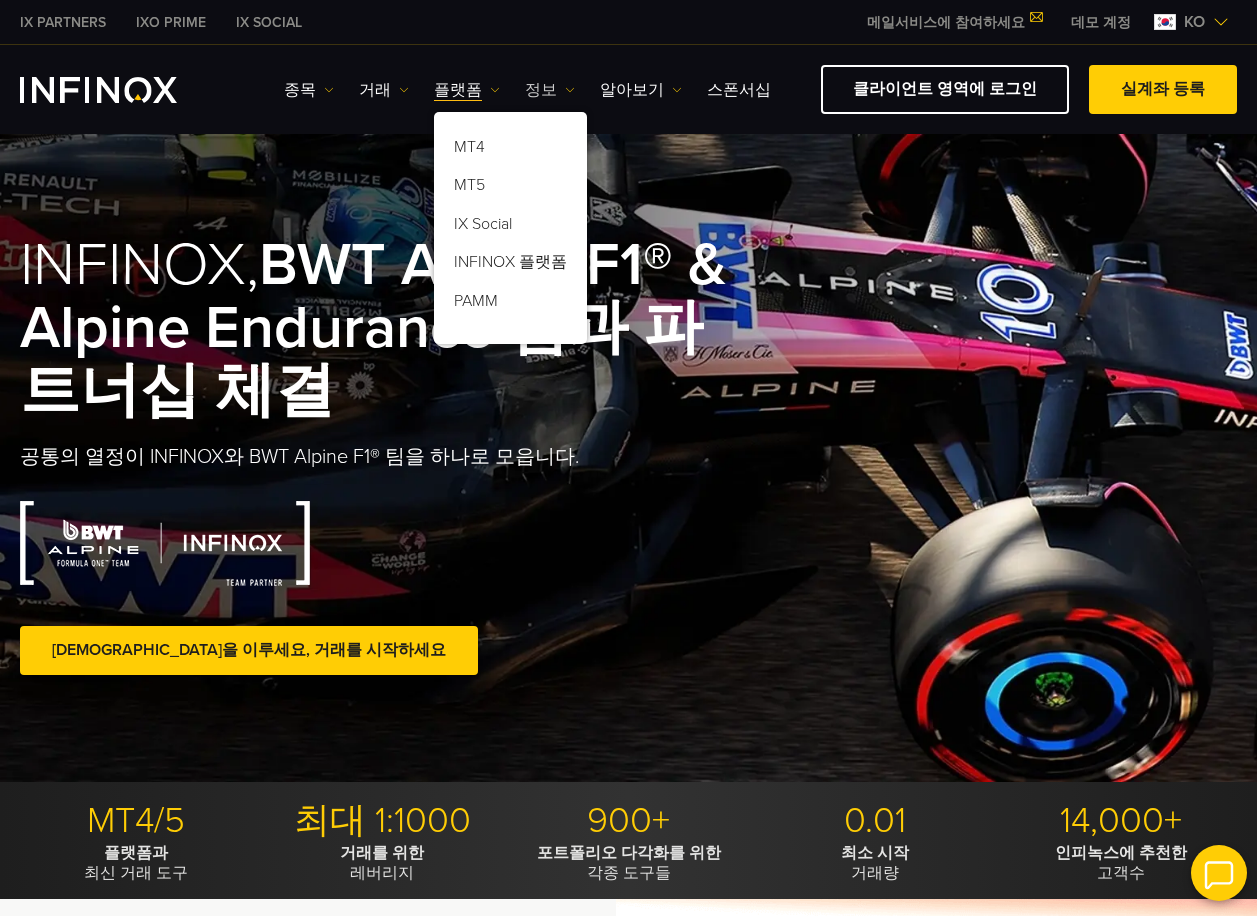 click on "정보" at bounding box center (550, 90) 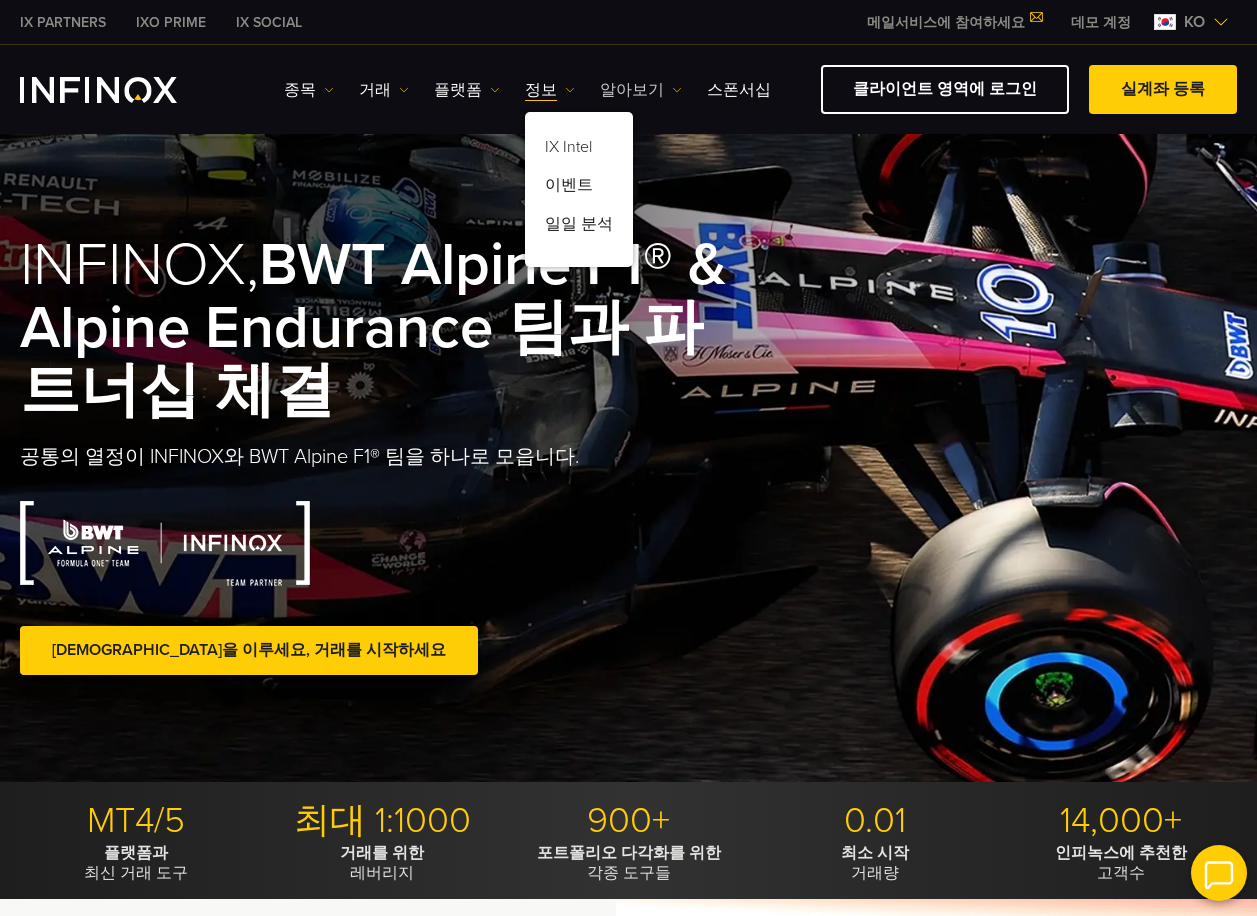 click on "알아보기" at bounding box center [641, 90] 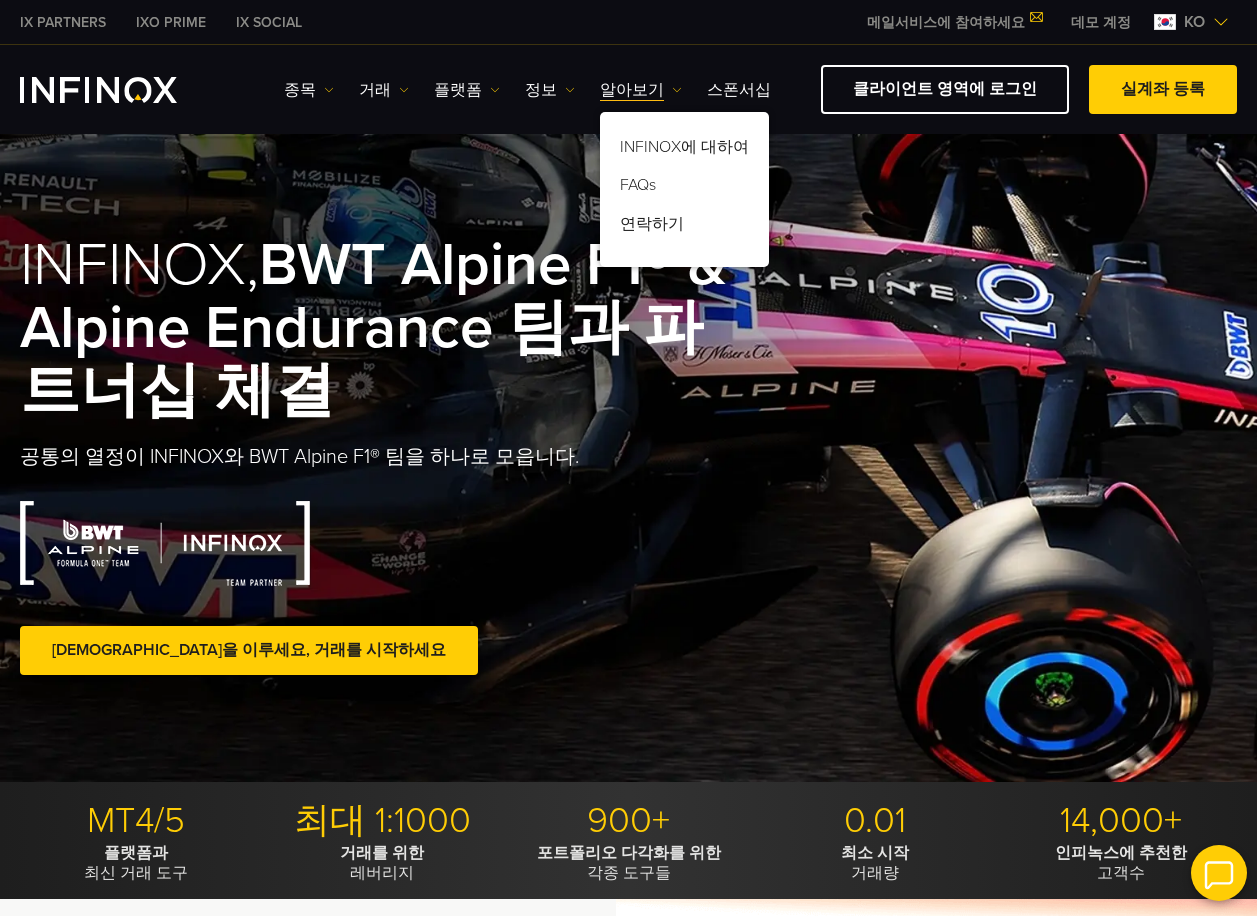 click on "종목
종목
상품 정보
거래
계정
데모" at bounding box center [527, 90] 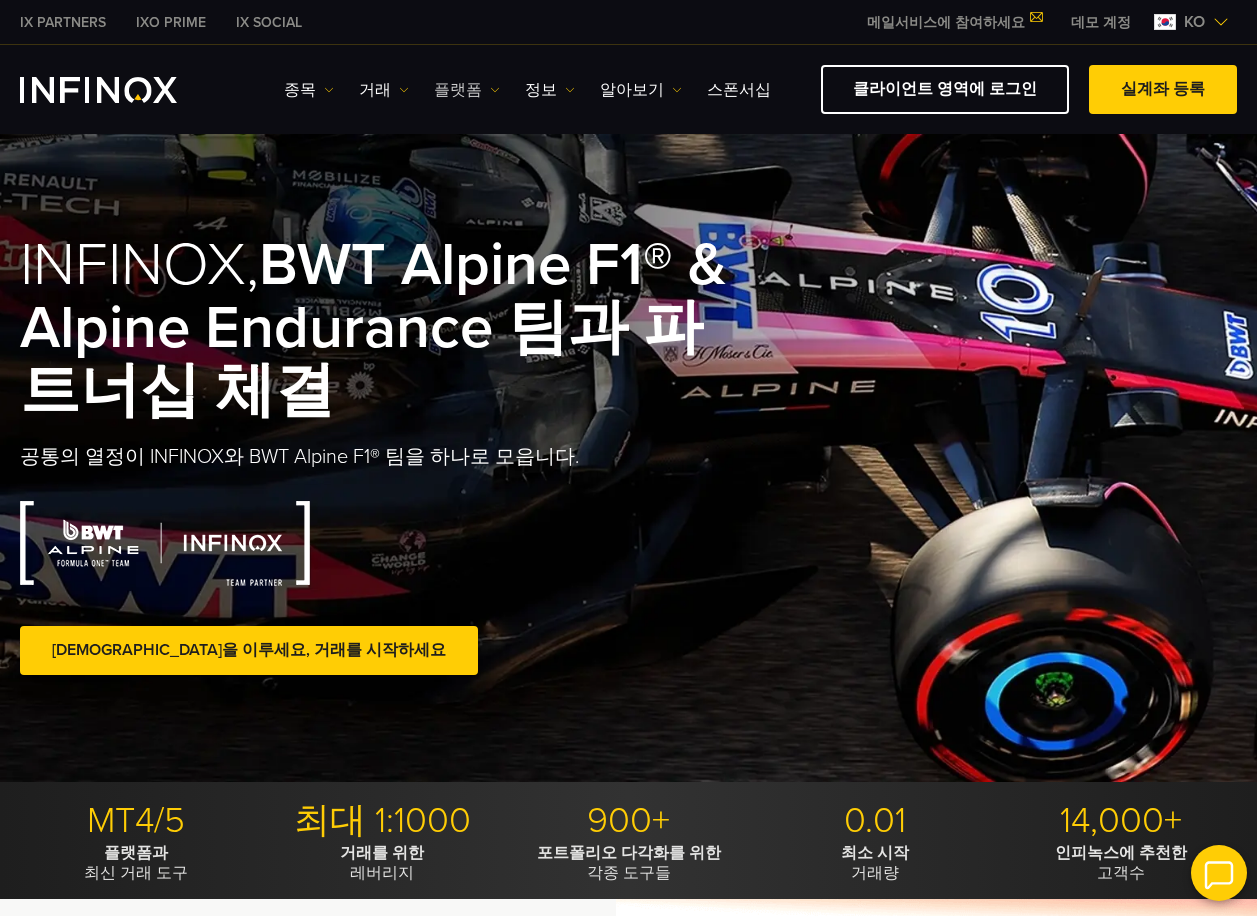 click on "플랫폼" at bounding box center [467, 90] 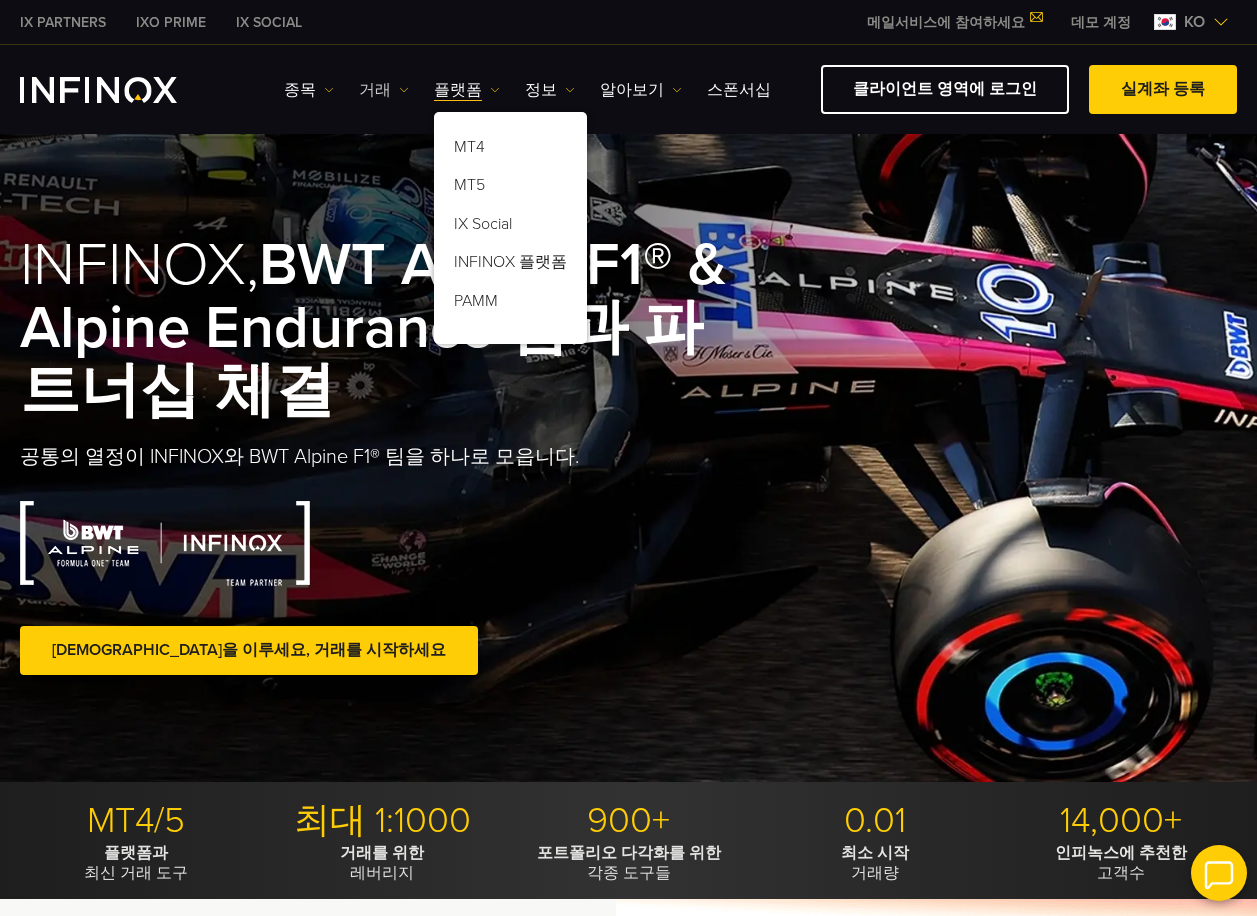 click on "거래" at bounding box center (384, 90) 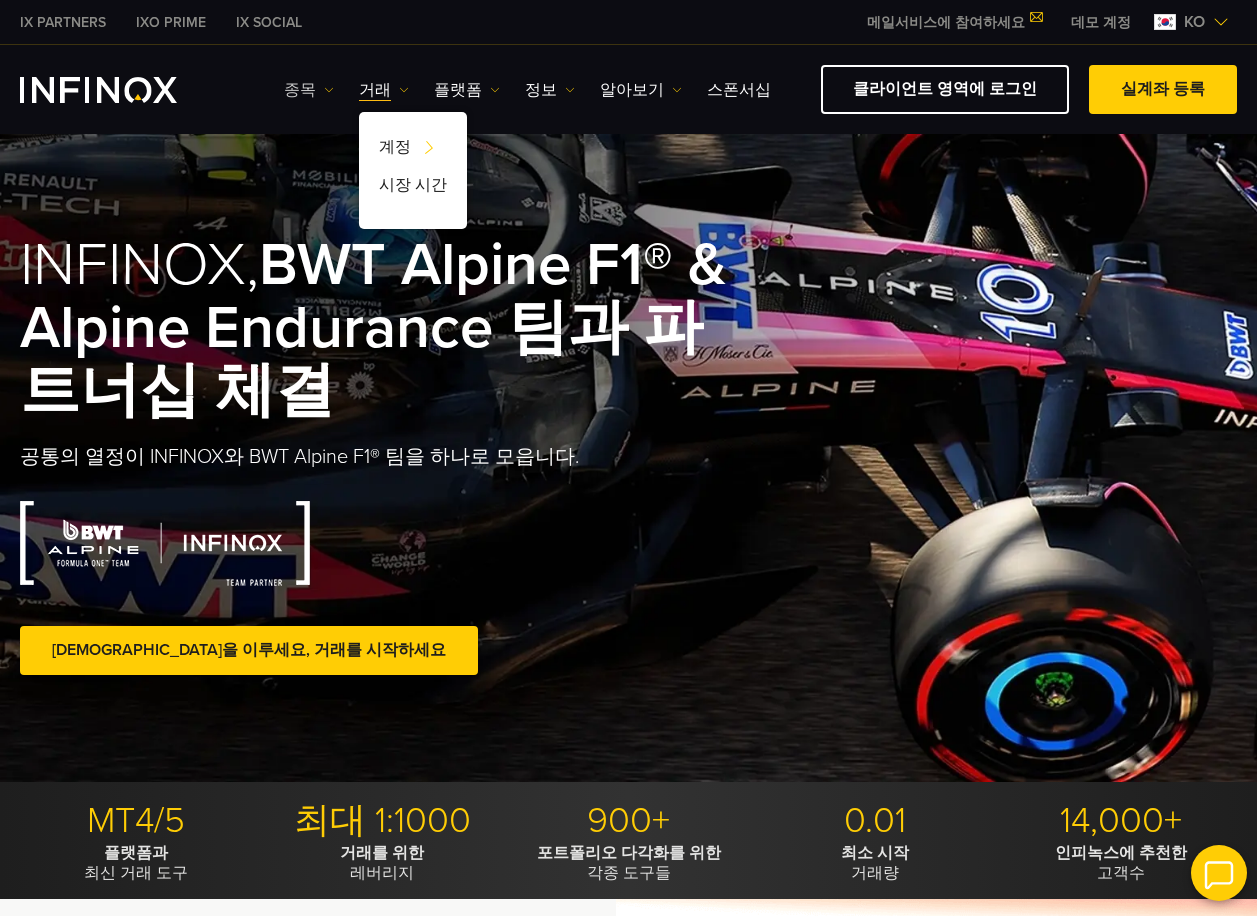 click on "종목" at bounding box center (309, 90) 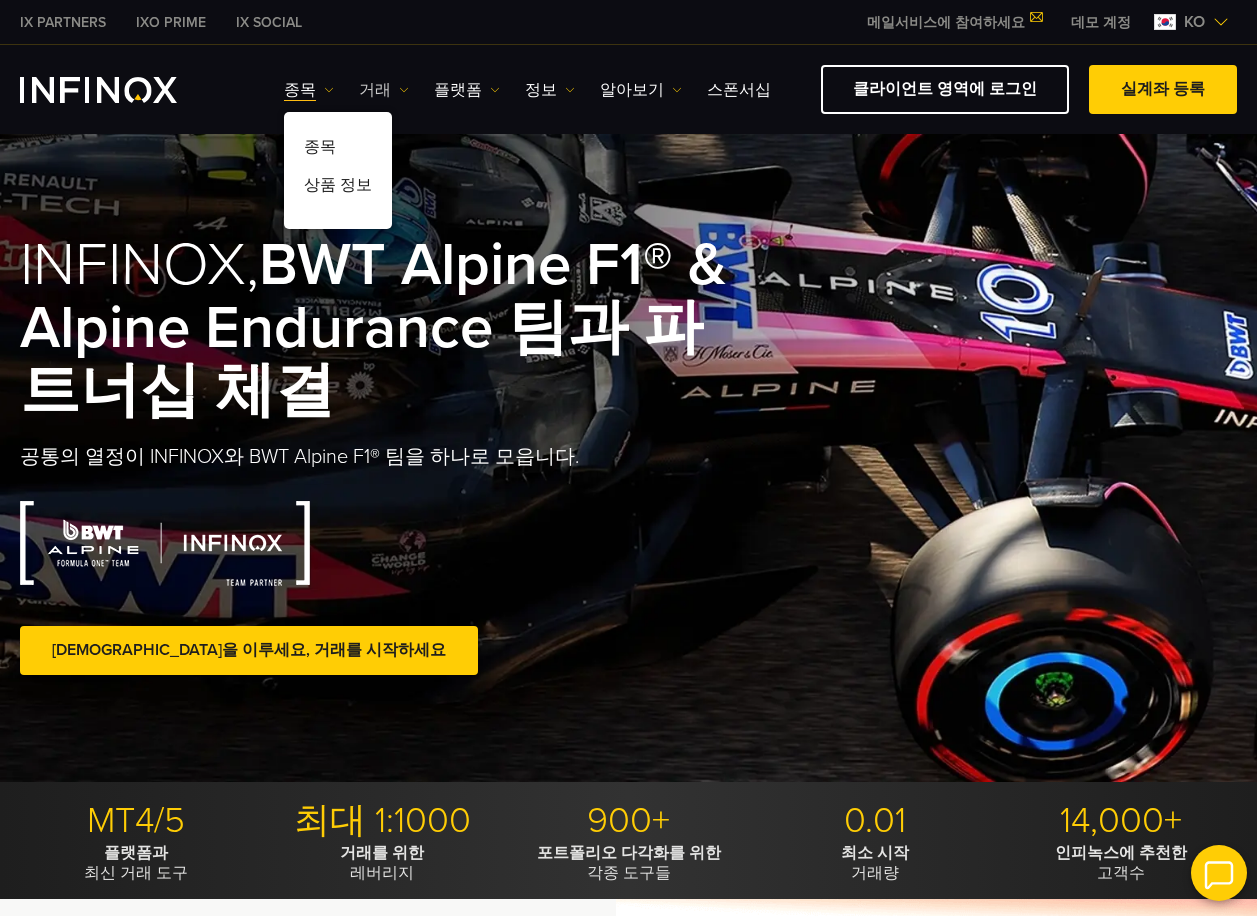 click at bounding box center [404, 90] 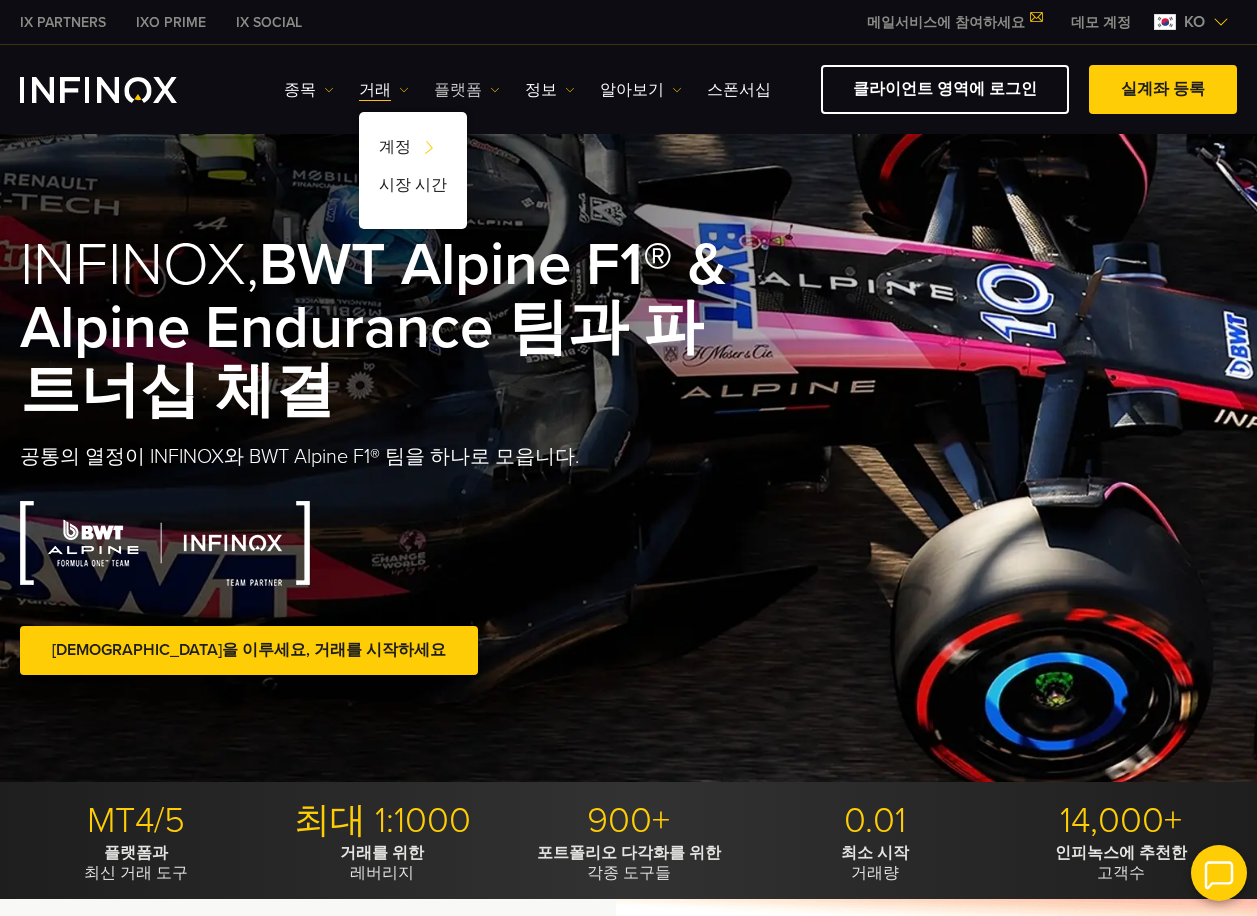 click on "플랫폼" at bounding box center (467, 90) 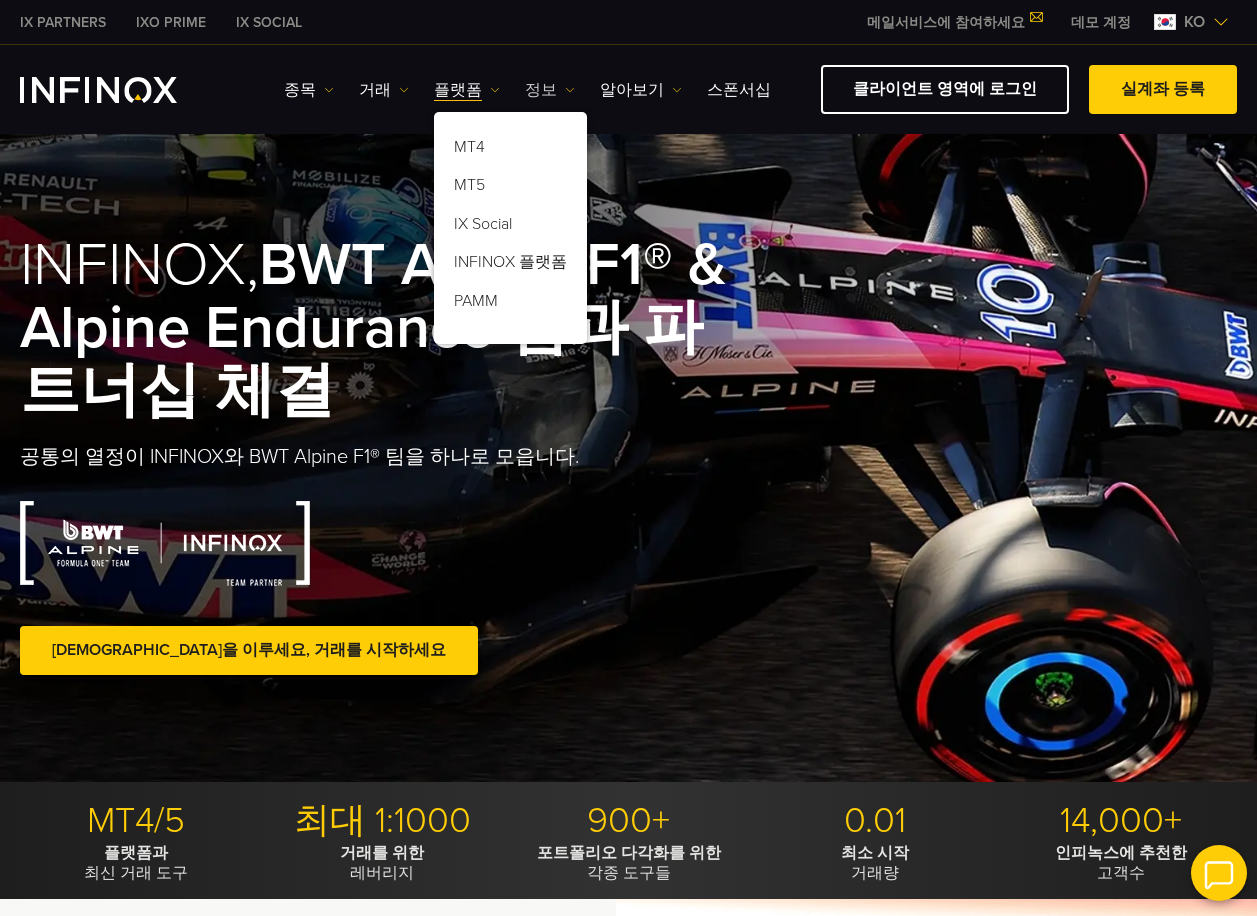 click on "정보" at bounding box center (550, 90) 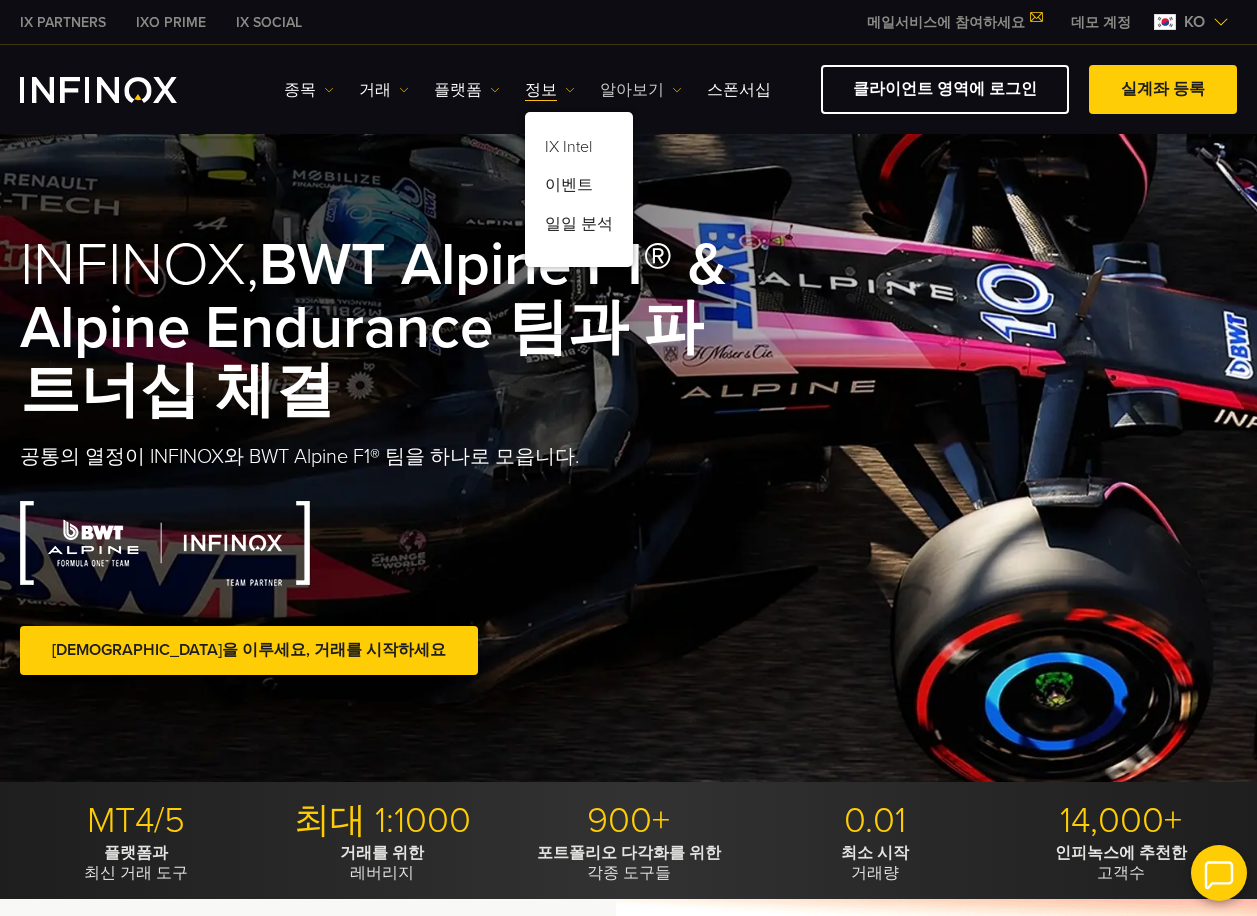 click on "알아보기" at bounding box center (641, 90) 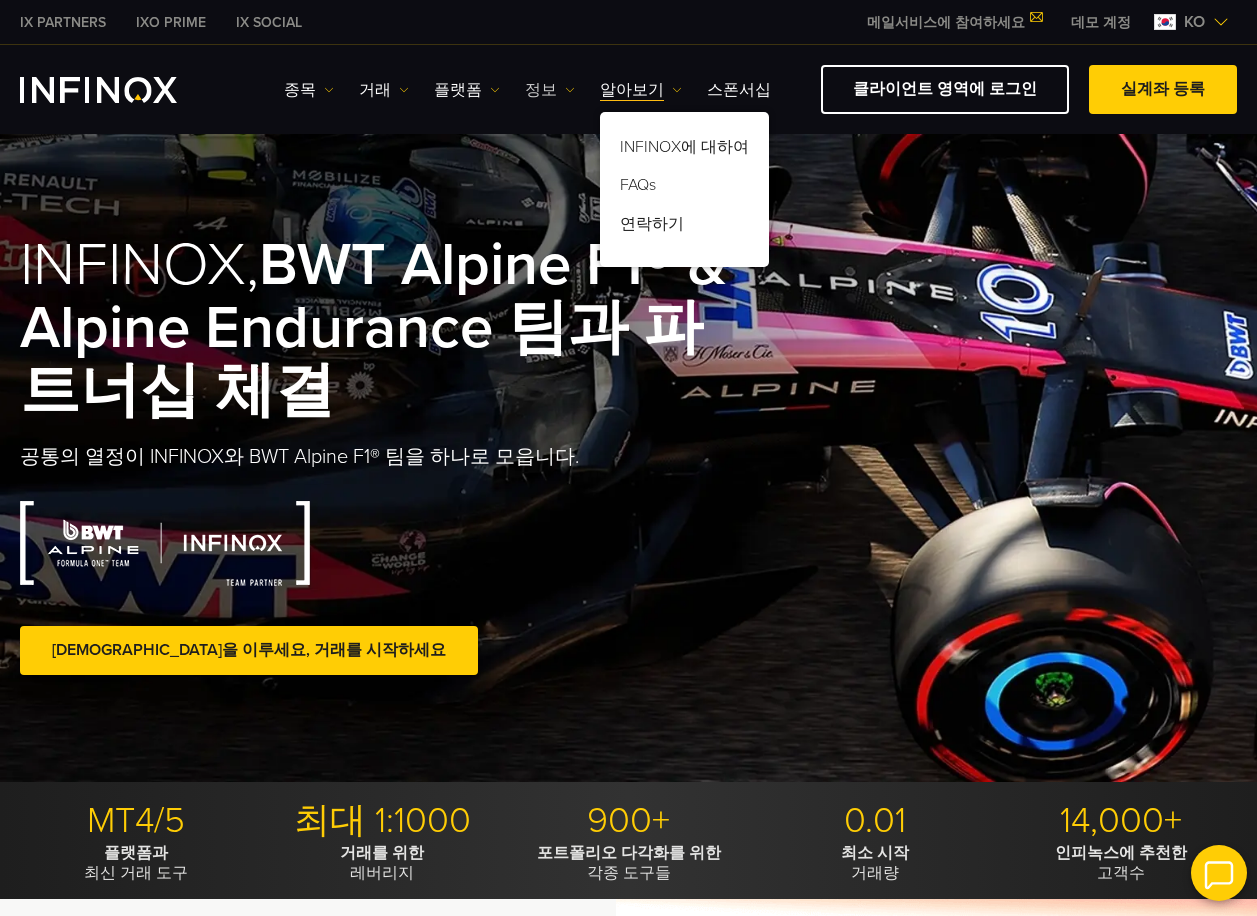 click on "정보" at bounding box center (550, 90) 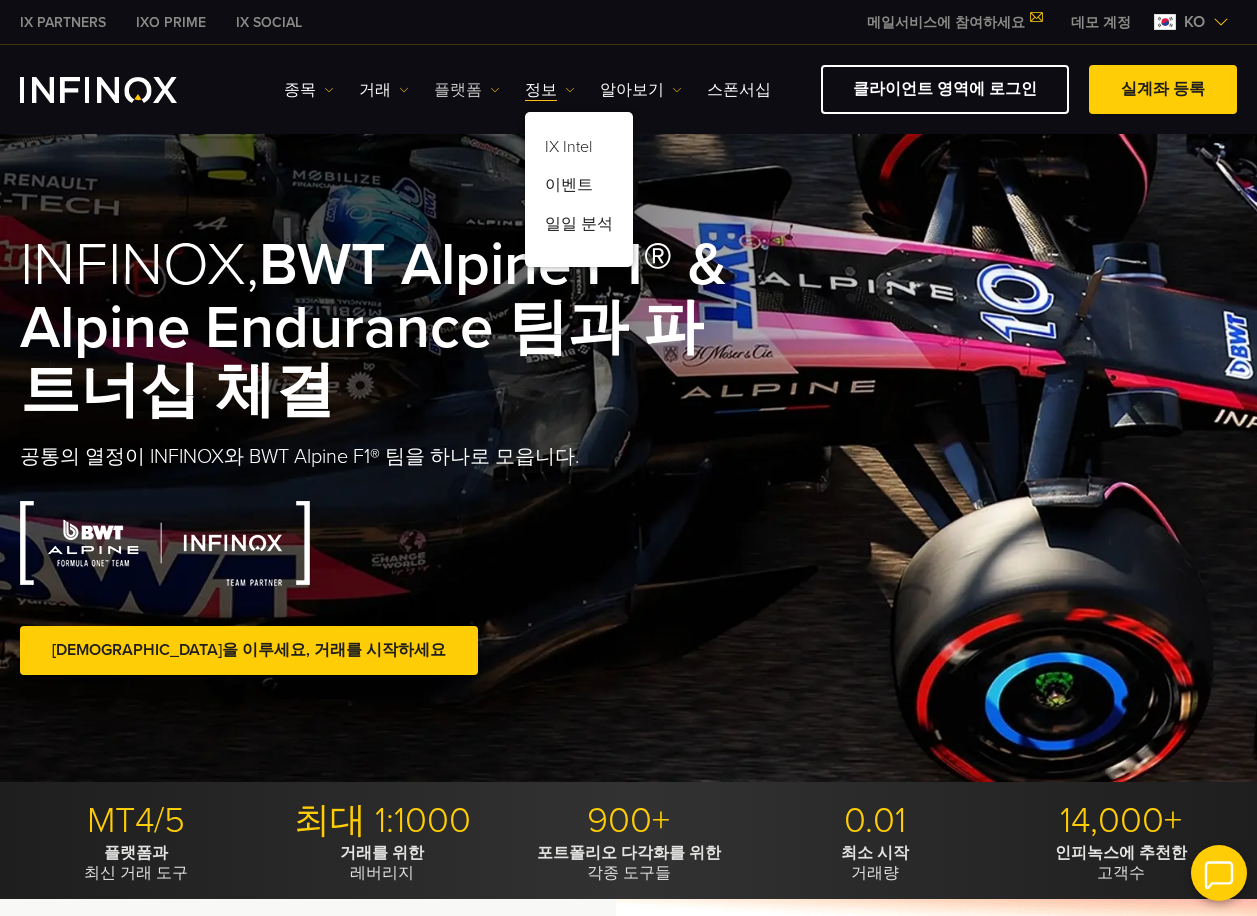 click at bounding box center [495, 90] 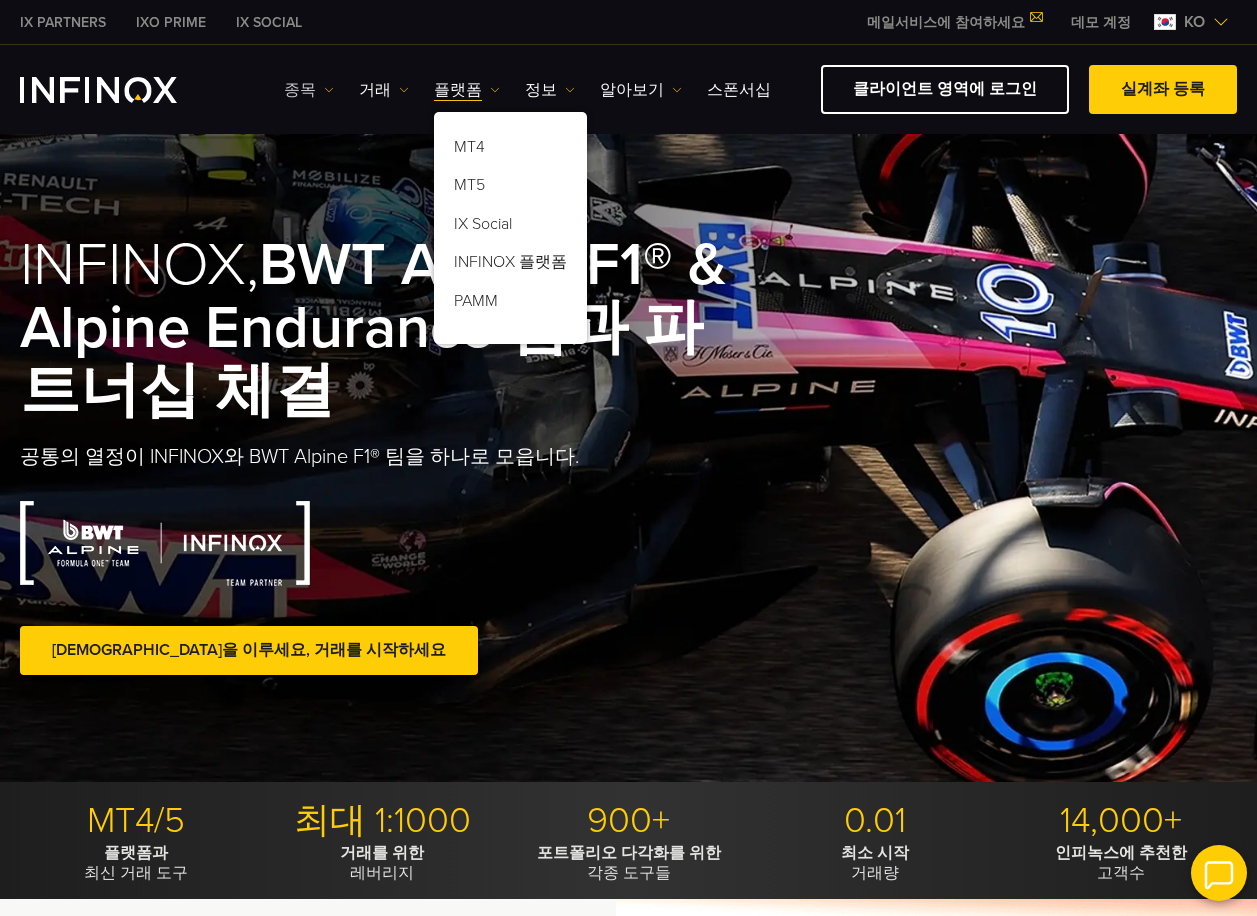 click on "종목" at bounding box center [309, 90] 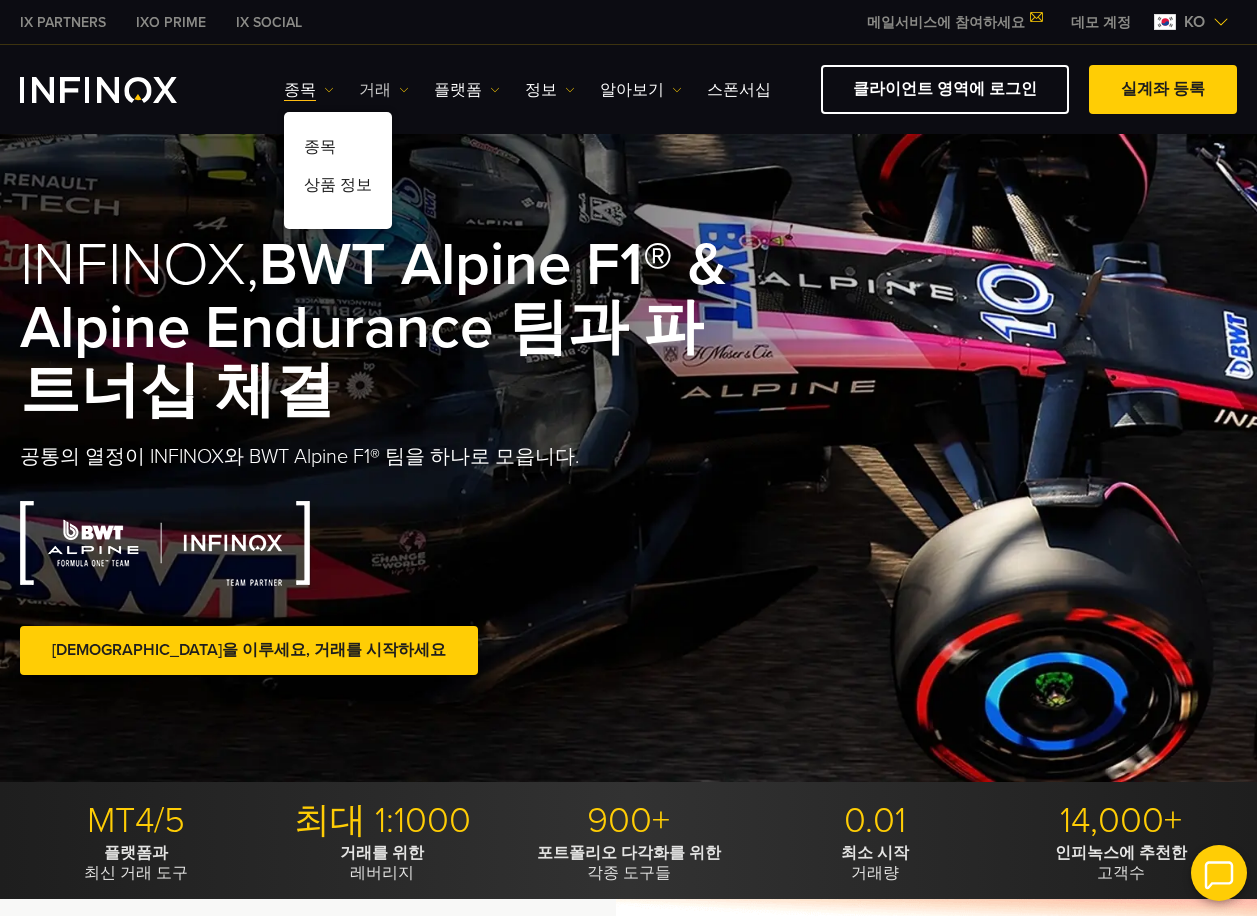 click on "거래" at bounding box center (384, 90) 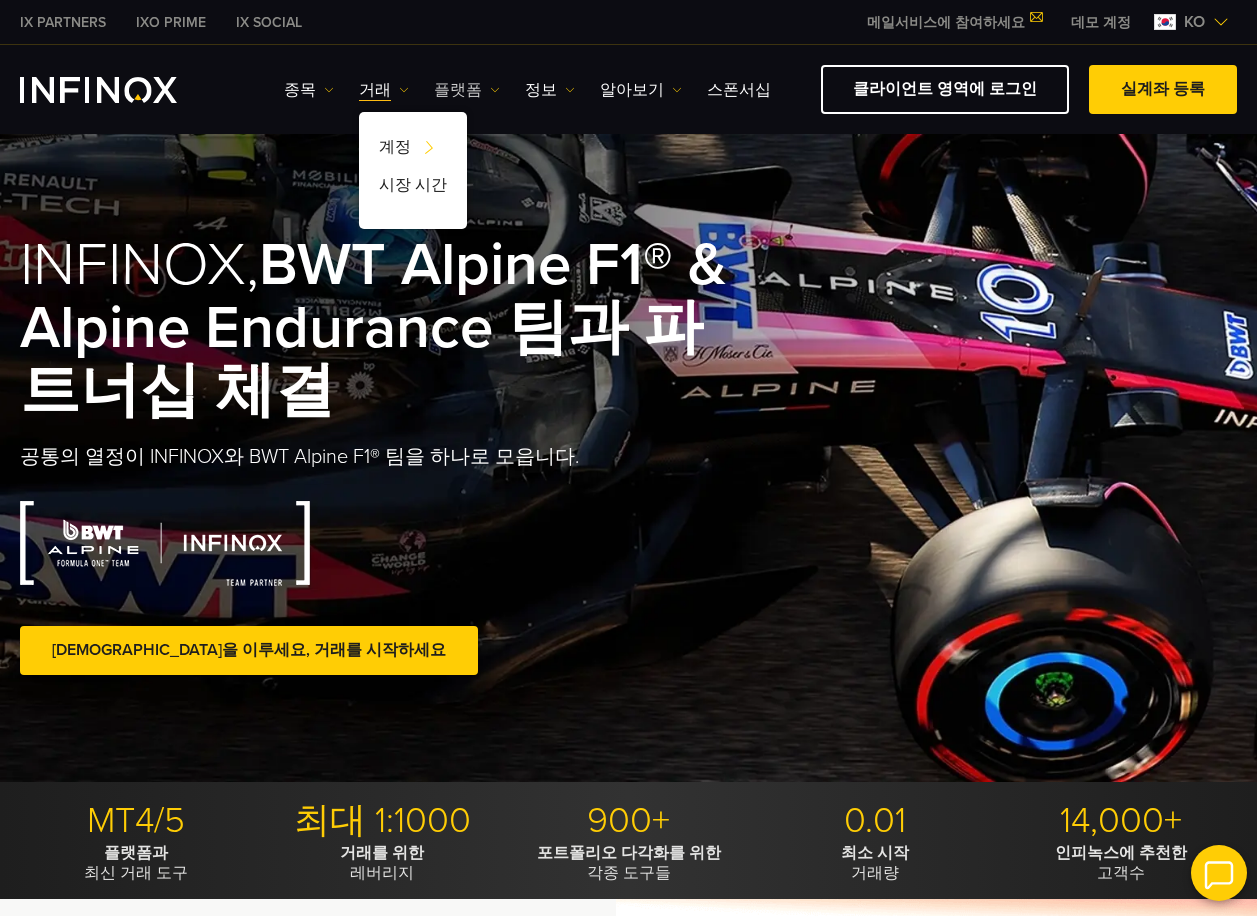 click on "플랫폼" at bounding box center [467, 90] 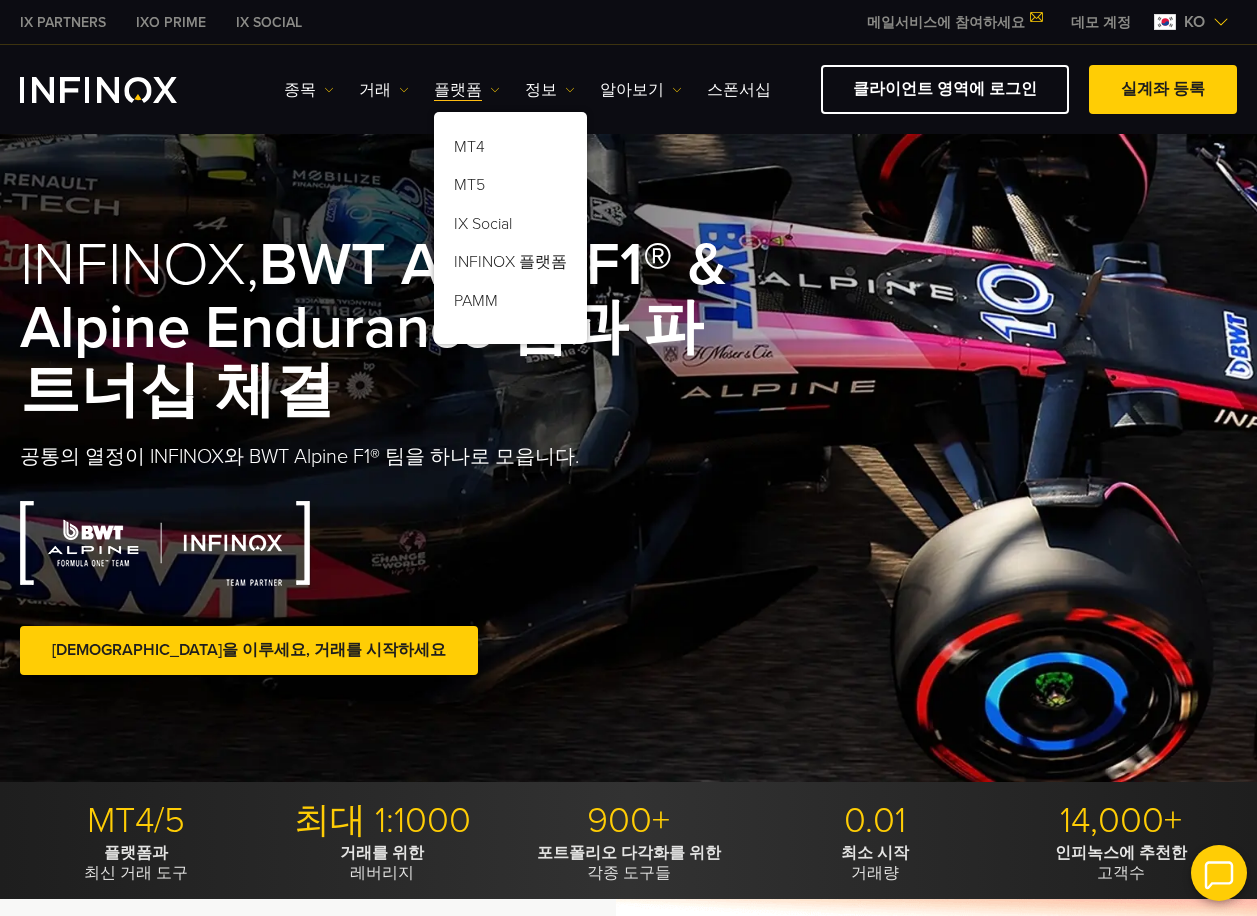click at bounding box center [570, 90] 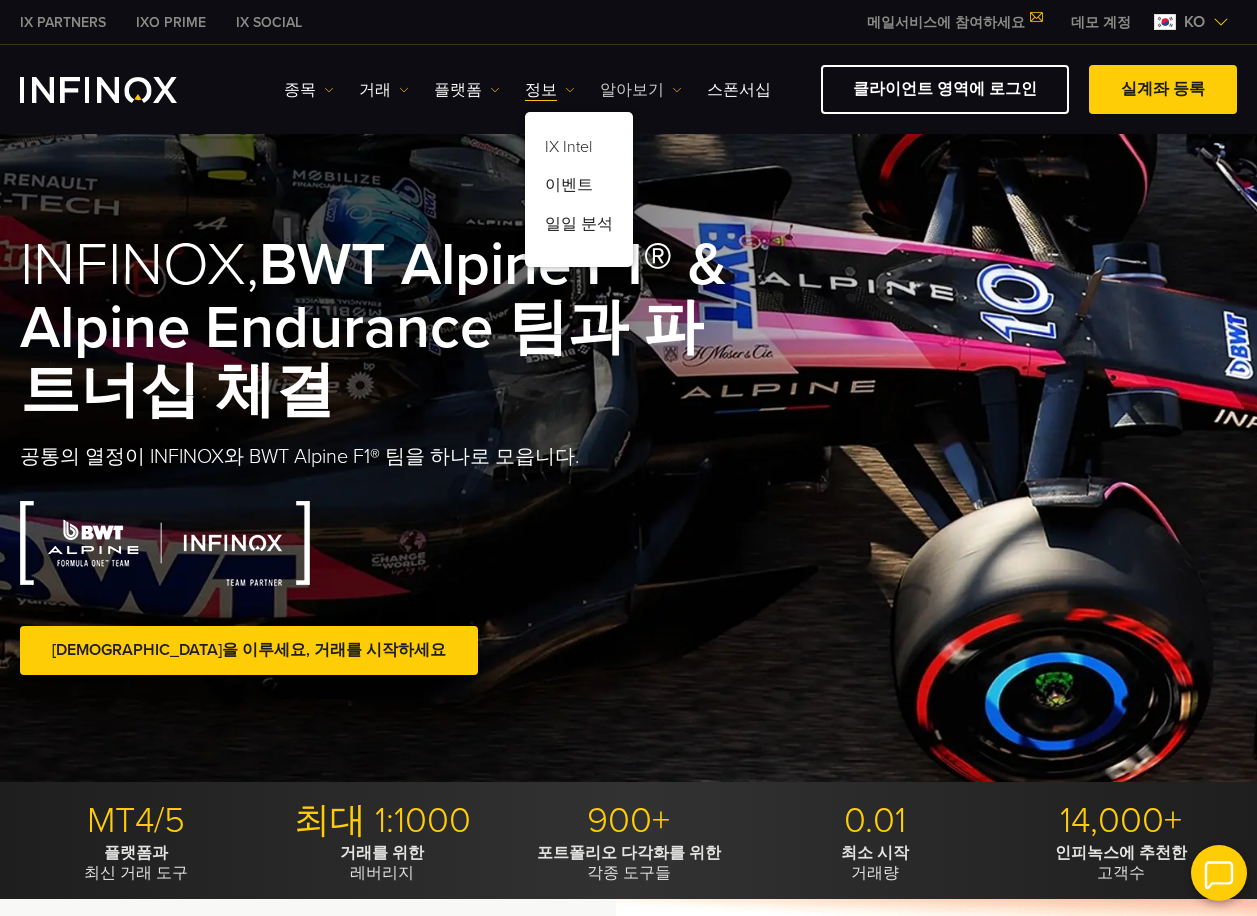 click on "알아보기" at bounding box center (641, 90) 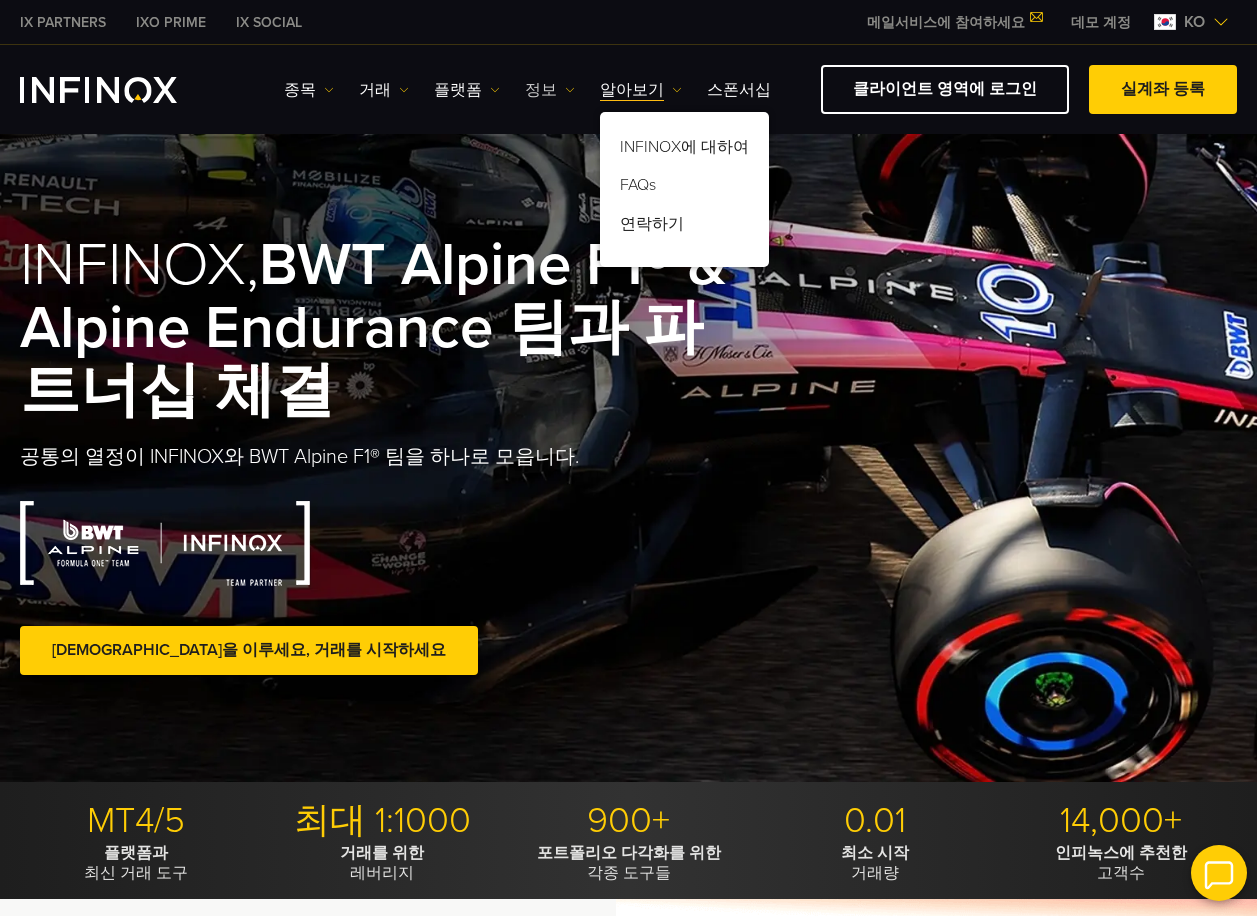 click on "정보" at bounding box center (550, 90) 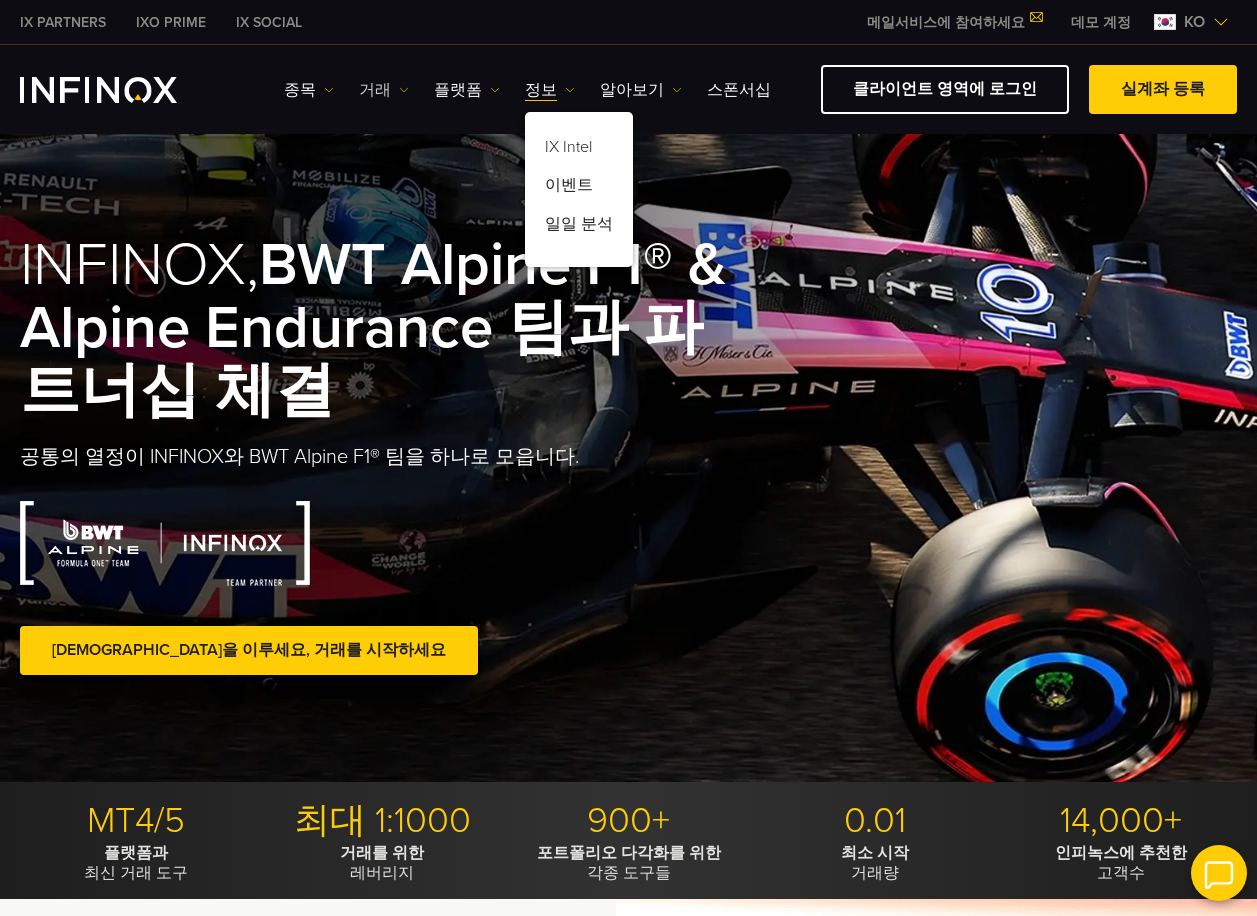 drag, startPoint x: 472, startPoint y: 92, endPoint x: 383, endPoint y: 93, distance: 89.005615 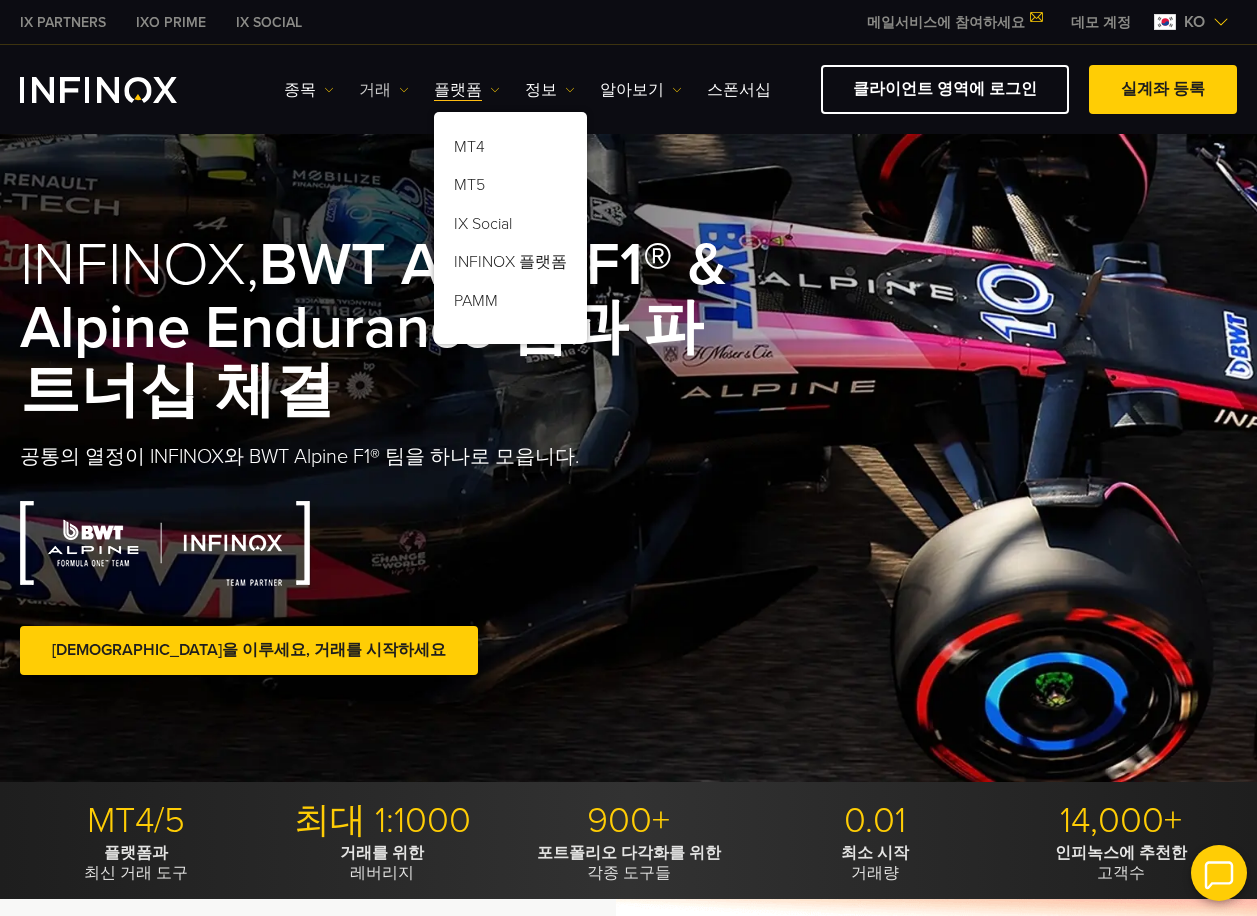 click on "거래" at bounding box center (384, 90) 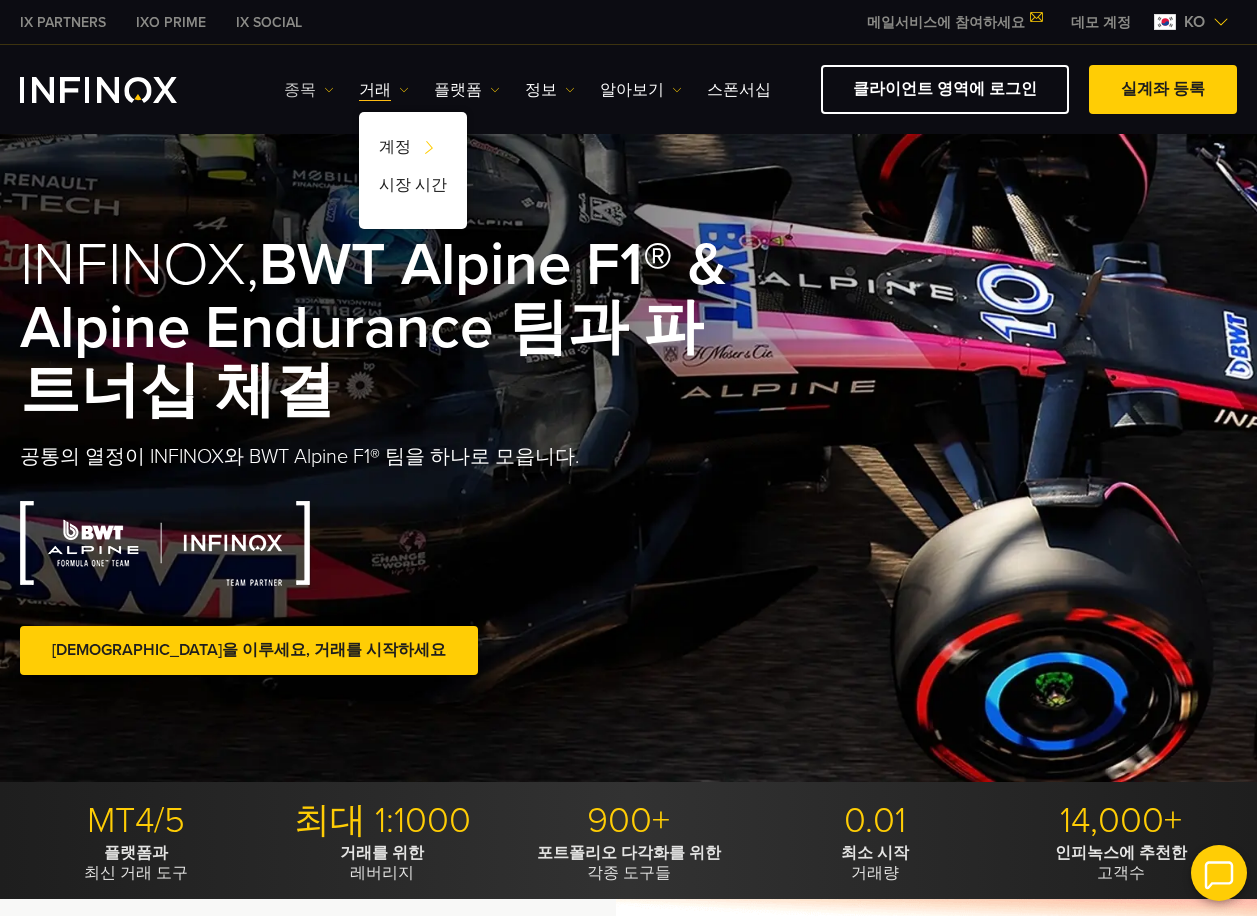 click on "종목" at bounding box center (309, 90) 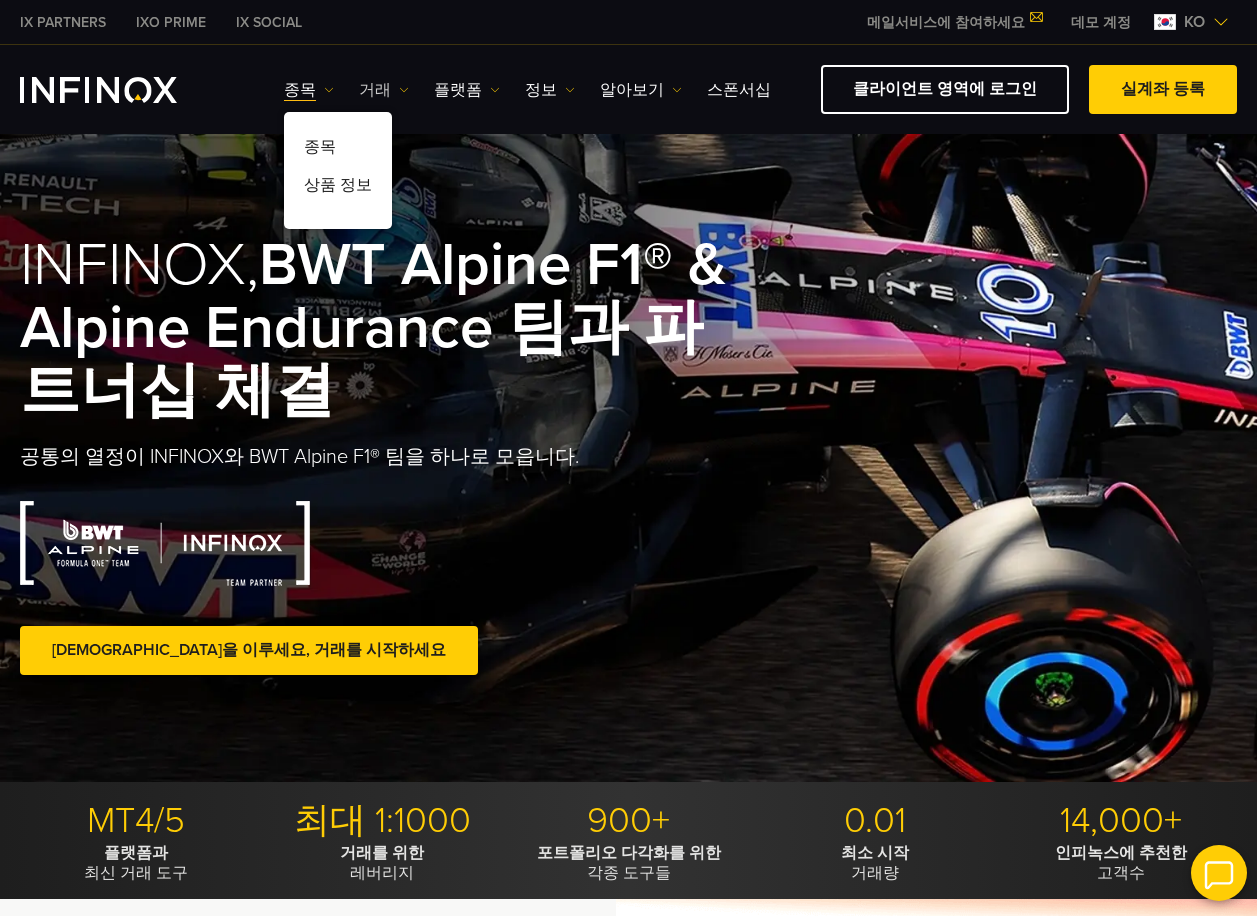 scroll, scrollTop: 0, scrollLeft: 0, axis: both 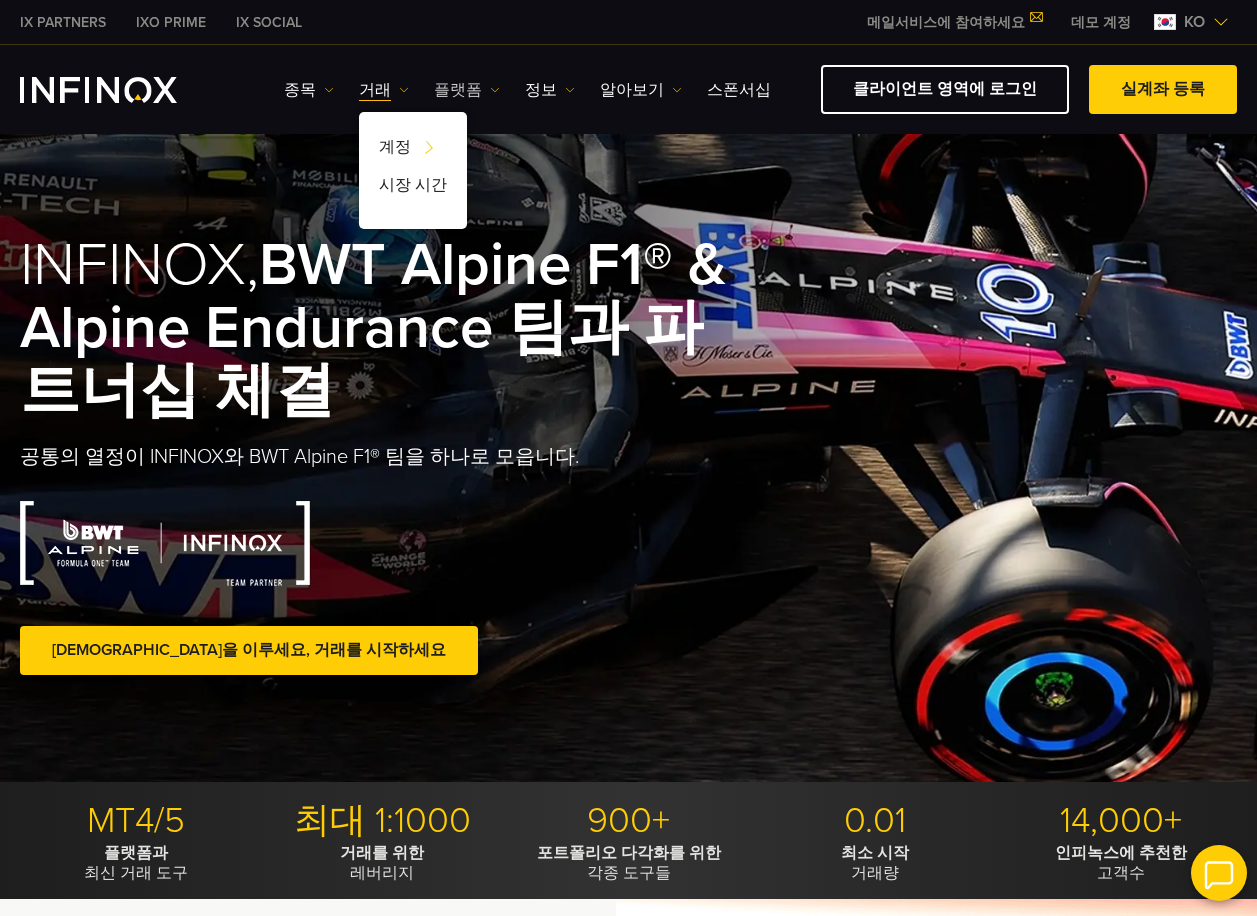 click on "플랫폼" at bounding box center (467, 90) 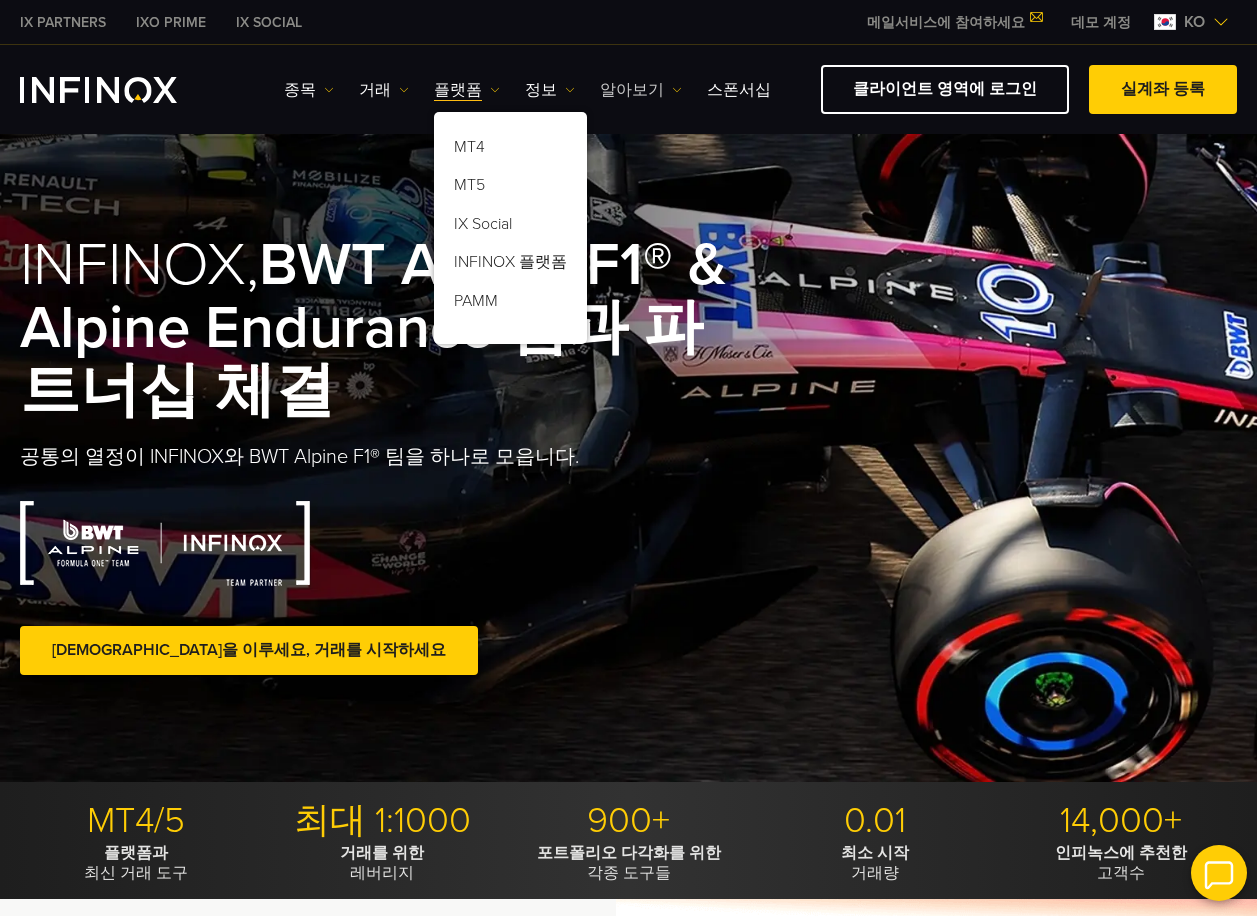 click on "알아보기" at bounding box center [641, 90] 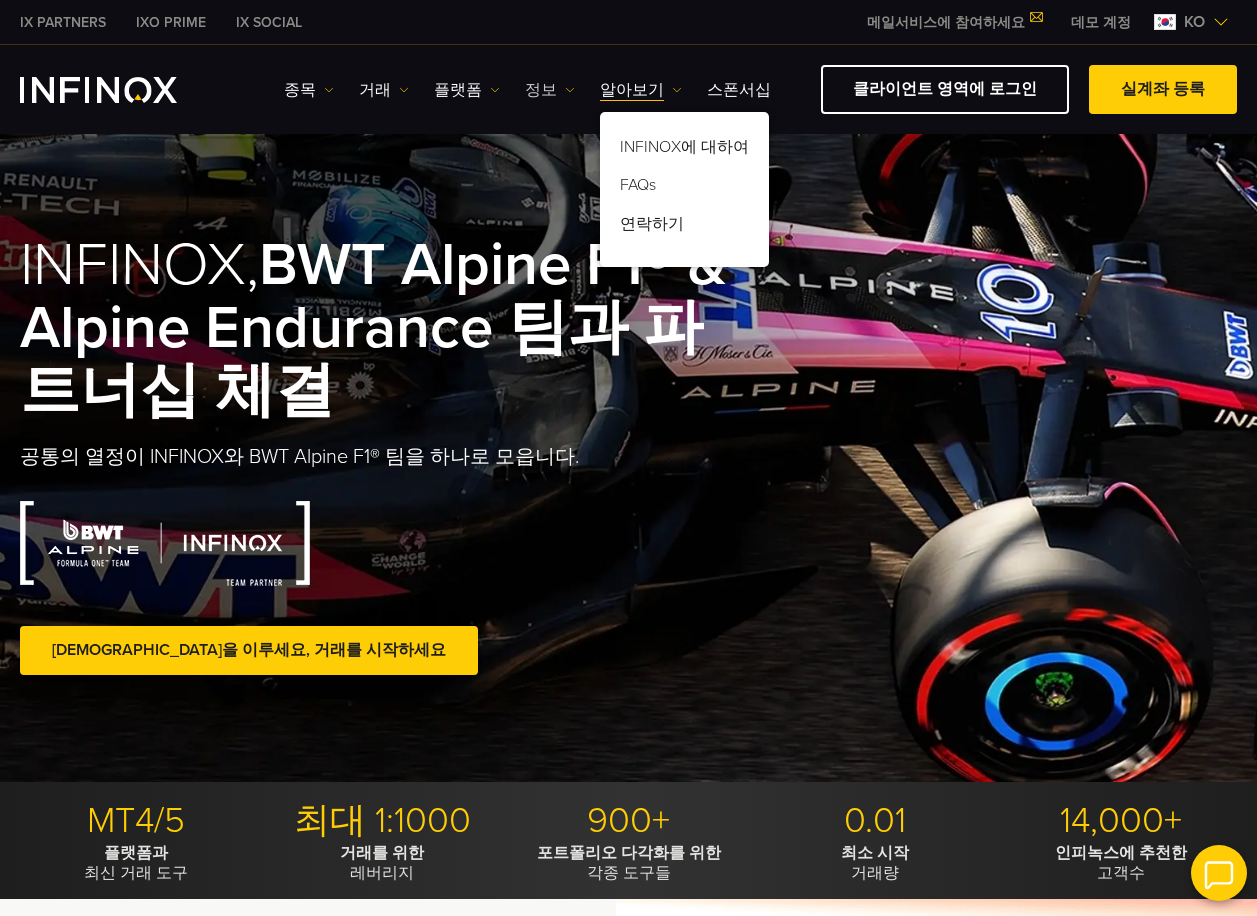 click on "정보" at bounding box center [550, 90] 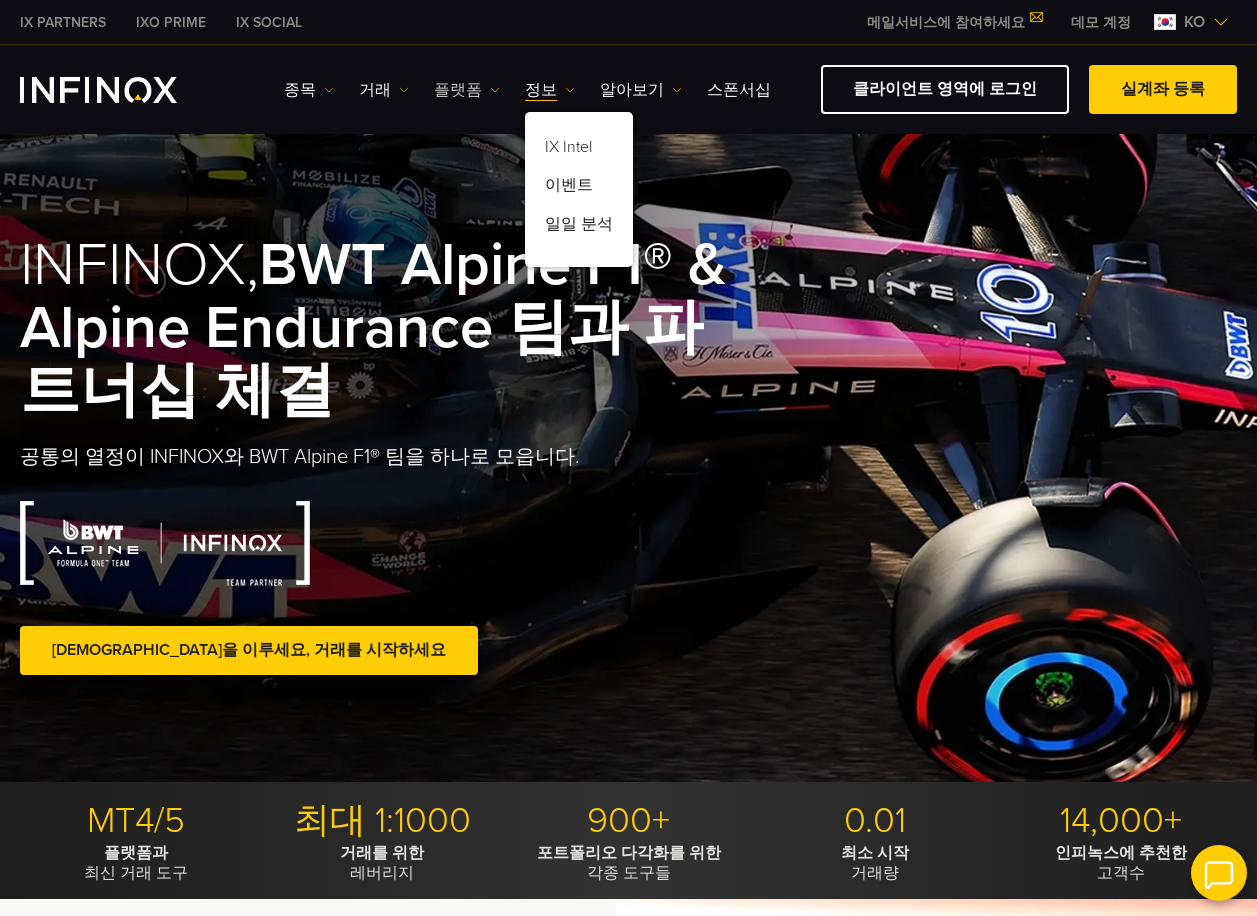 click at bounding box center (495, 90) 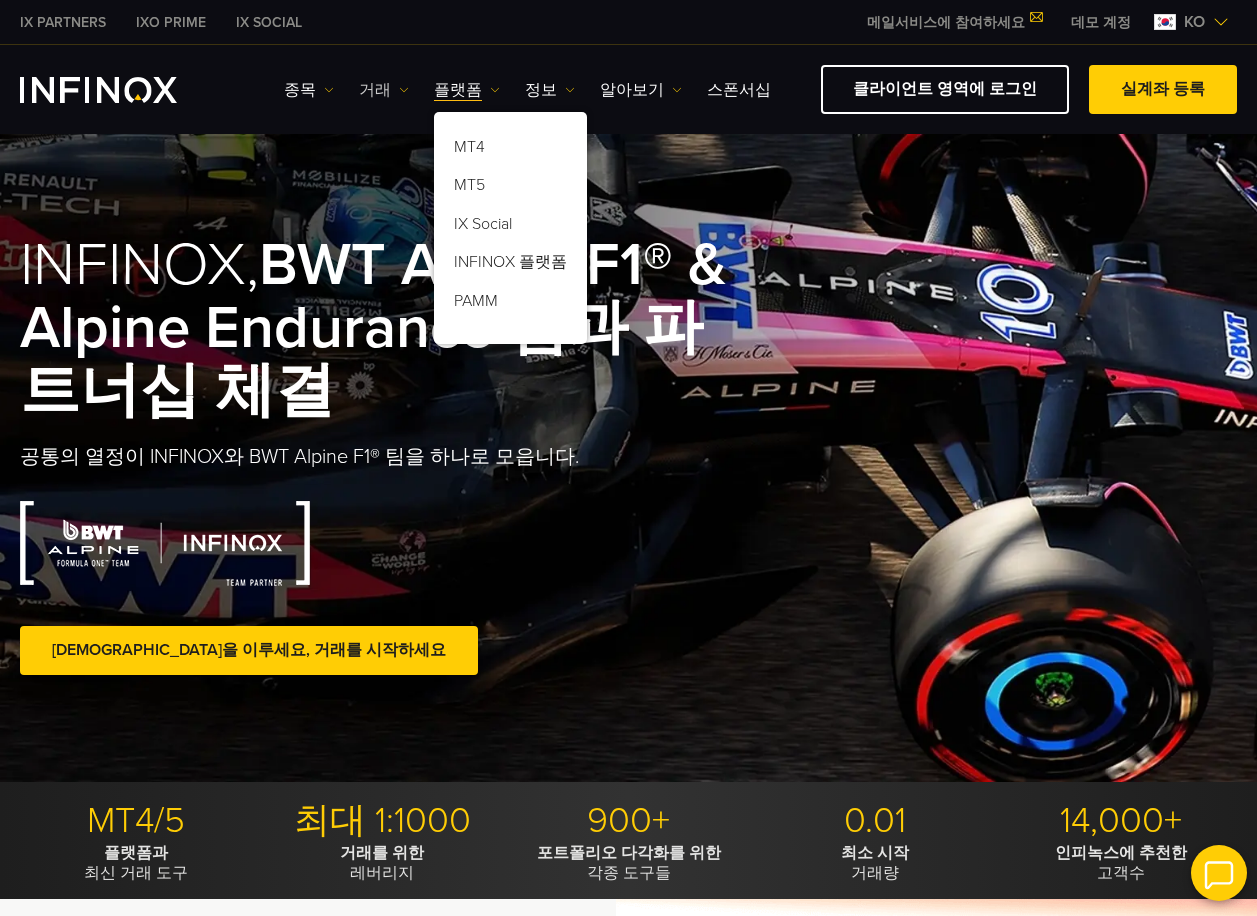 click on "거래" at bounding box center (384, 90) 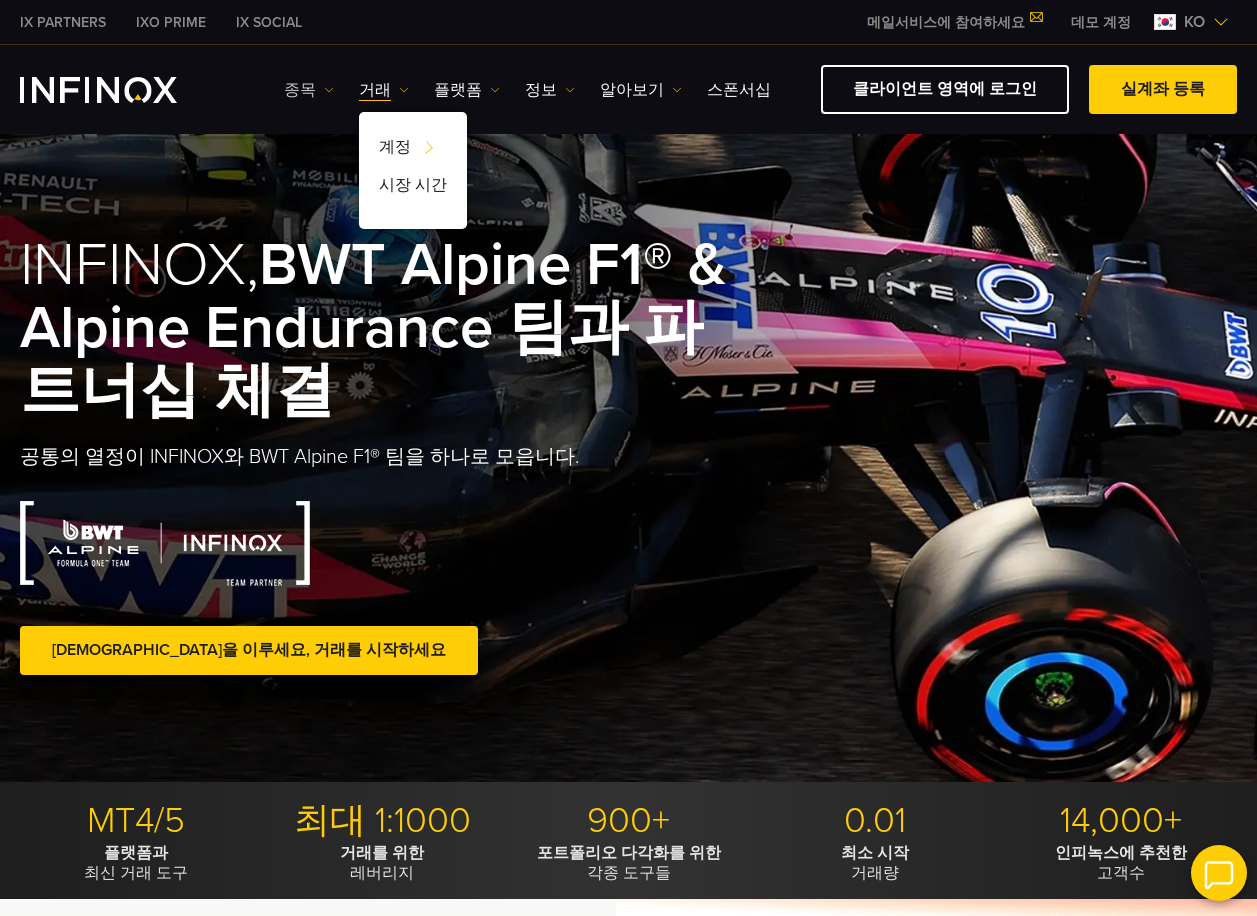 click on "종목" at bounding box center (309, 90) 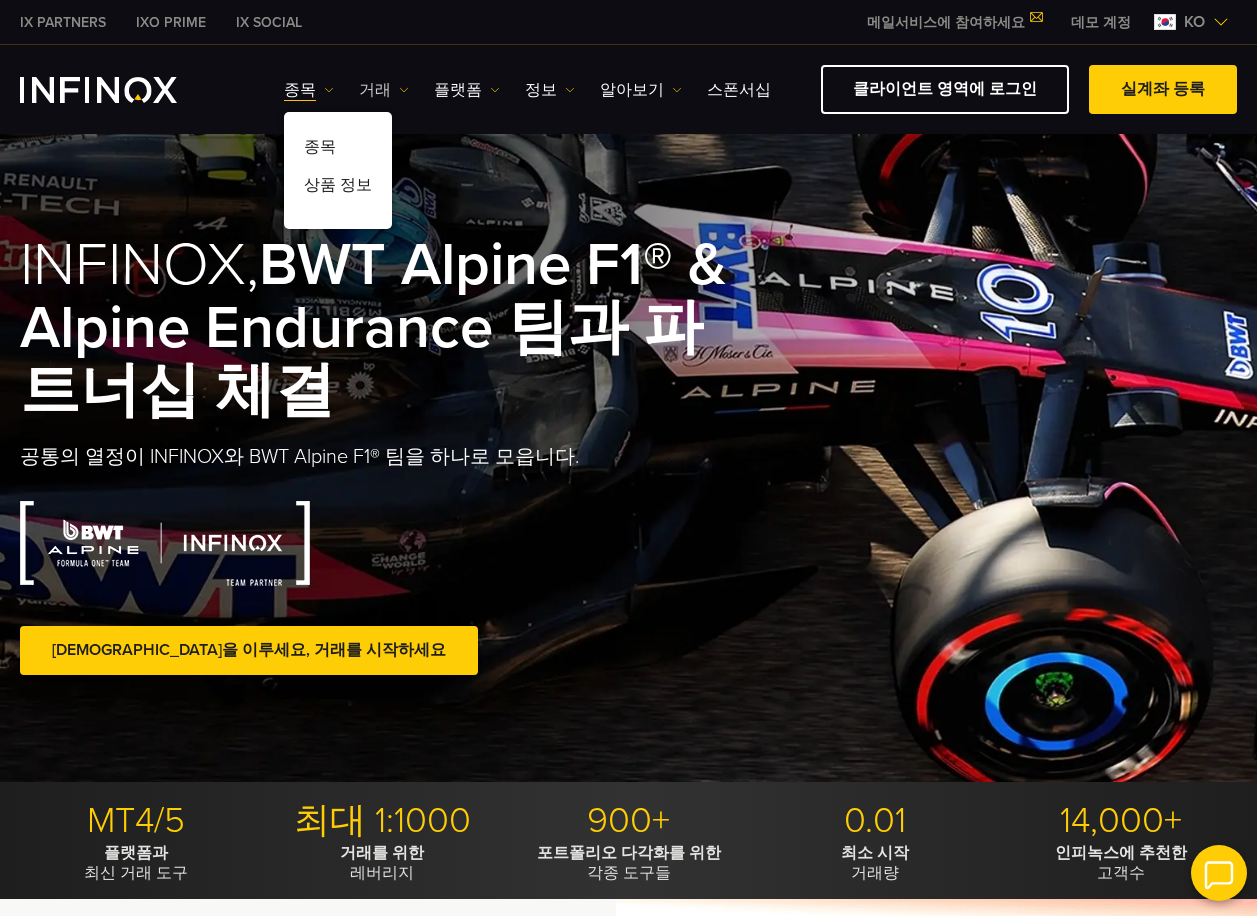 click on "거래" at bounding box center (384, 90) 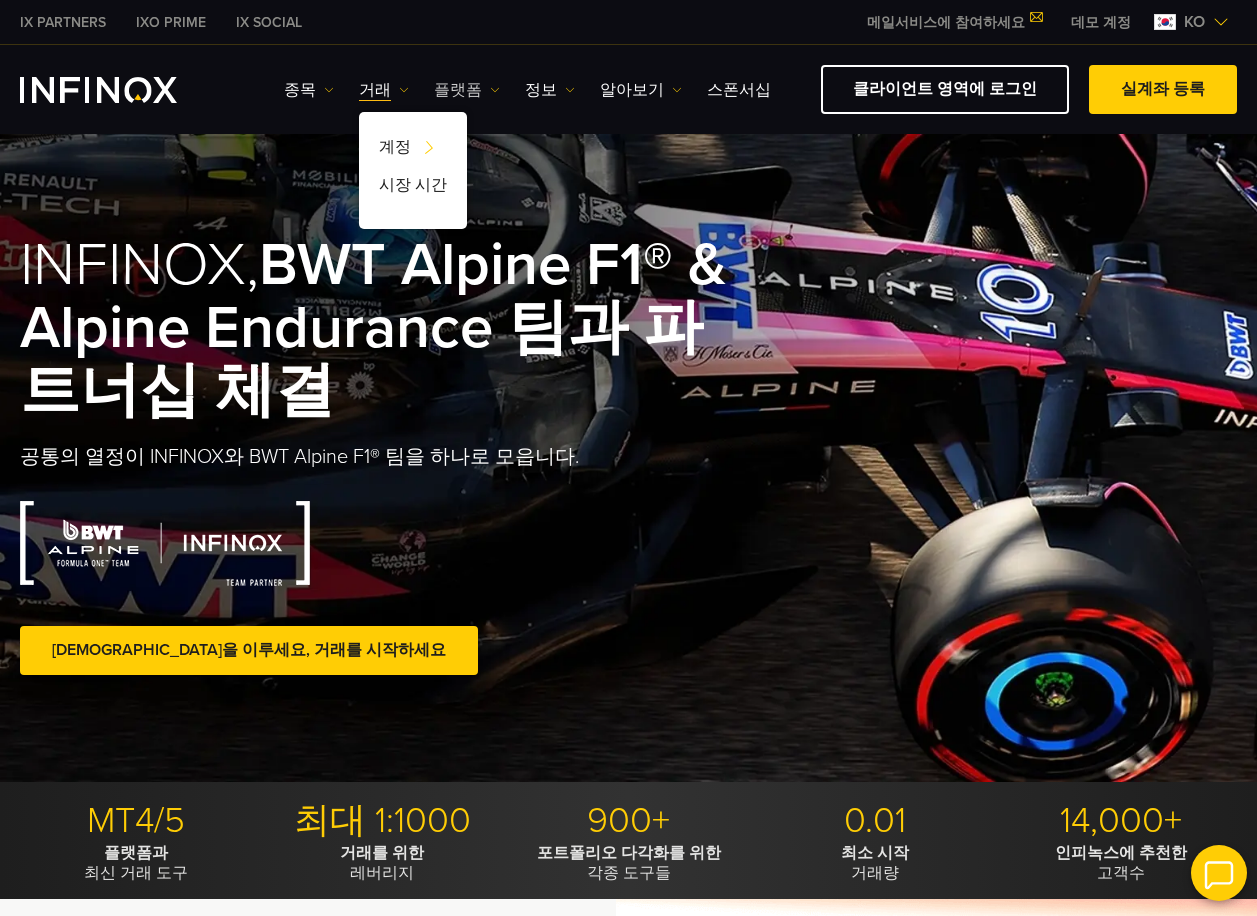 click on "플랫폼" at bounding box center (467, 90) 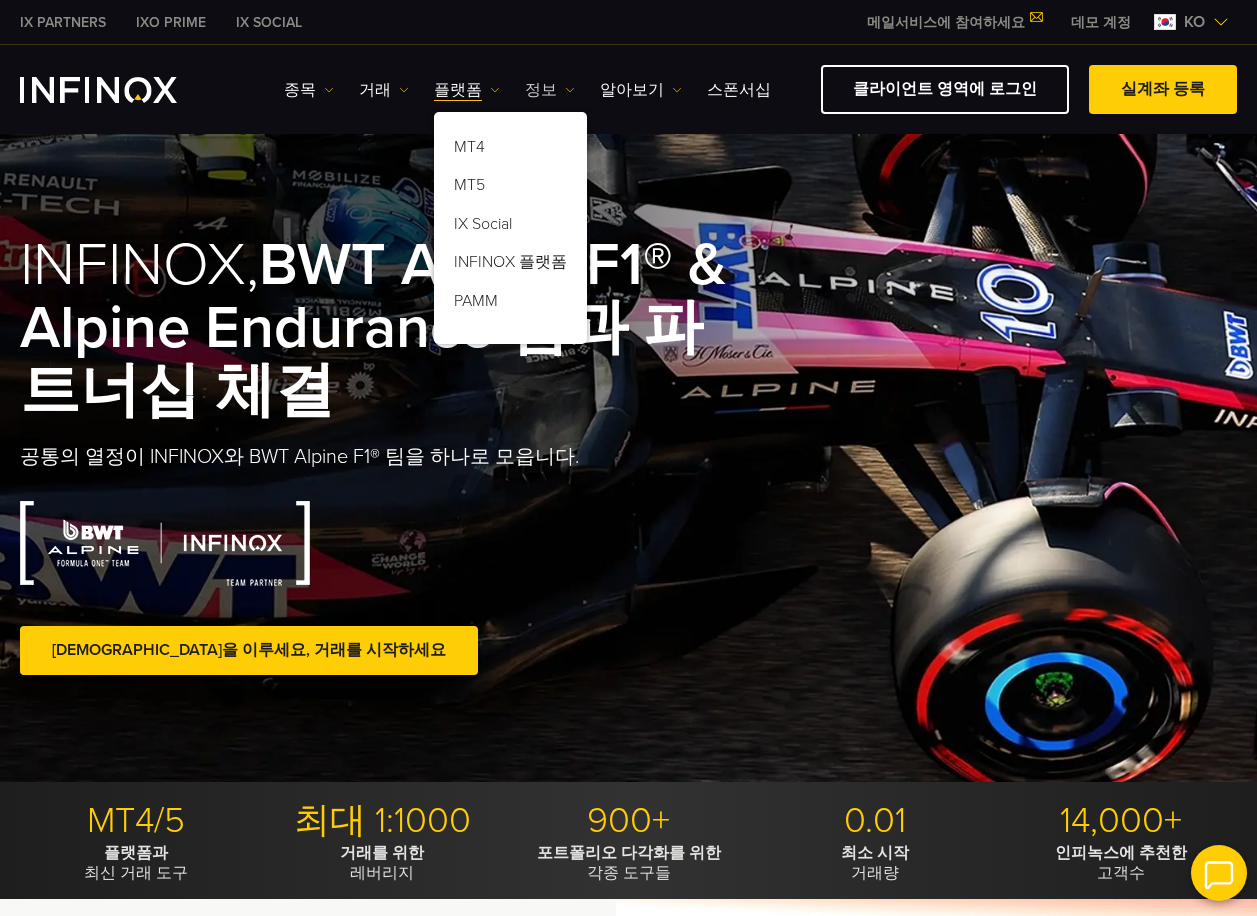 click on "정보" at bounding box center (550, 90) 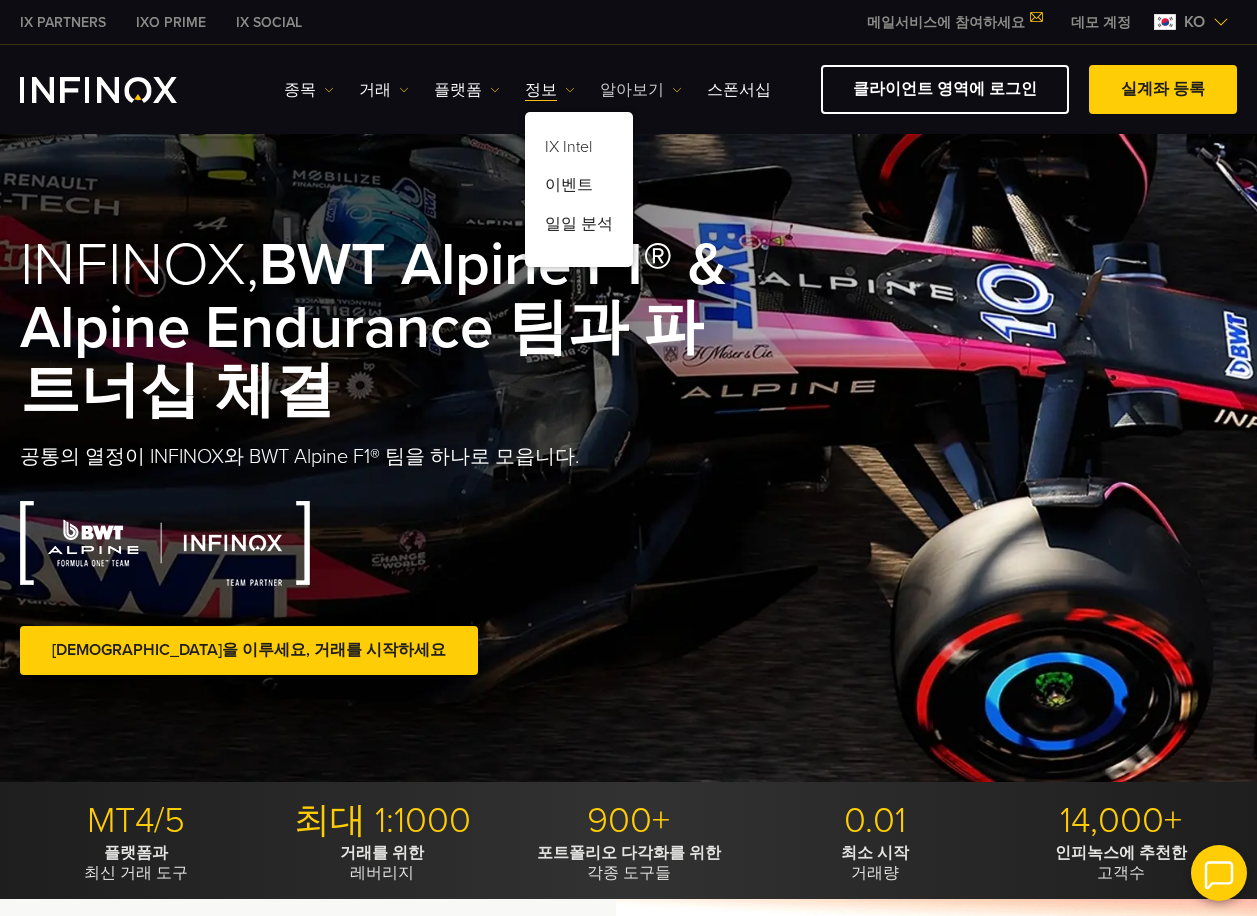 click on "알아보기" at bounding box center [641, 90] 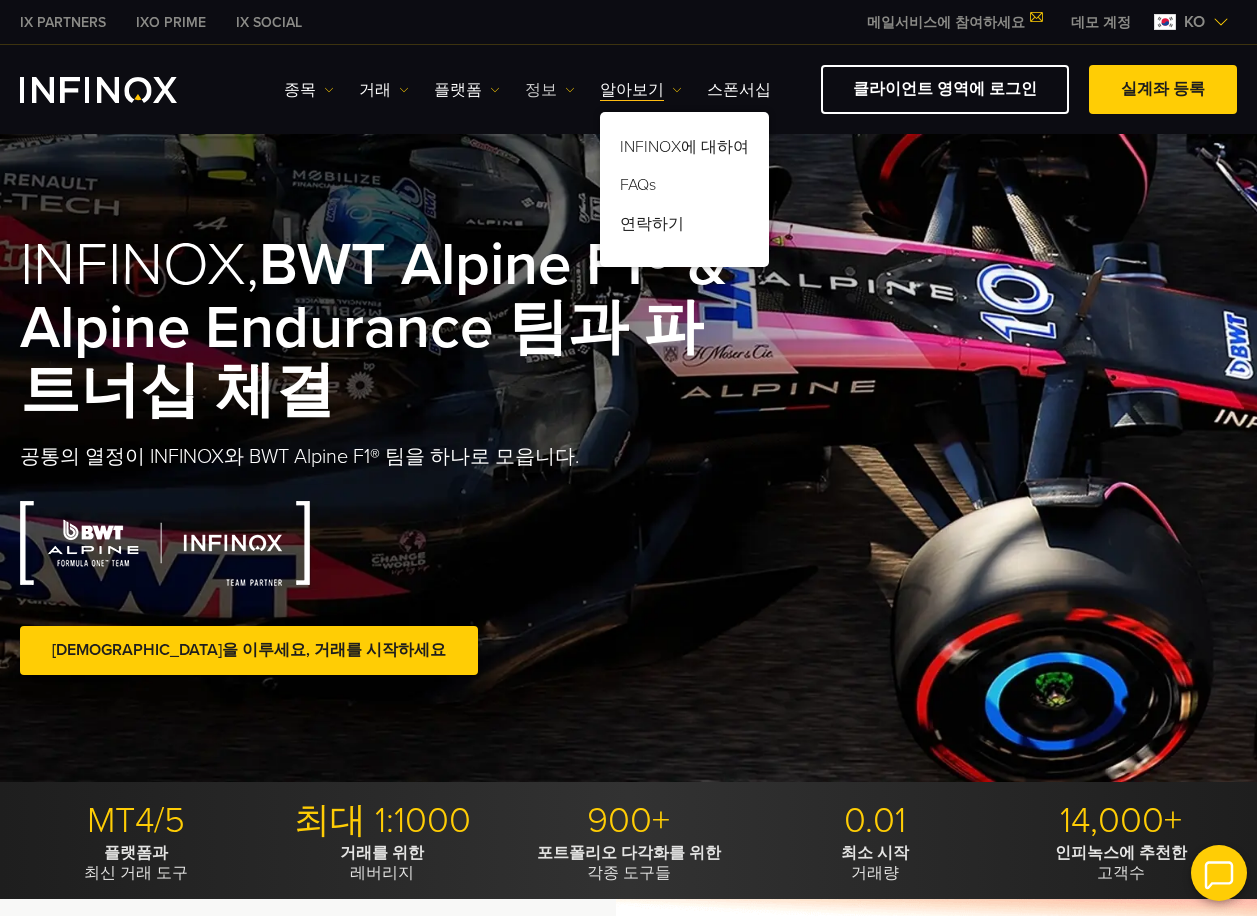 click at bounding box center [570, 90] 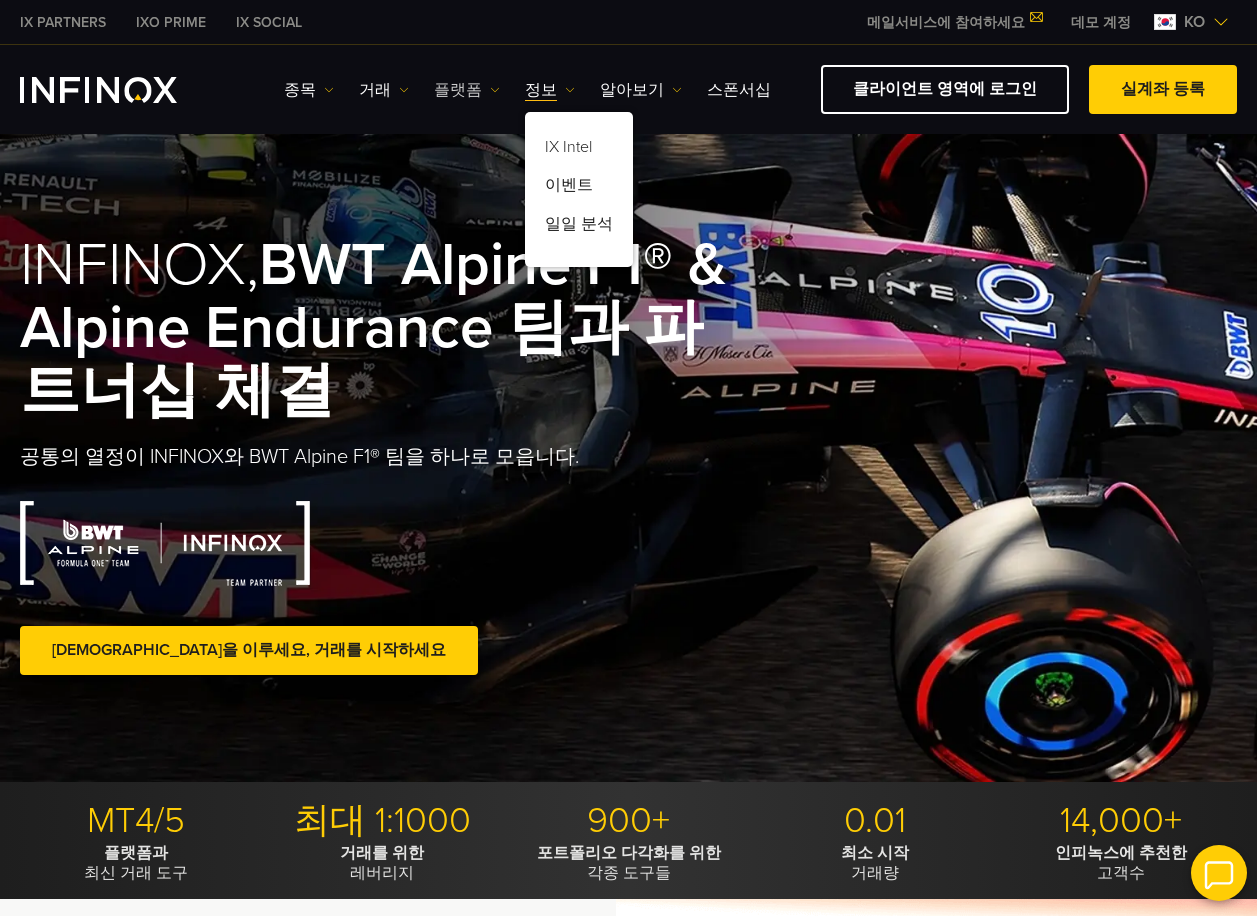 click on "플랫폼" at bounding box center [467, 90] 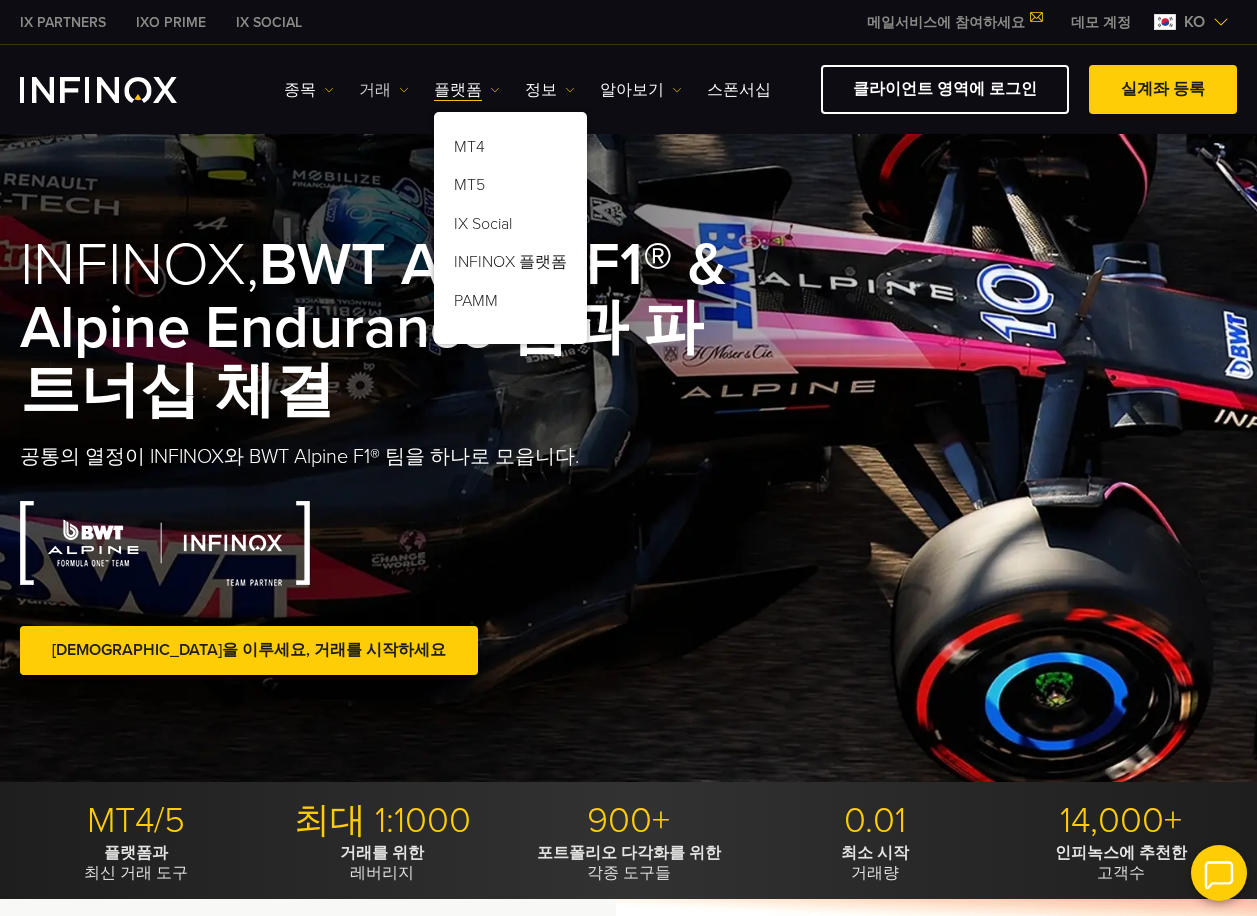 click on "거래" at bounding box center (384, 90) 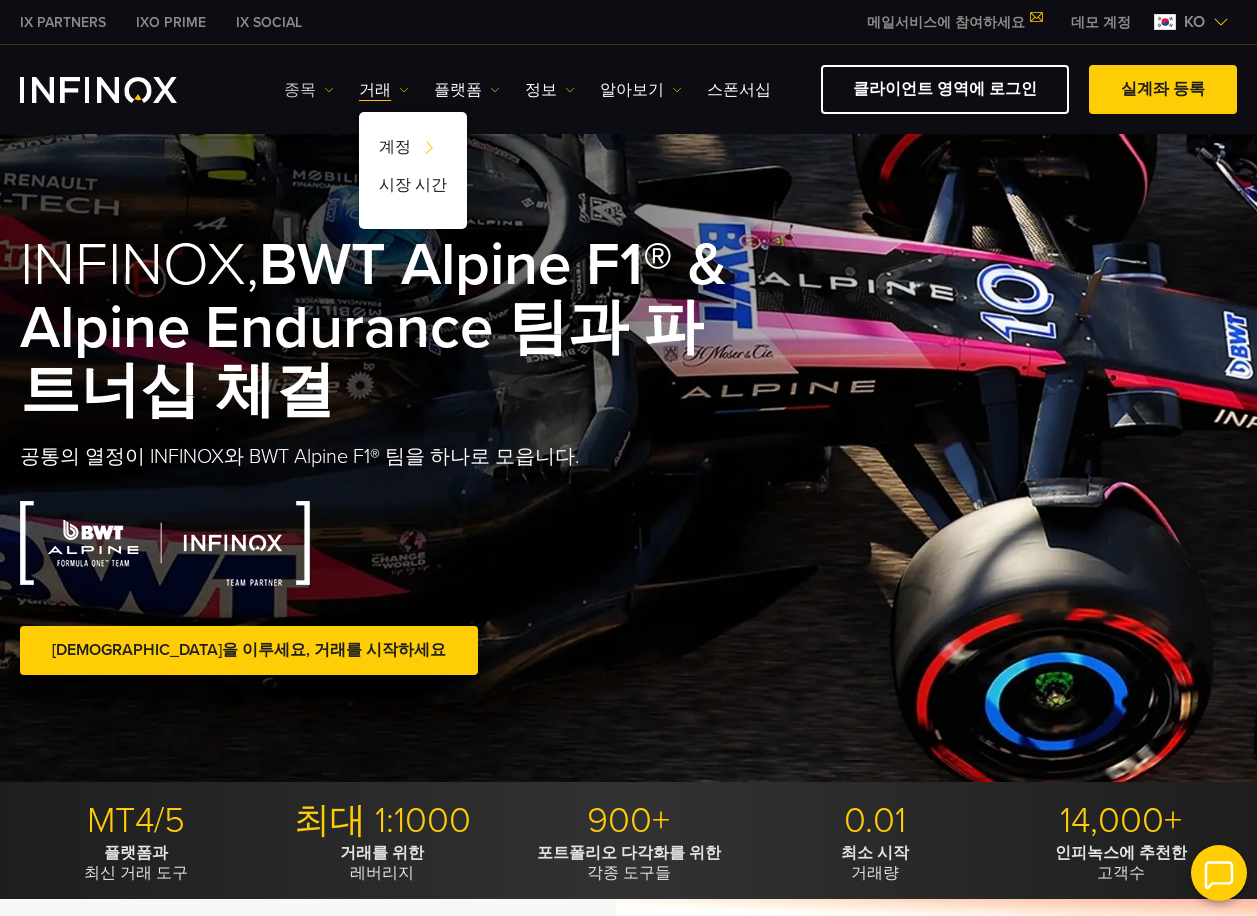 click on "종목" at bounding box center [309, 90] 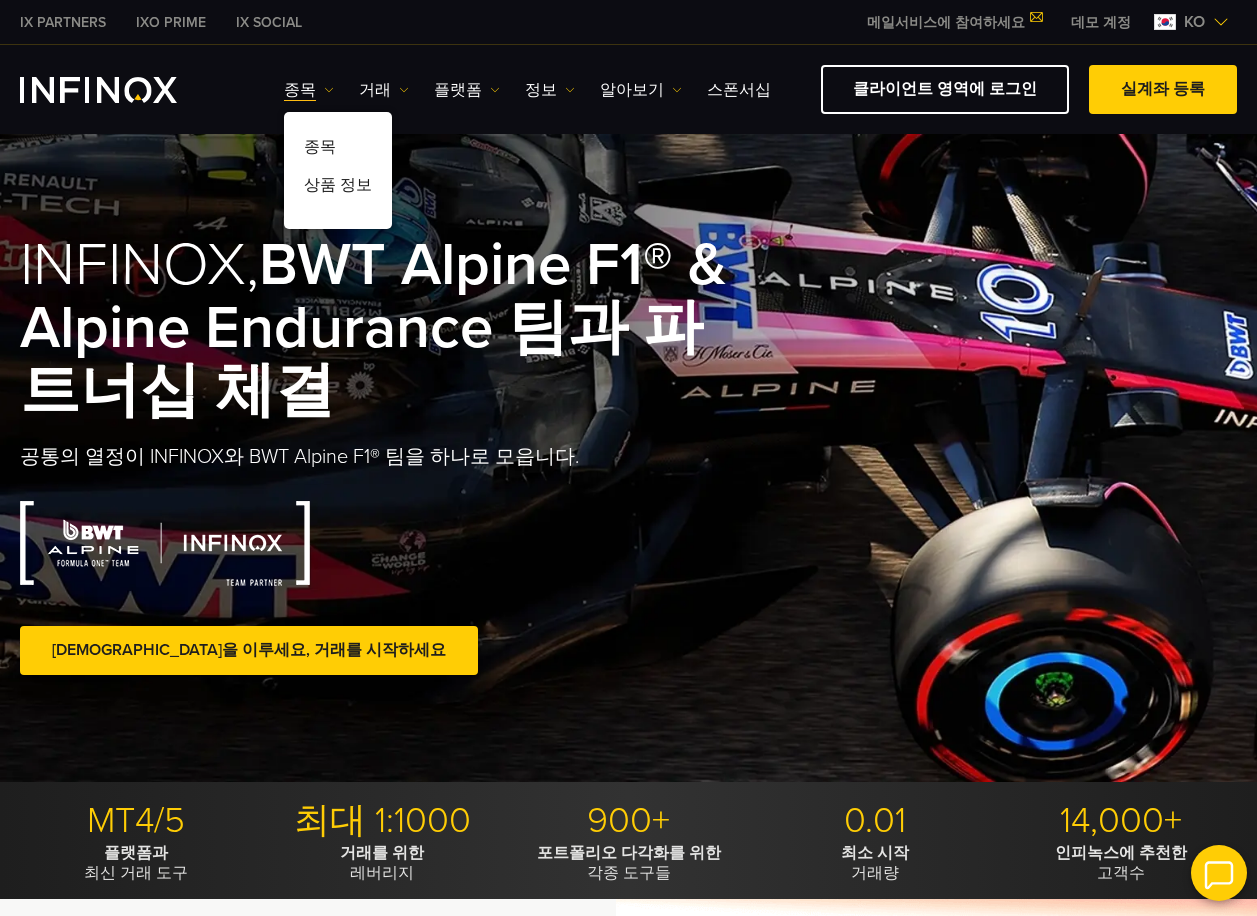 click on "종목
종목
상품 정보
거래
계정
데모" at bounding box center (527, 90) 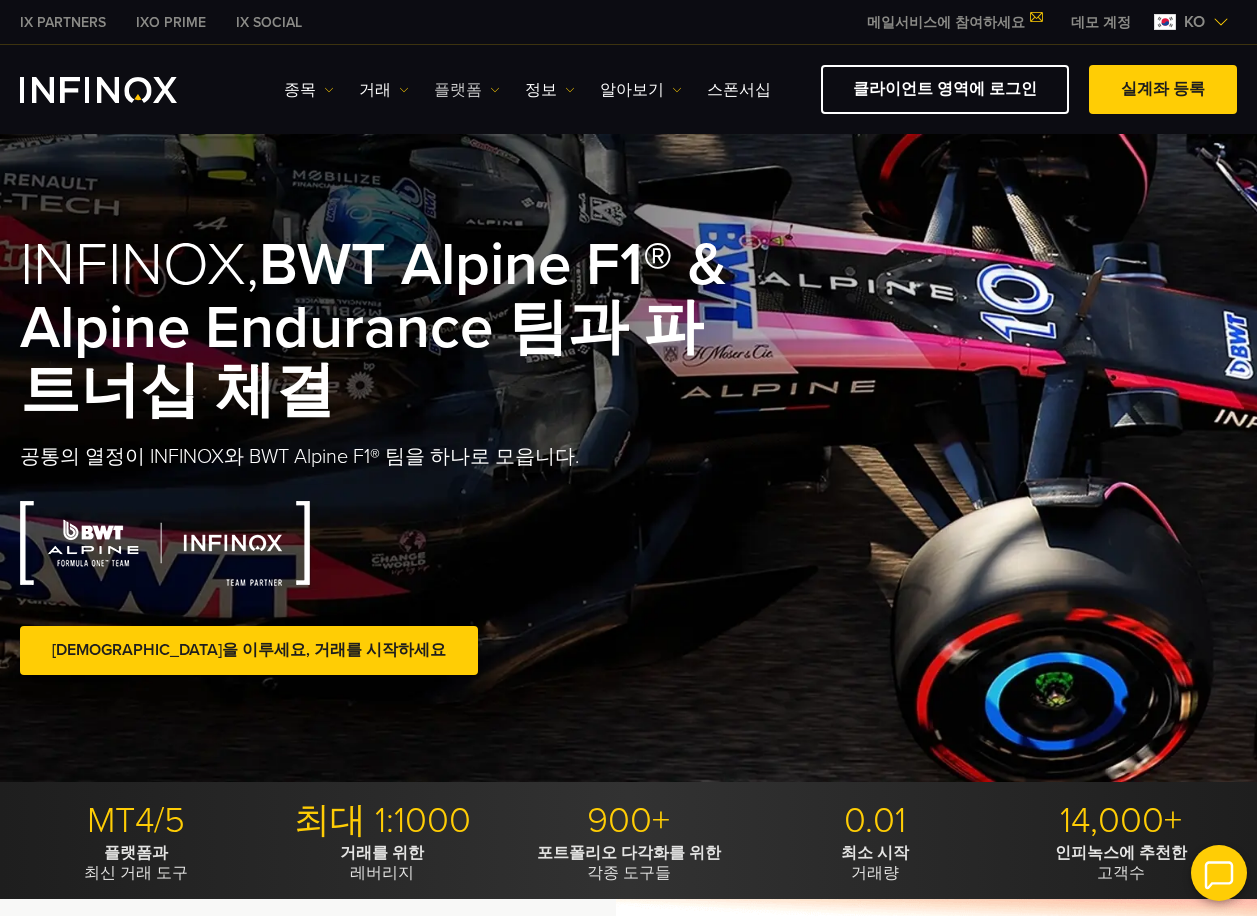 click on "플랫폼" at bounding box center [467, 90] 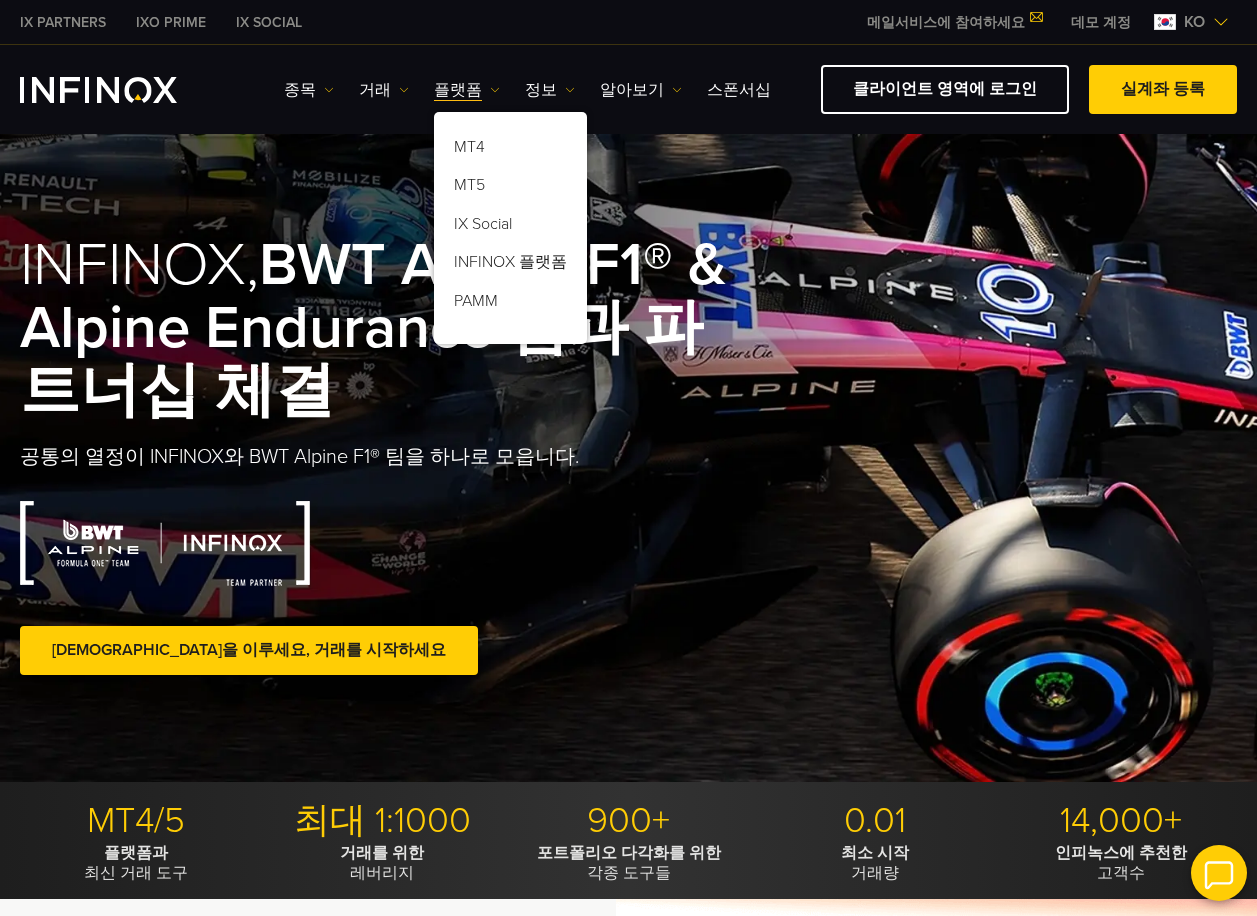 click on "IX Social
종목
종목
상품 정보
거래" at bounding box center (628, 89) 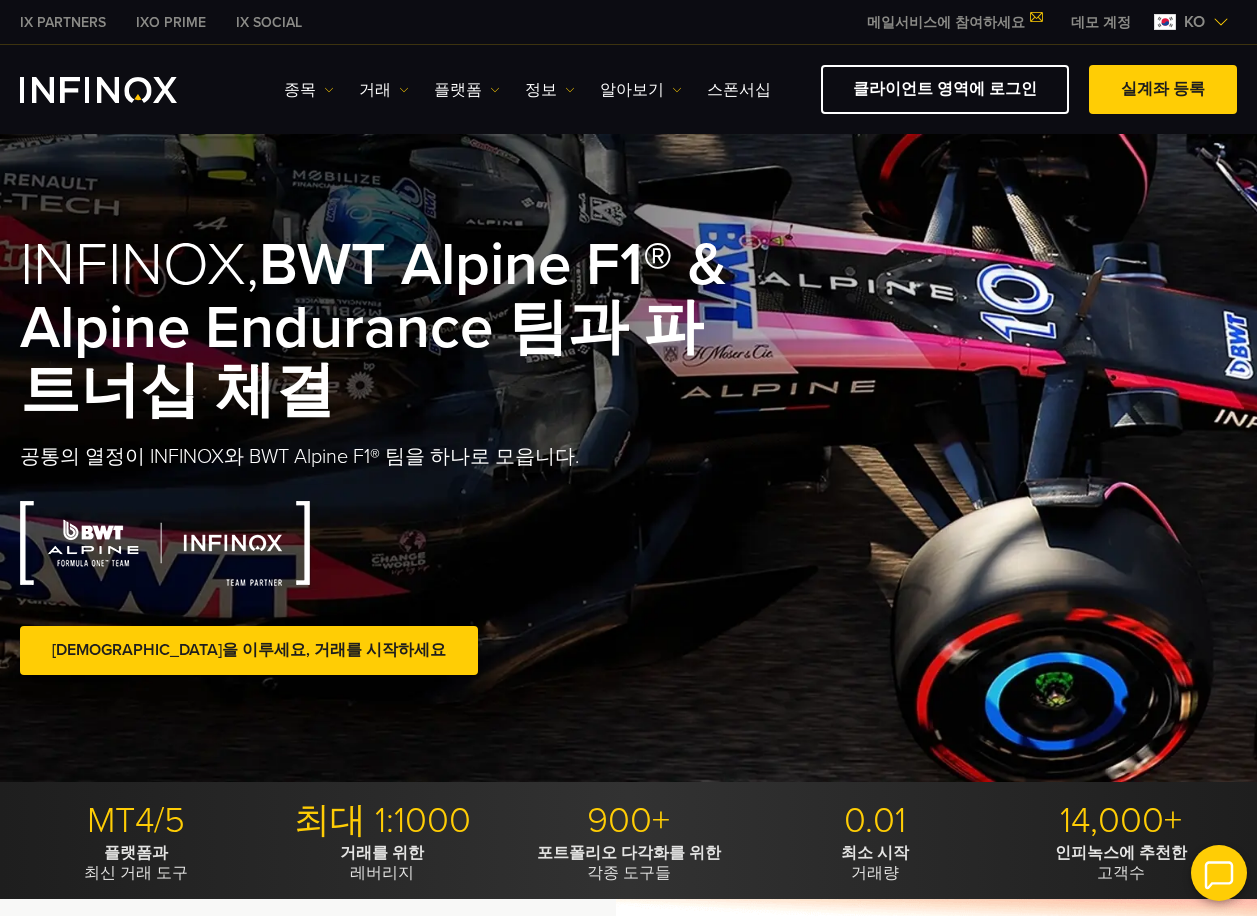 click on "IX Social
종목
종목
상품 정보
거래" at bounding box center (628, 89) 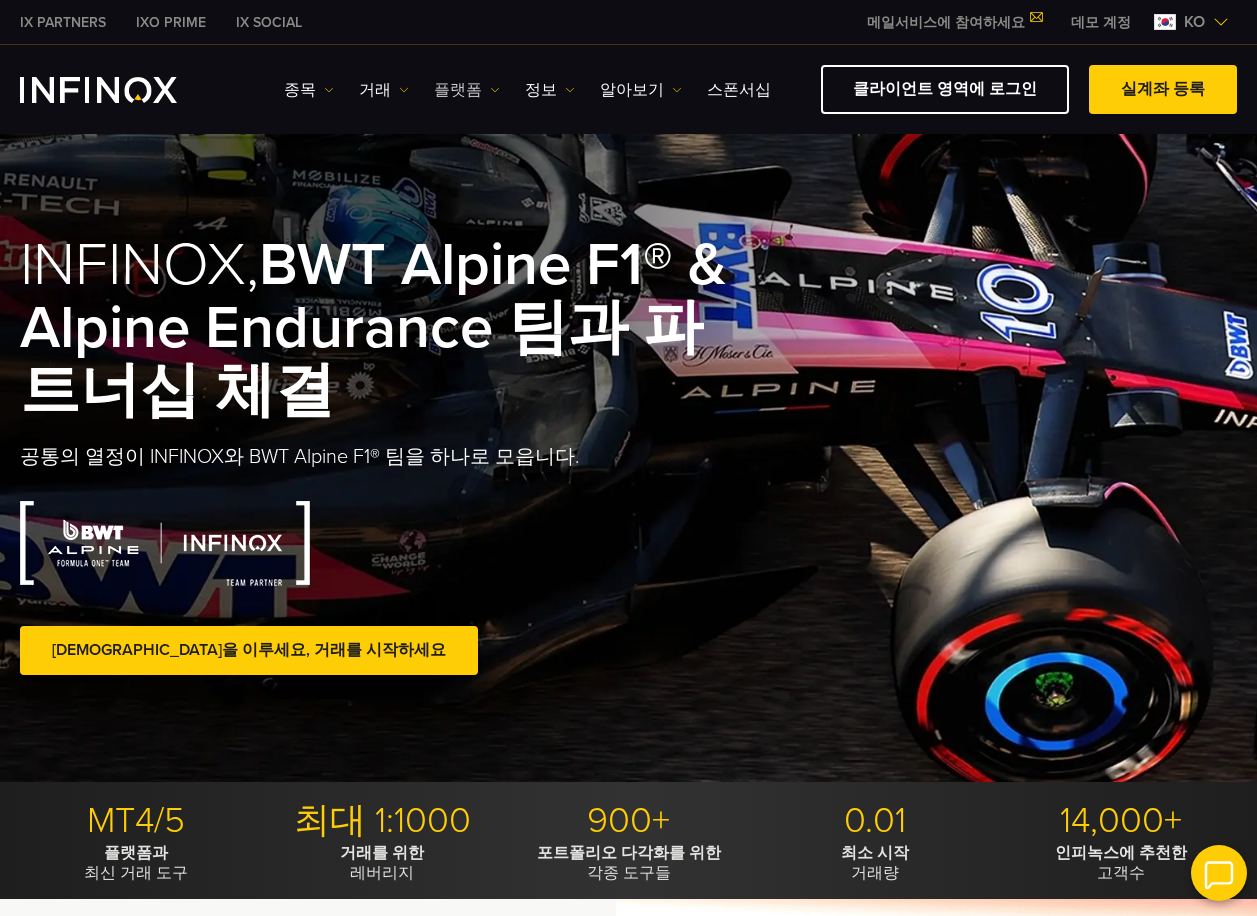 click on "플랫폼" at bounding box center [467, 90] 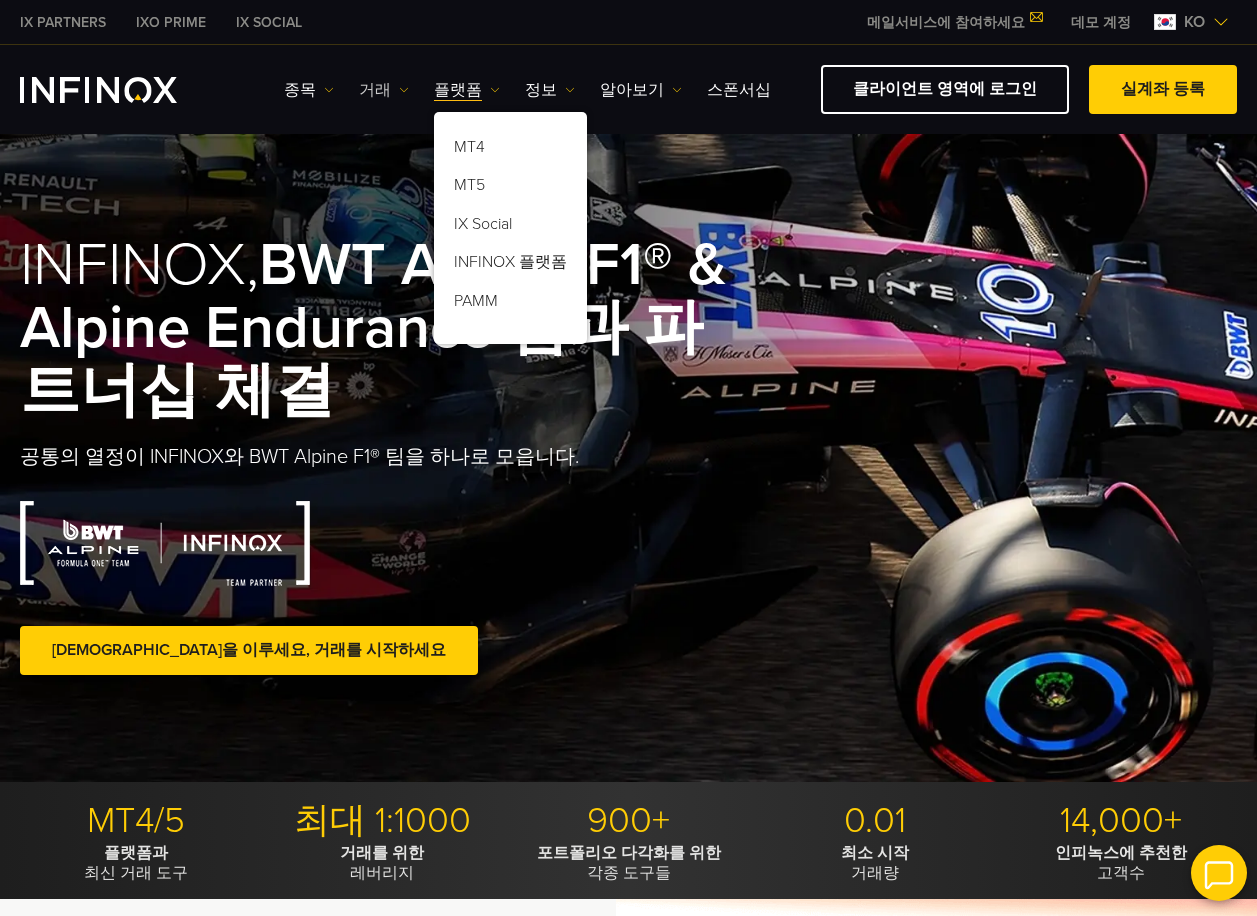 click at bounding box center [404, 90] 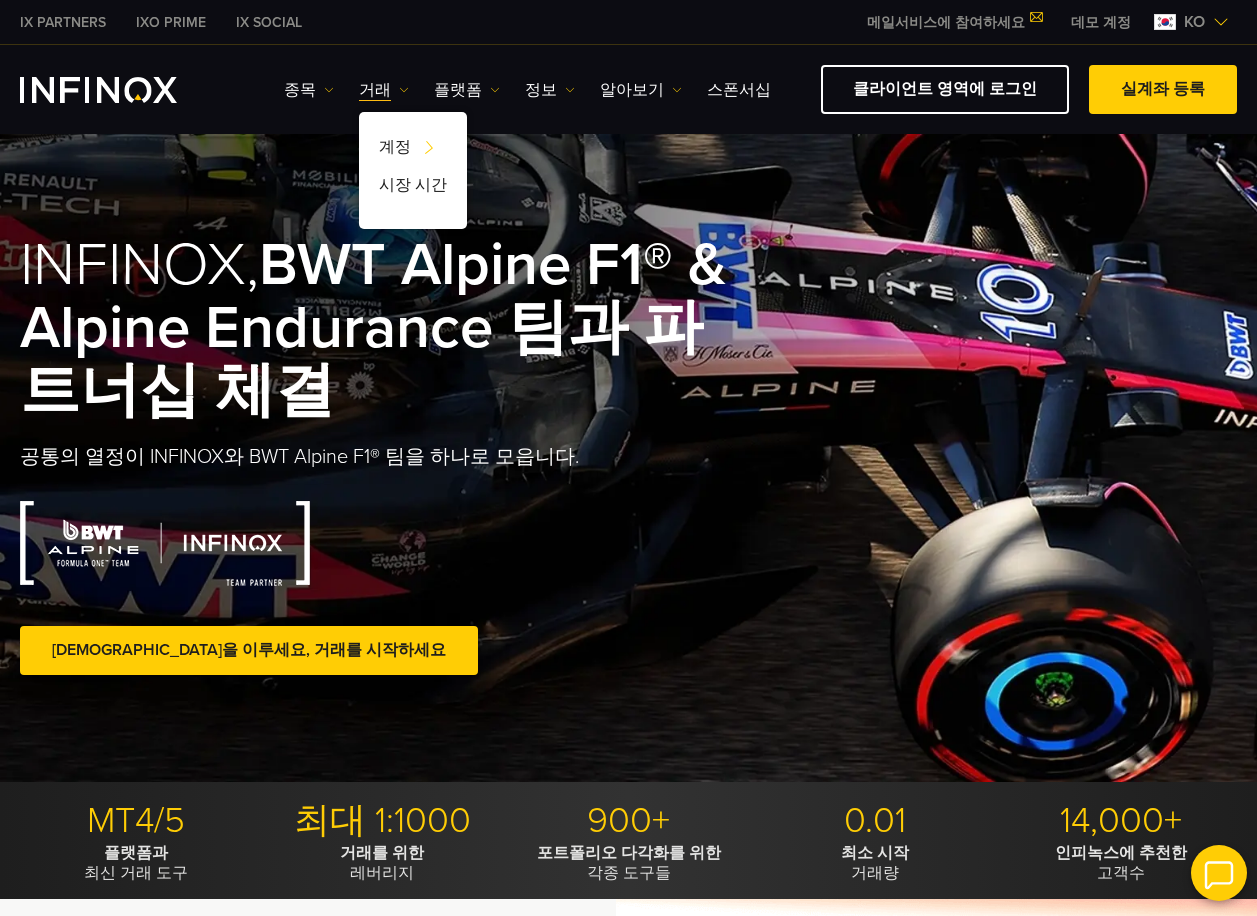 click on "종목
종목
상품 정보
거래
계정
데모" at bounding box center [527, 90] 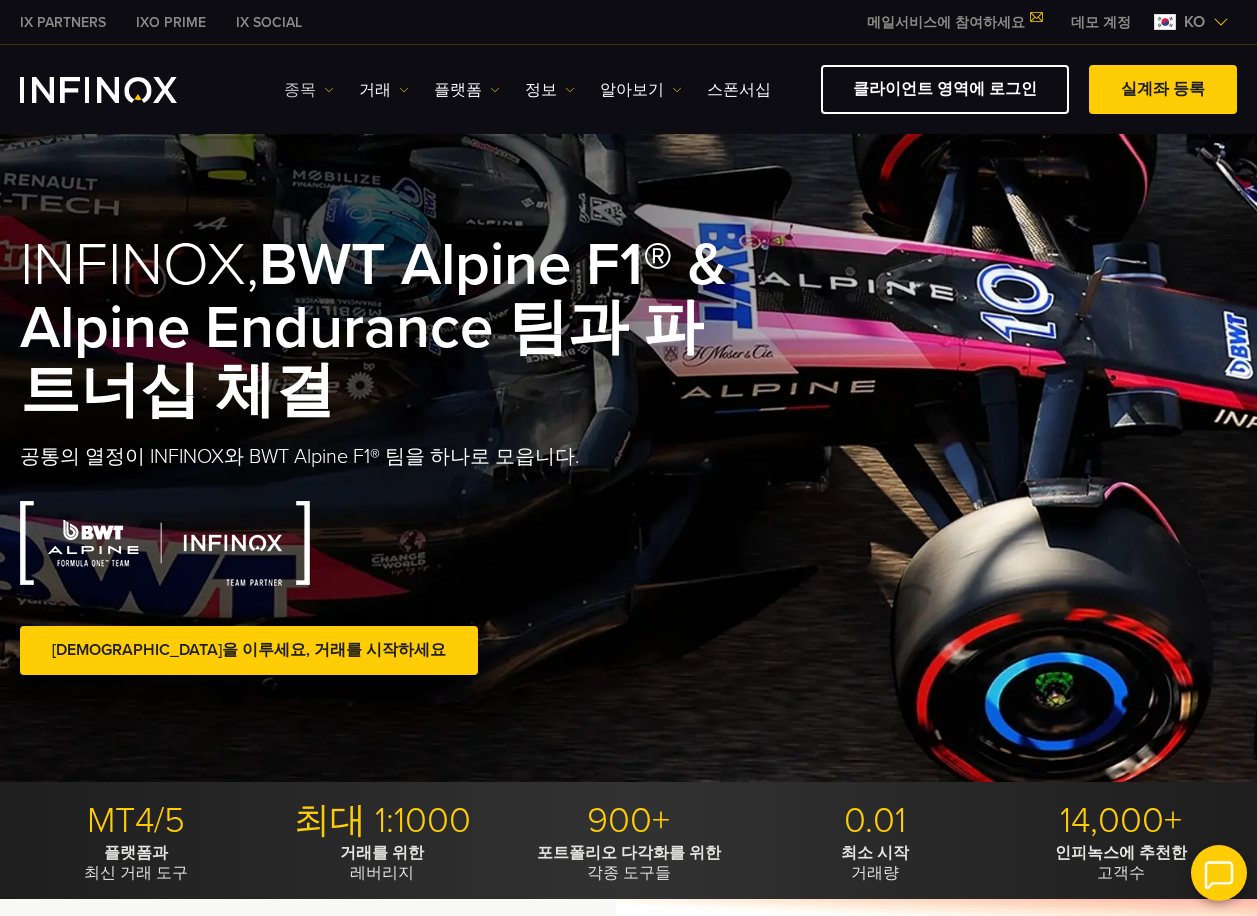 click on "종목" at bounding box center (309, 90) 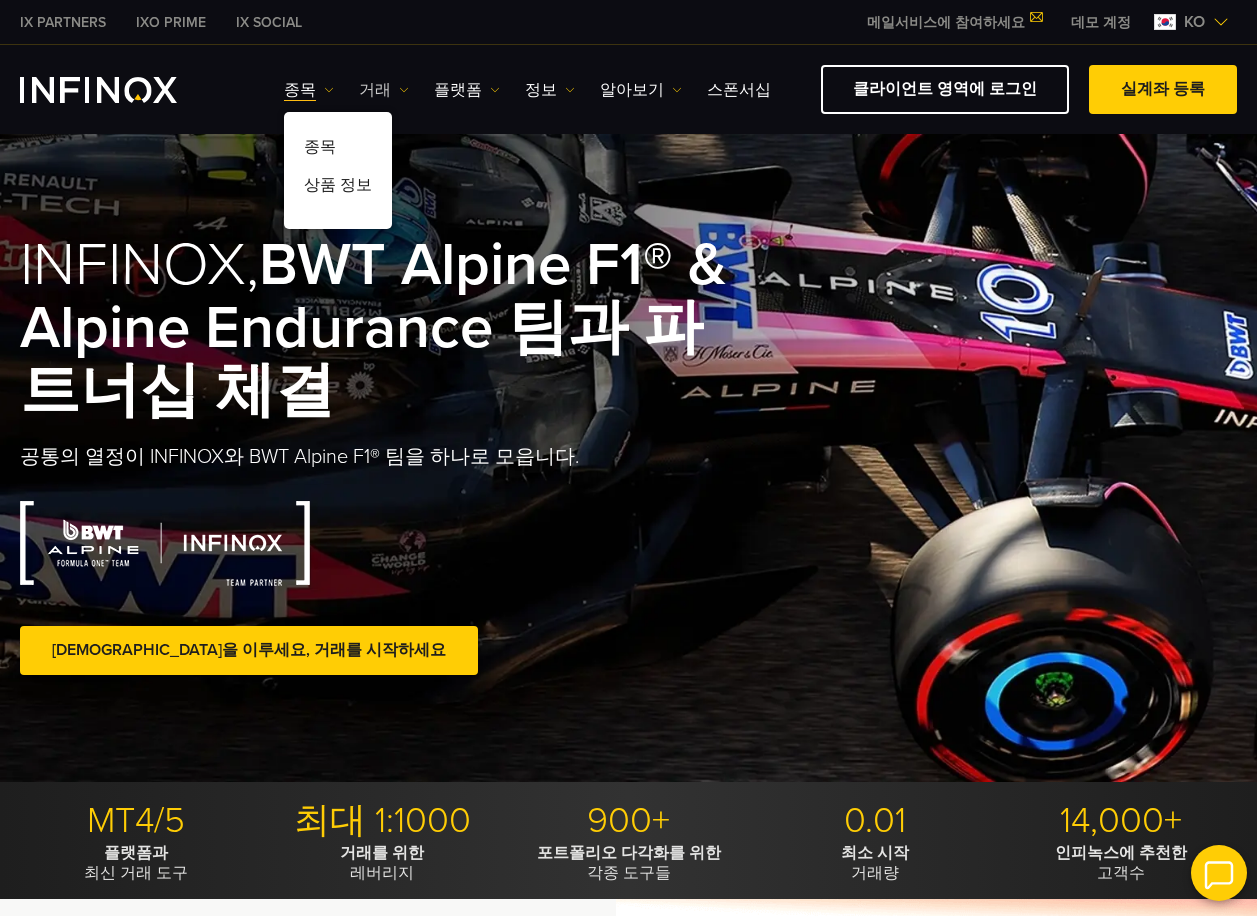 click on "거래" at bounding box center (384, 90) 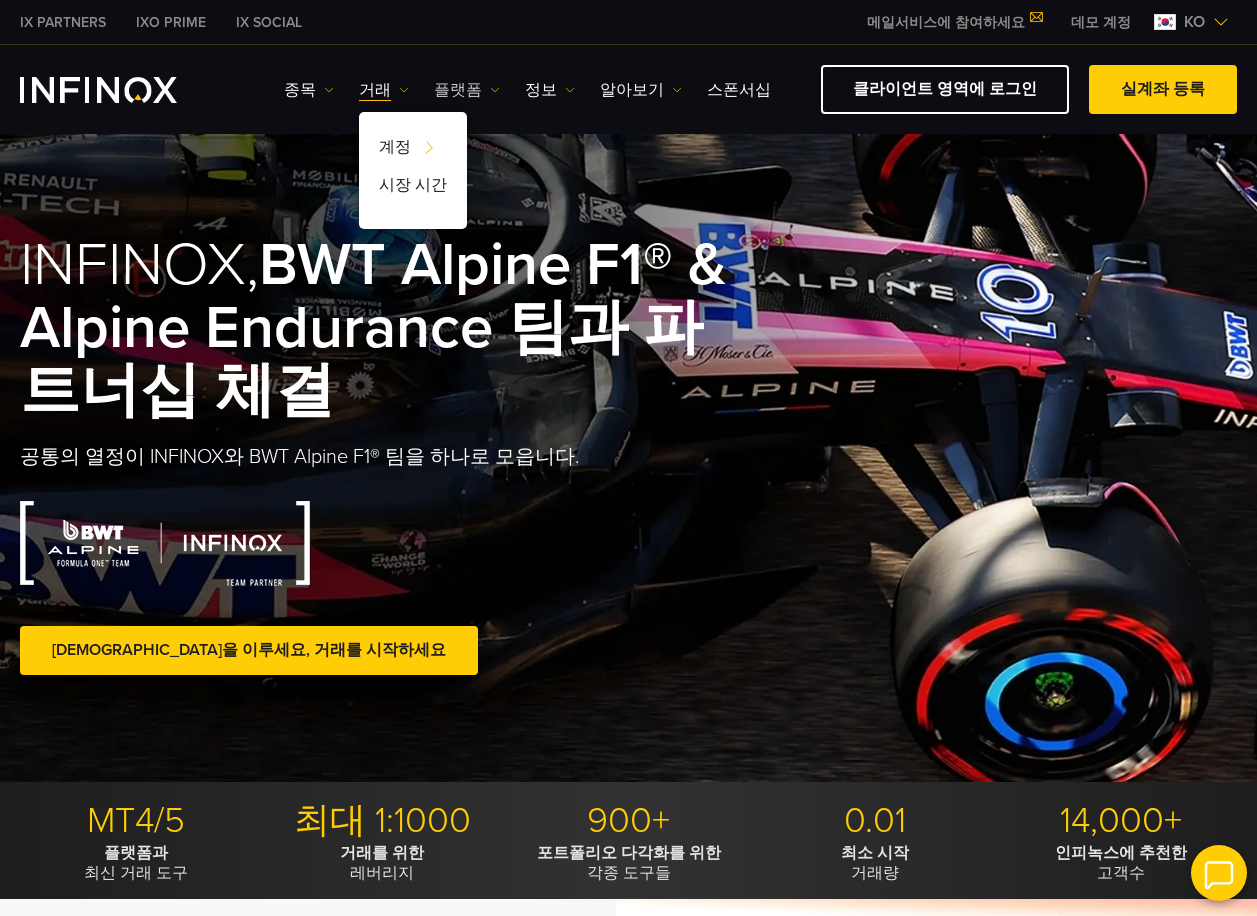 click on "플랫폼" at bounding box center (467, 90) 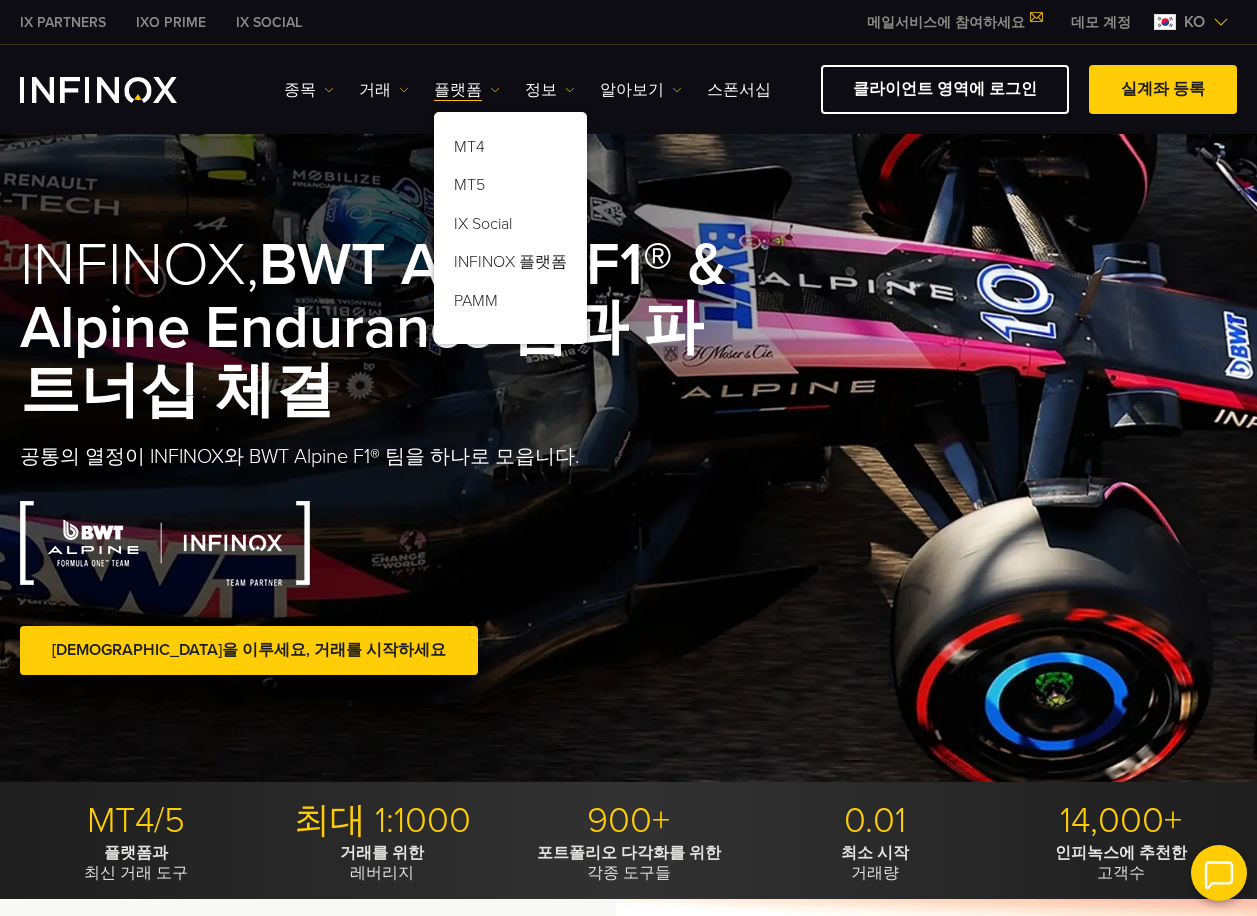 click on "종목
종목
상품 정보
거래
계정
데모" at bounding box center [527, 90] 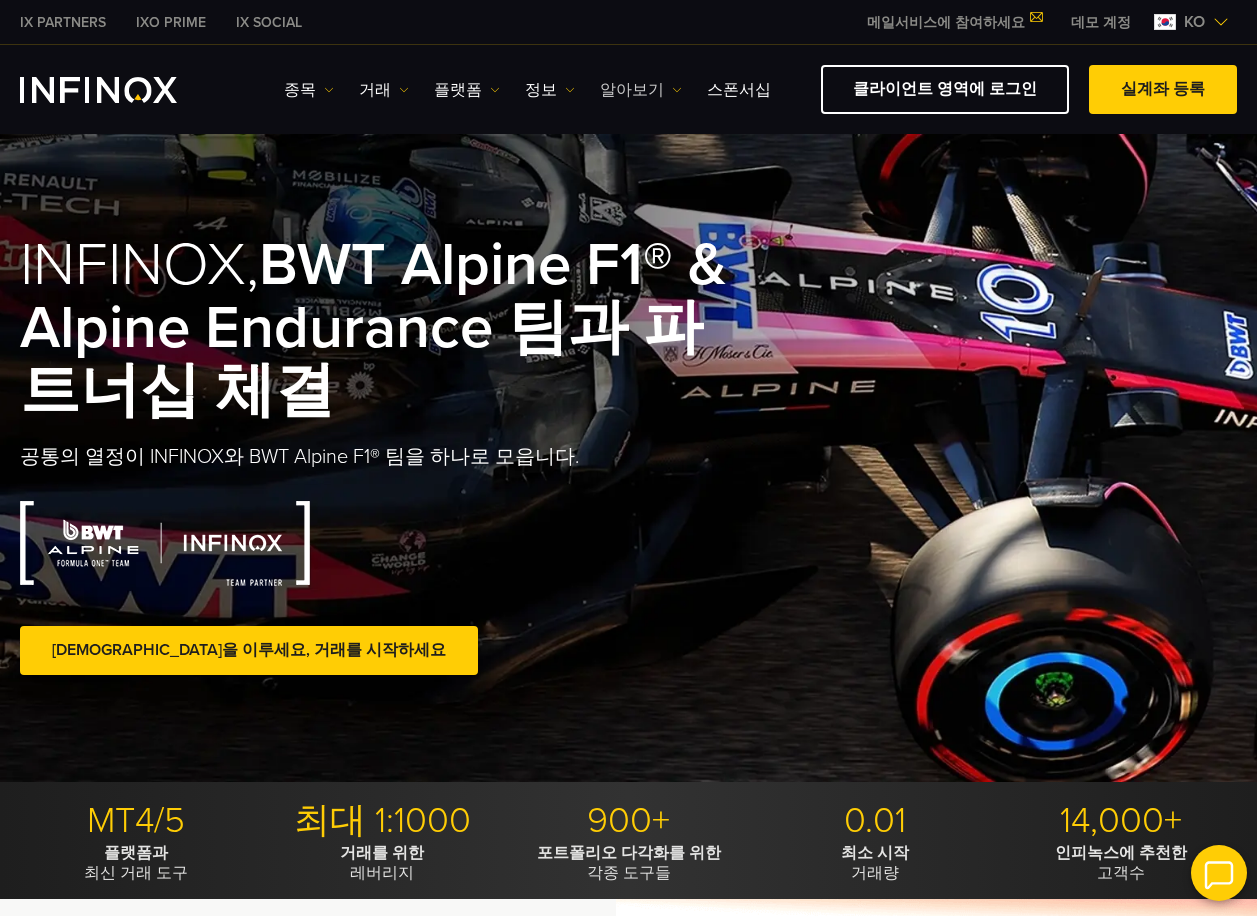 click on "알아보기" at bounding box center [641, 90] 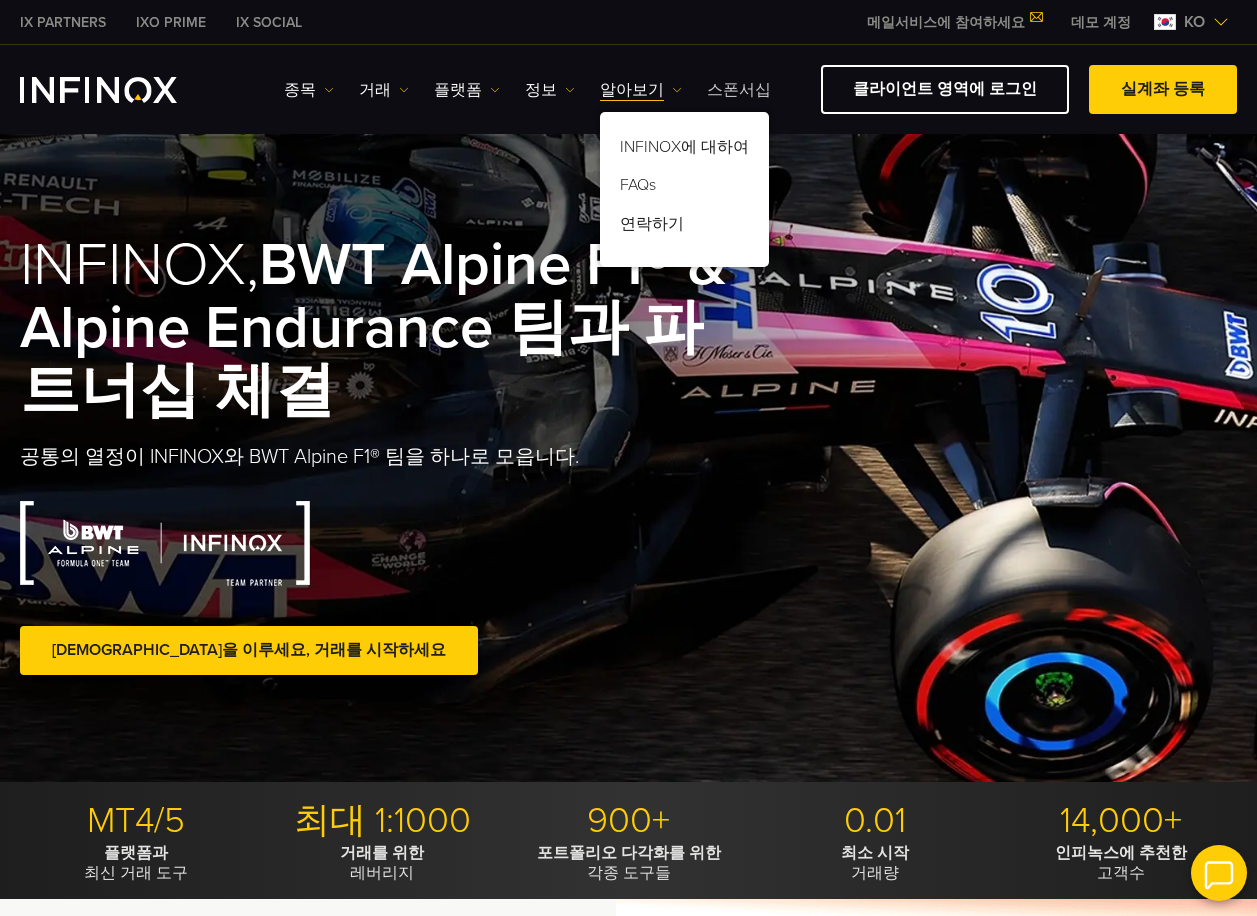 click on "스폰서십" at bounding box center (739, 90) 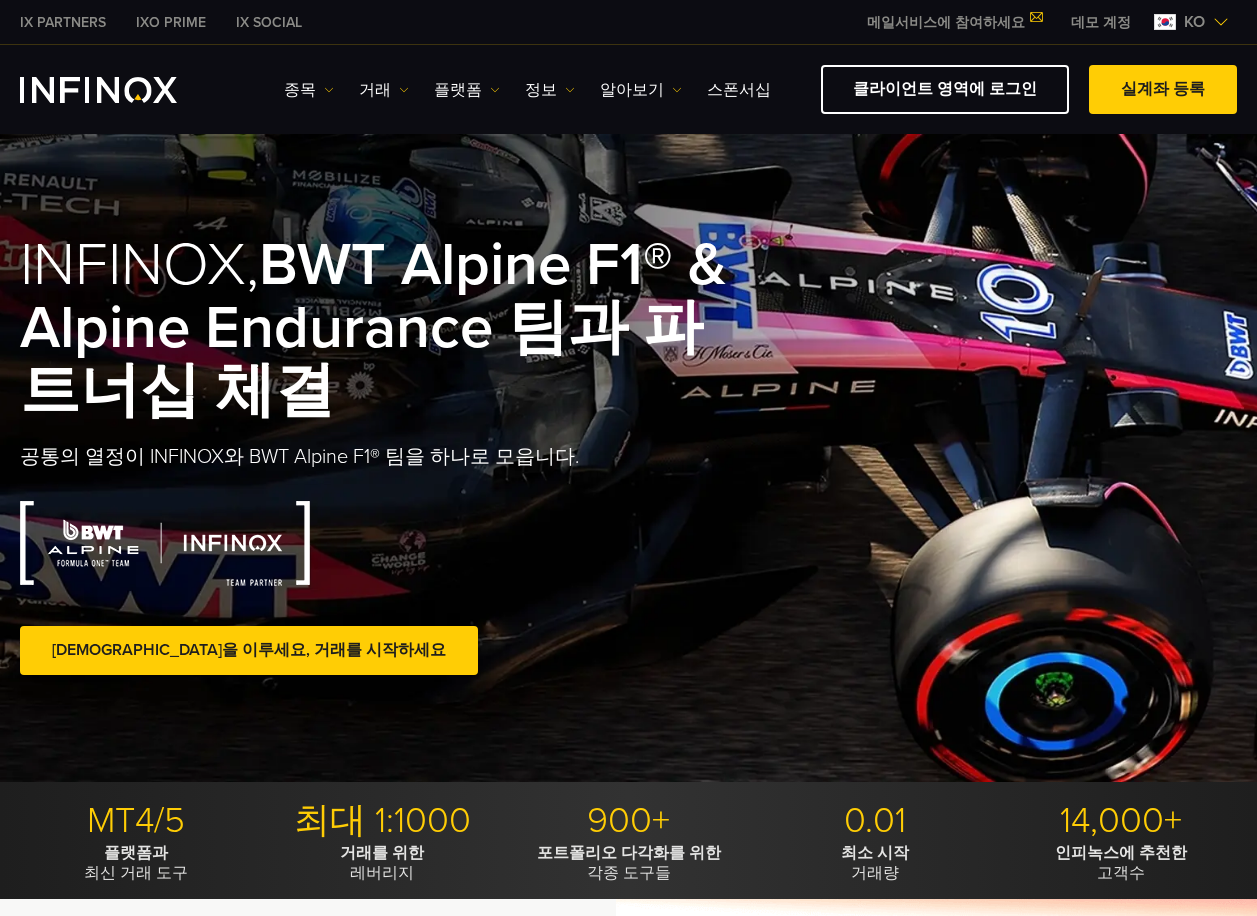 scroll, scrollTop: 0, scrollLeft: 0, axis: both 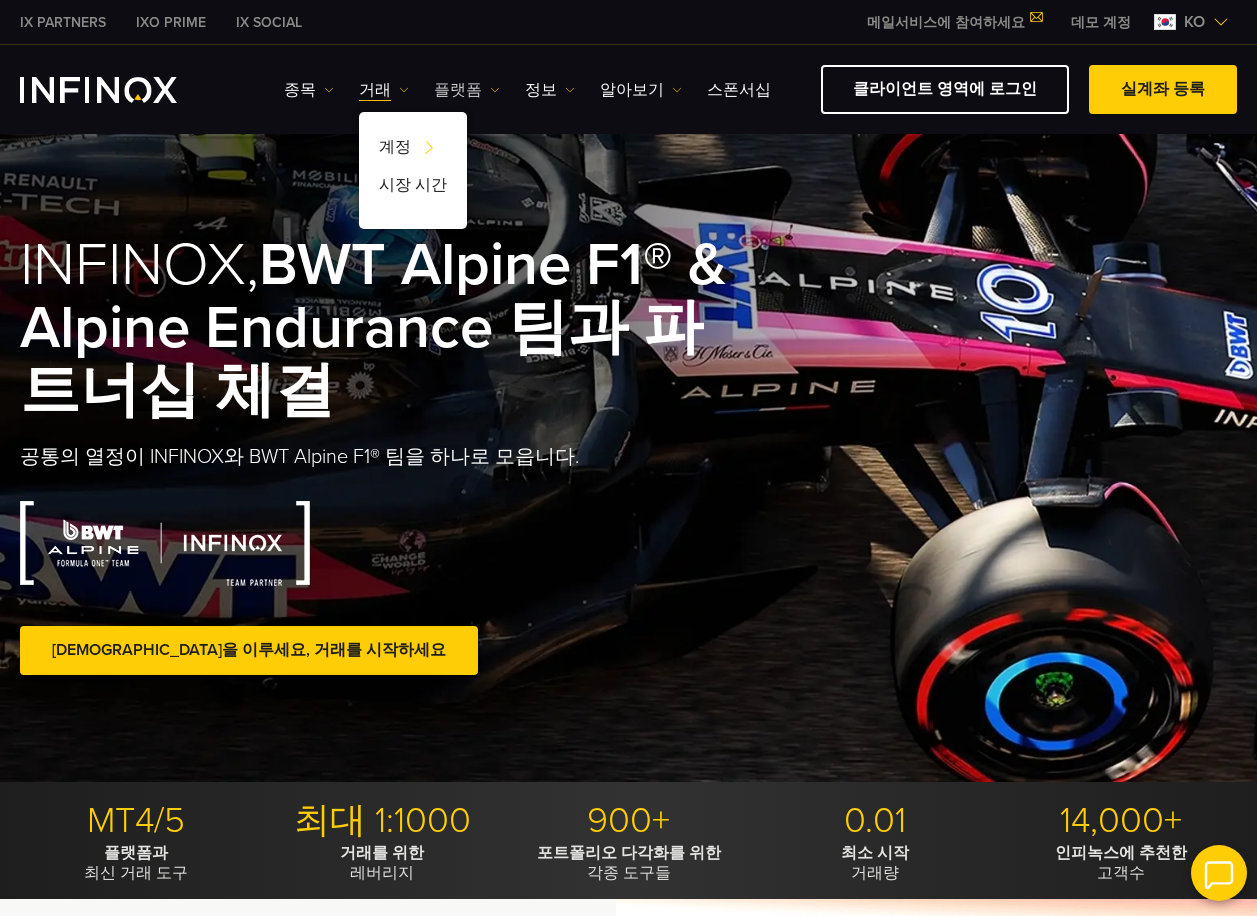 click on "플랫폼" at bounding box center (467, 90) 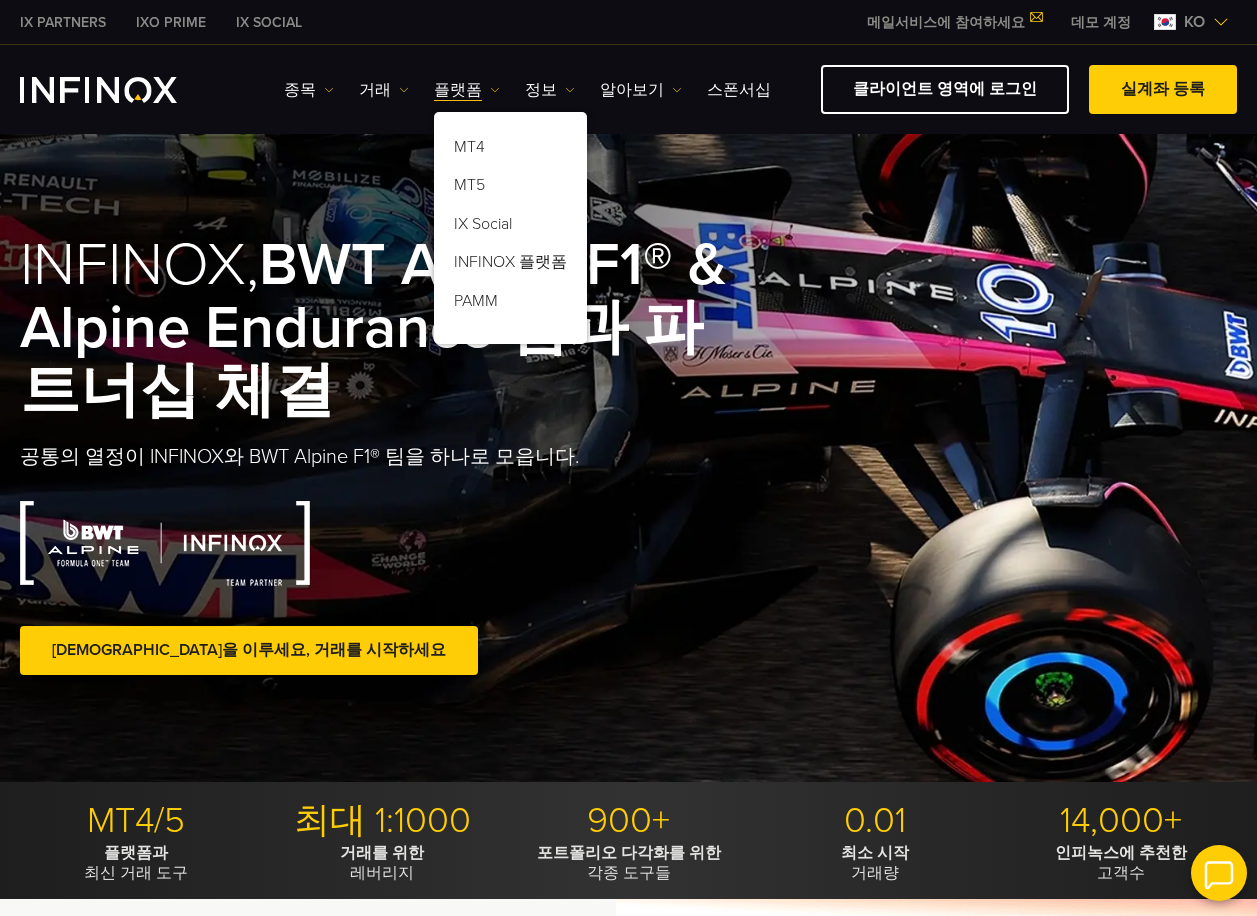 click on "종목
종목
상품 정보
거래
계정
데모" at bounding box center (527, 90) 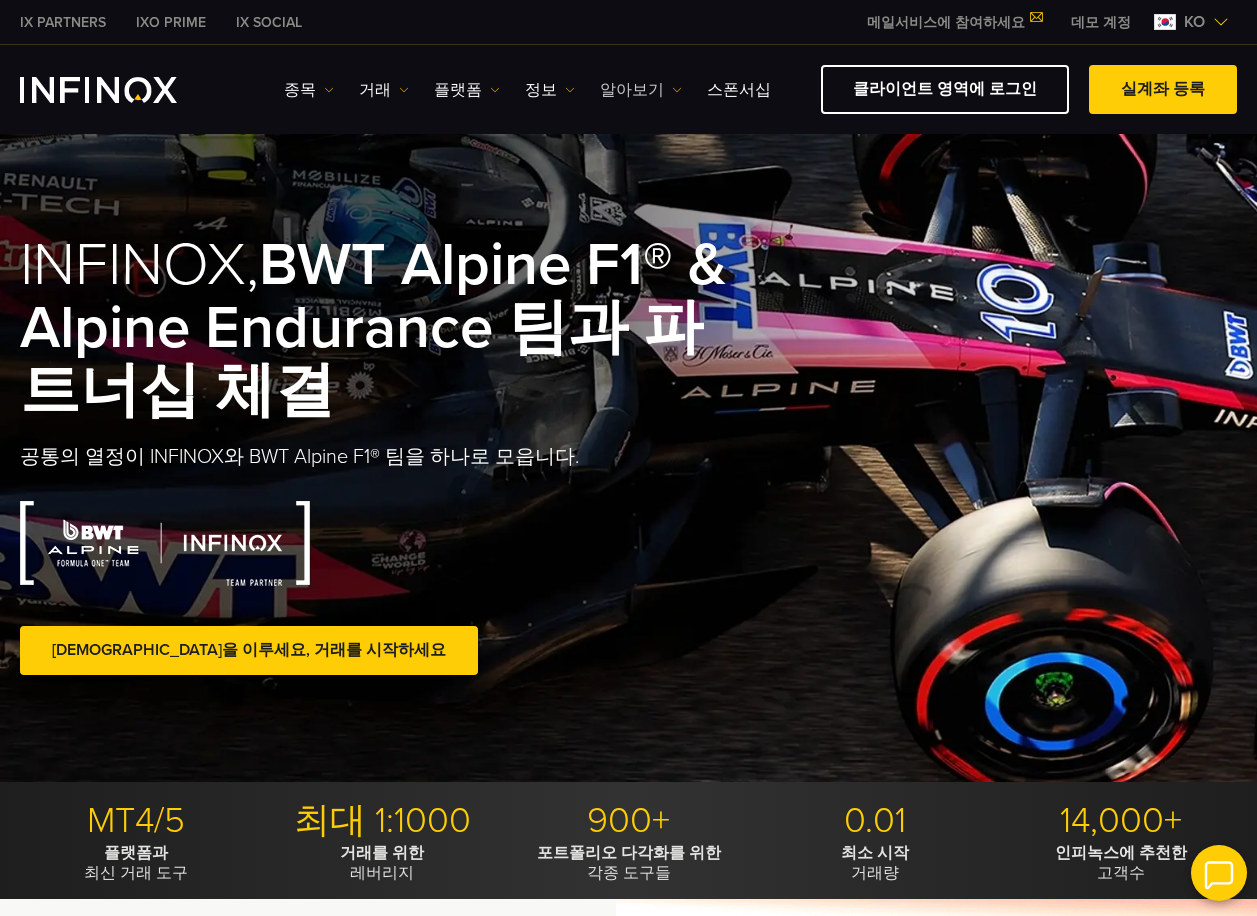 click on "알아보기" at bounding box center [641, 90] 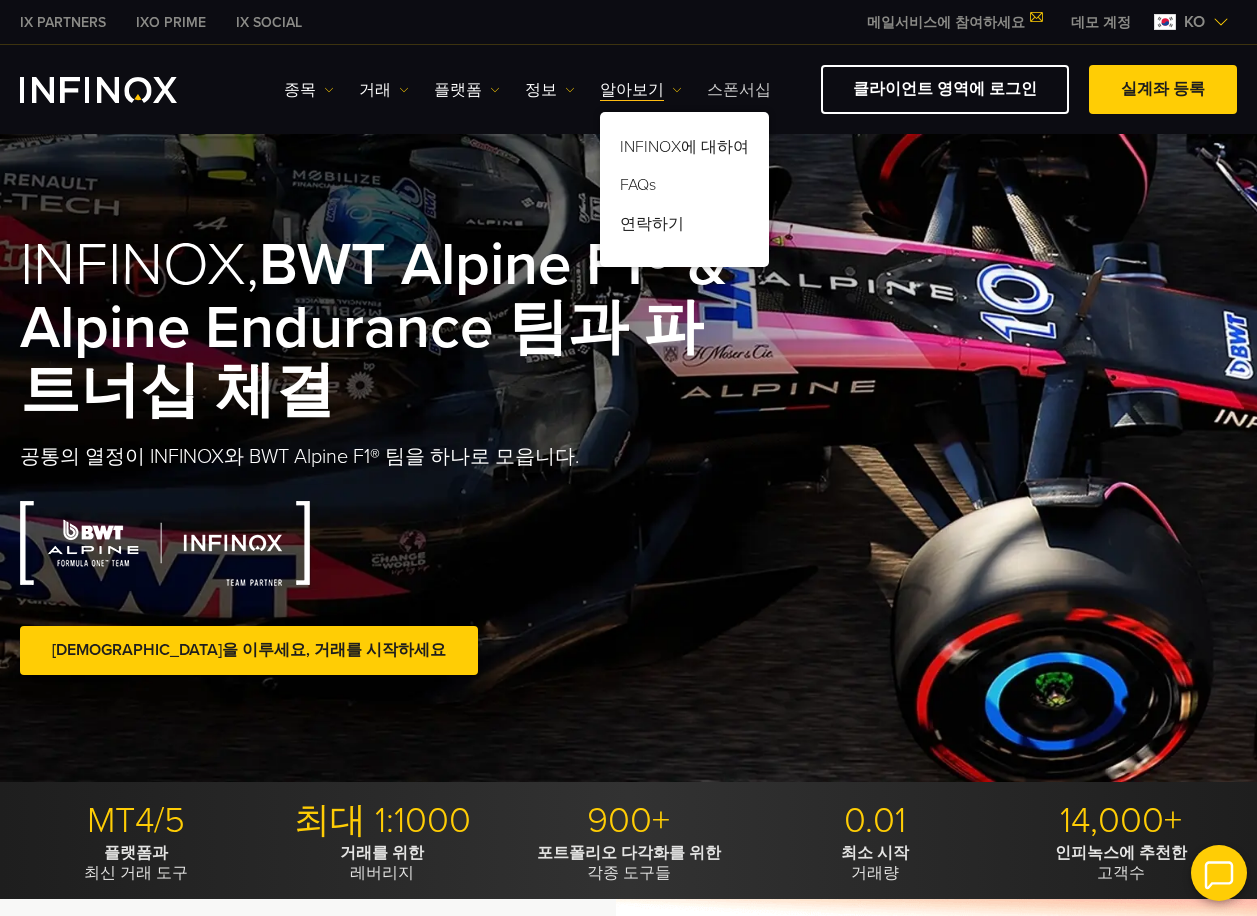 click on "스폰서십" at bounding box center (739, 90) 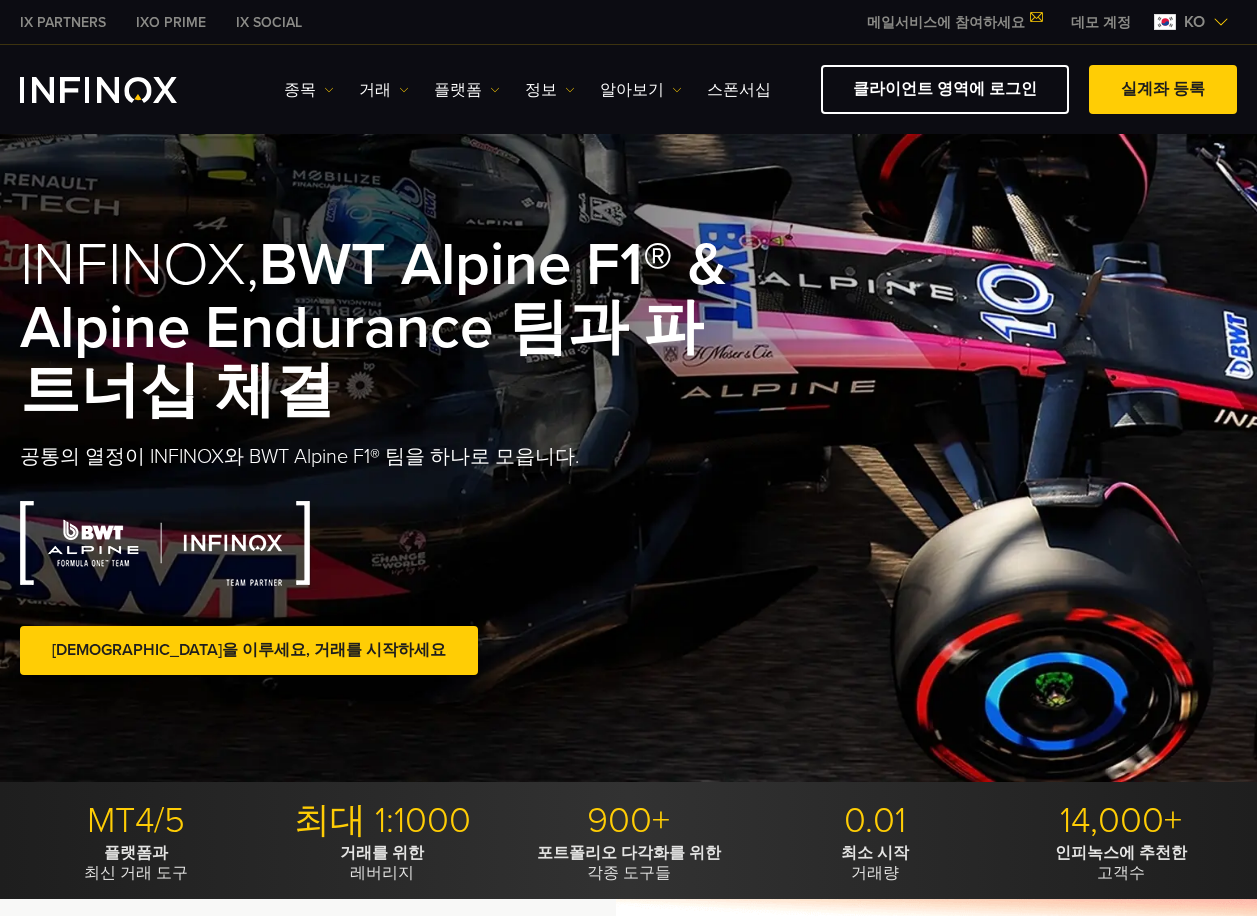 scroll, scrollTop: 0, scrollLeft: 0, axis: both 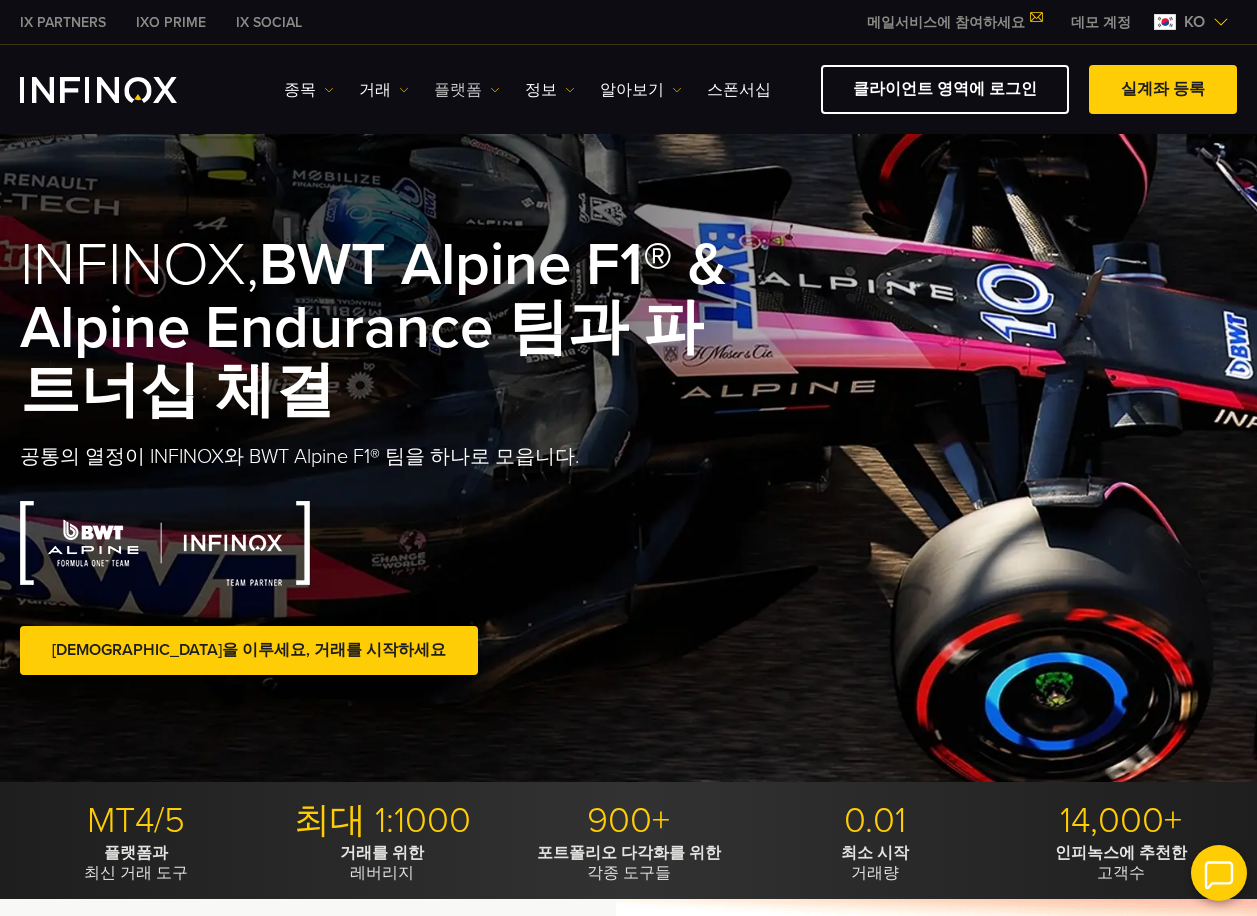 click on "플랫폼" at bounding box center [467, 90] 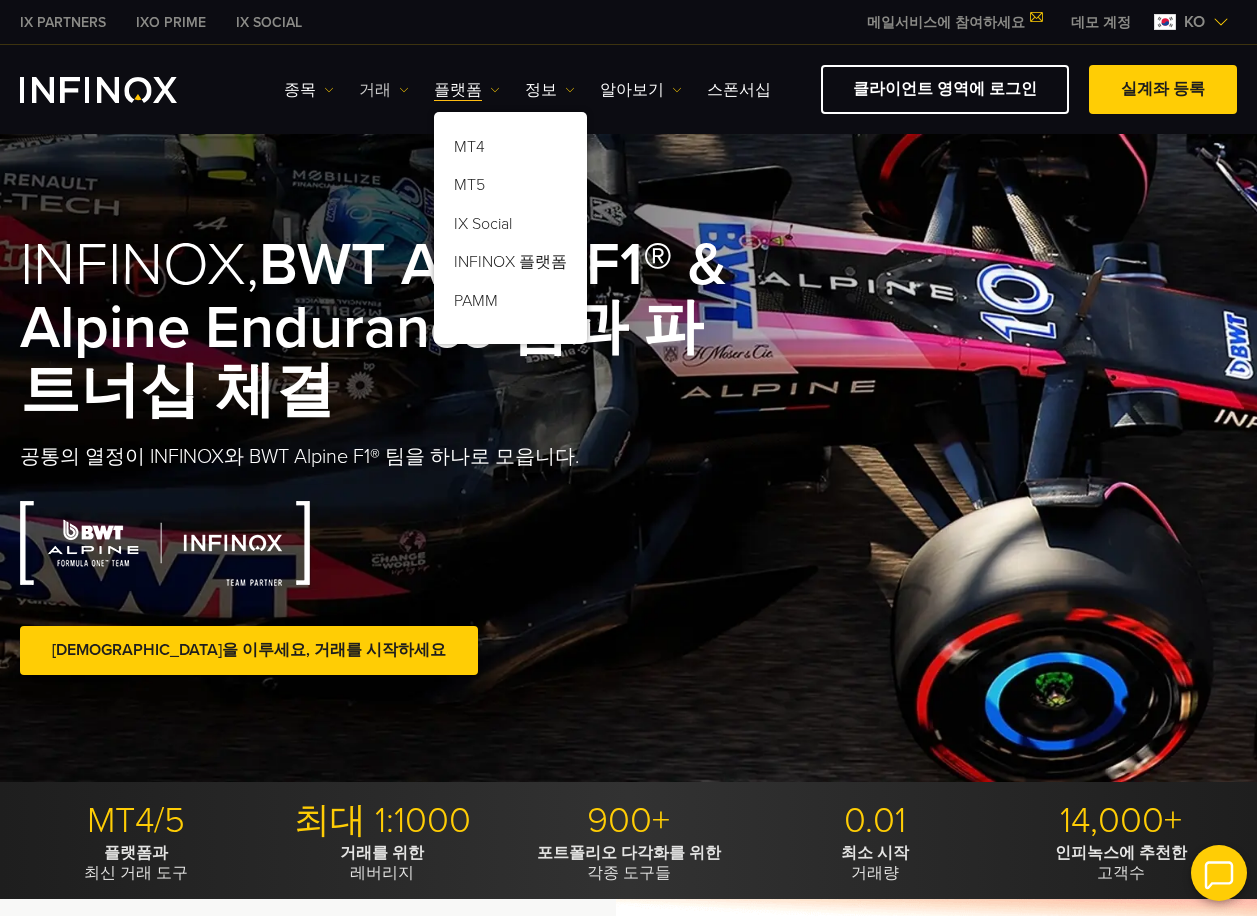 click on "거래" at bounding box center (384, 90) 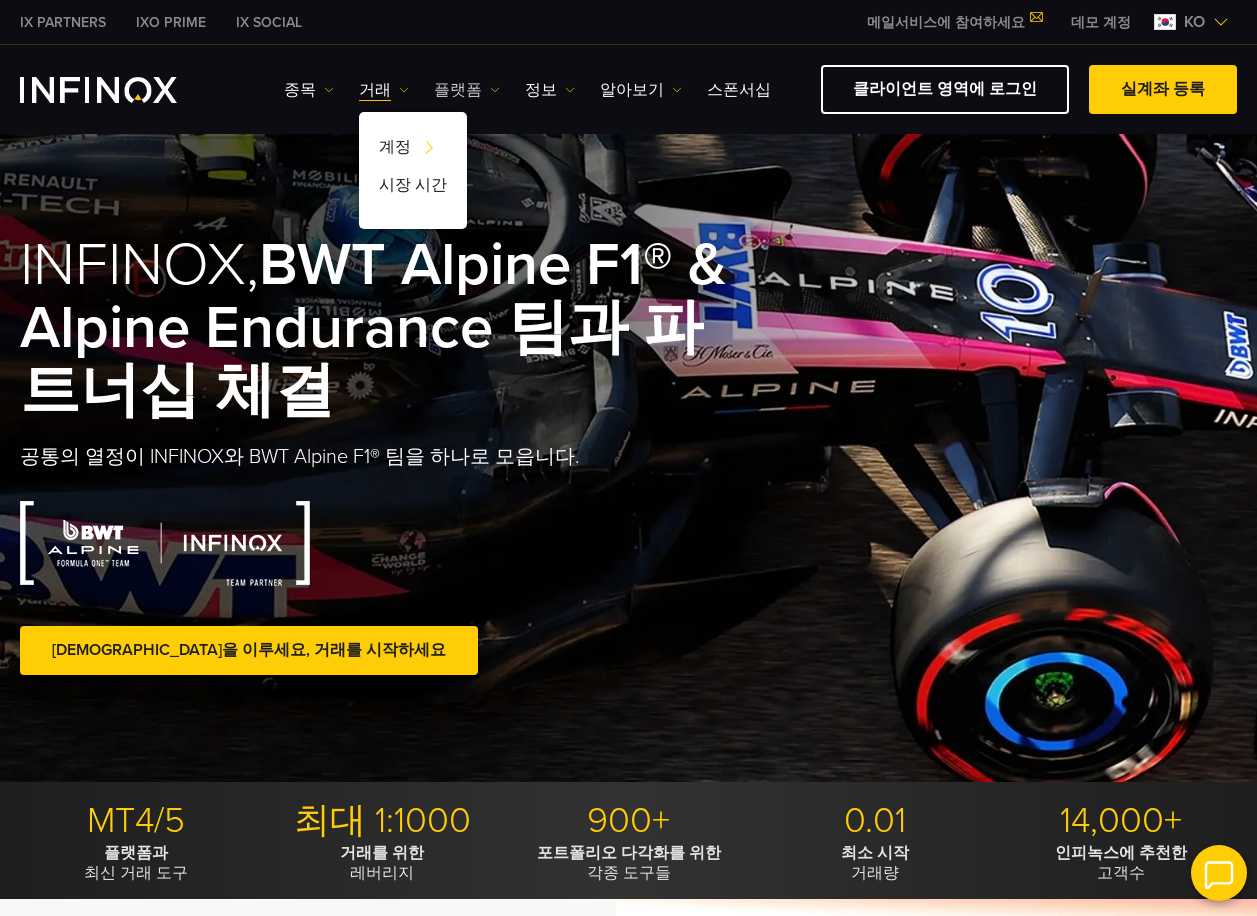 click at bounding box center [495, 90] 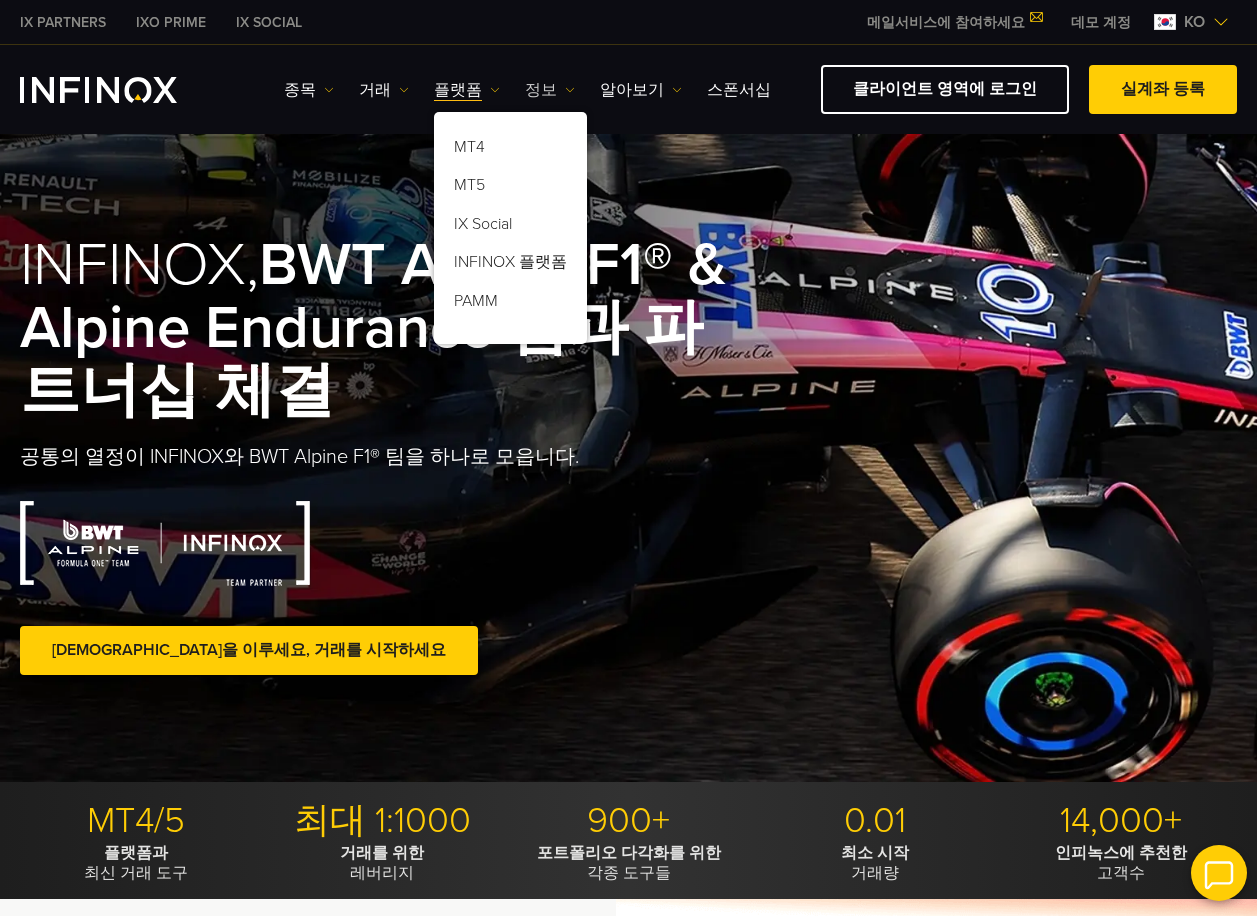 click on "정보" at bounding box center (550, 90) 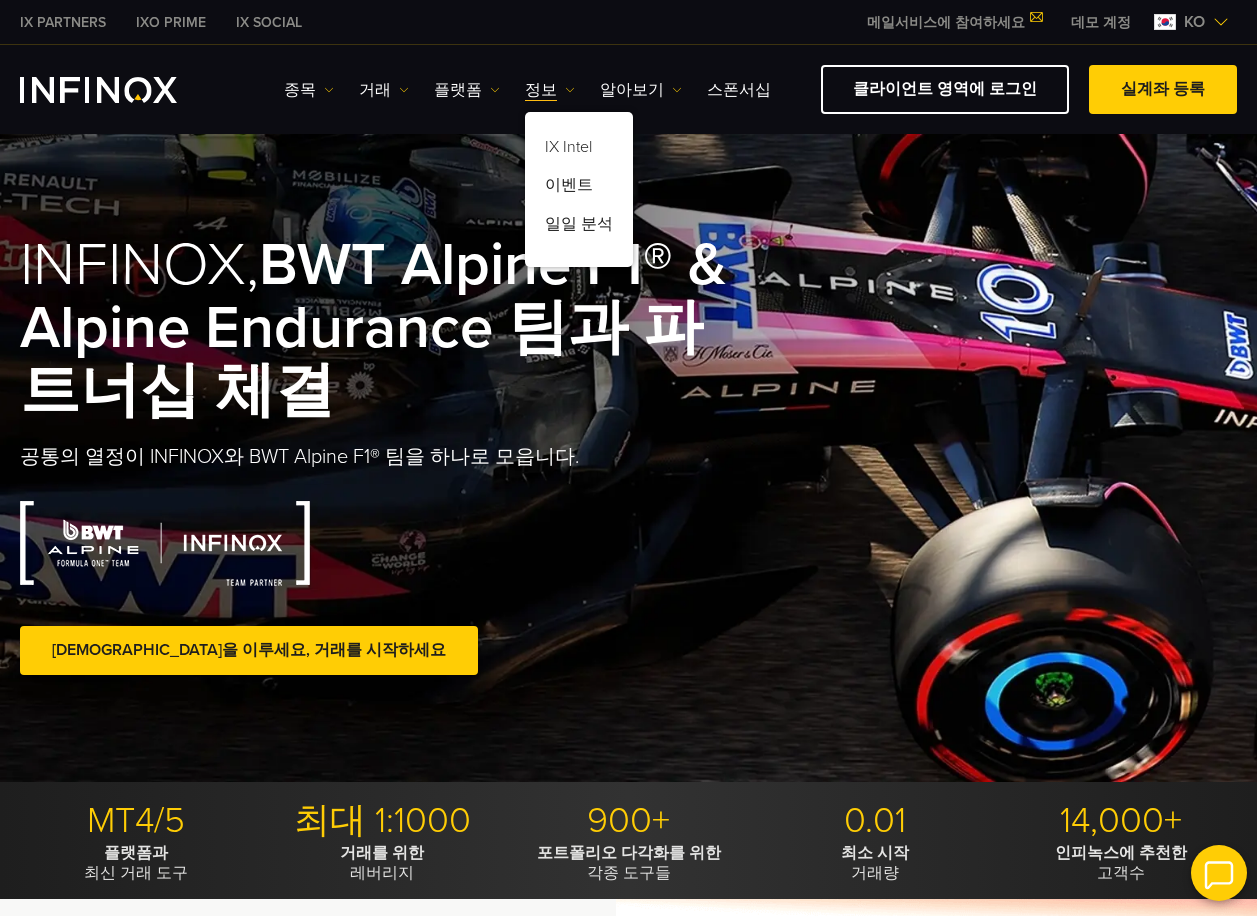 click on "종목
종목
상품 정보
거래
계정
데모" at bounding box center [527, 90] 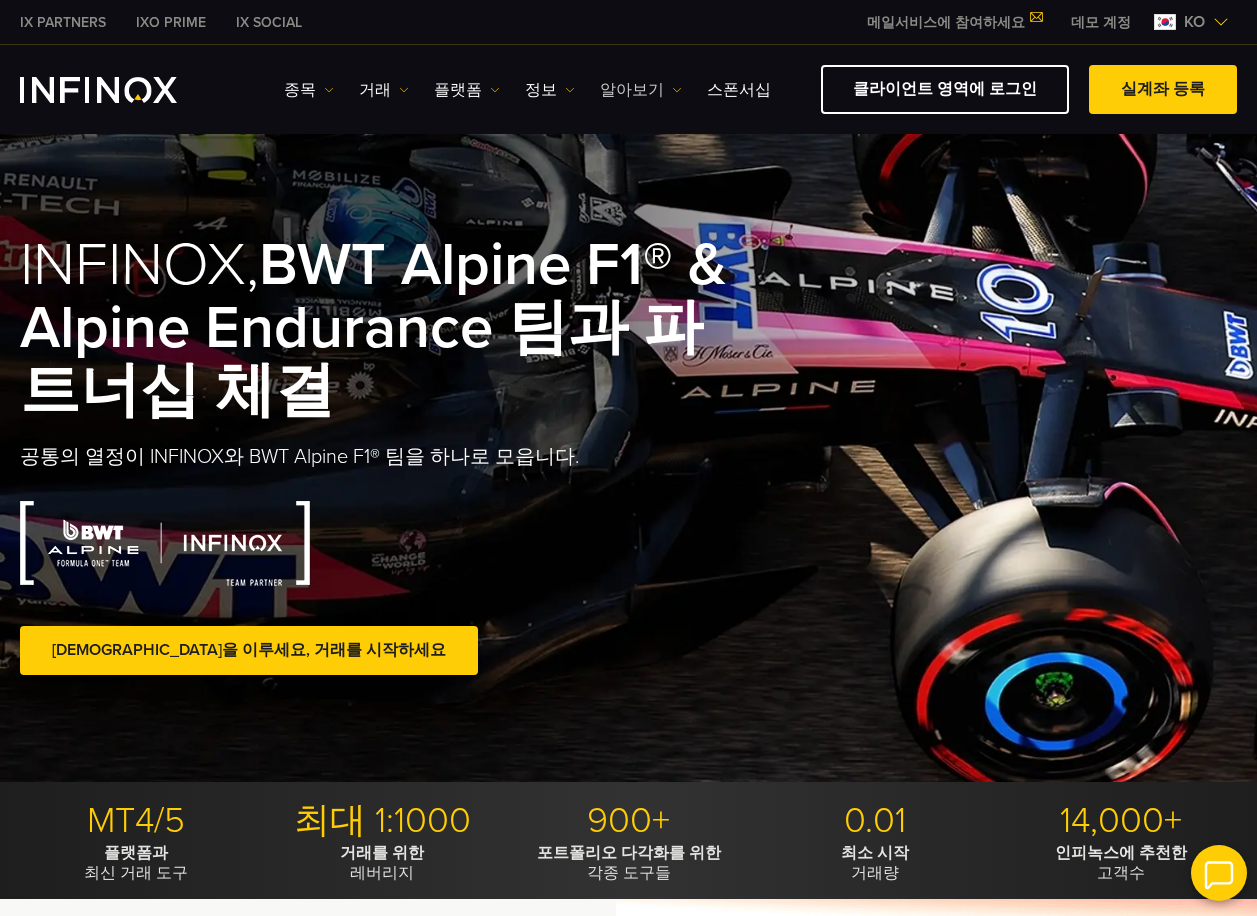 click on "알아보기" at bounding box center [641, 90] 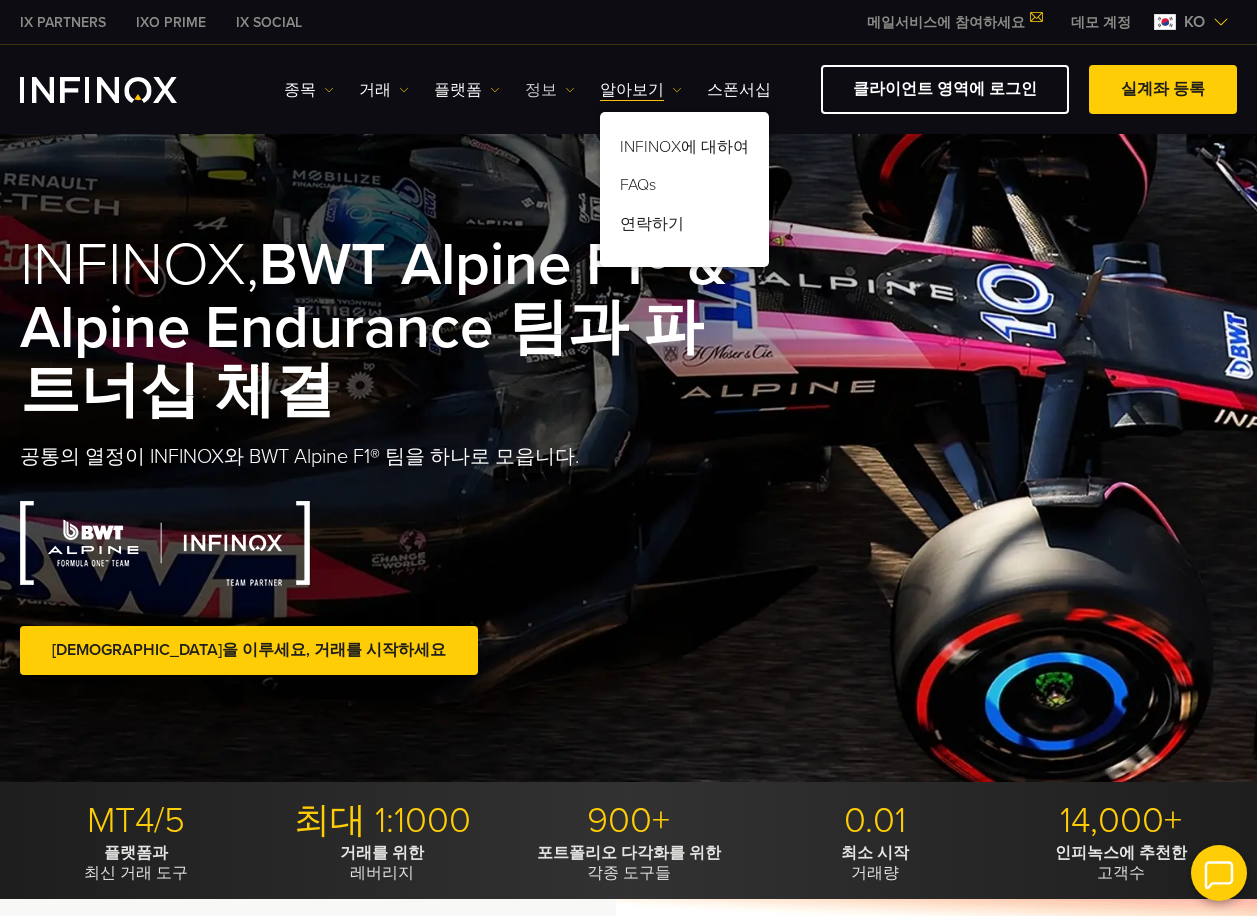 click on "정보" at bounding box center (550, 90) 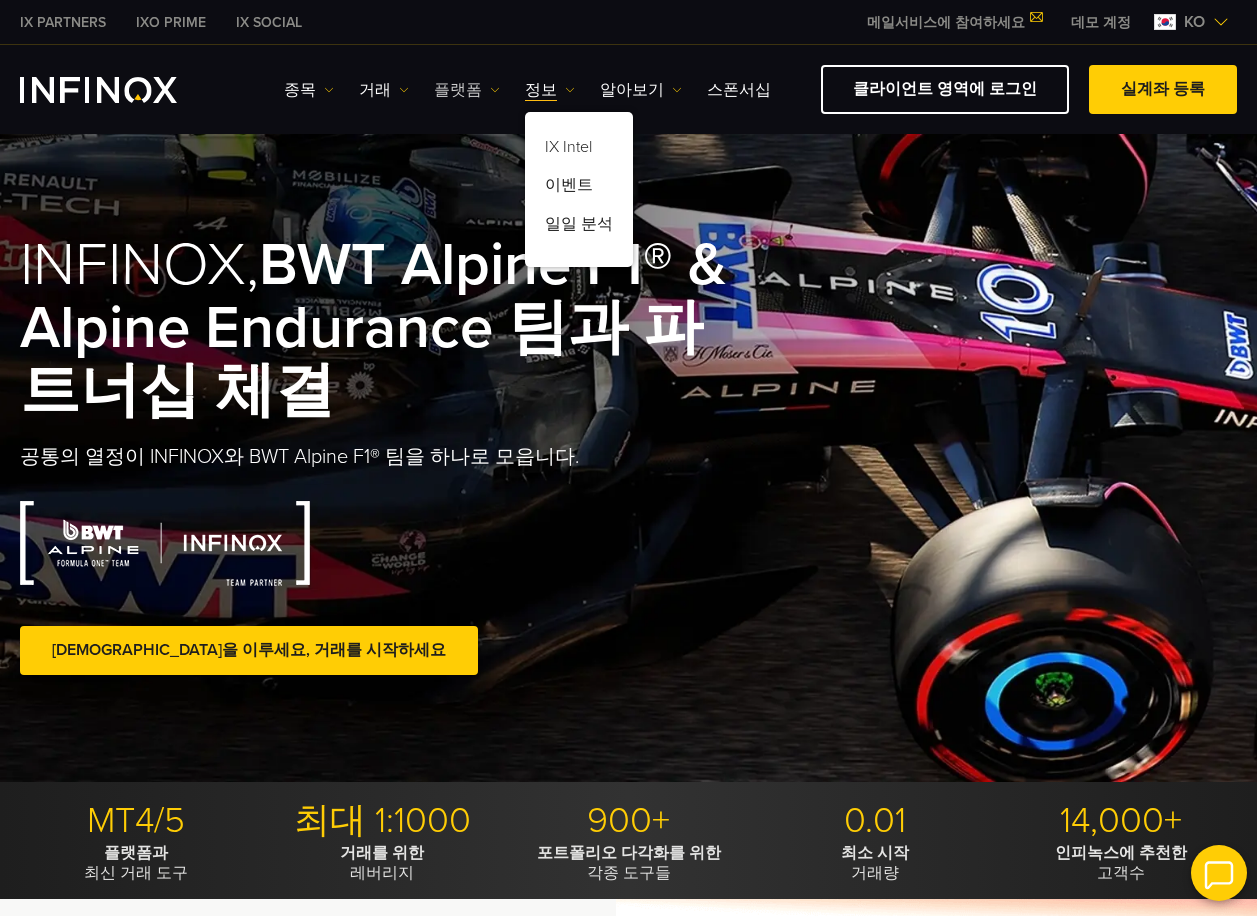 click on "플랫폼" at bounding box center (467, 90) 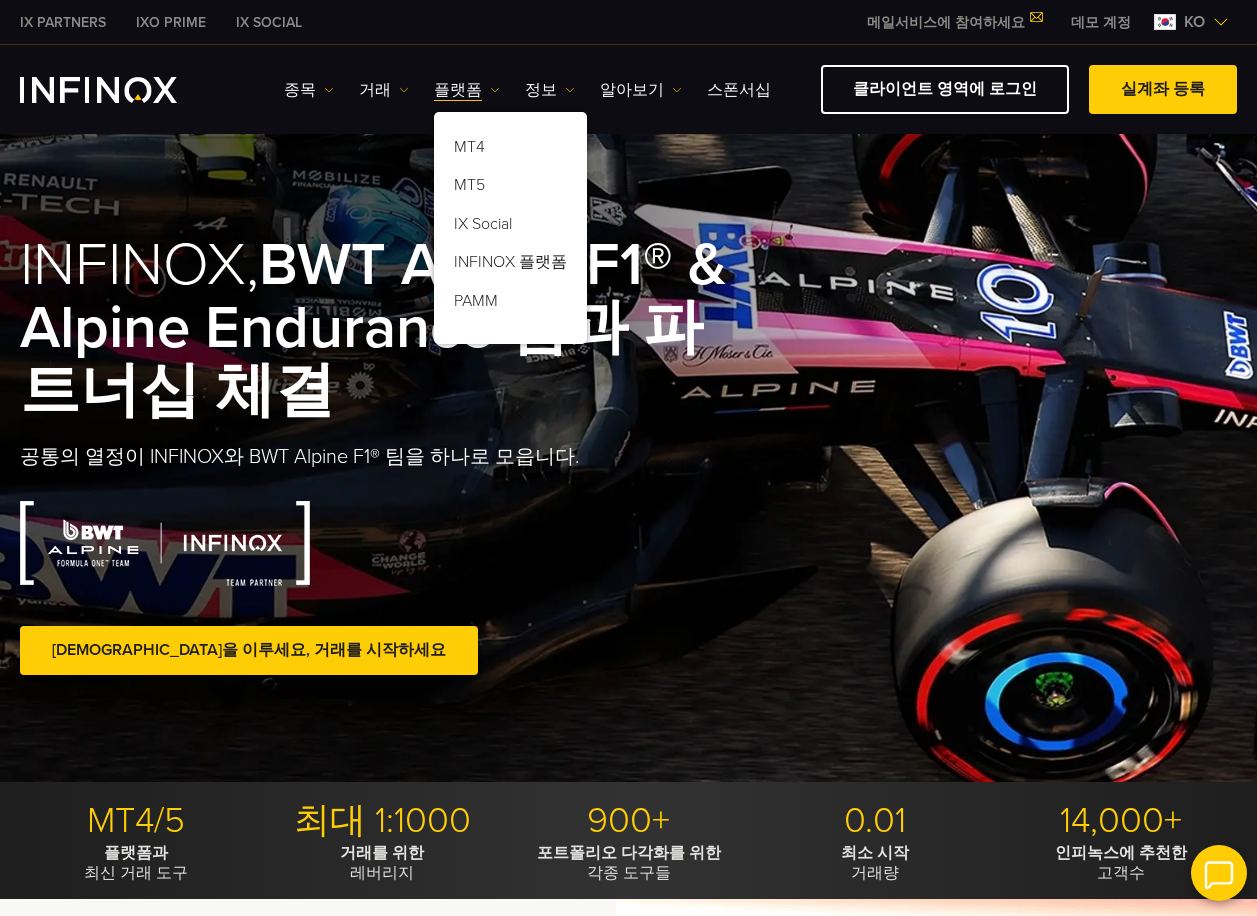 drag, startPoint x: 389, startPoint y: 92, endPoint x: 352, endPoint y: 93, distance: 37.01351 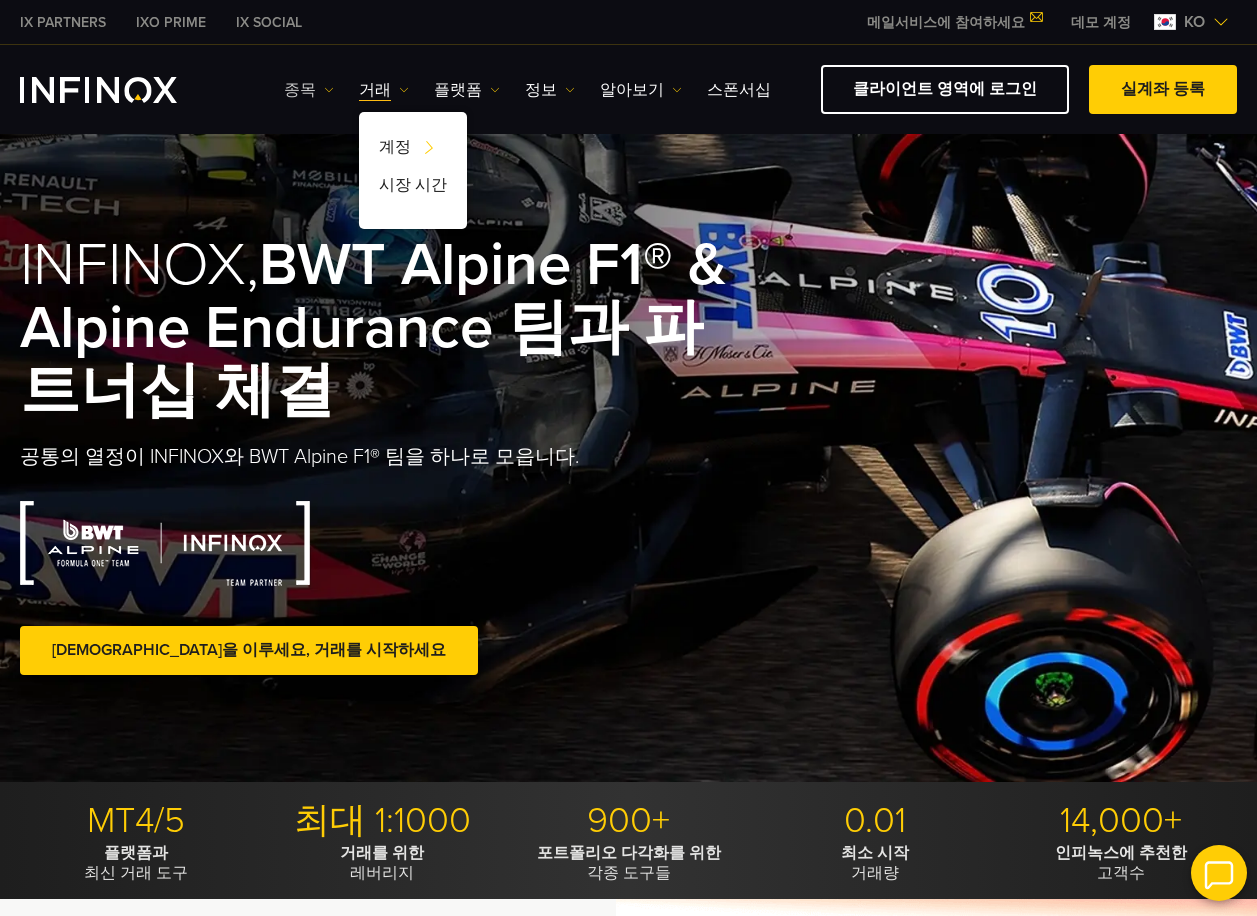 click on "종목" at bounding box center [309, 90] 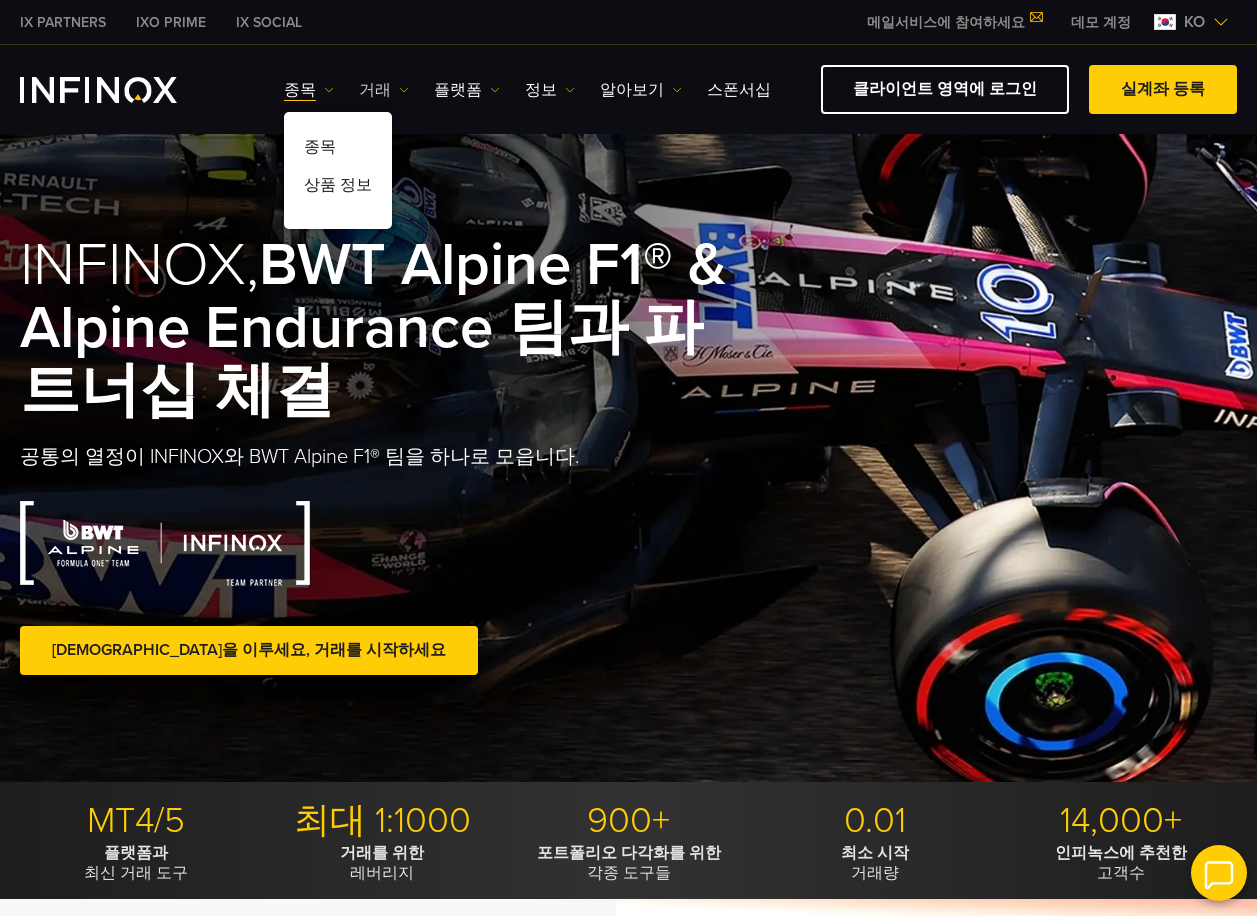 click on "거래" at bounding box center [384, 90] 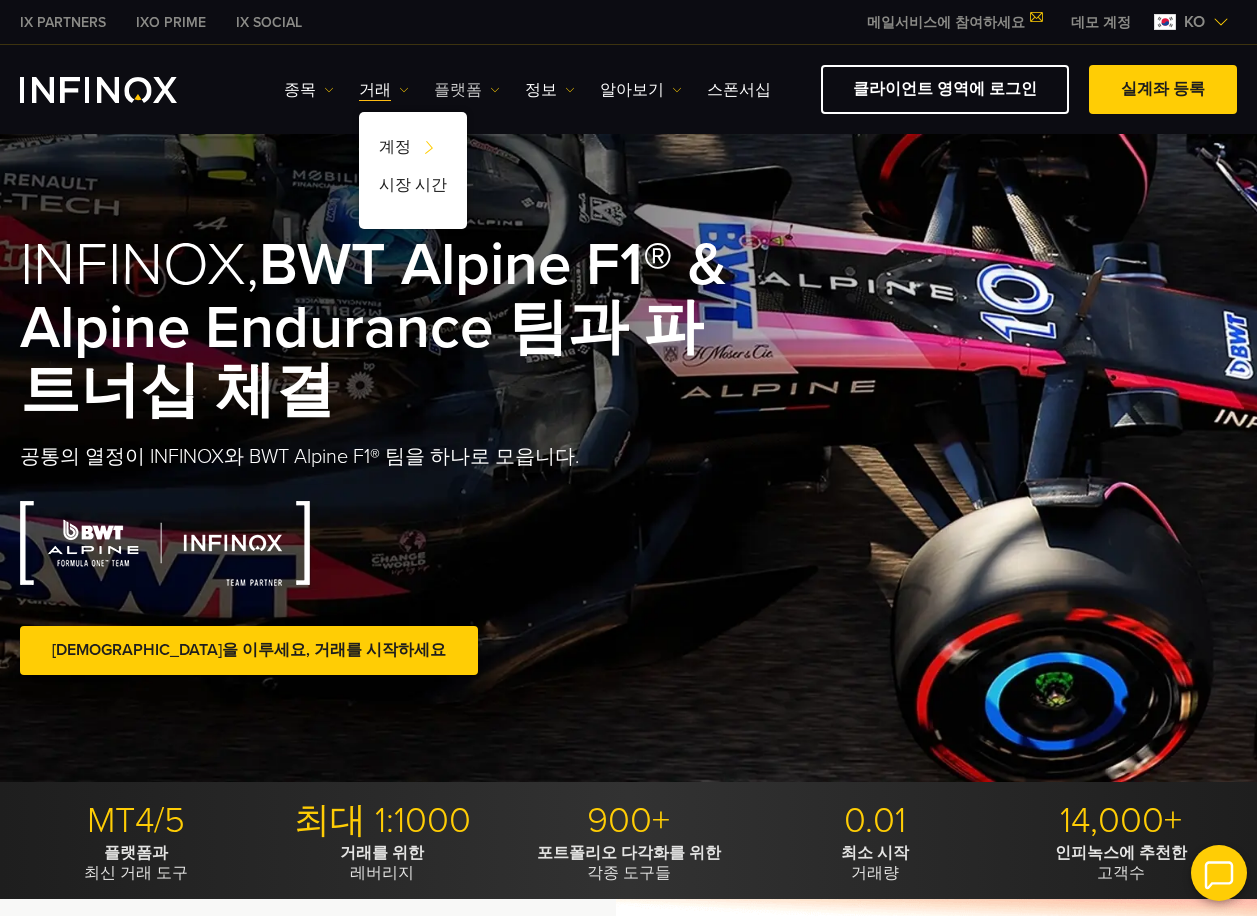 click on "플랫폼" at bounding box center (467, 90) 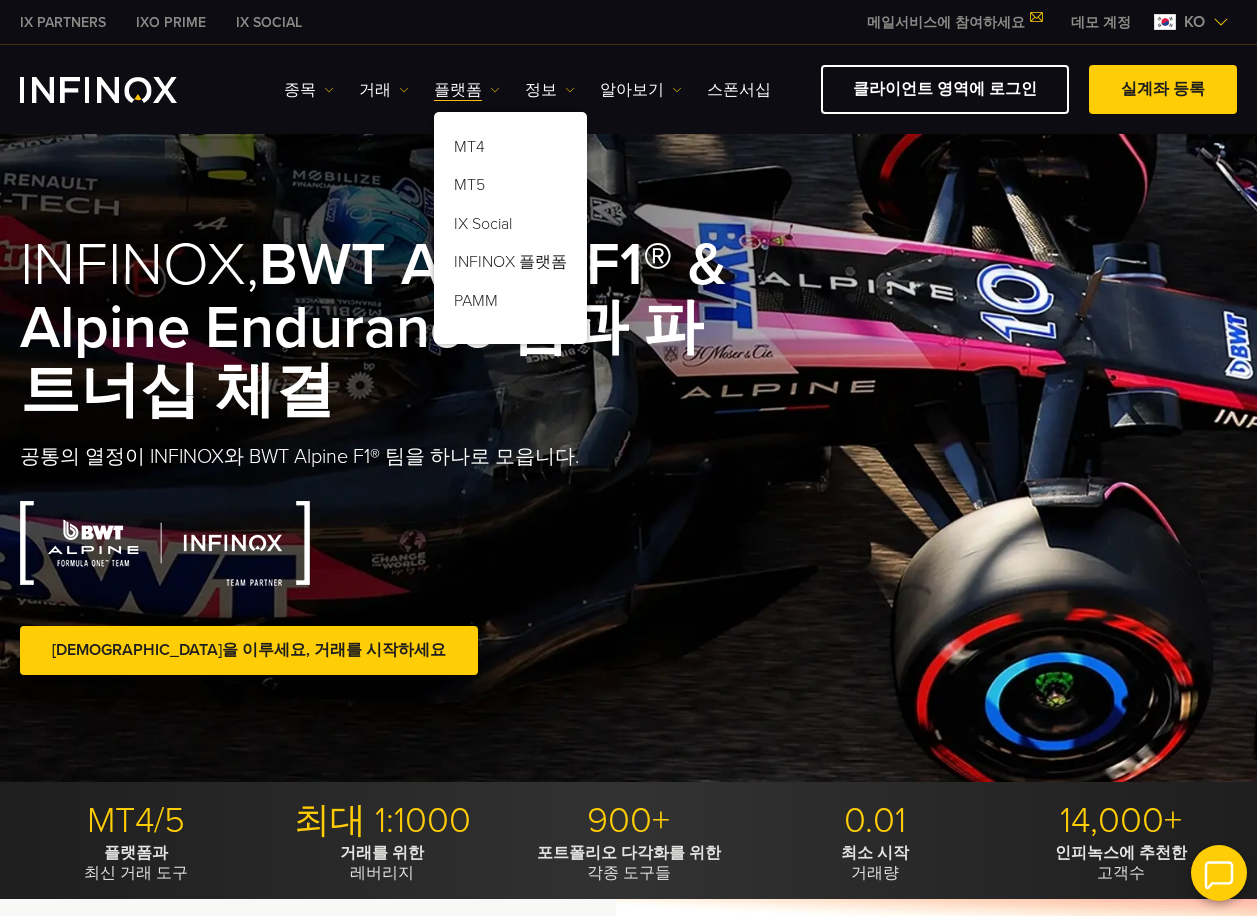 click on "종목
종목
상품 정보
거래
계정
데모" at bounding box center [527, 90] 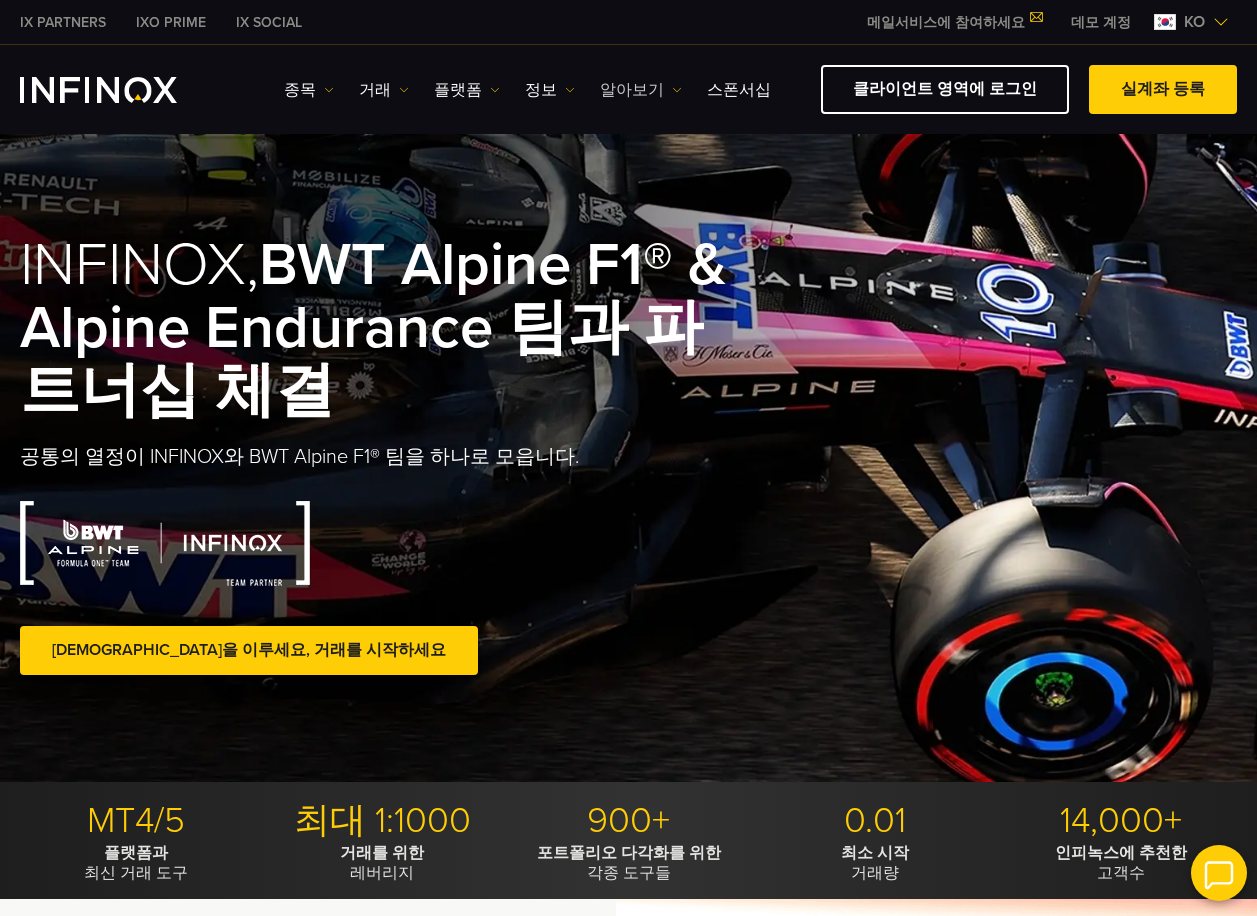 scroll, scrollTop: 0, scrollLeft: 0, axis: both 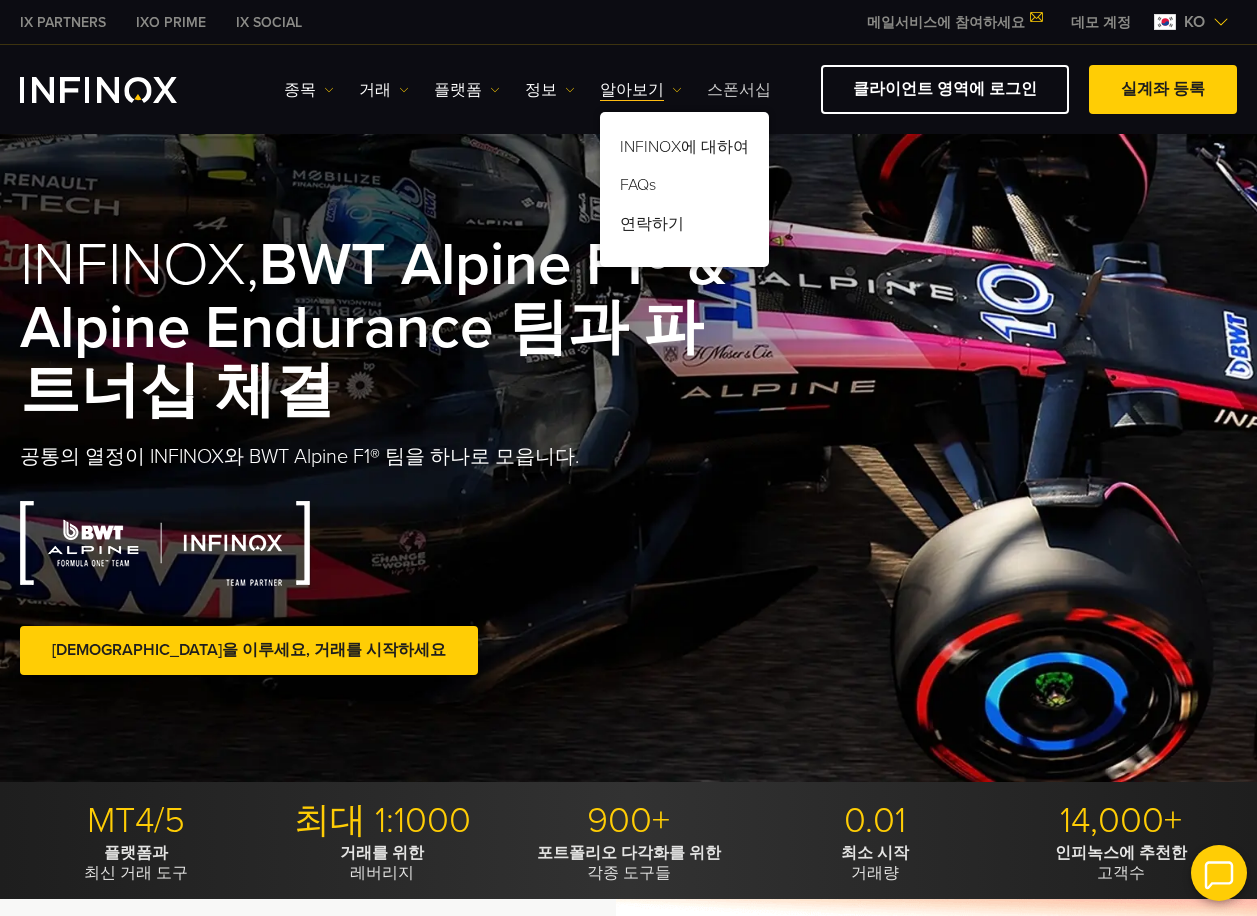 click on "스폰서십" at bounding box center (739, 90) 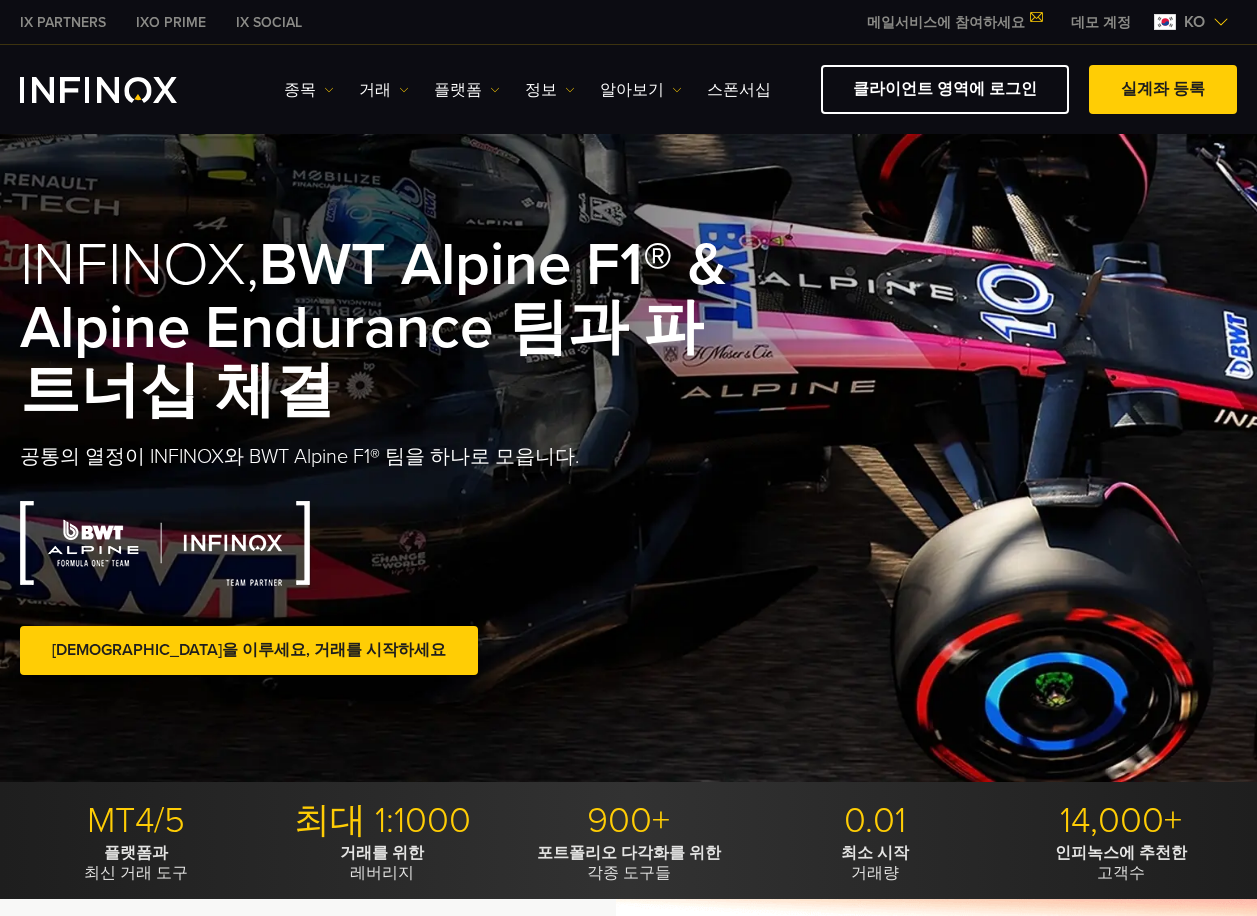 scroll, scrollTop: 0, scrollLeft: 0, axis: both 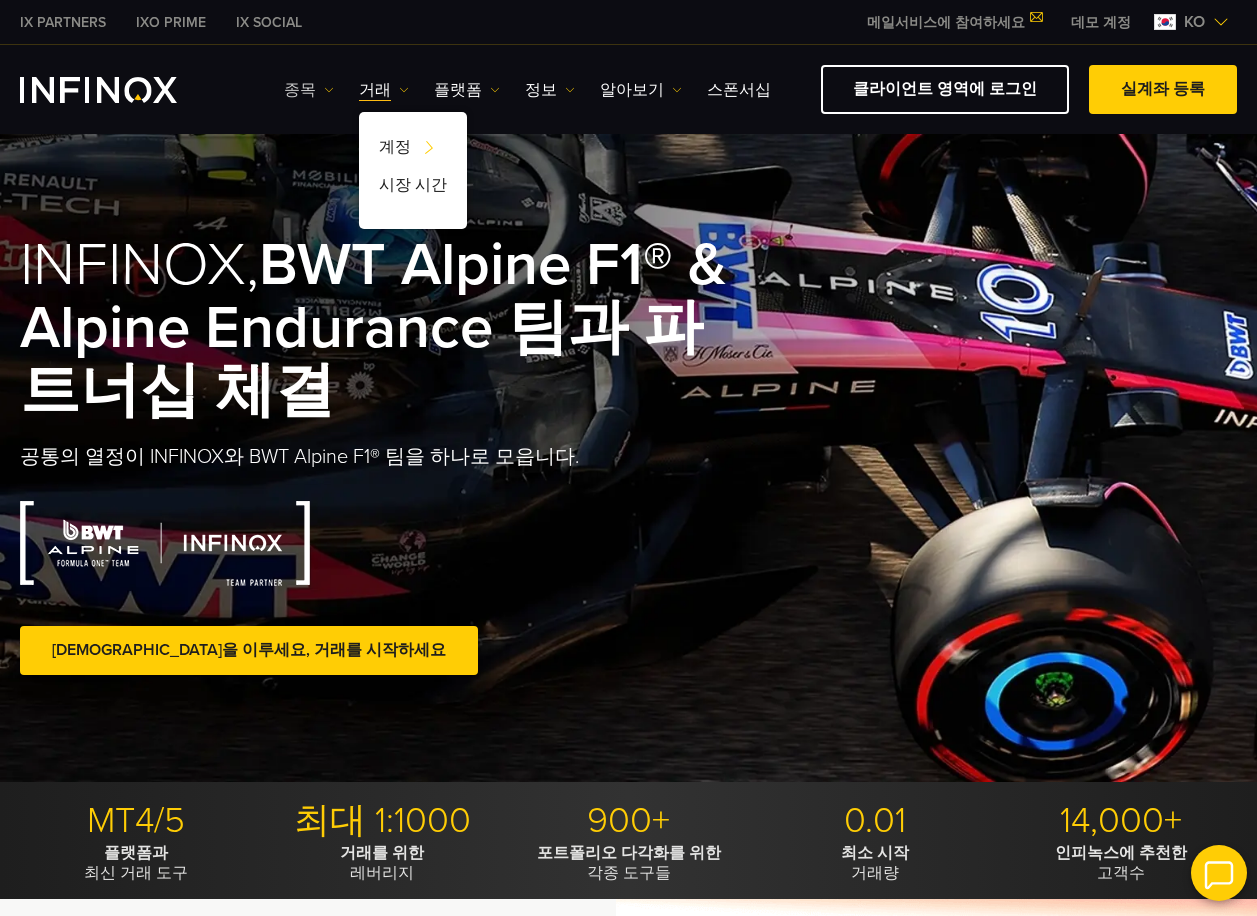 click on "종목" at bounding box center (309, 90) 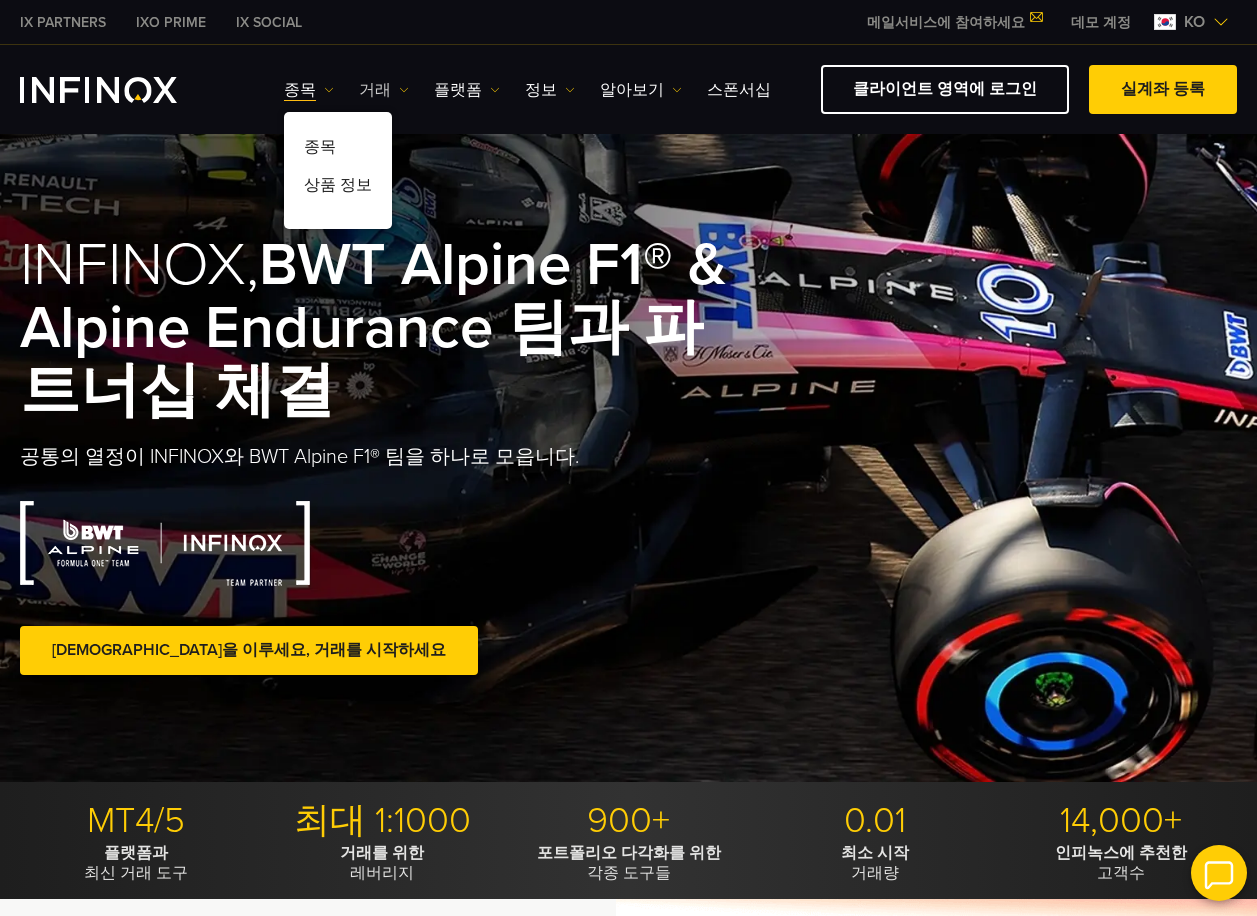 click on "거래" at bounding box center (384, 90) 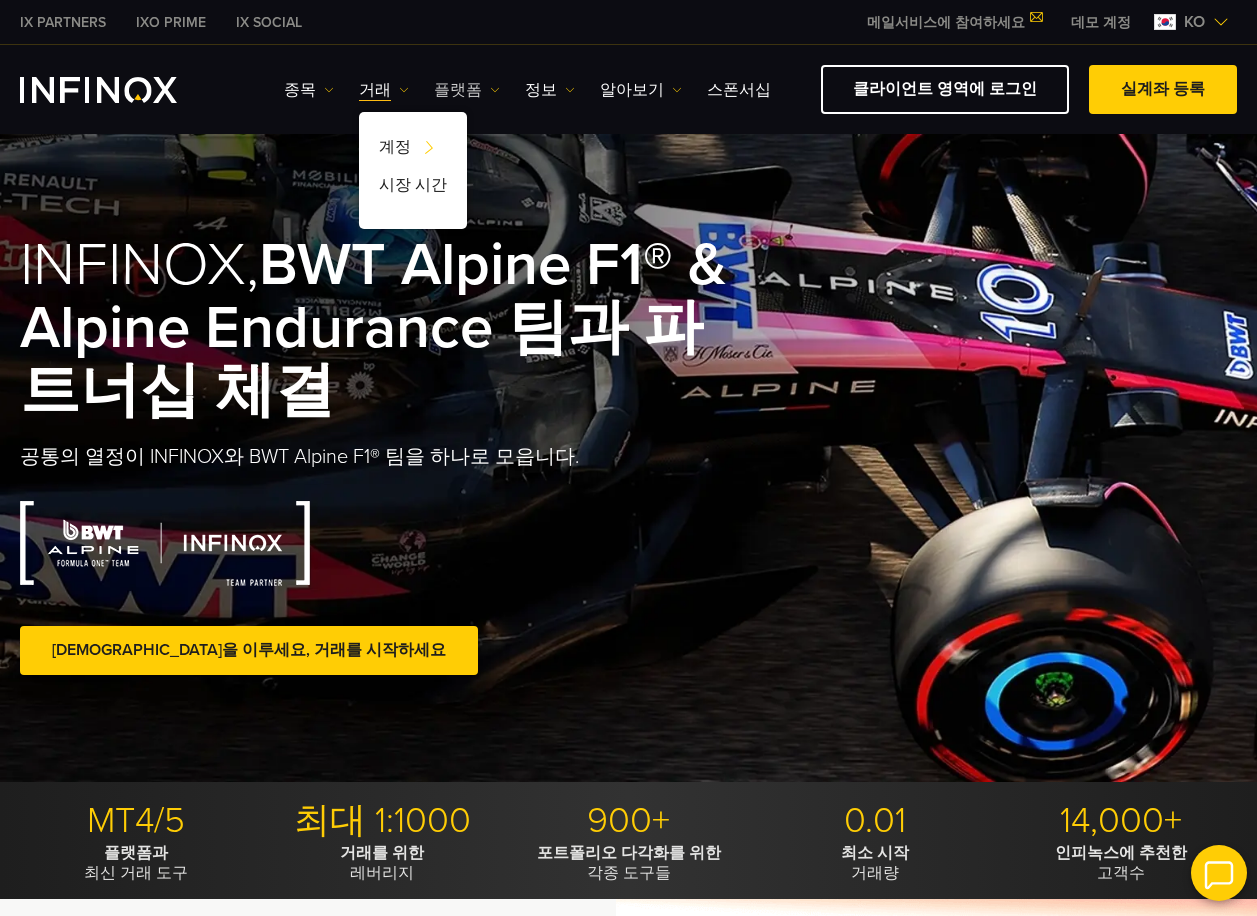 click on "플랫폼" at bounding box center (467, 90) 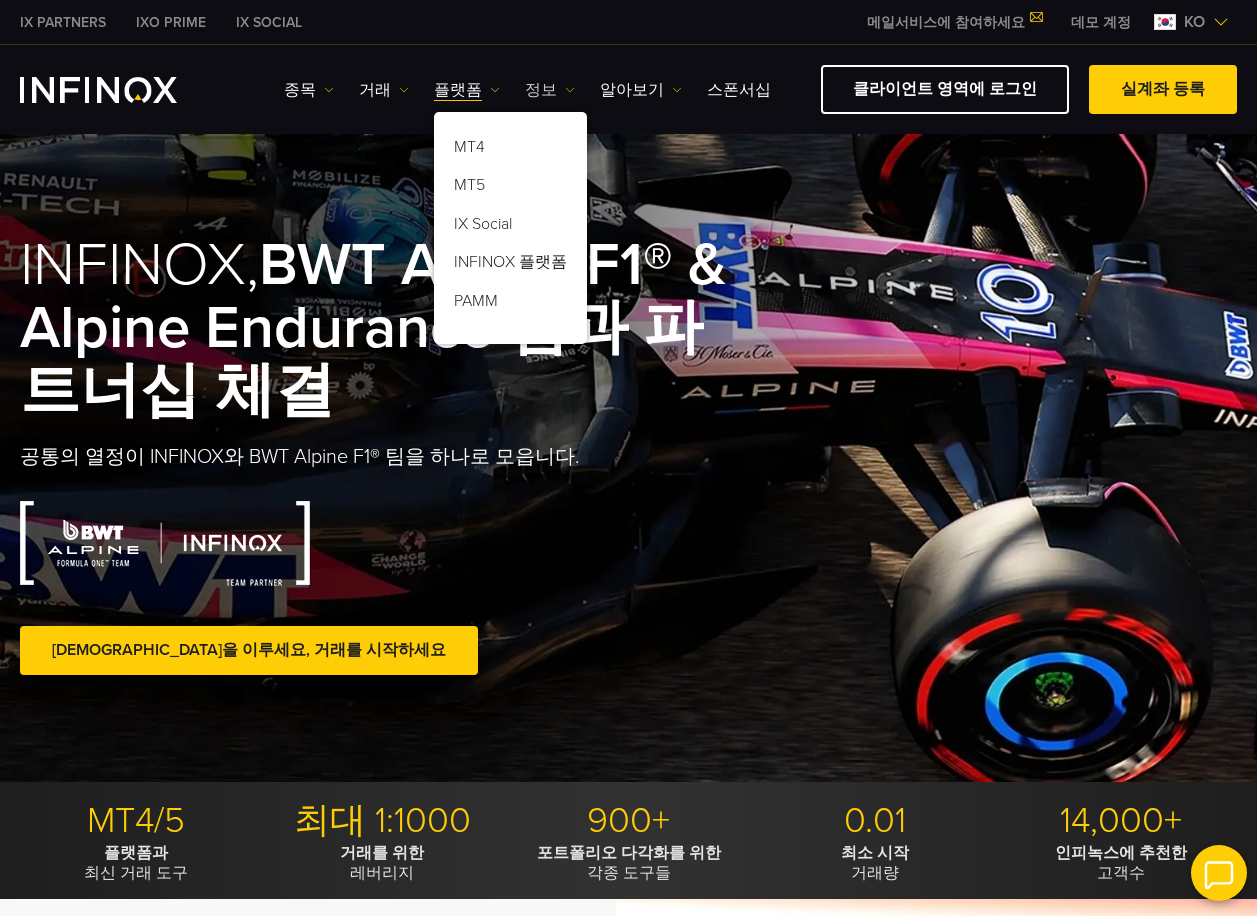 scroll, scrollTop: 0, scrollLeft: 0, axis: both 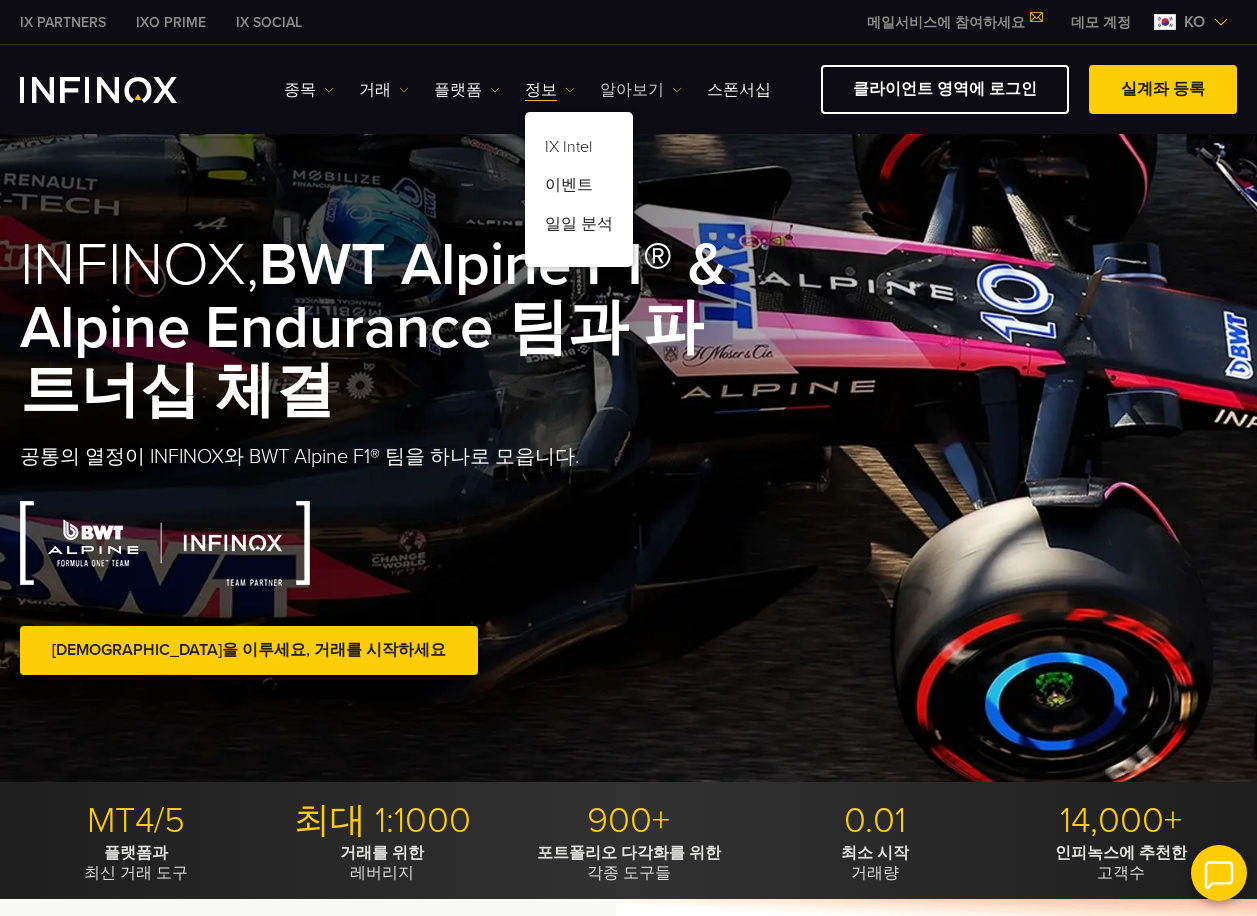 click on "알아보기" at bounding box center [641, 90] 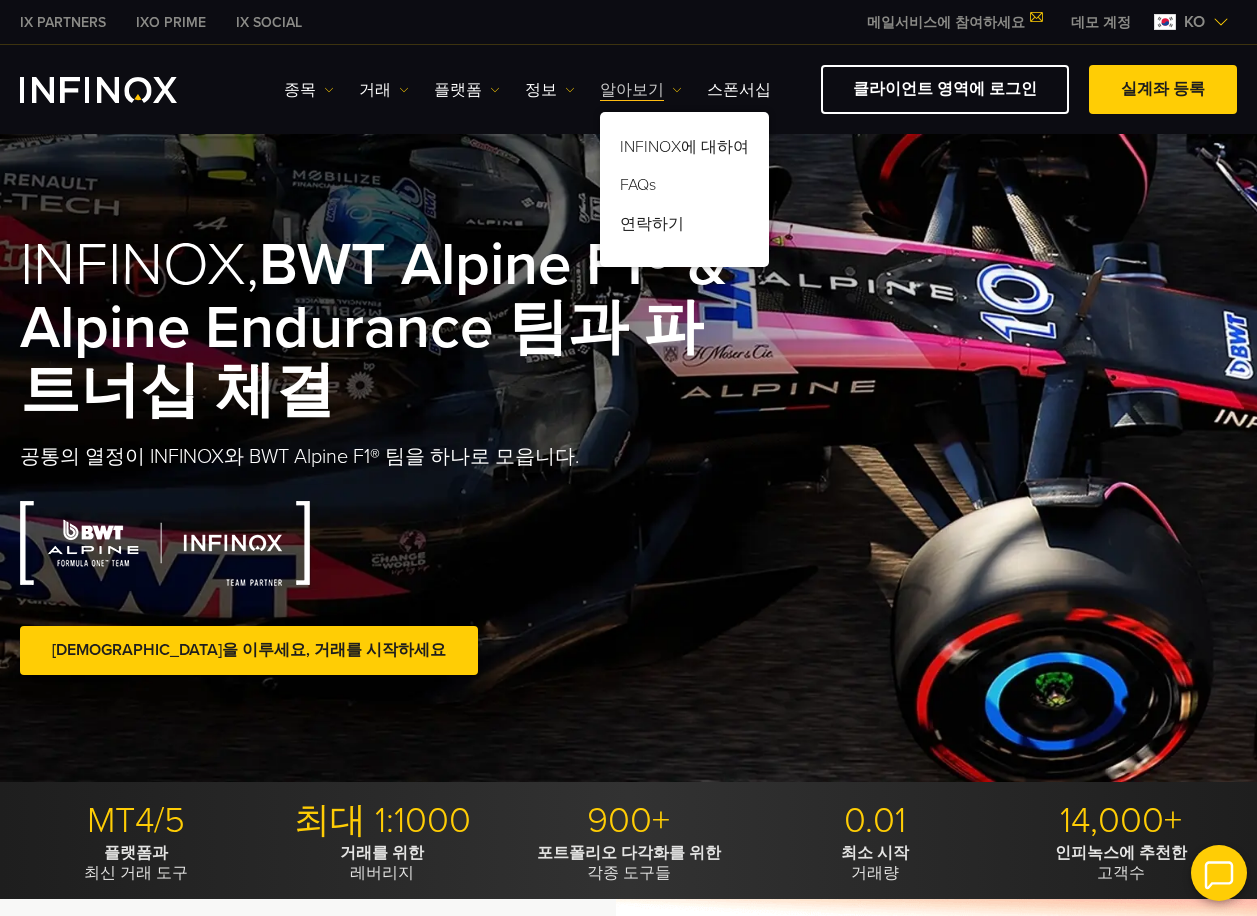 click on "알아보기" at bounding box center [641, 90] 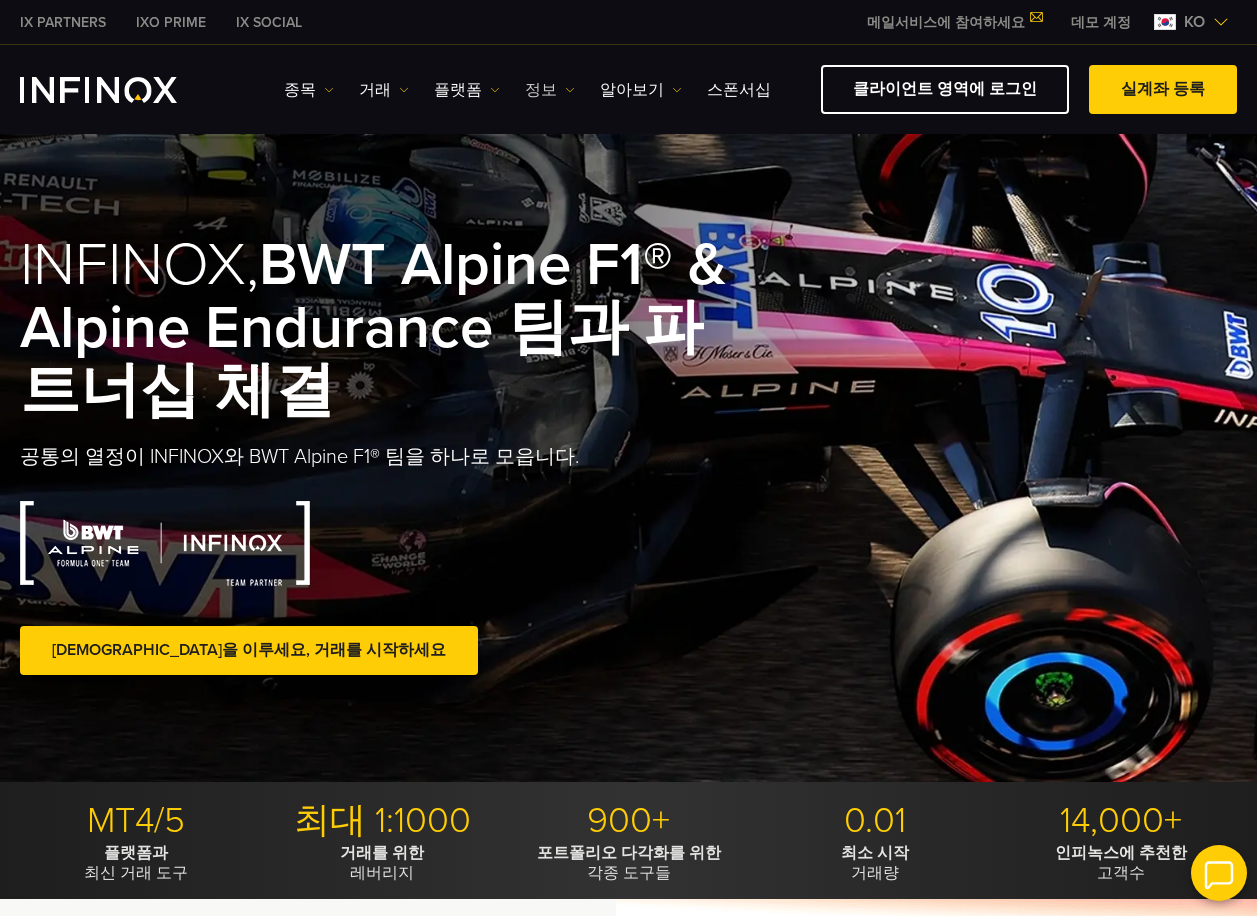 click on "정보" at bounding box center (550, 90) 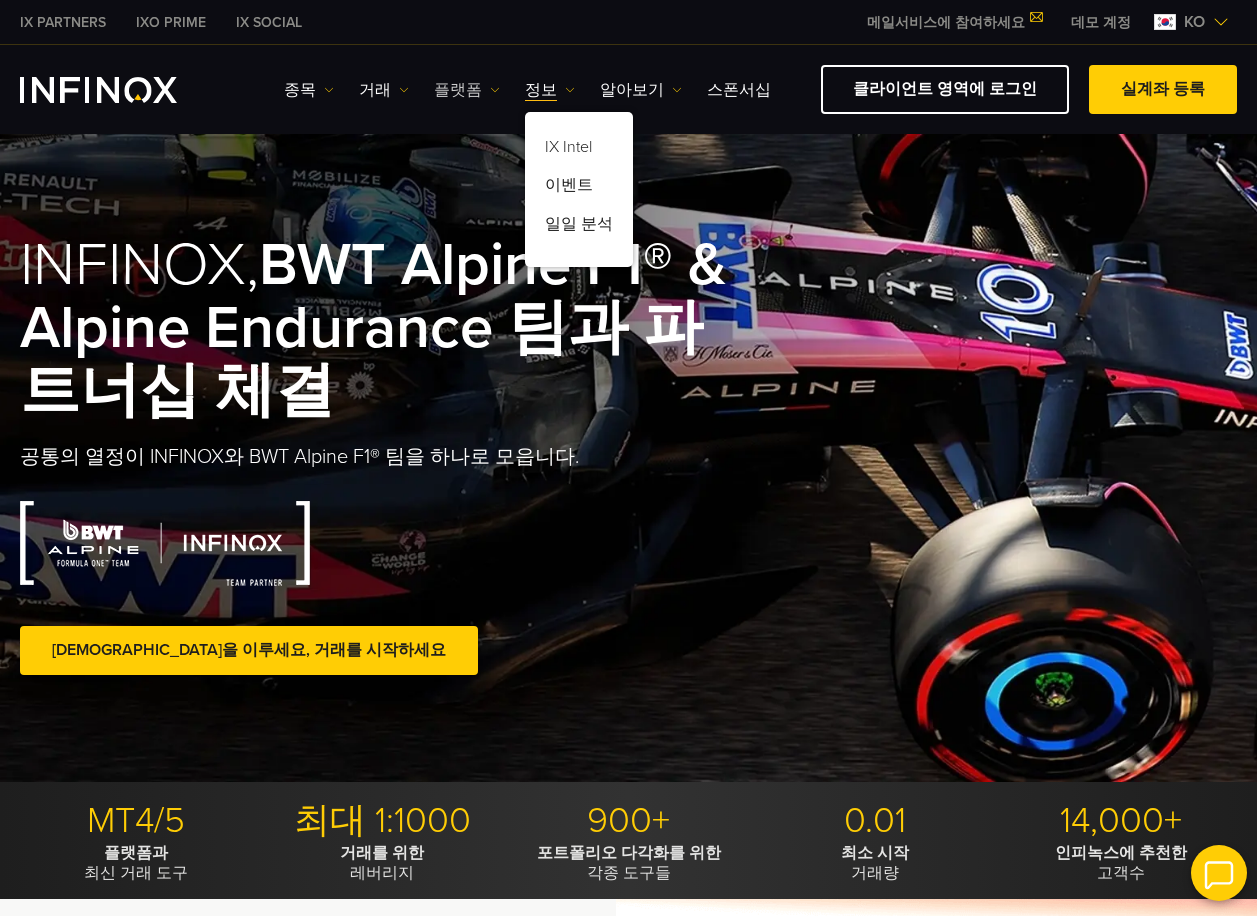 click on "플랫폼" at bounding box center (467, 90) 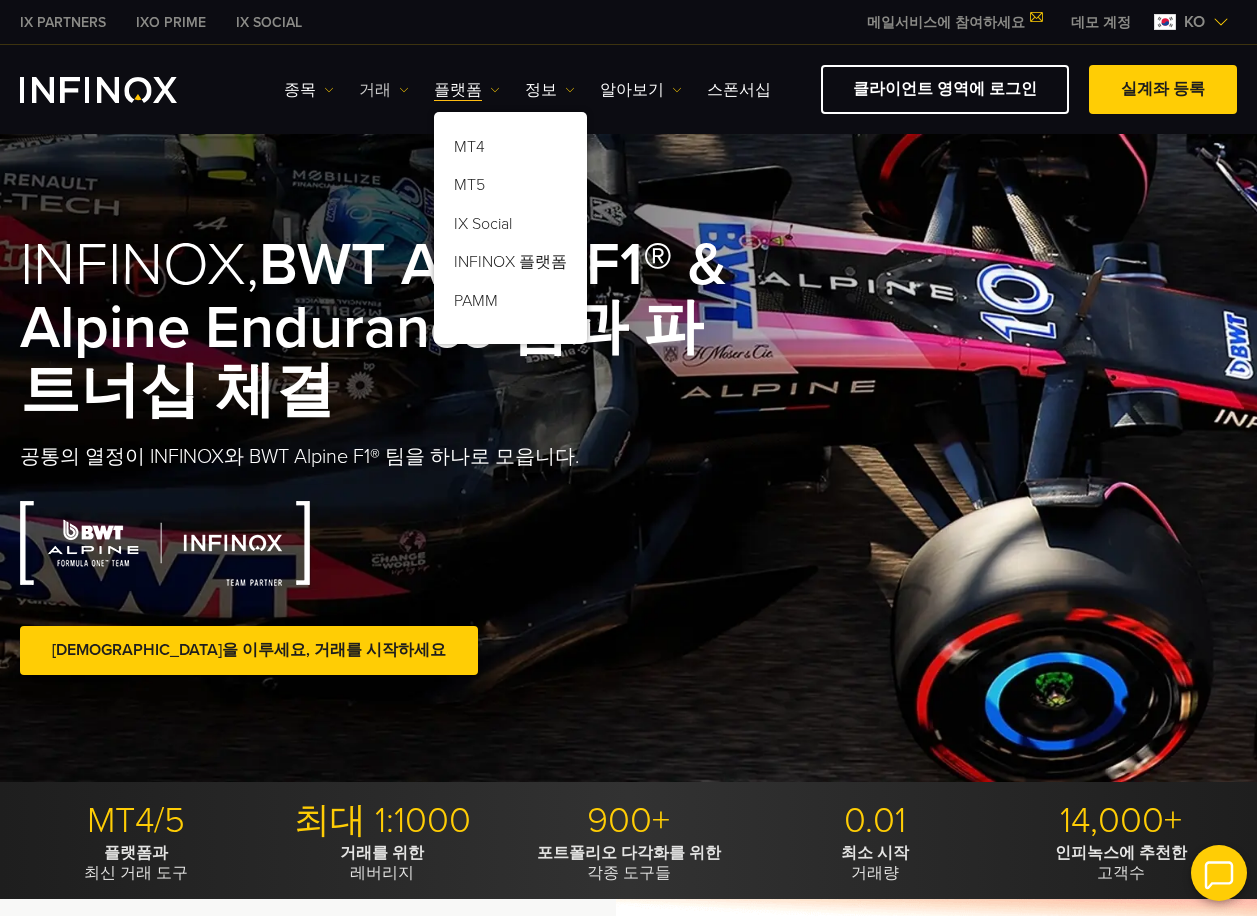 click on "거래" at bounding box center [384, 90] 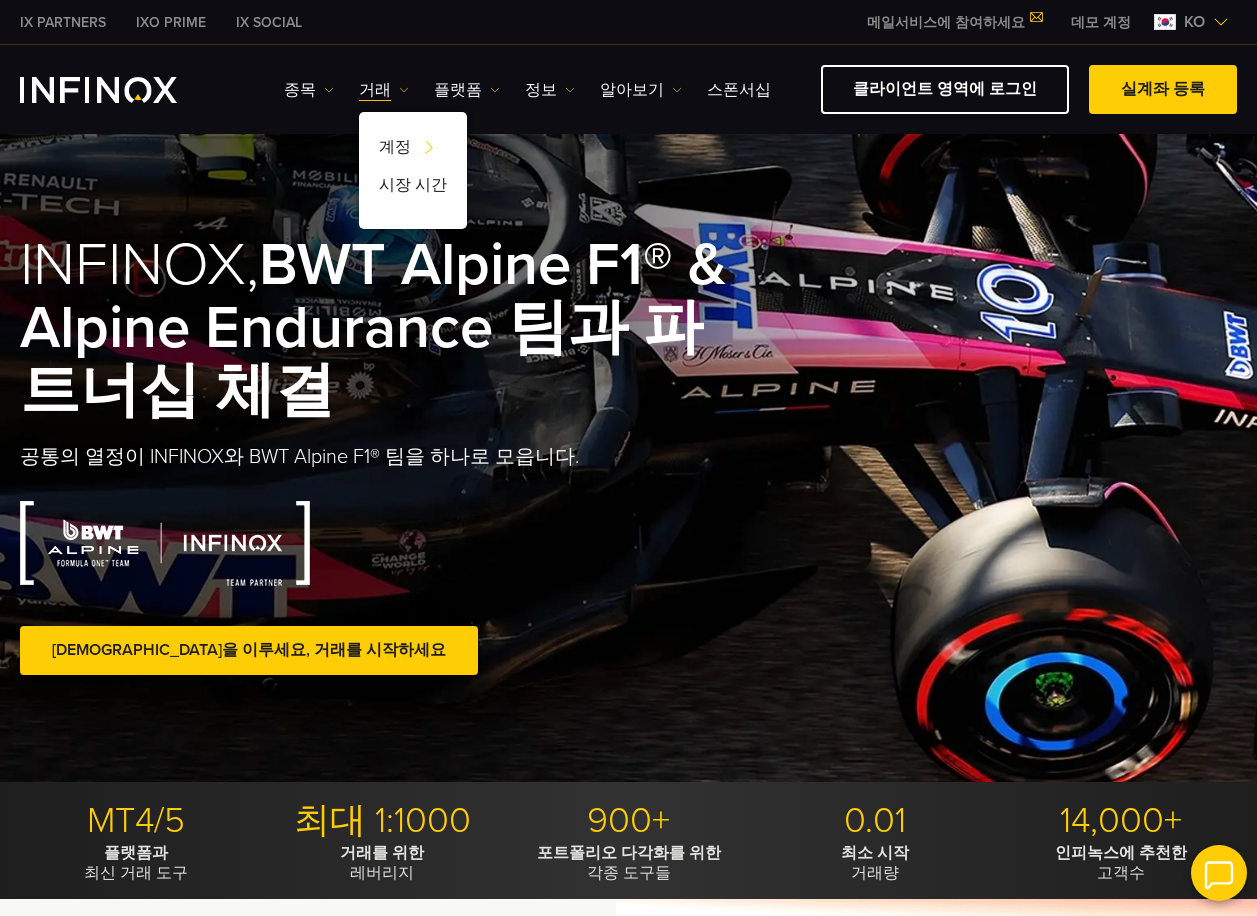 scroll, scrollTop: 0, scrollLeft: 0, axis: both 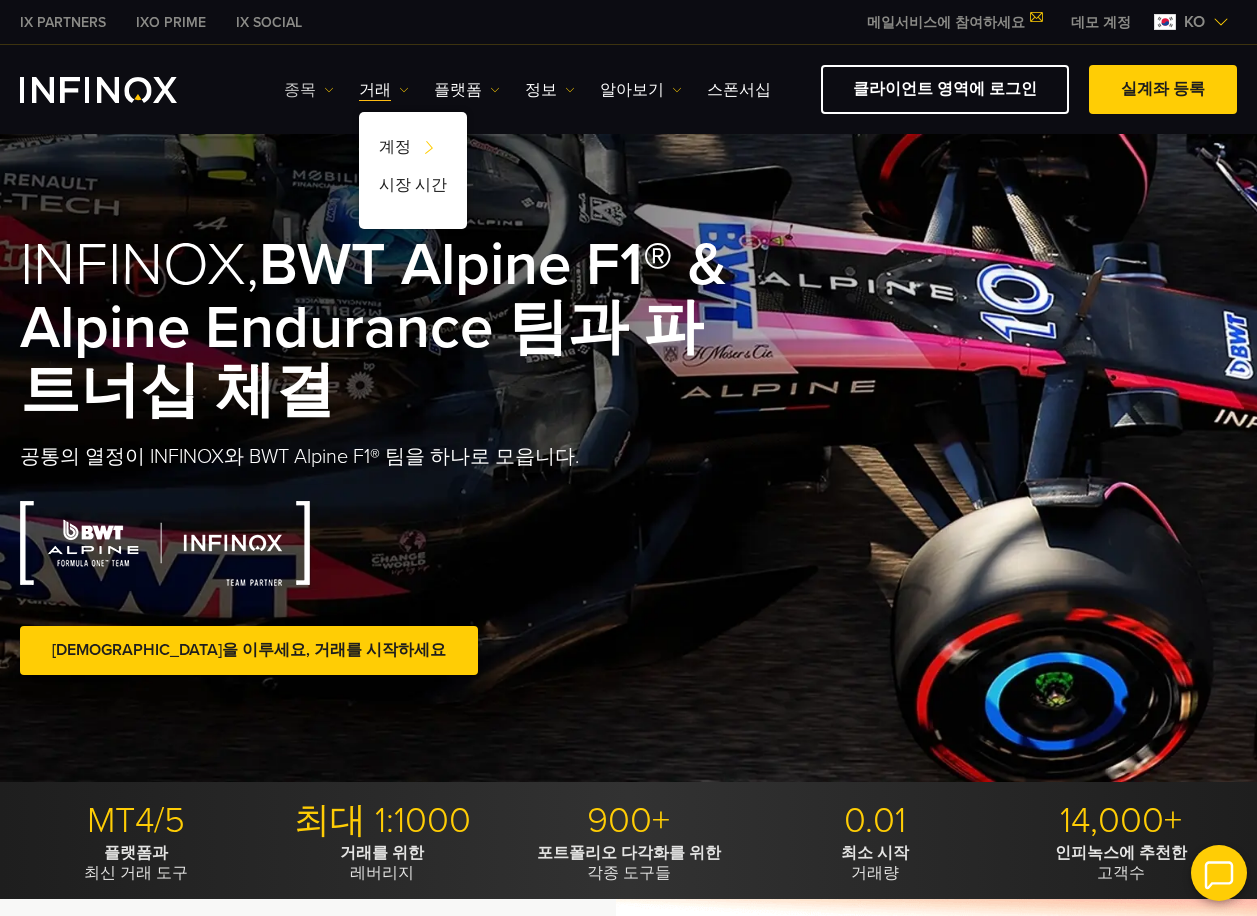 click on "종목" at bounding box center [309, 90] 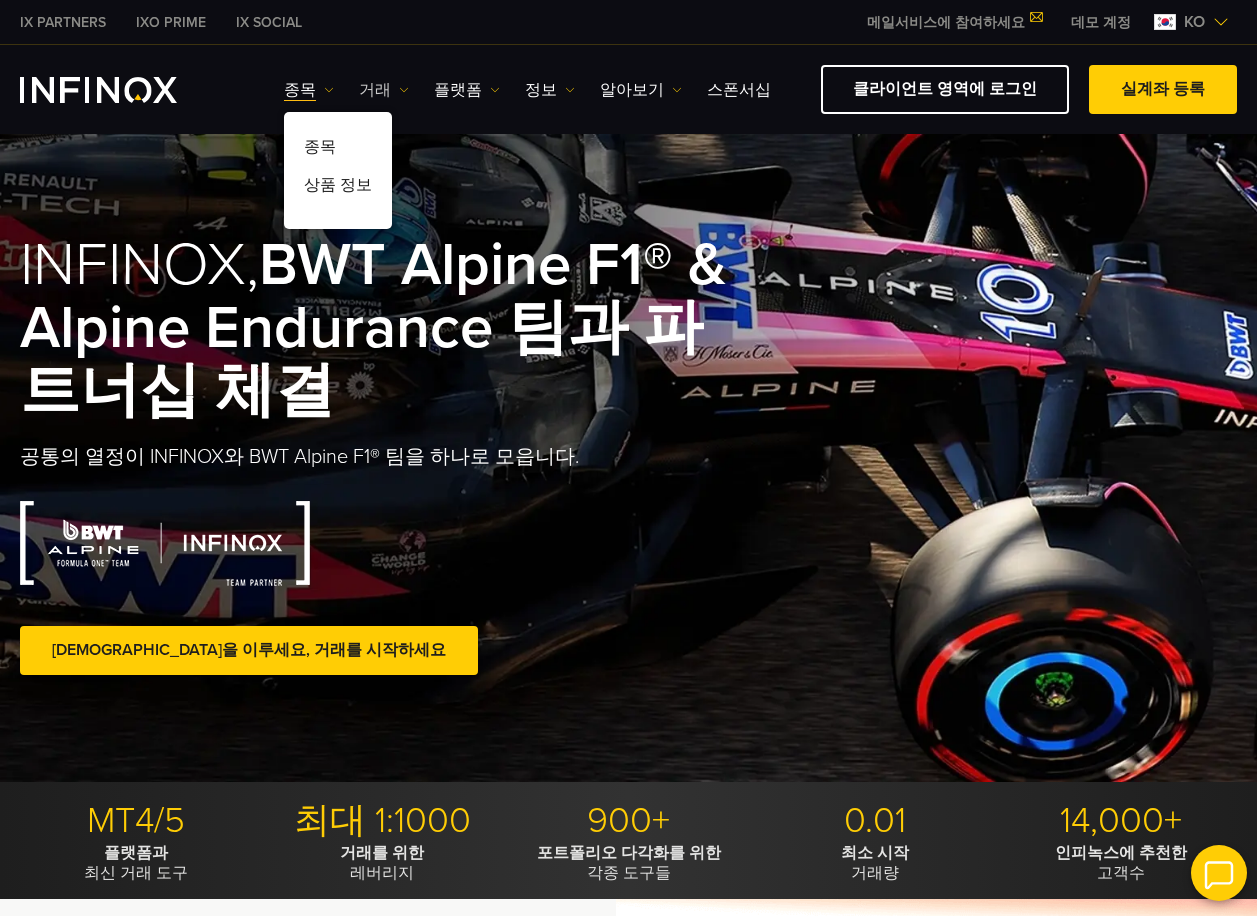 click on "거래" at bounding box center [384, 90] 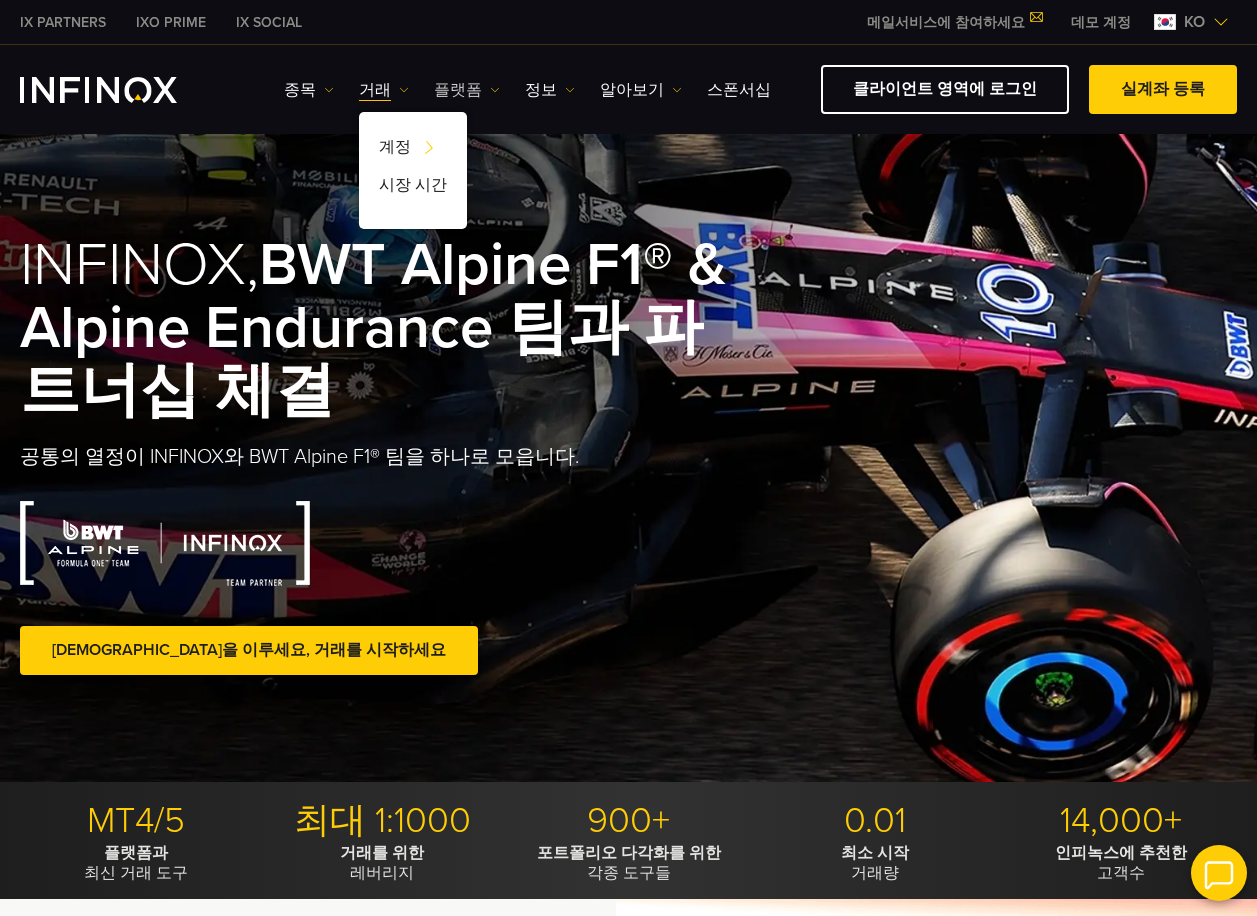 click on "플랫폼" at bounding box center (467, 90) 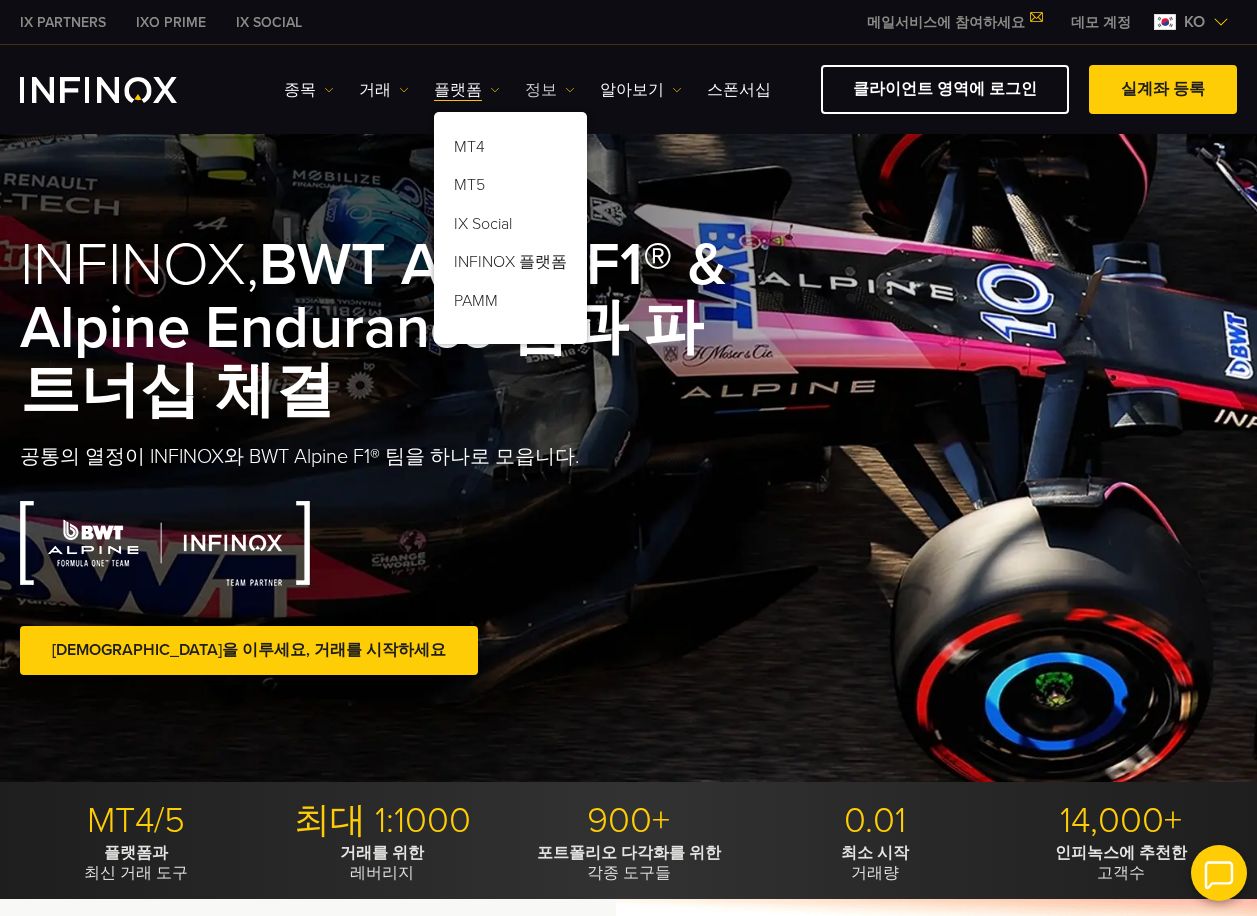 click on "정보" at bounding box center [550, 90] 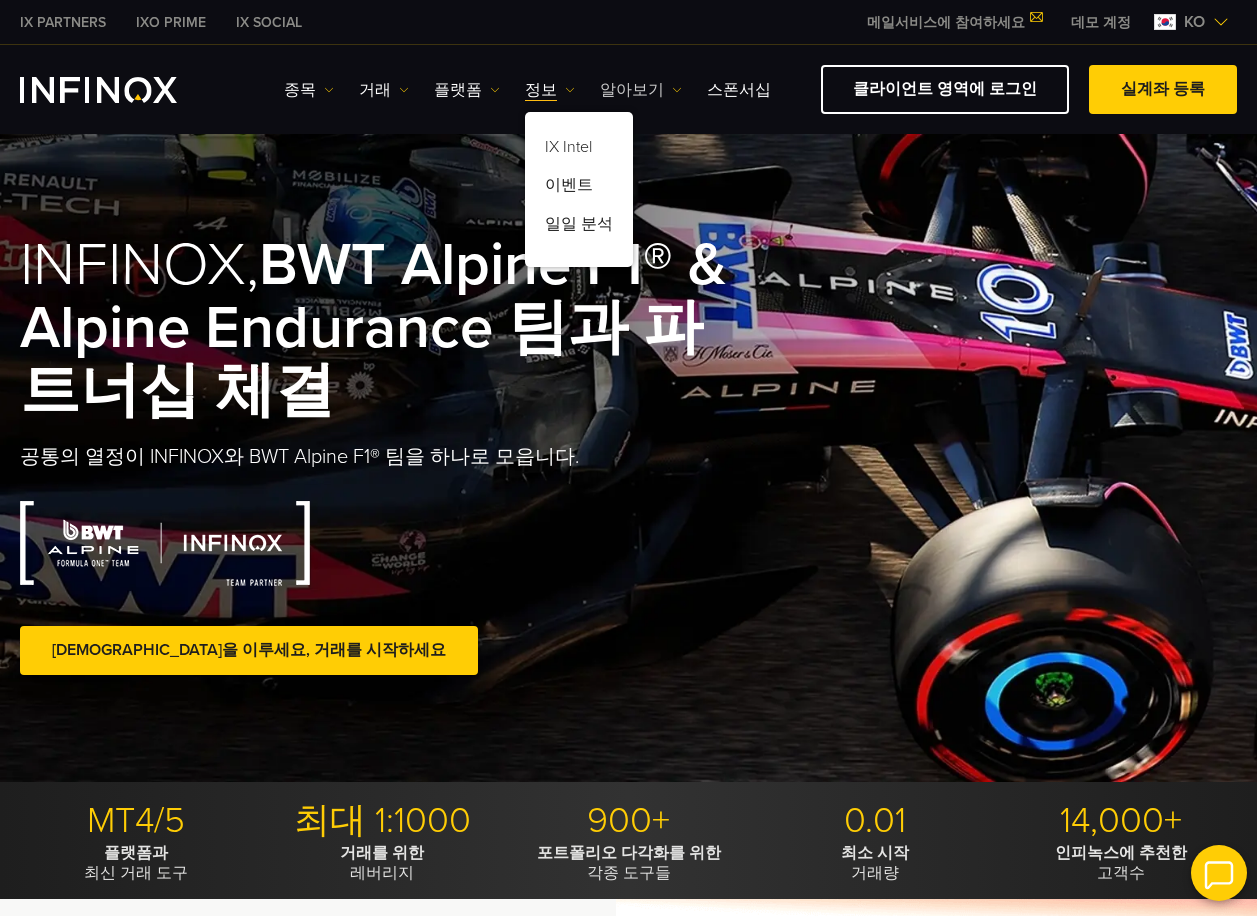 click on "알아보기" at bounding box center (641, 90) 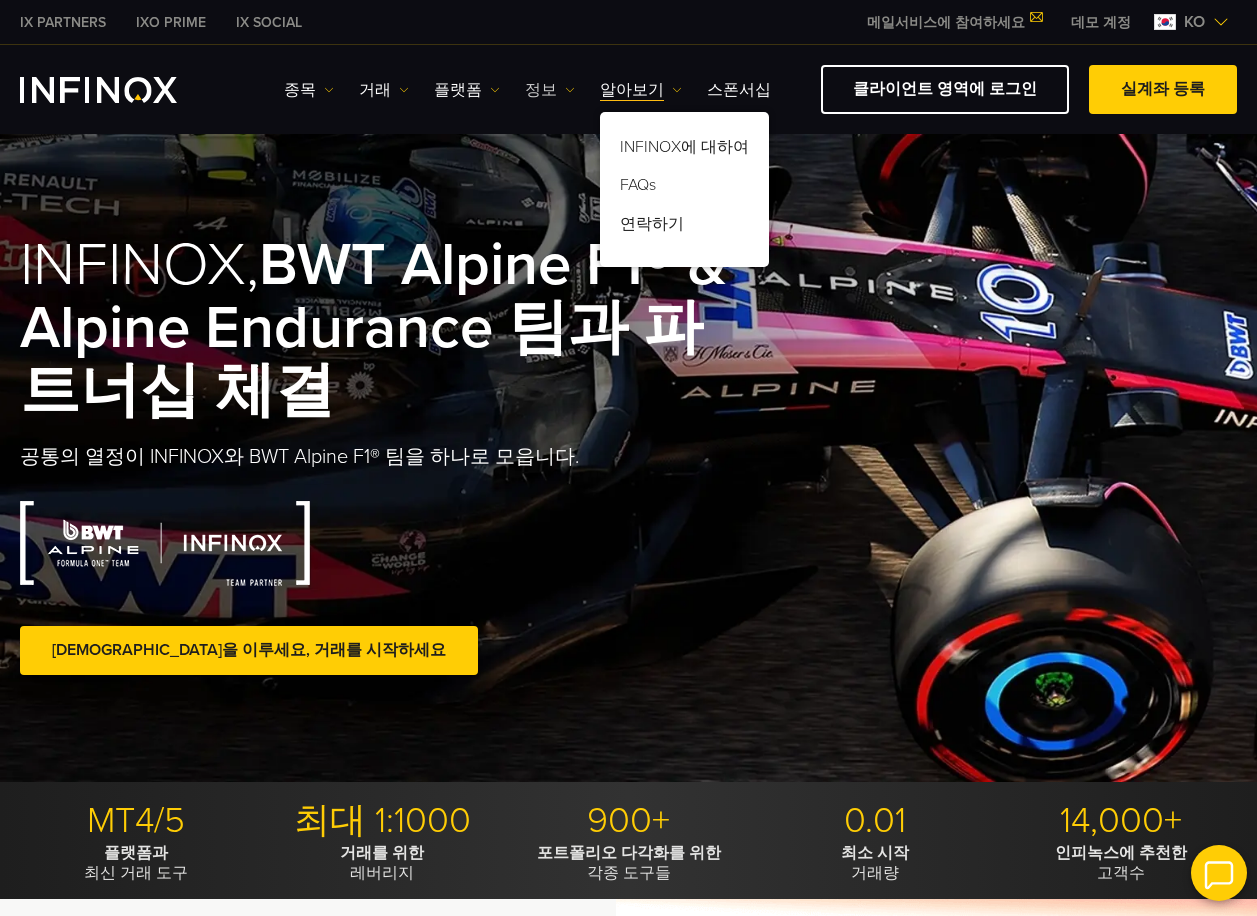 click on "정보" at bounding box center [550, 90] 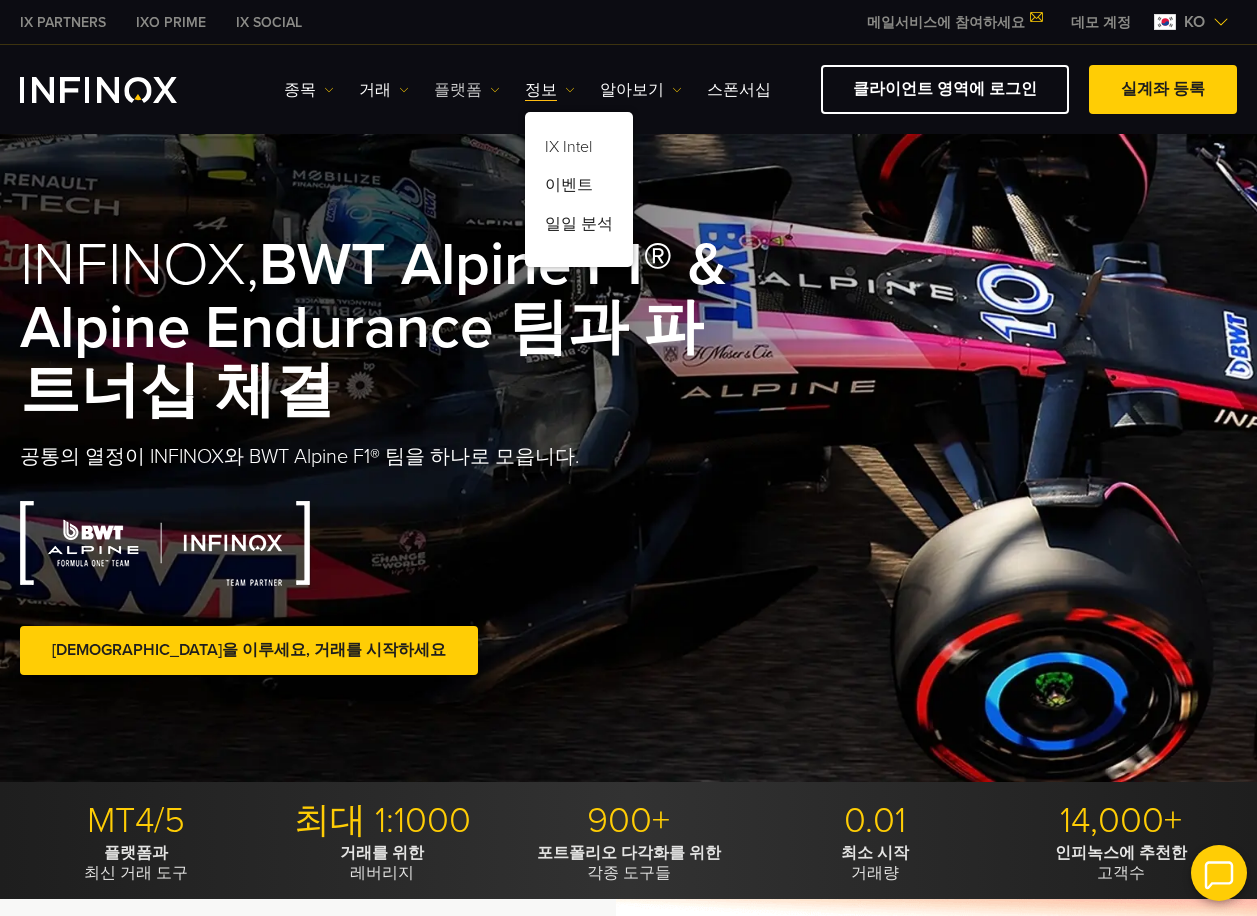 click at bounding box center [495, 90] 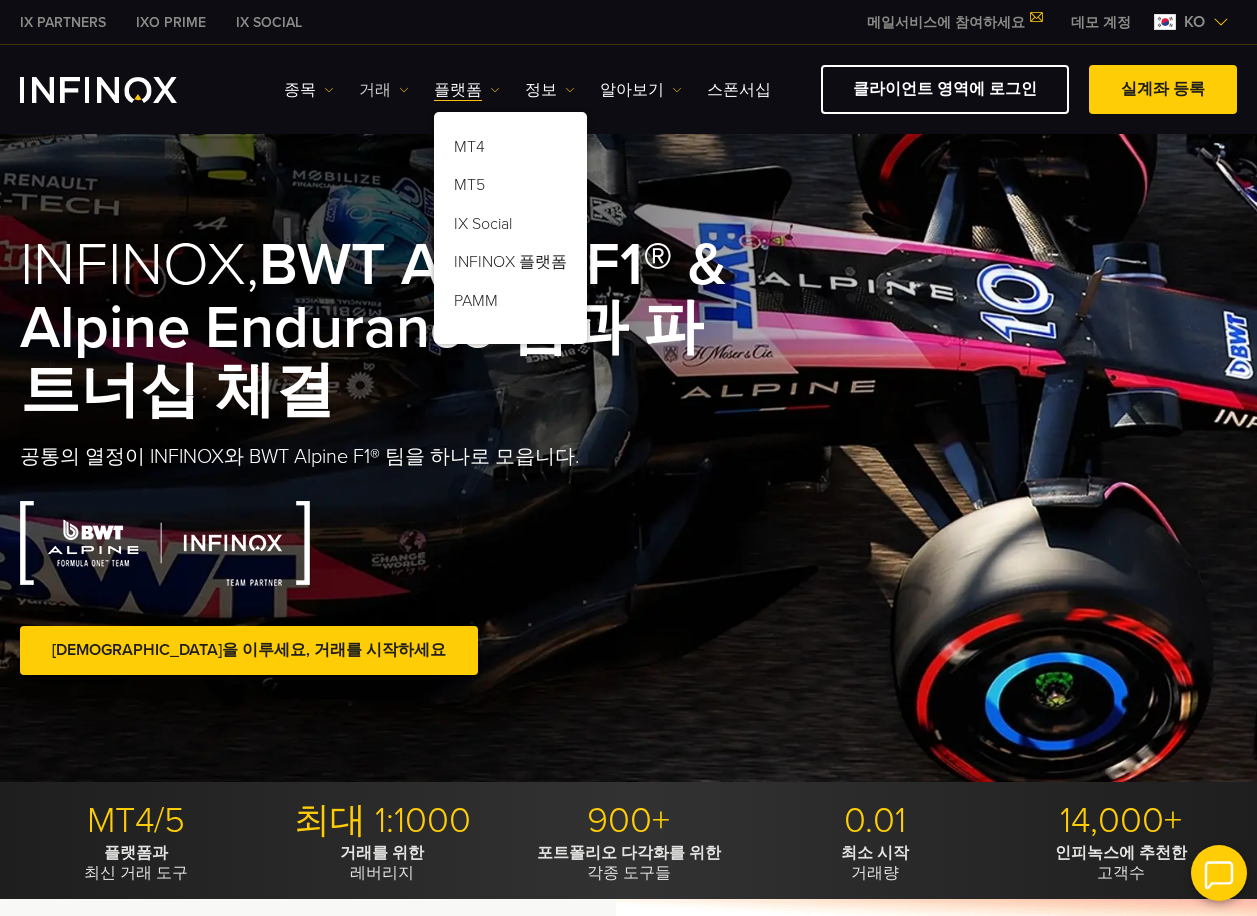click at bounding box center (404, 90) 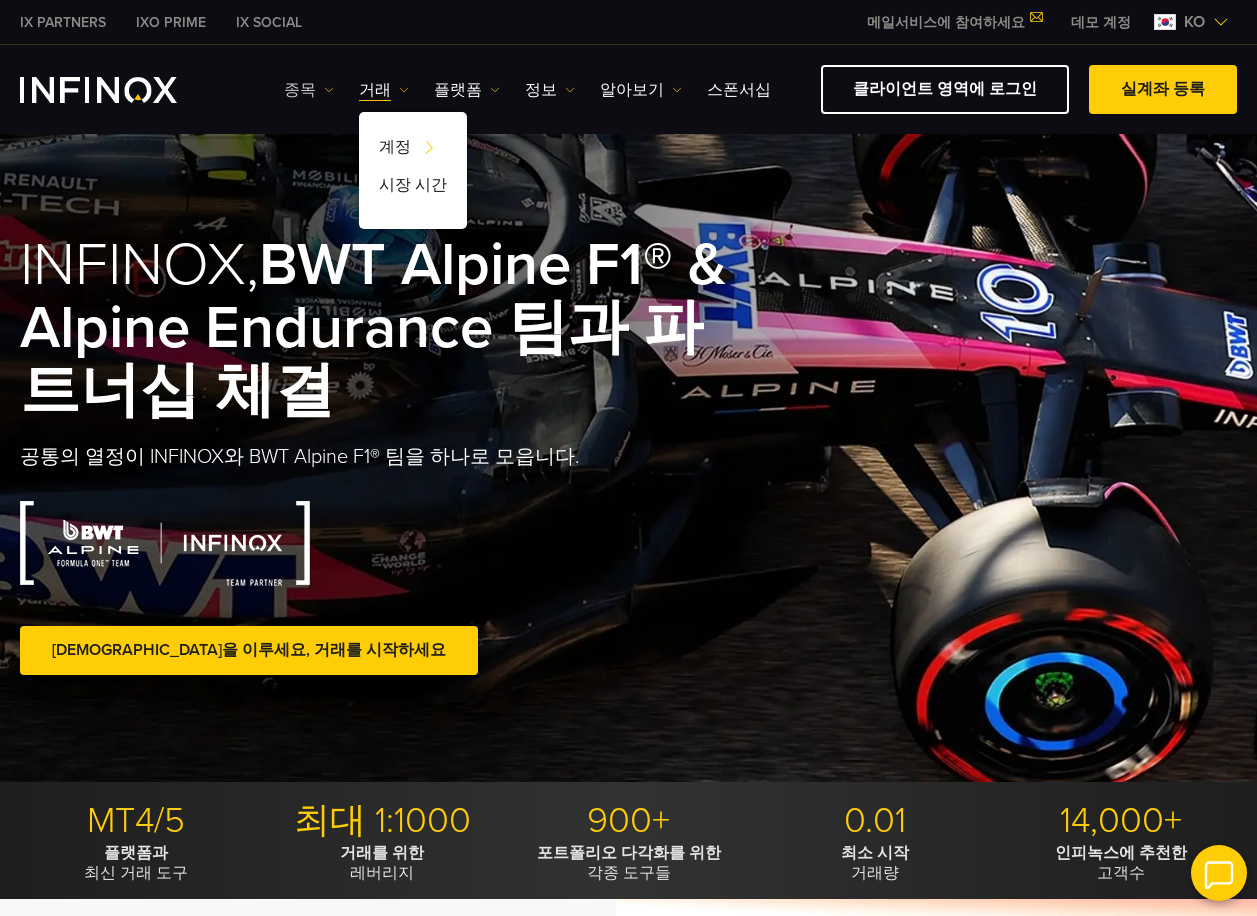 click on "종목" at bounding box center (309, 90) 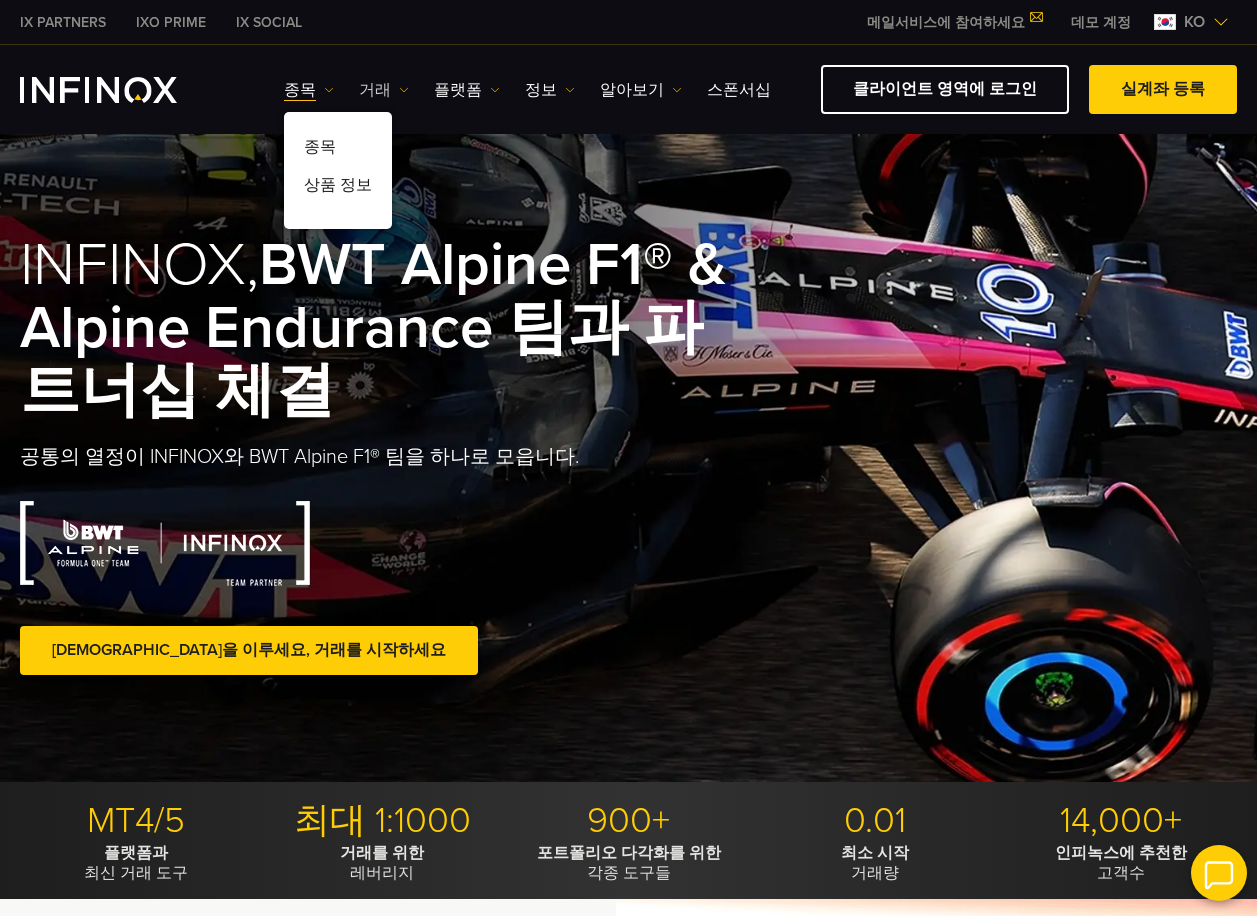 click on "거래" at bounding box center (384, 90) 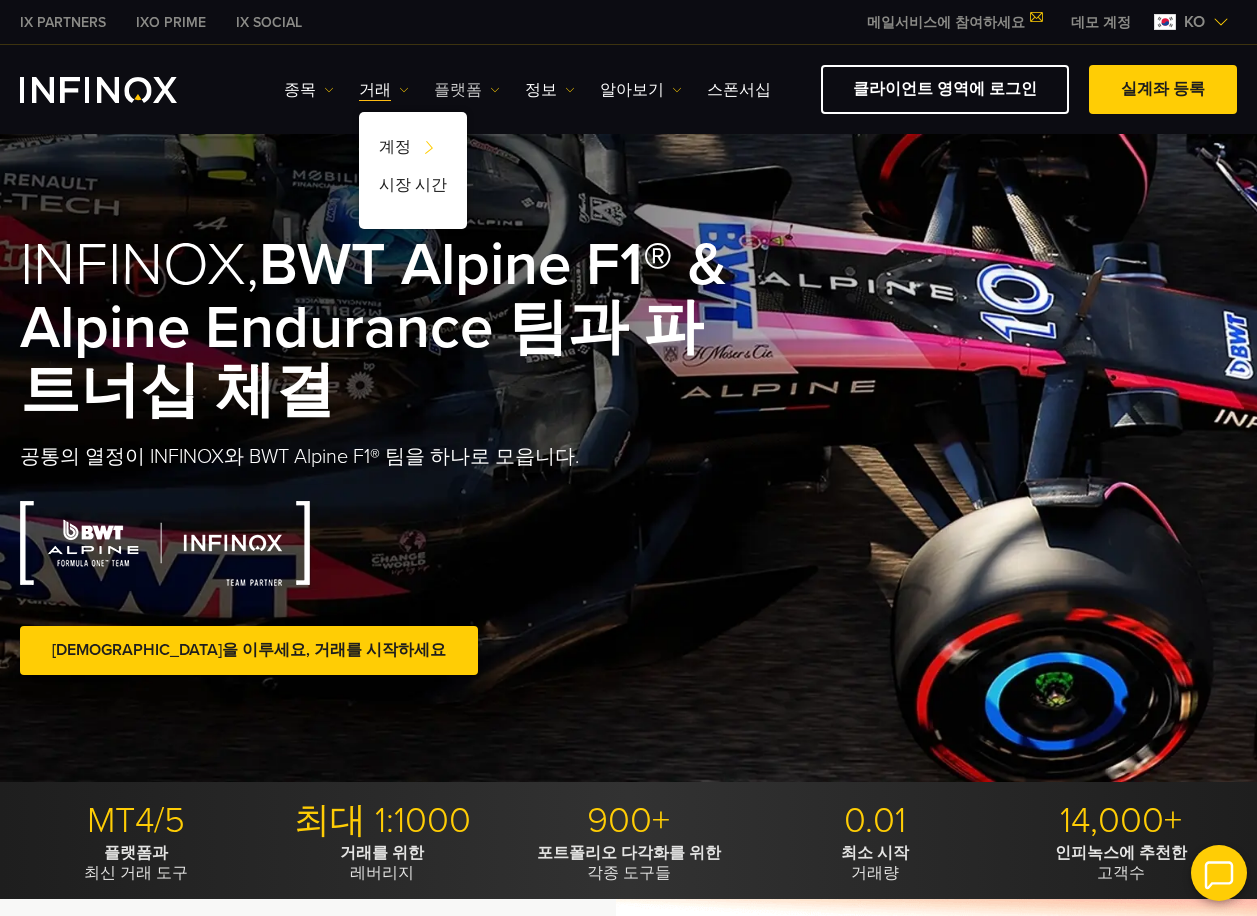 click on "플랫폼" at bounding box center (467, 90) 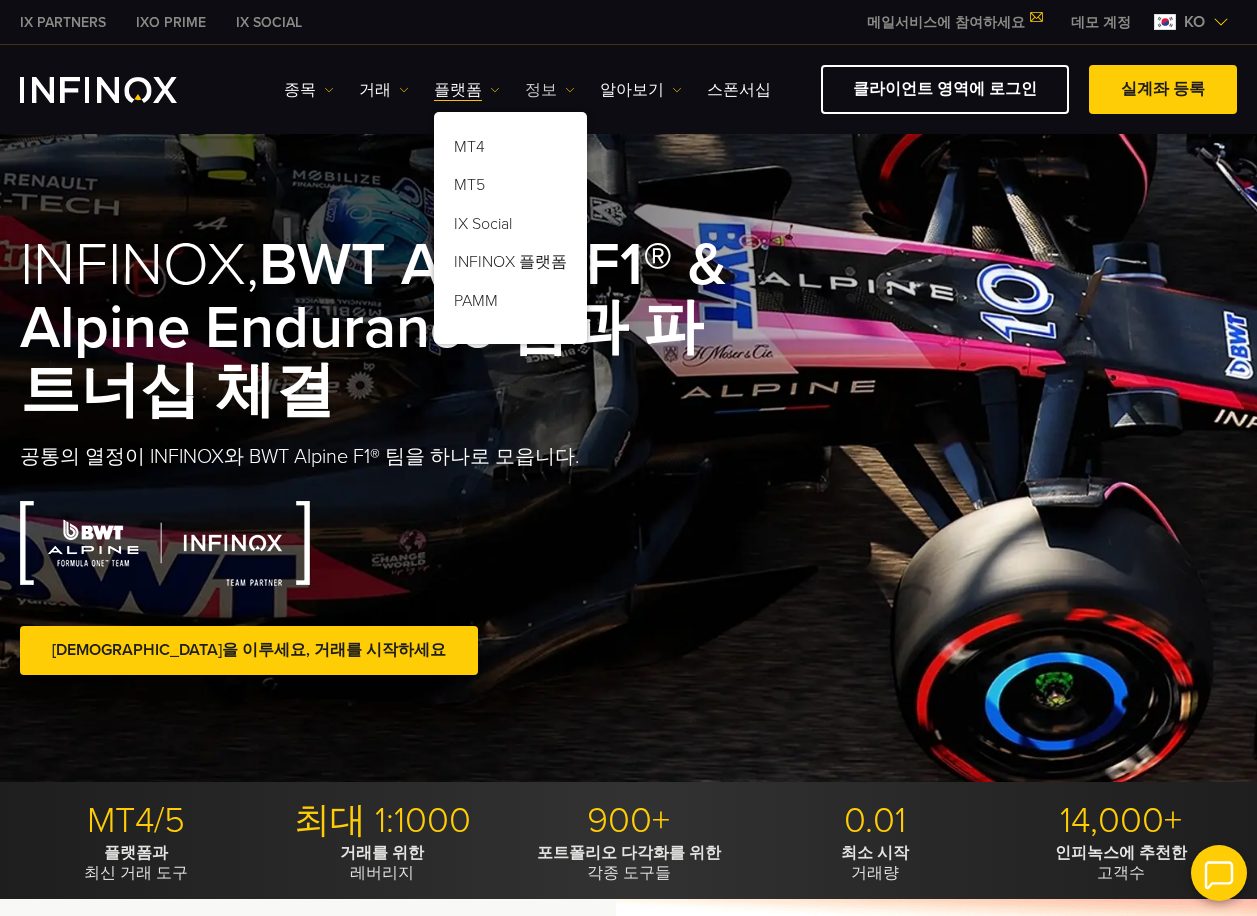click on "정보" at bounding box center [550, 90] 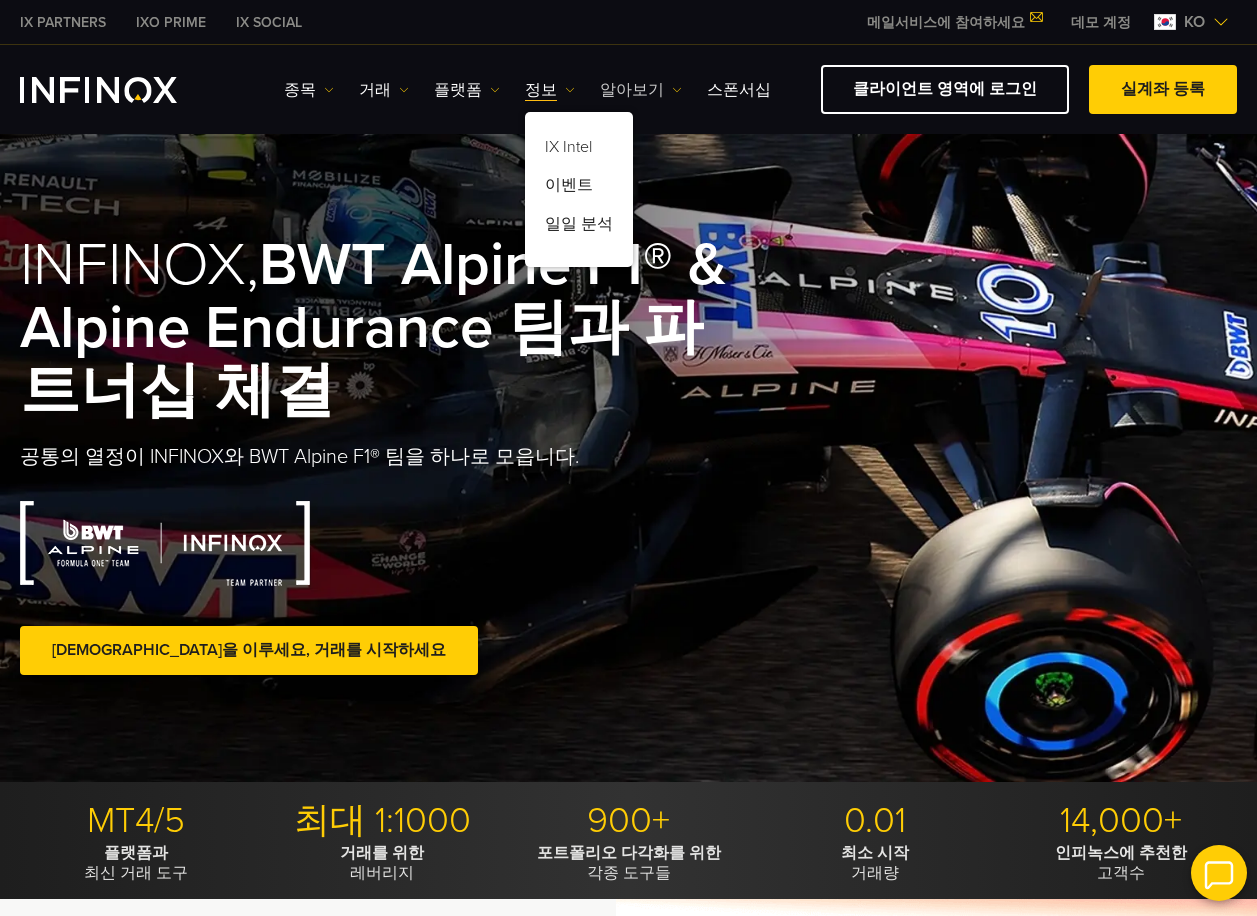 click on "알아보기" at bounding box center (641, 90) 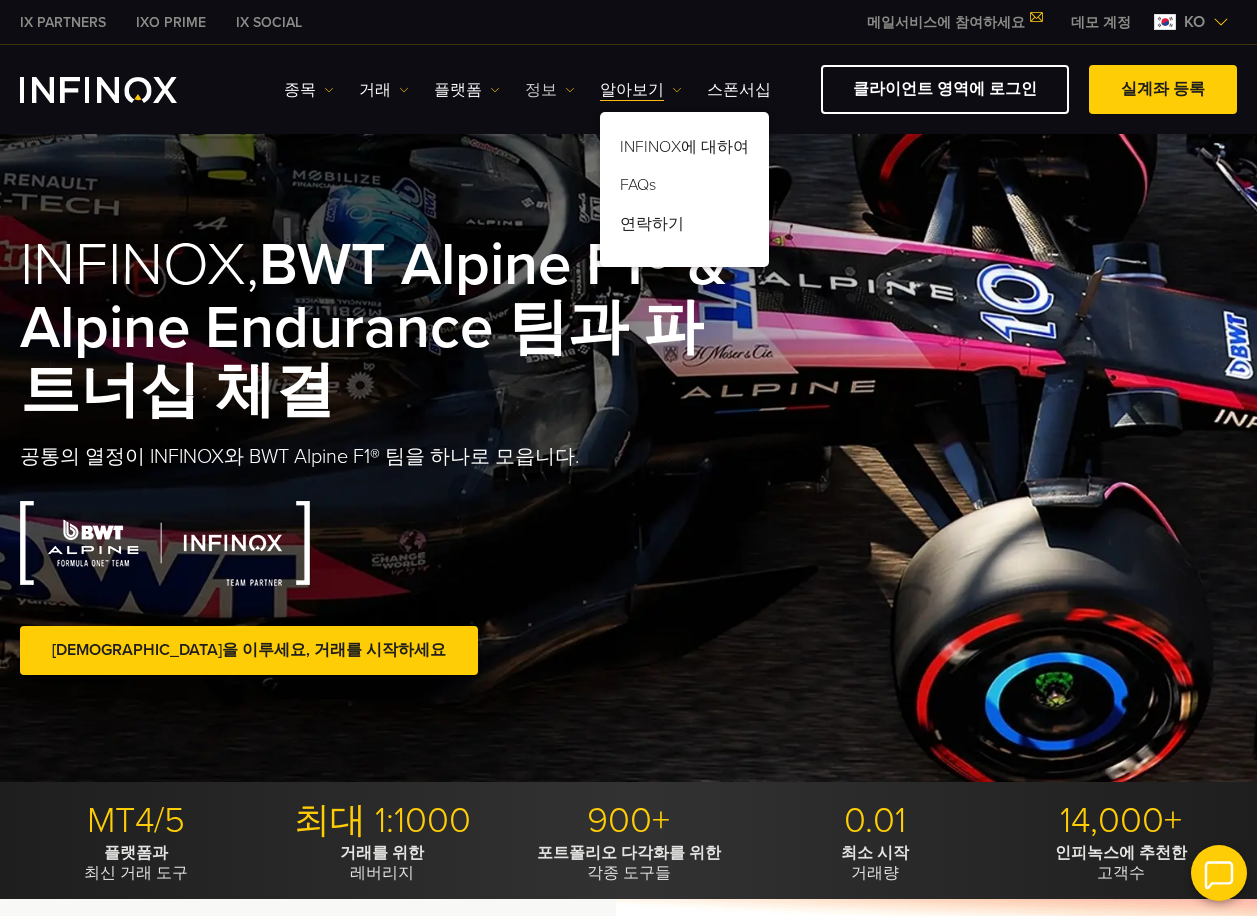click on "정보" at bounding box center [550, 90] 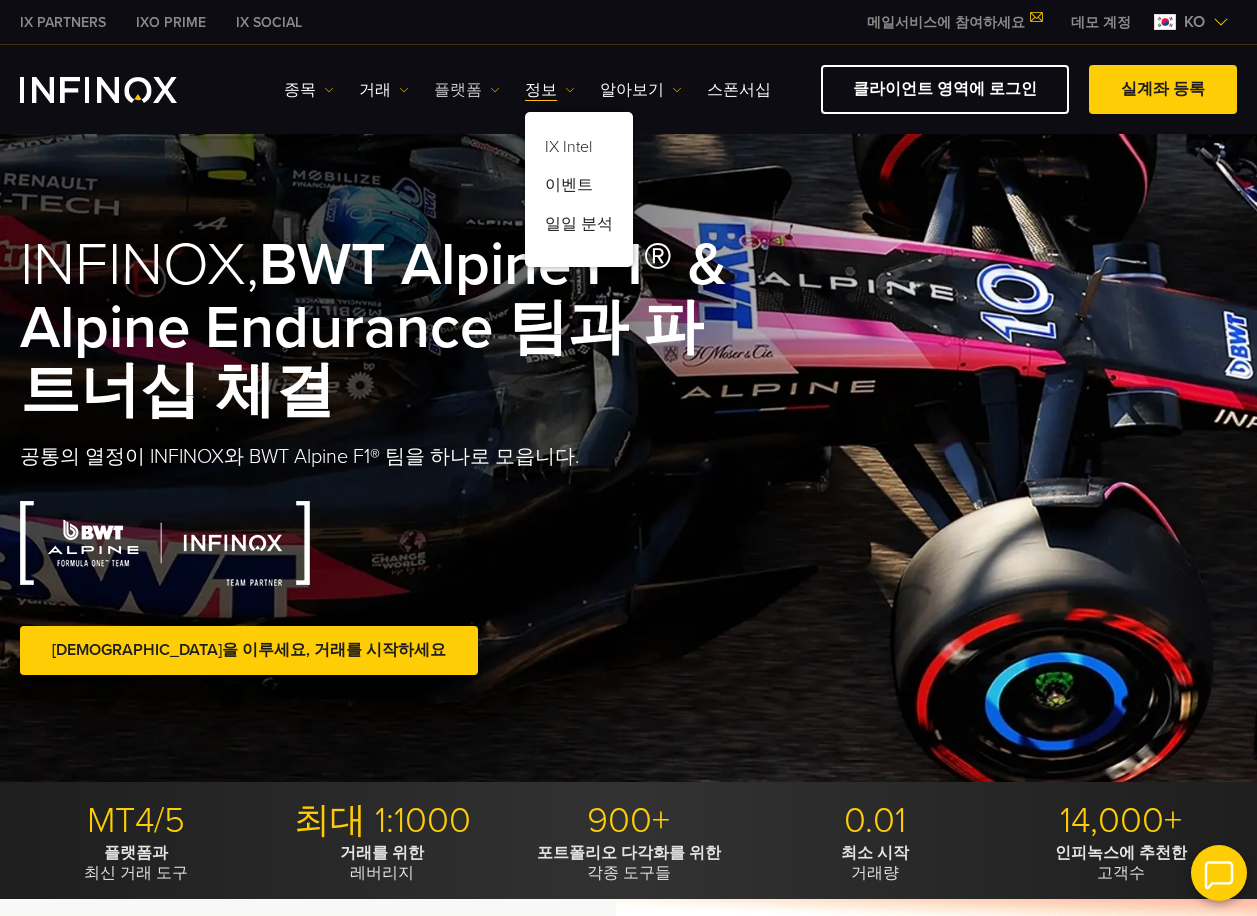 click on "플랫폼" at bounding box center (467, 90) 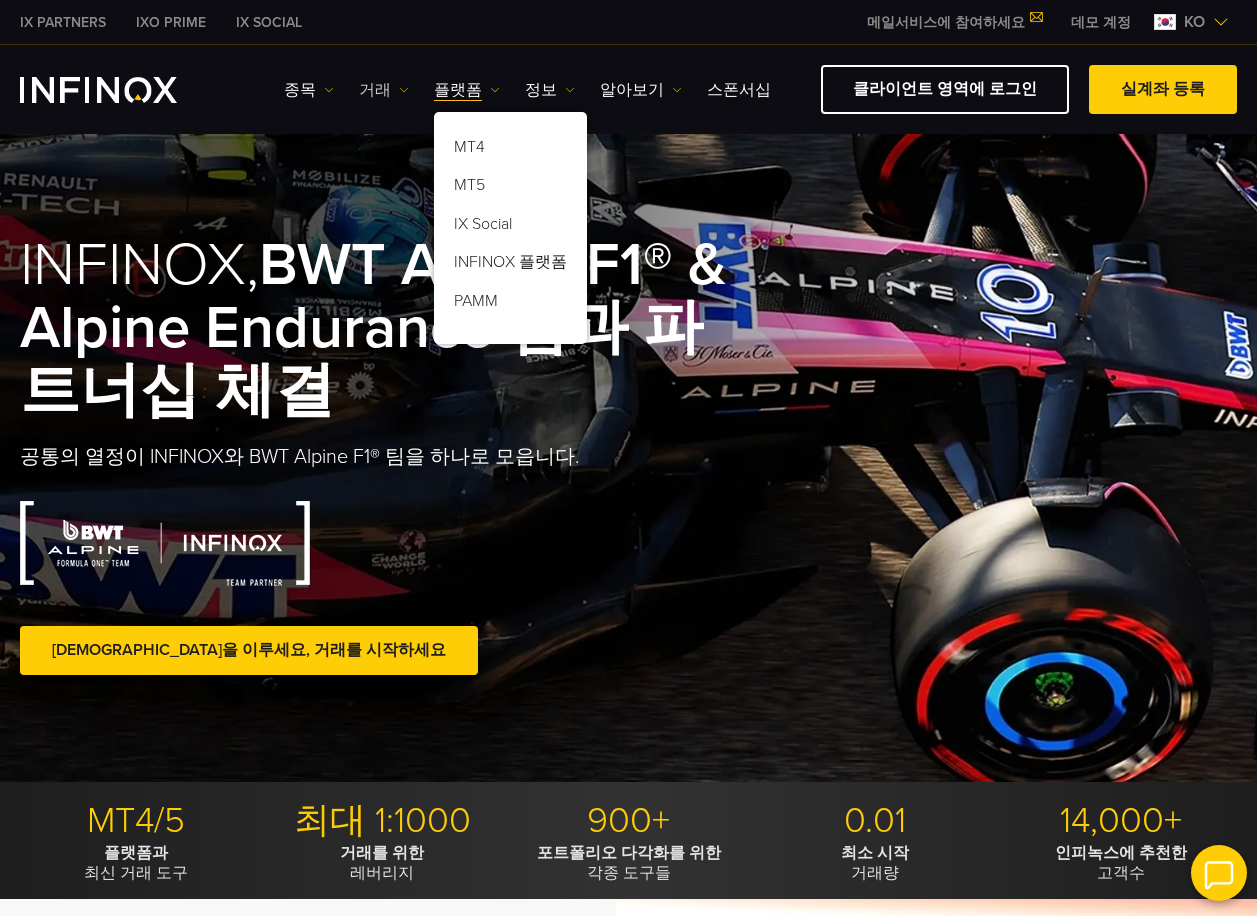 click on "거래" at bounding box center [384, 90] 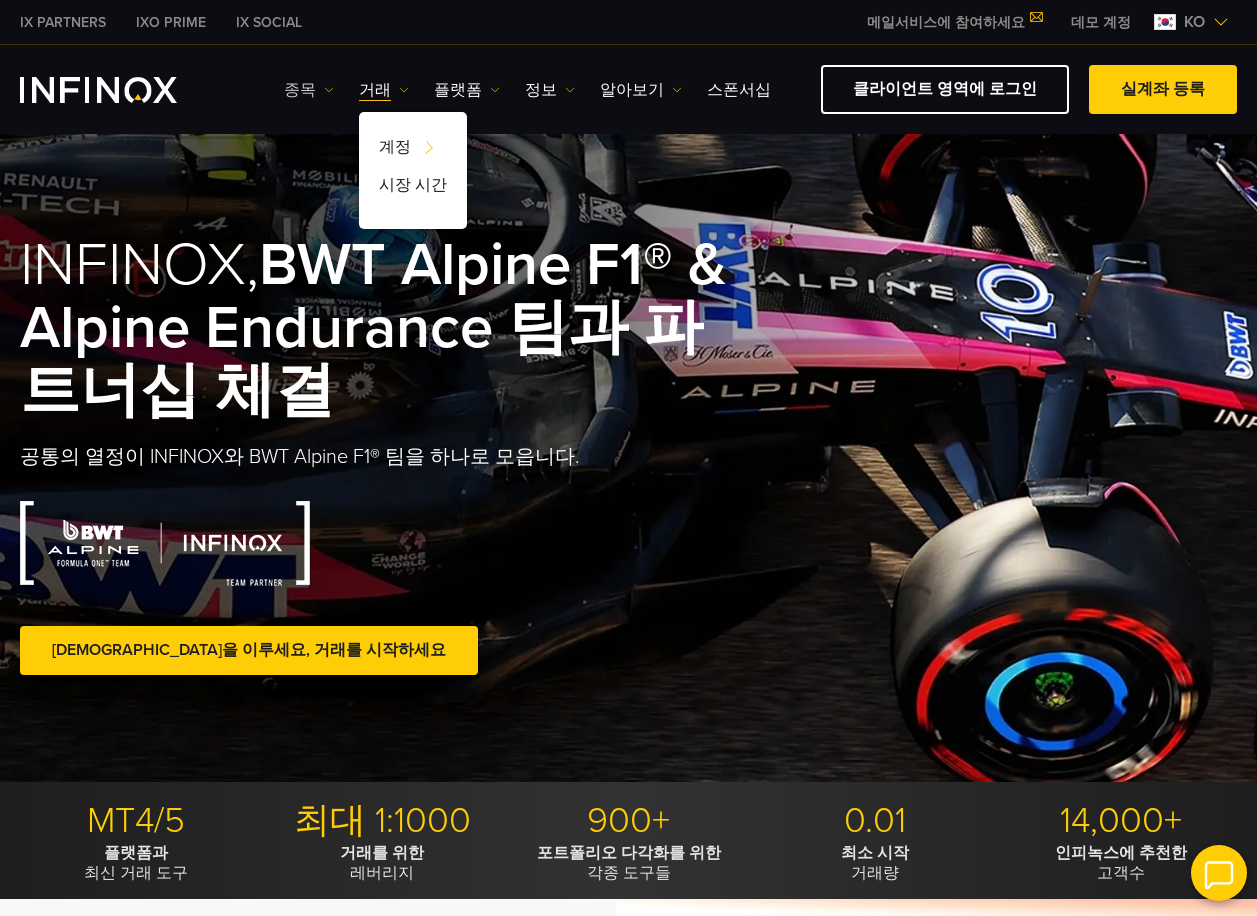 click on "종목" at bounding box center [309, 90] 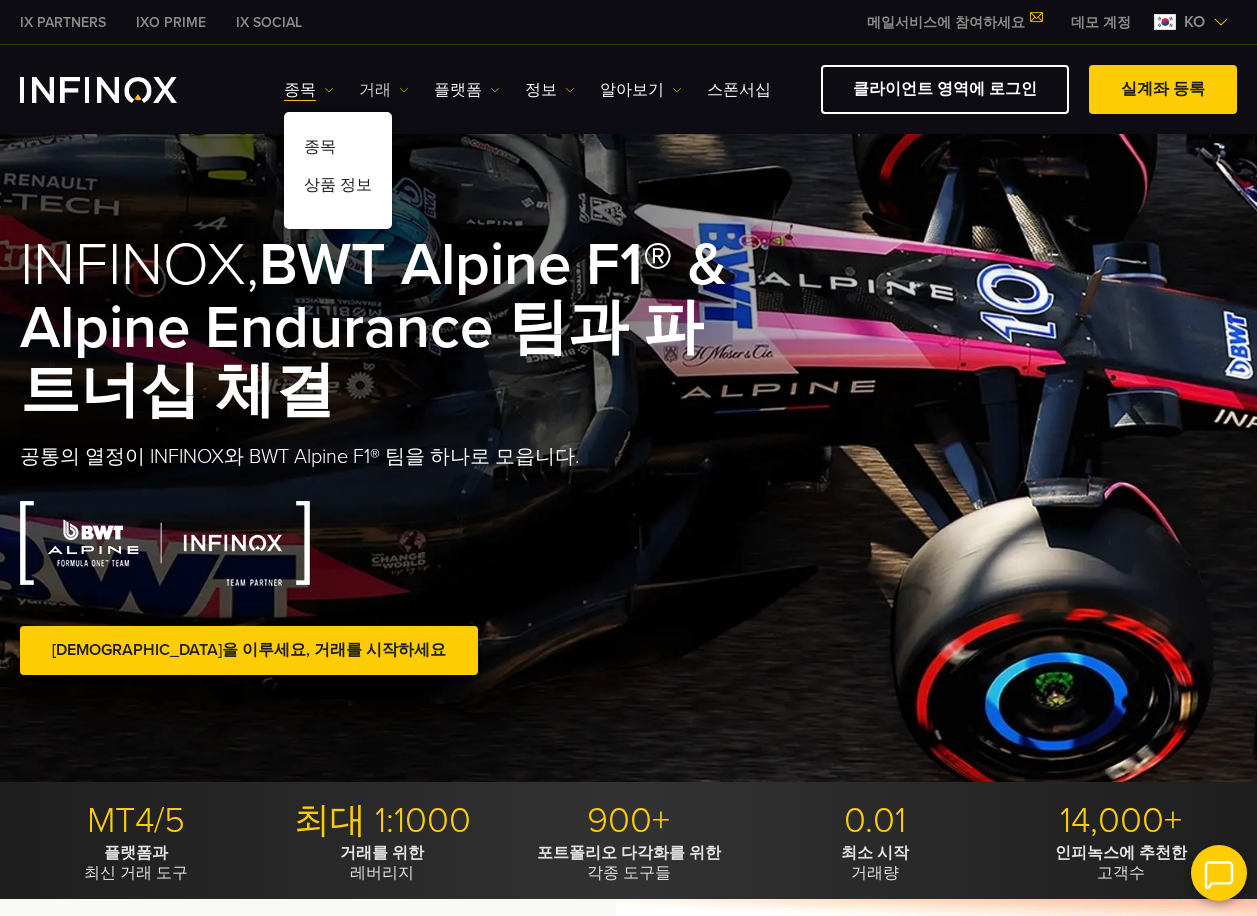 click on "거래" at bounding box center [384, 90] 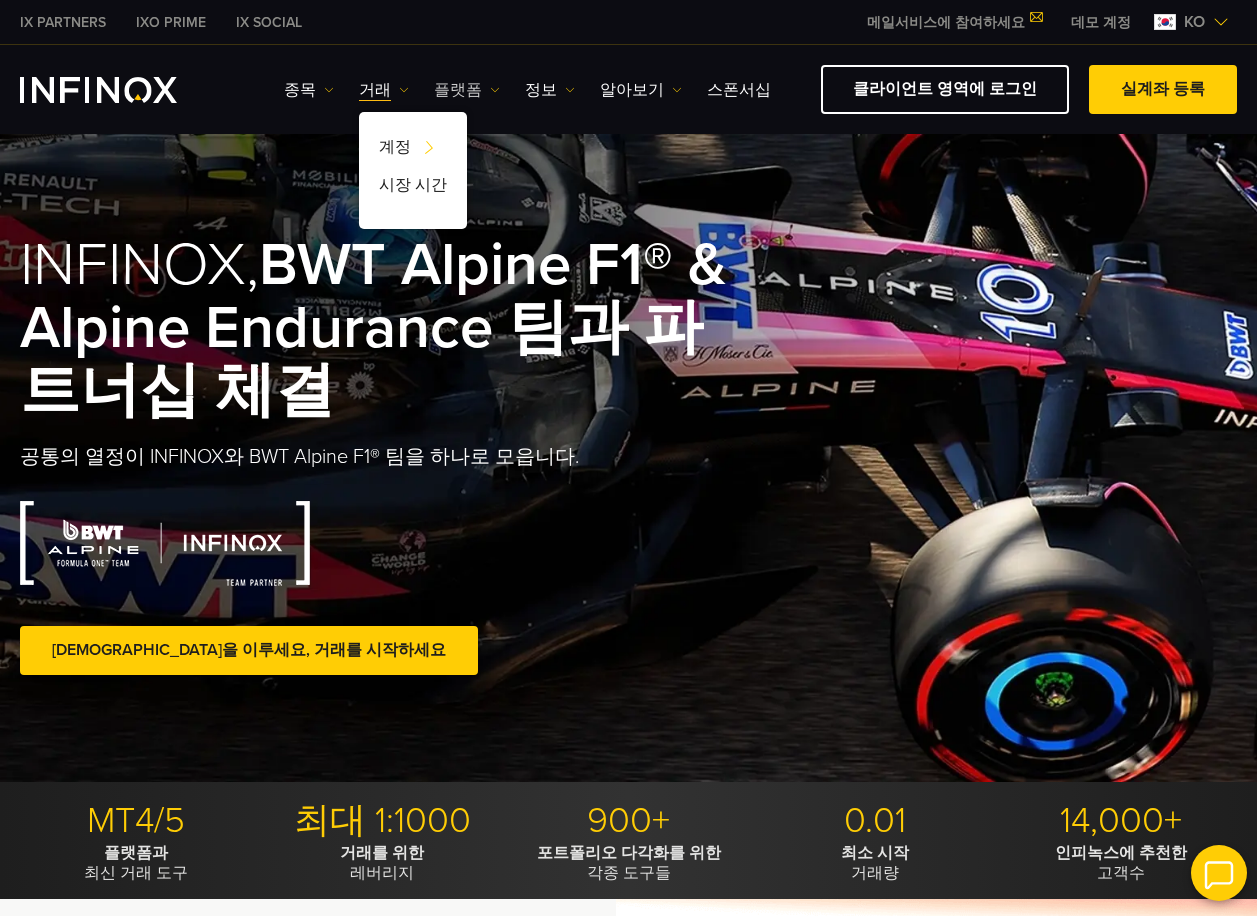 click on "플랫폼" at bounding box center (467, 90) 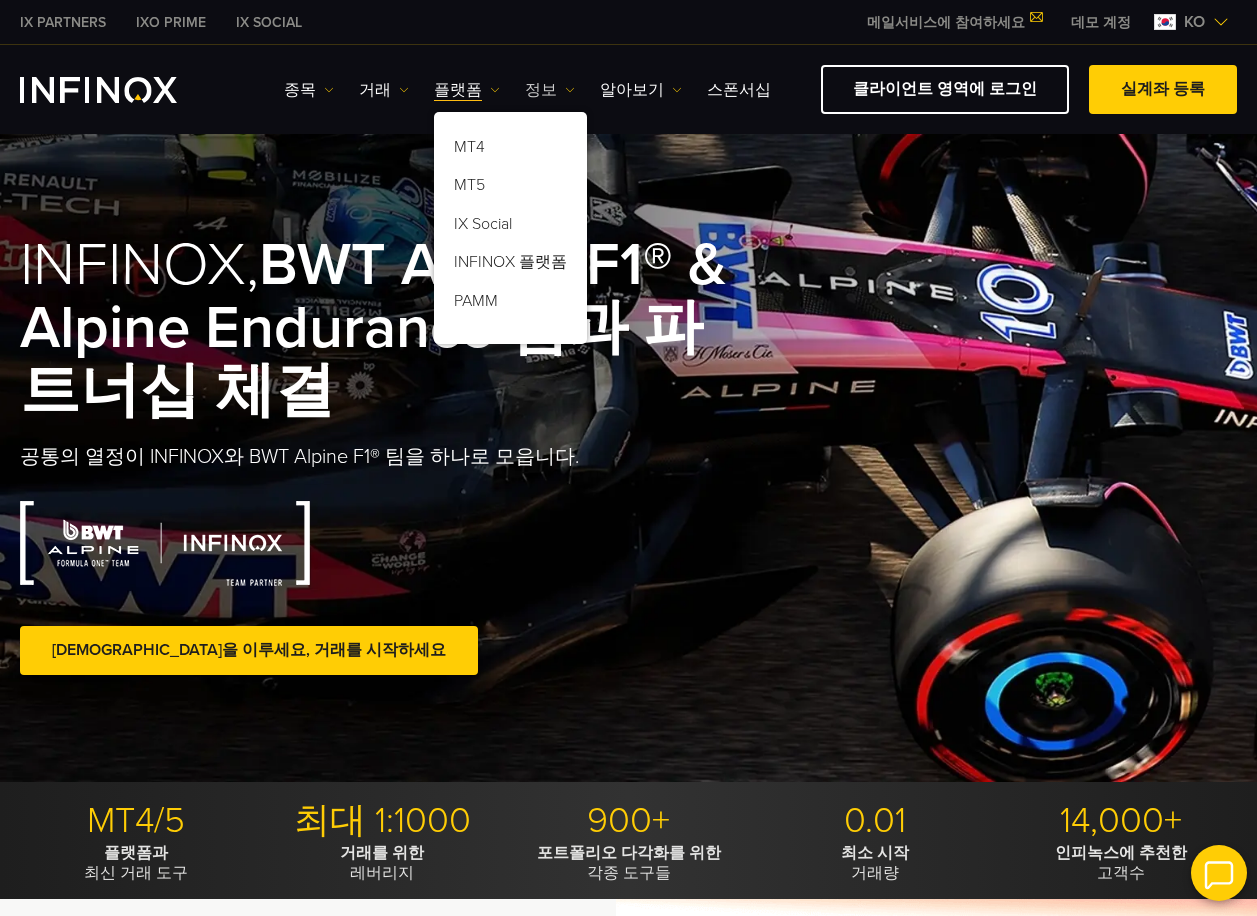 click at bounding box center [570, 90] 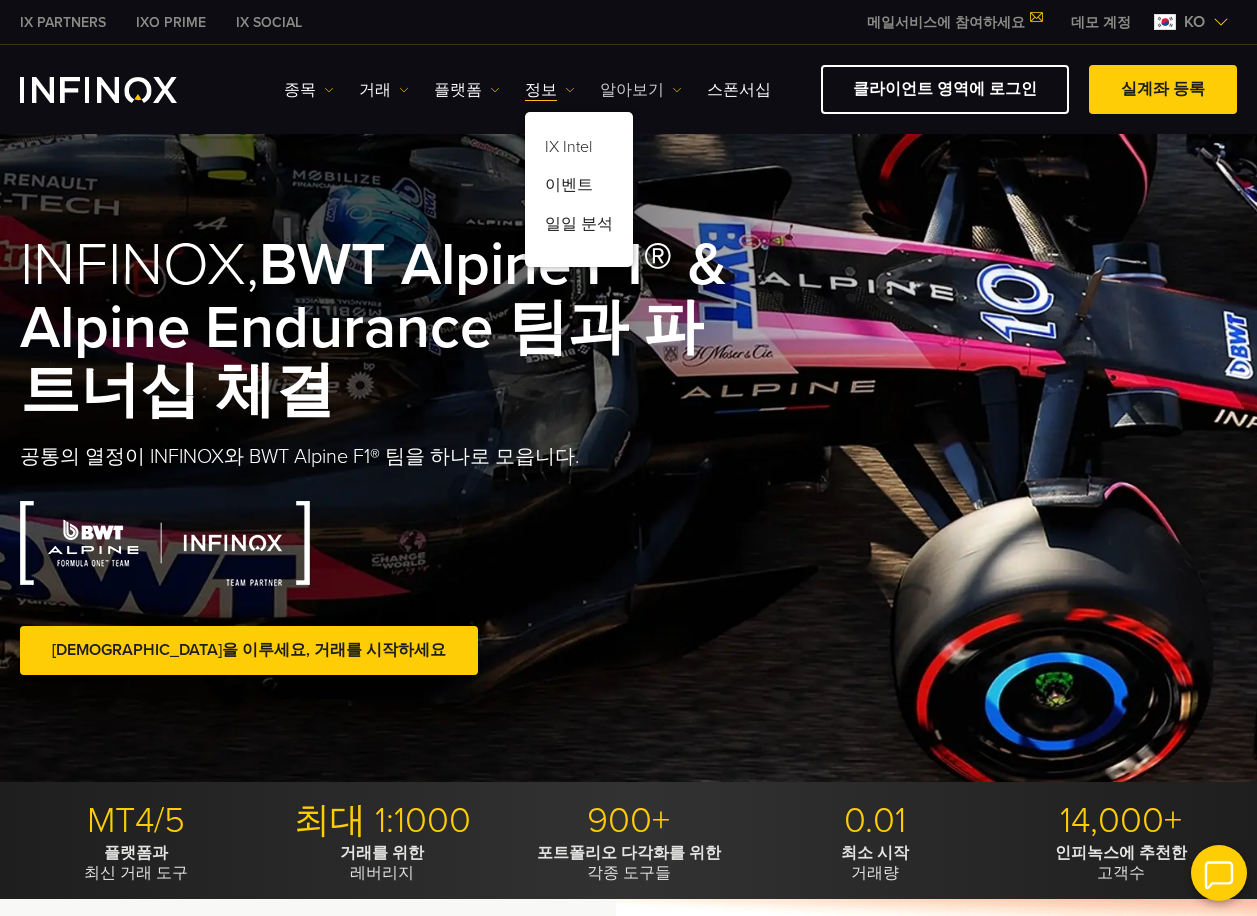 click on "알아보기" at bounding box center (641, 90) 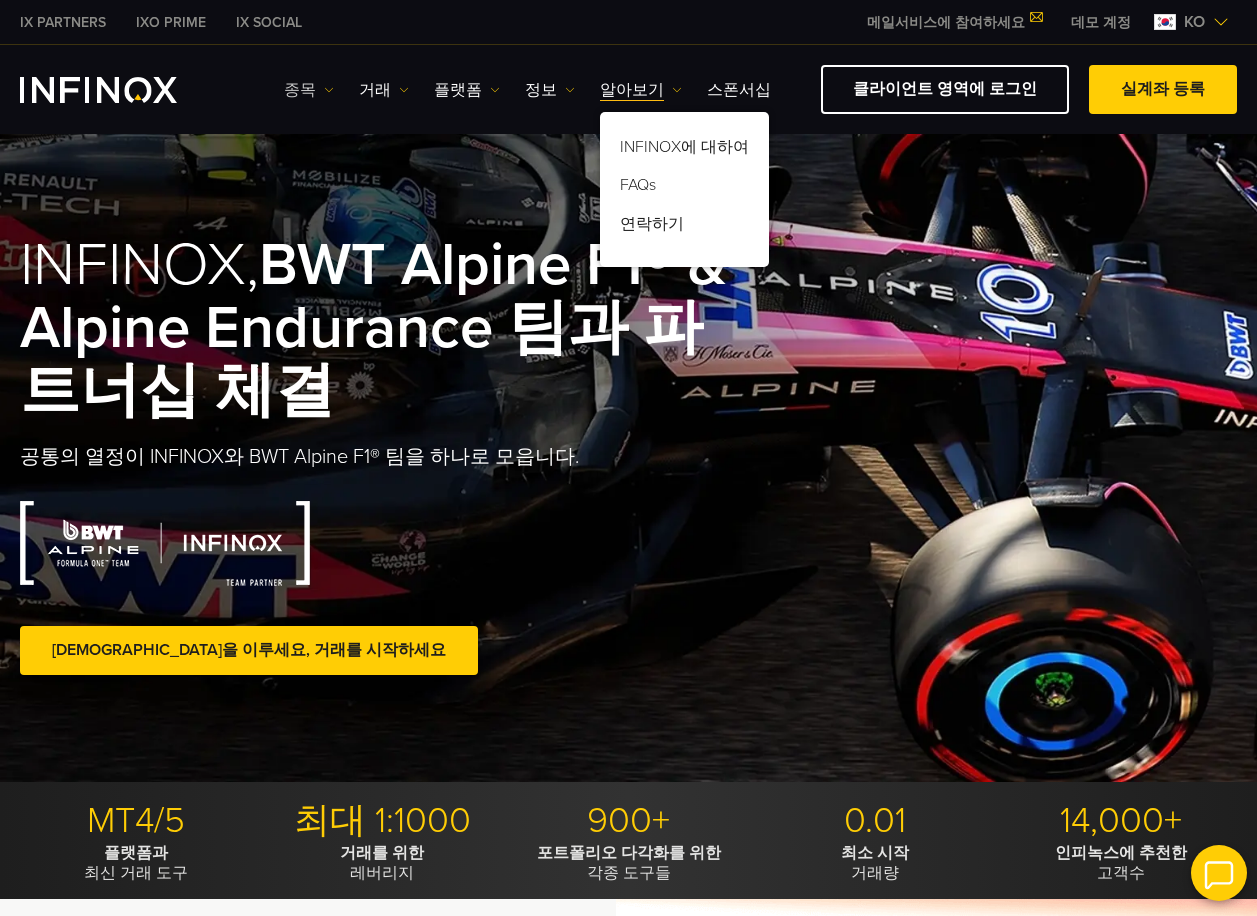 click on "종목" at bounding box center (309, 90) 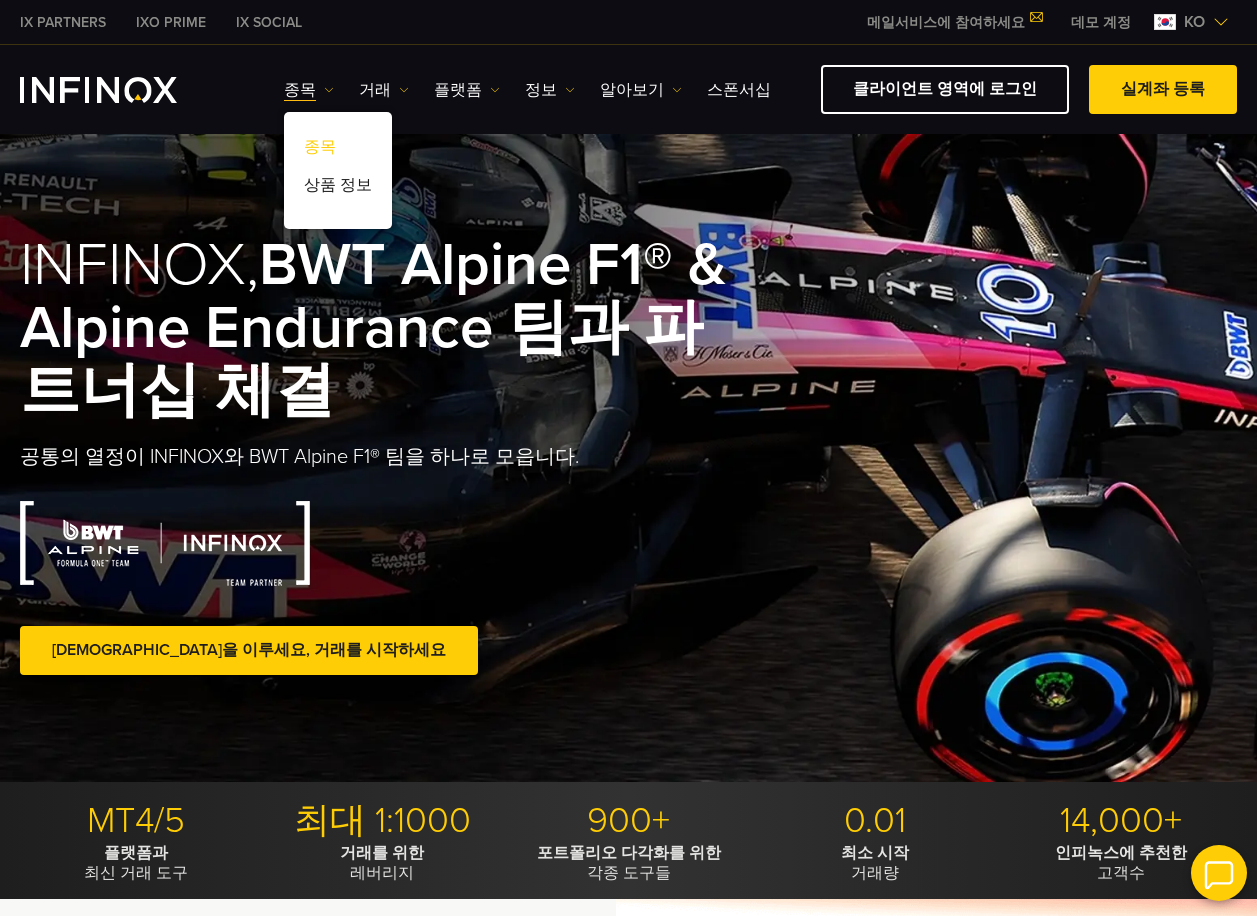 click on "종목" at bounding box center [338, 151] 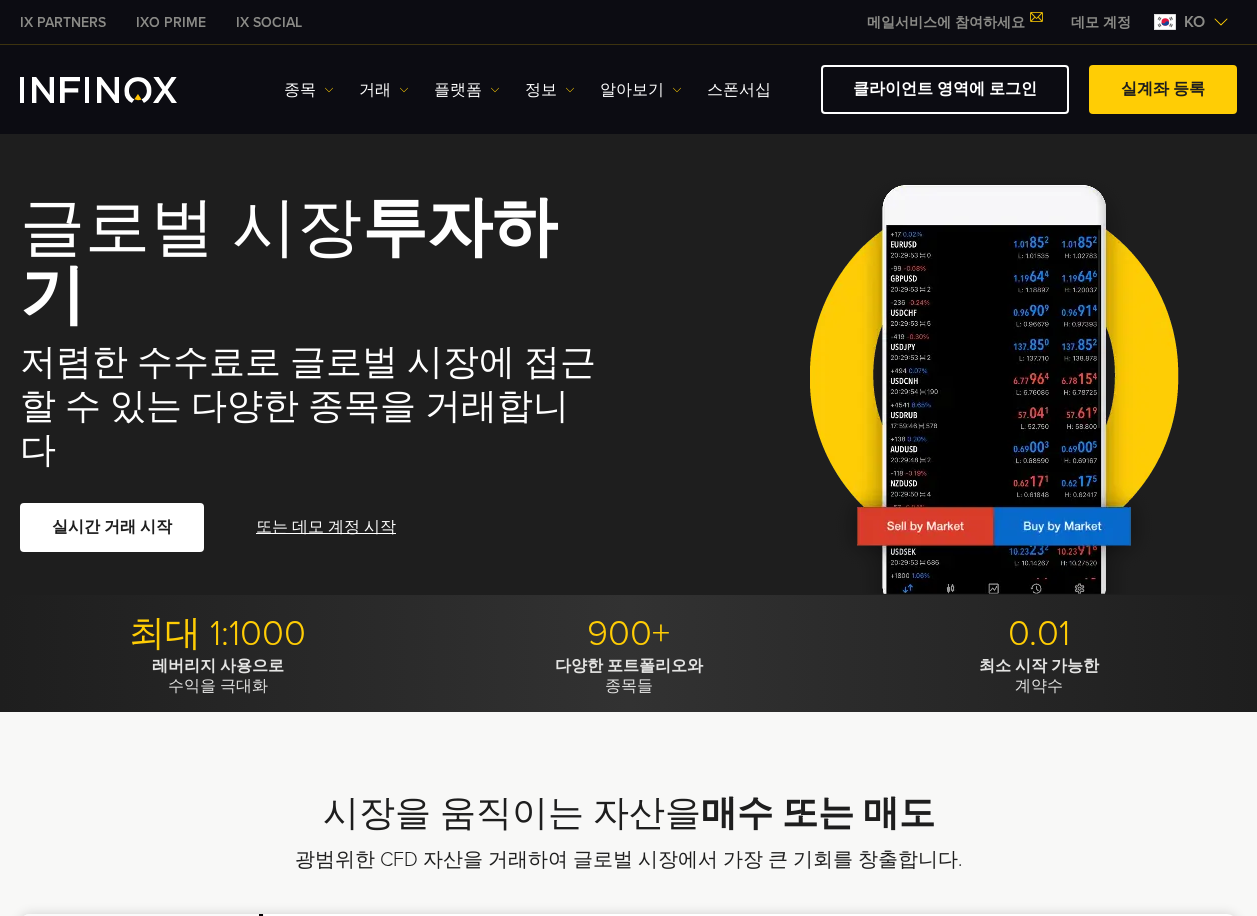 scroll, scrollTop: 0, scrollLeft: 0, axis: both 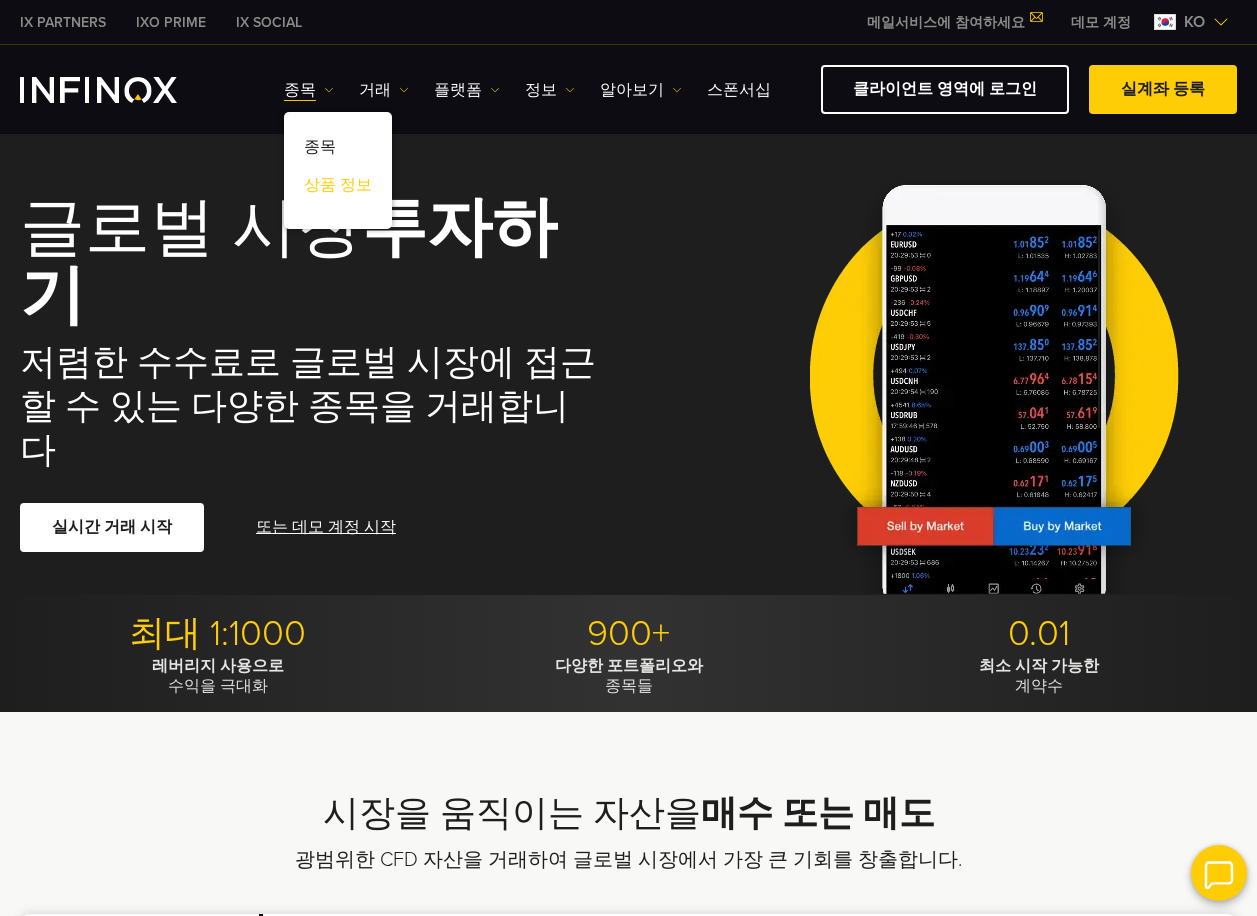 click on "상품 정보" at bounding box center [338, 189] 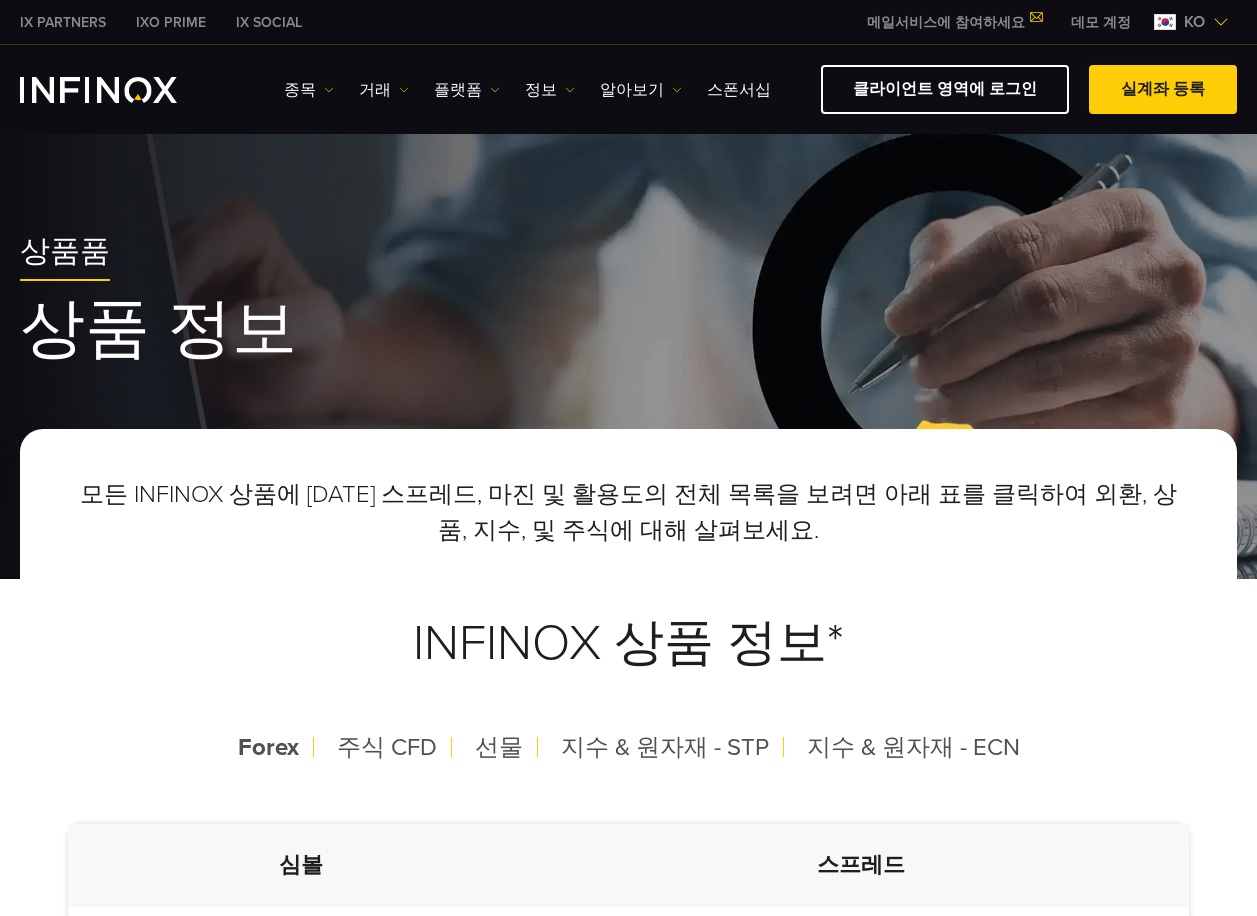 scroll, scrollTop: 0, scrollLeft: 0, axis: both 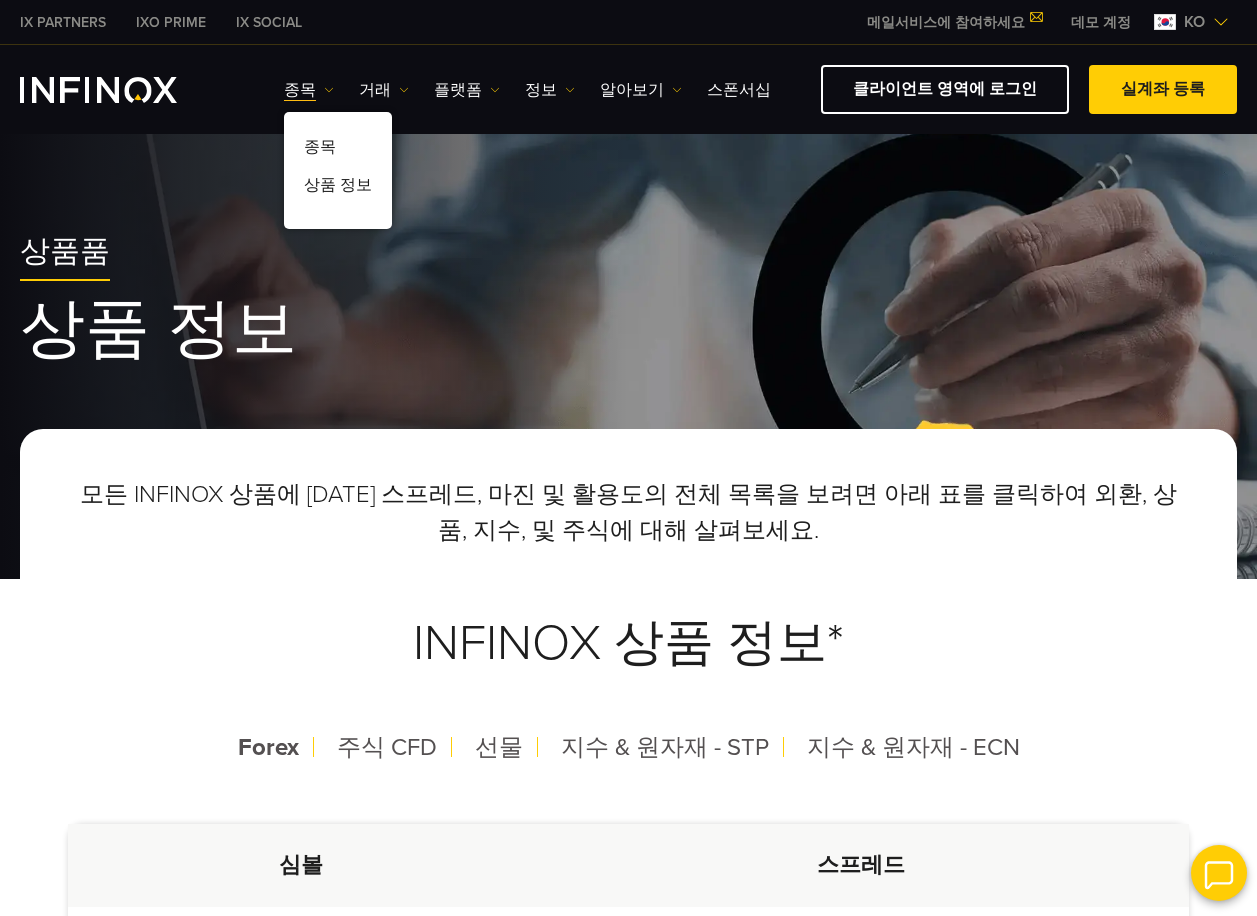 click on "모든 INFINOX 상품에 [DATE] 스프레드, 마진 및 활용도의 전체 목록을 보려면 아래 표를 클릭하여 외환, 상품, 지수, 및 주식에 대해 살펴보세요." at bounding box center [628, 513] 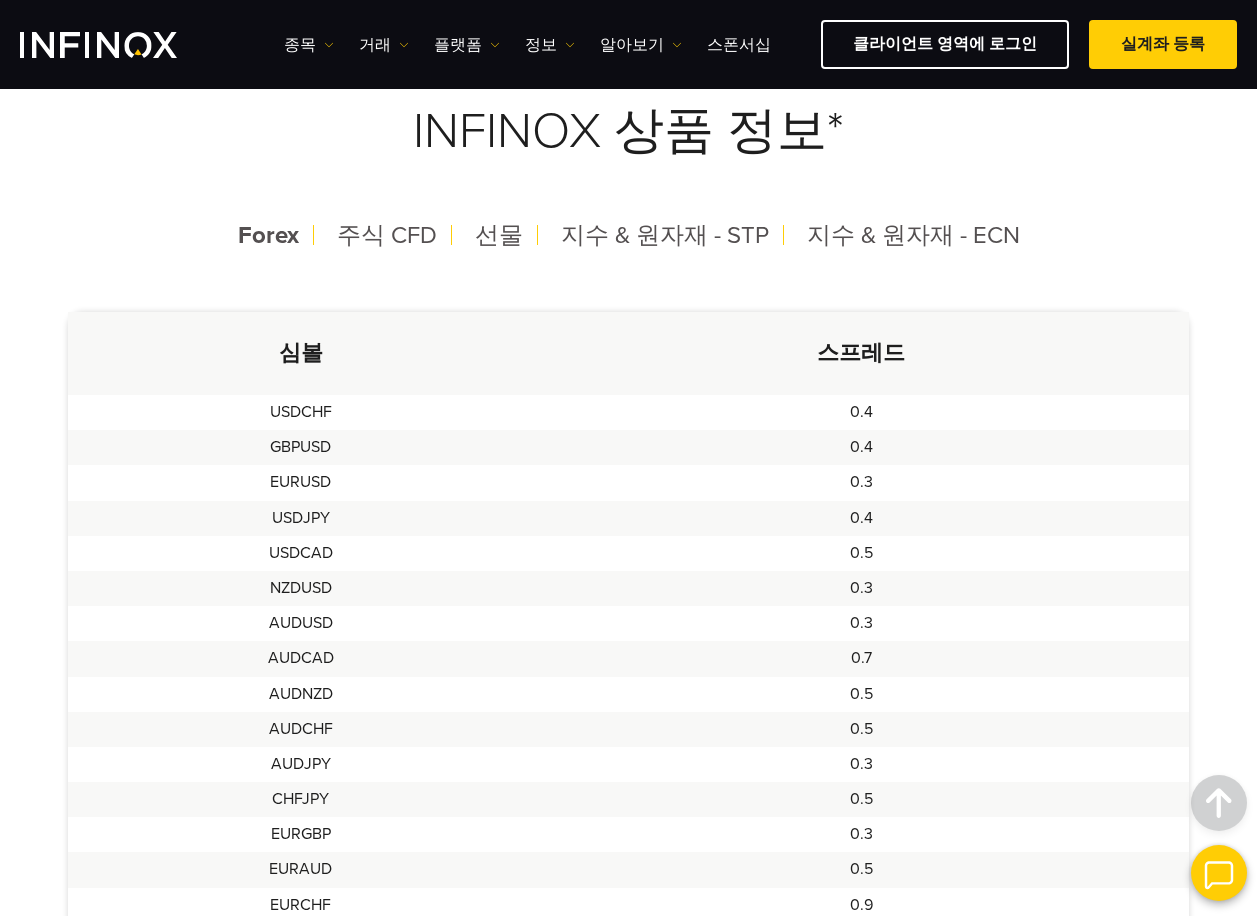 scroll, scrollTop: 0, scrollLeft: 0, axis: both 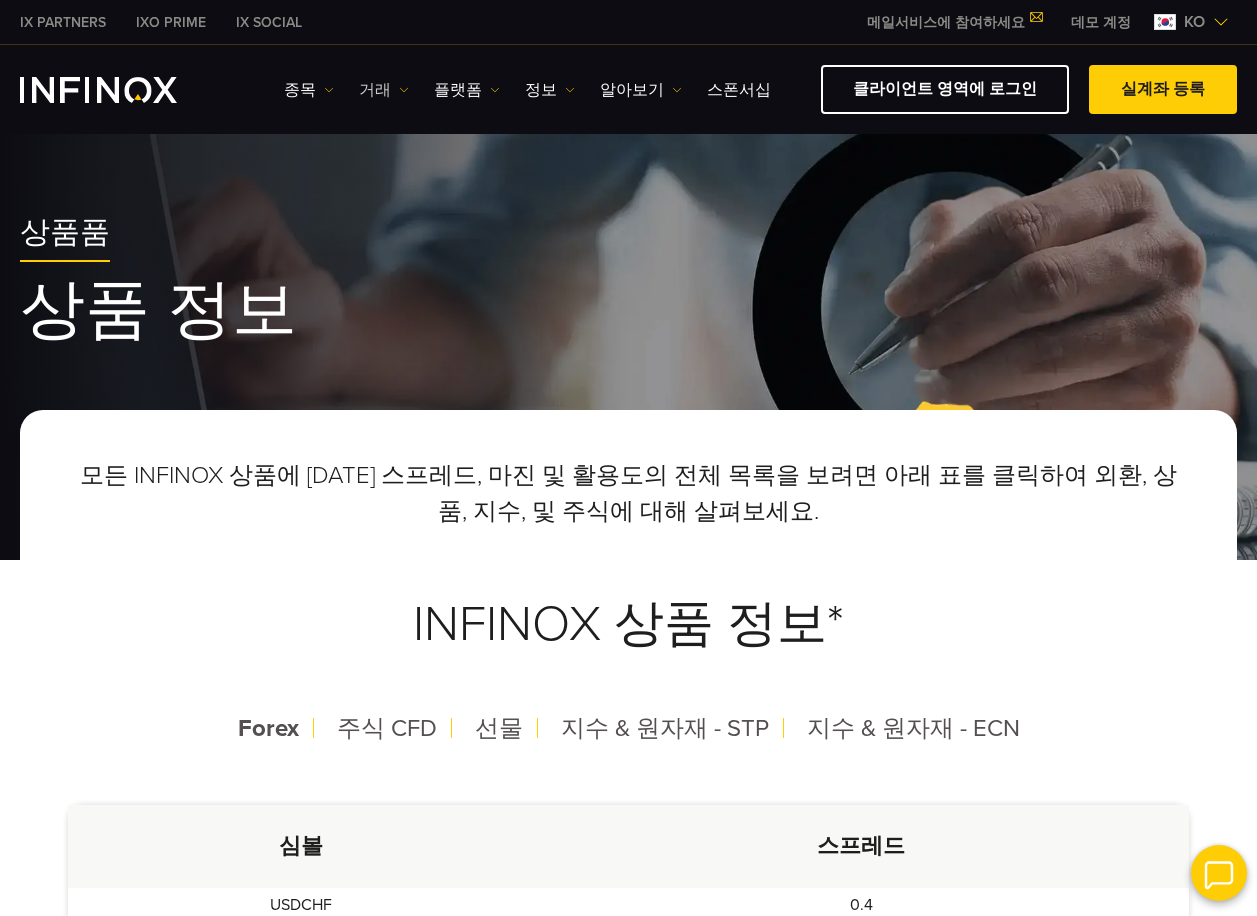 click at bounding box center (404, 90) 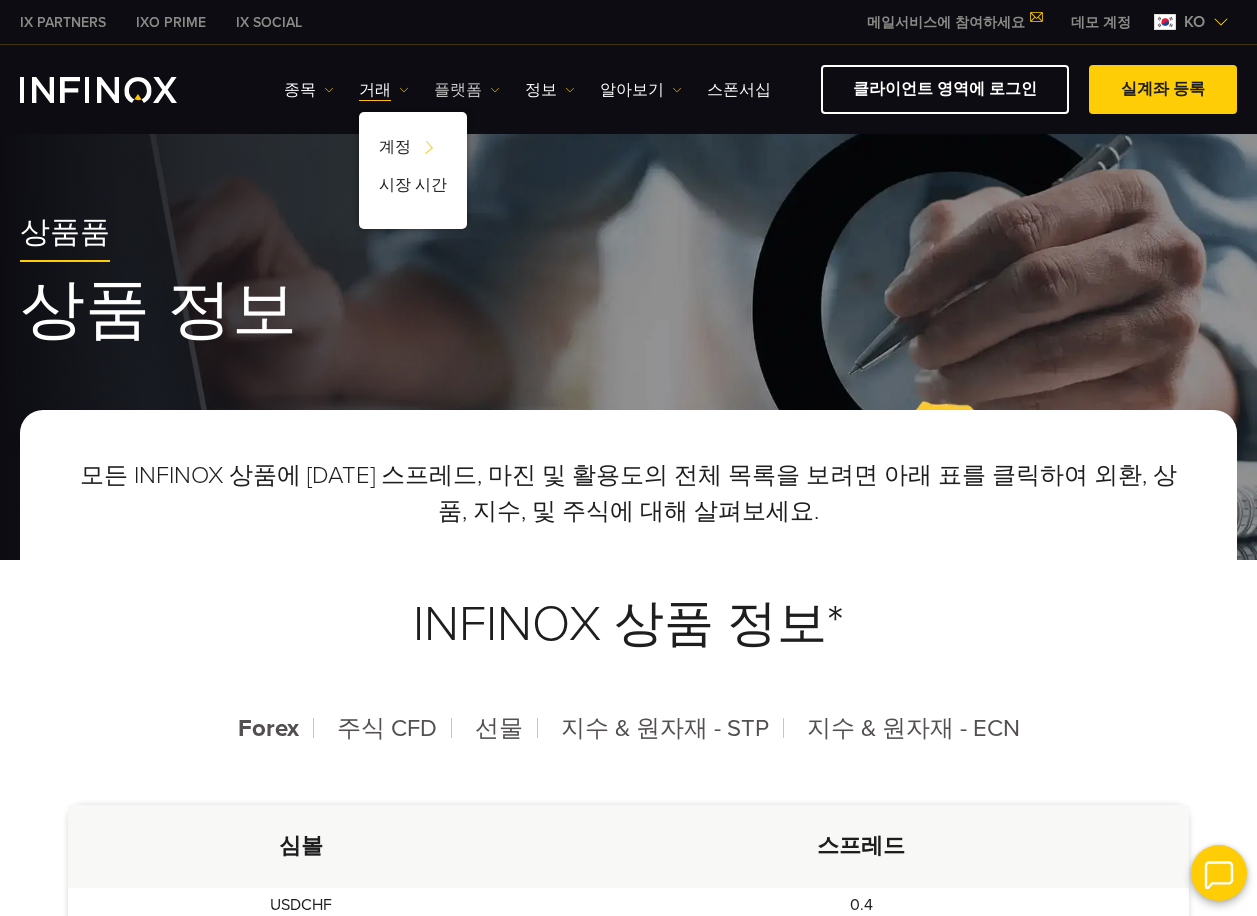 click on "플랫폼" at bounding box center (467, 90) 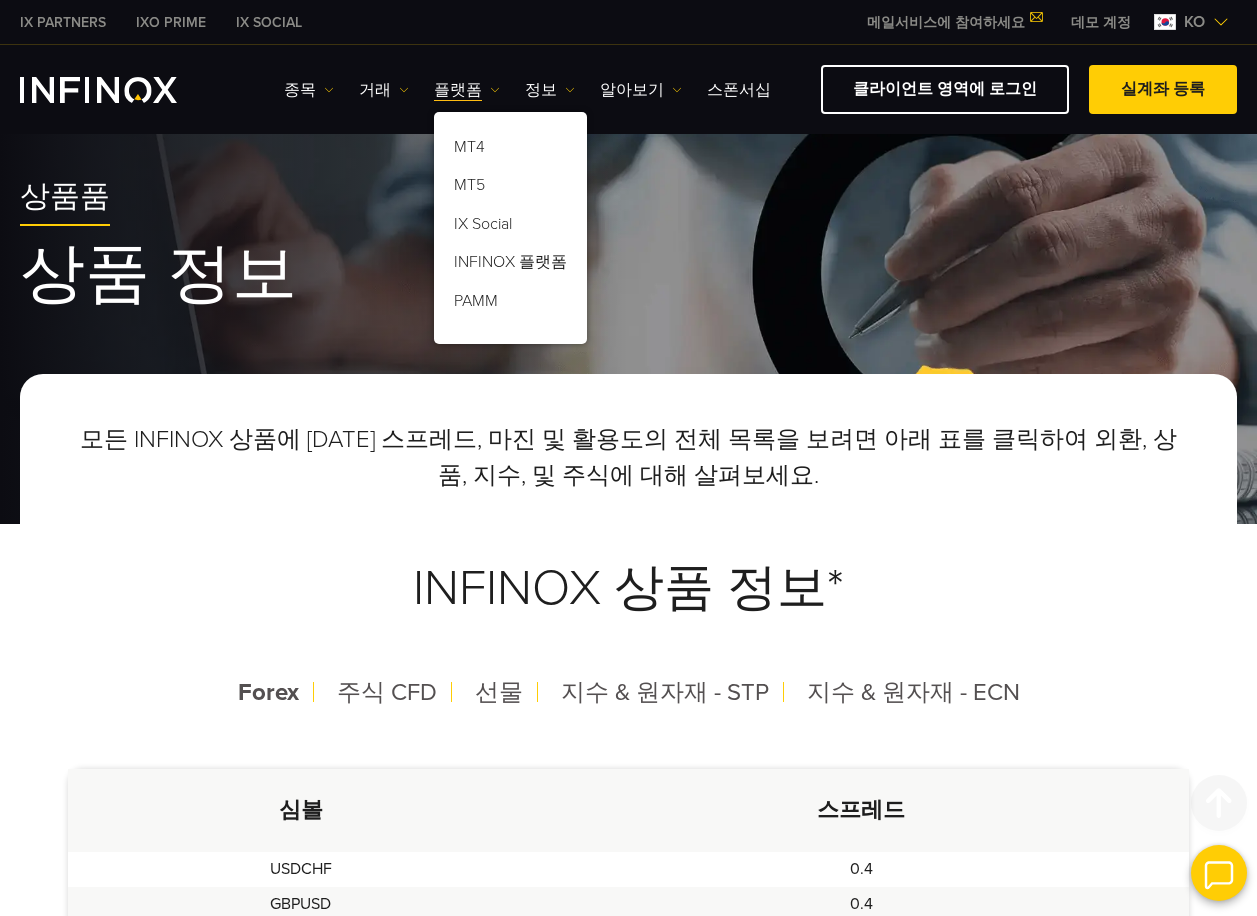 scroll, scrollTop: 0, scrollLeft: 0, axis: both 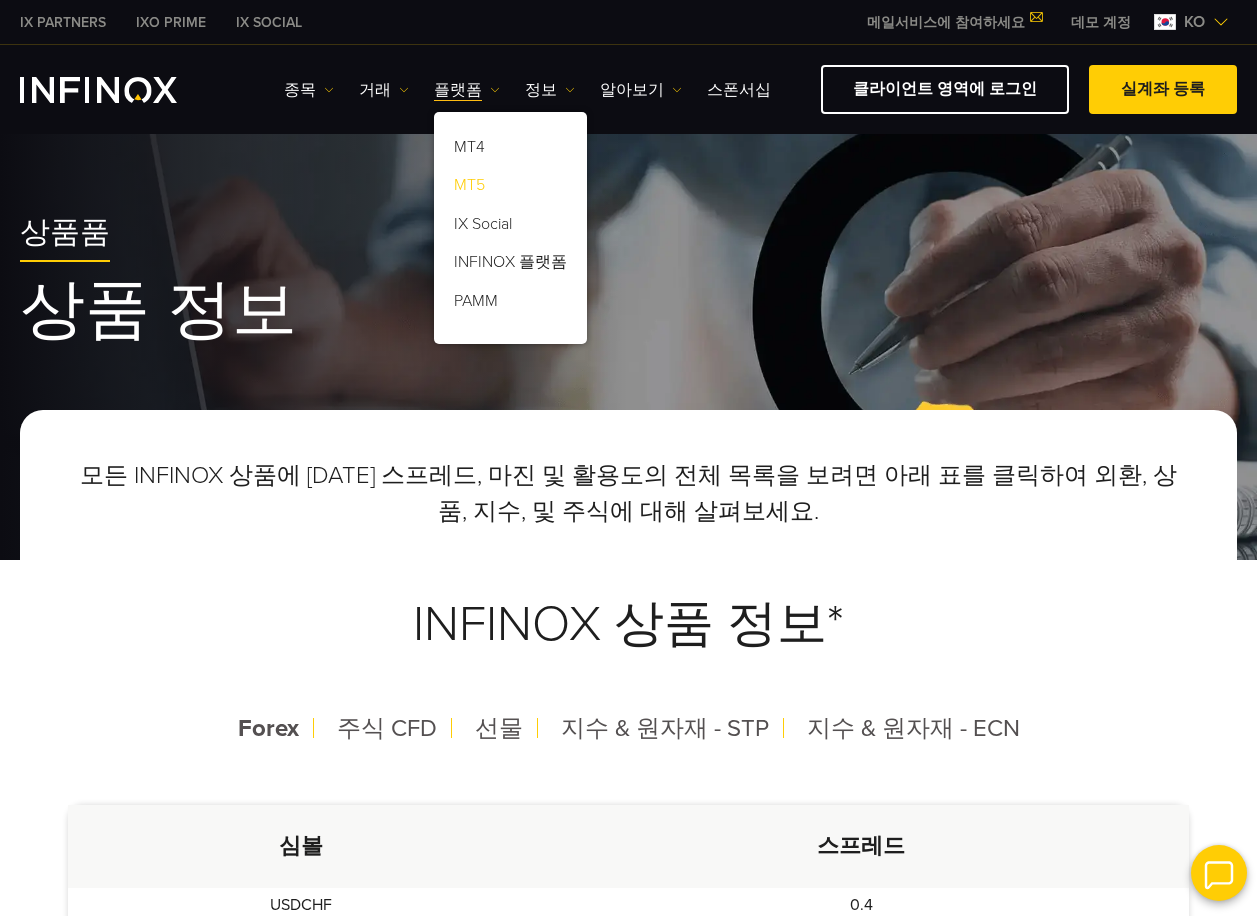 click on "MT5" at bounding box center (510, 189) 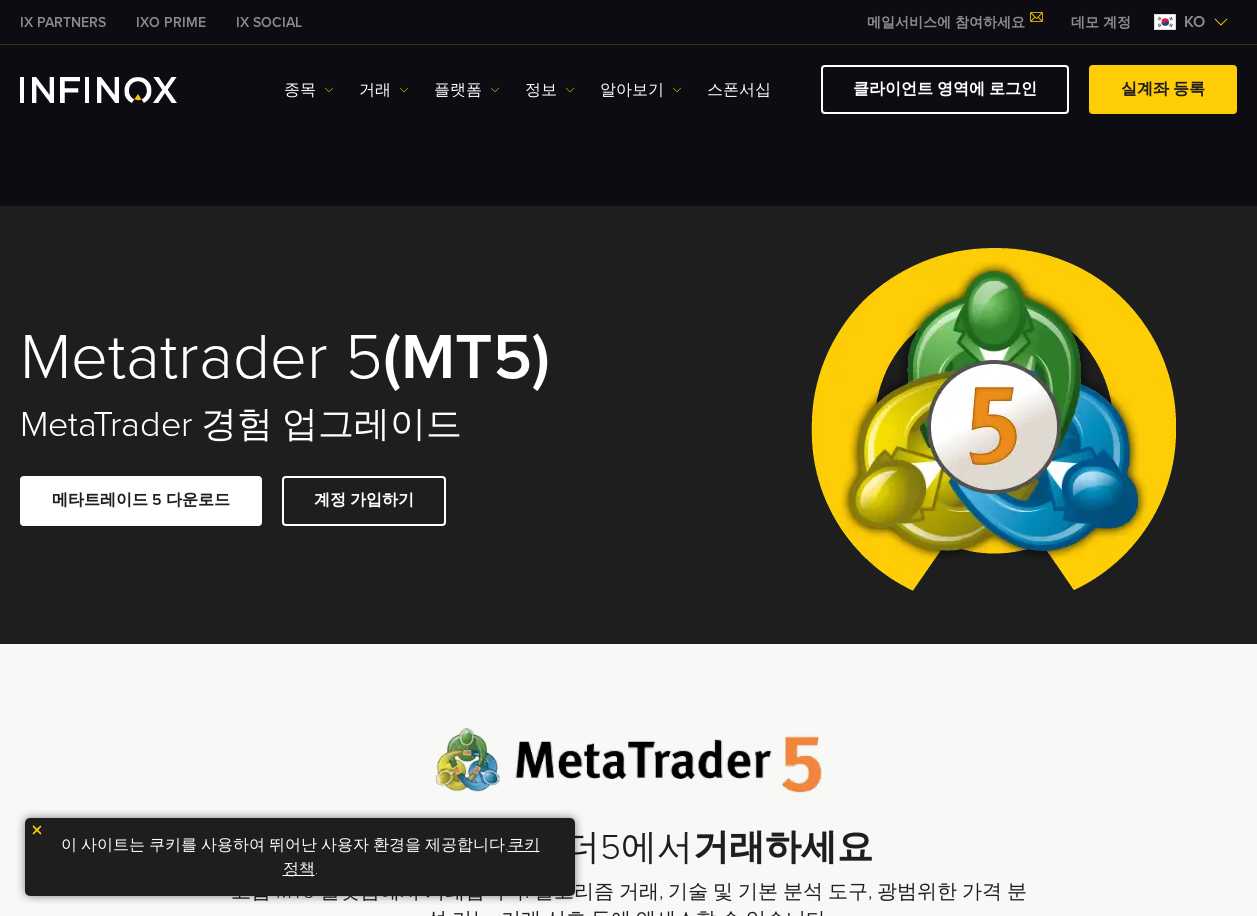scroll, scrollTop: 0, scrollLeft: 0, axis: both 